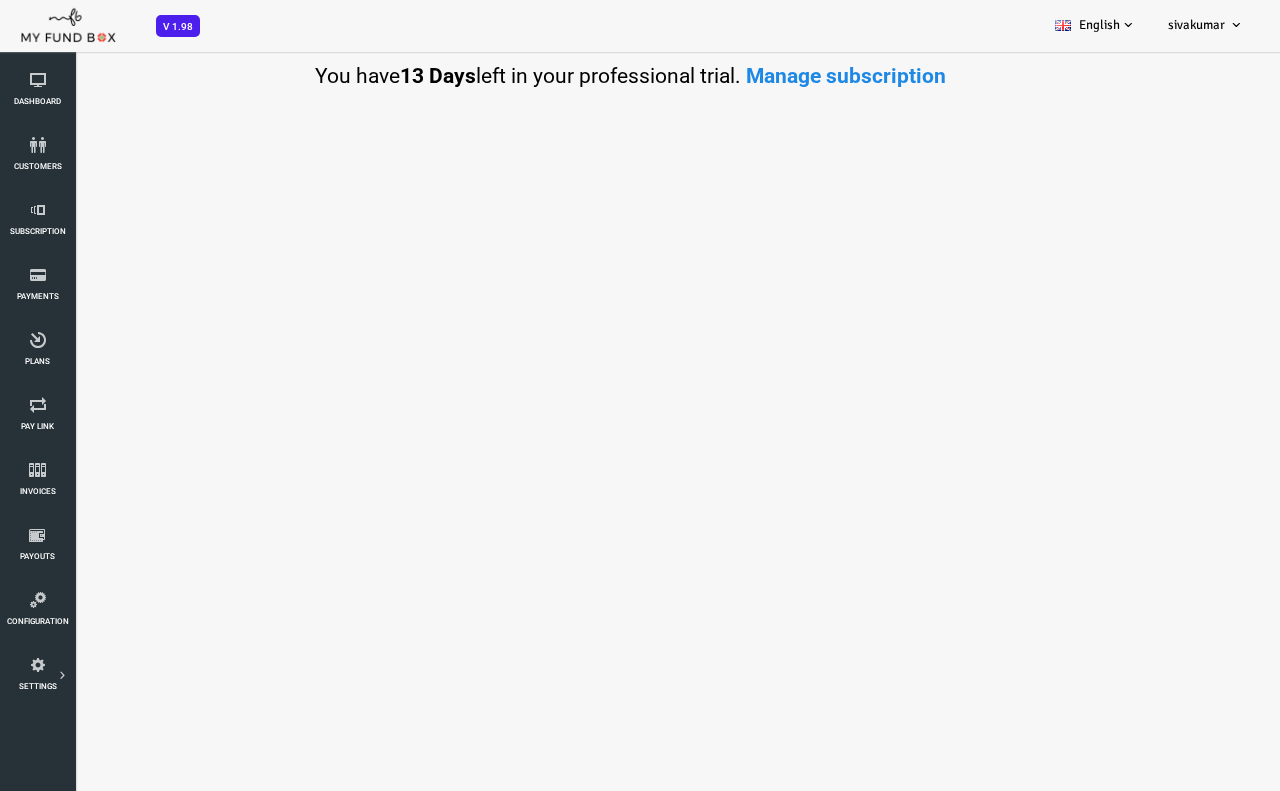 scroll, scrollTop: 0, scrollLeft: 0, axis: both 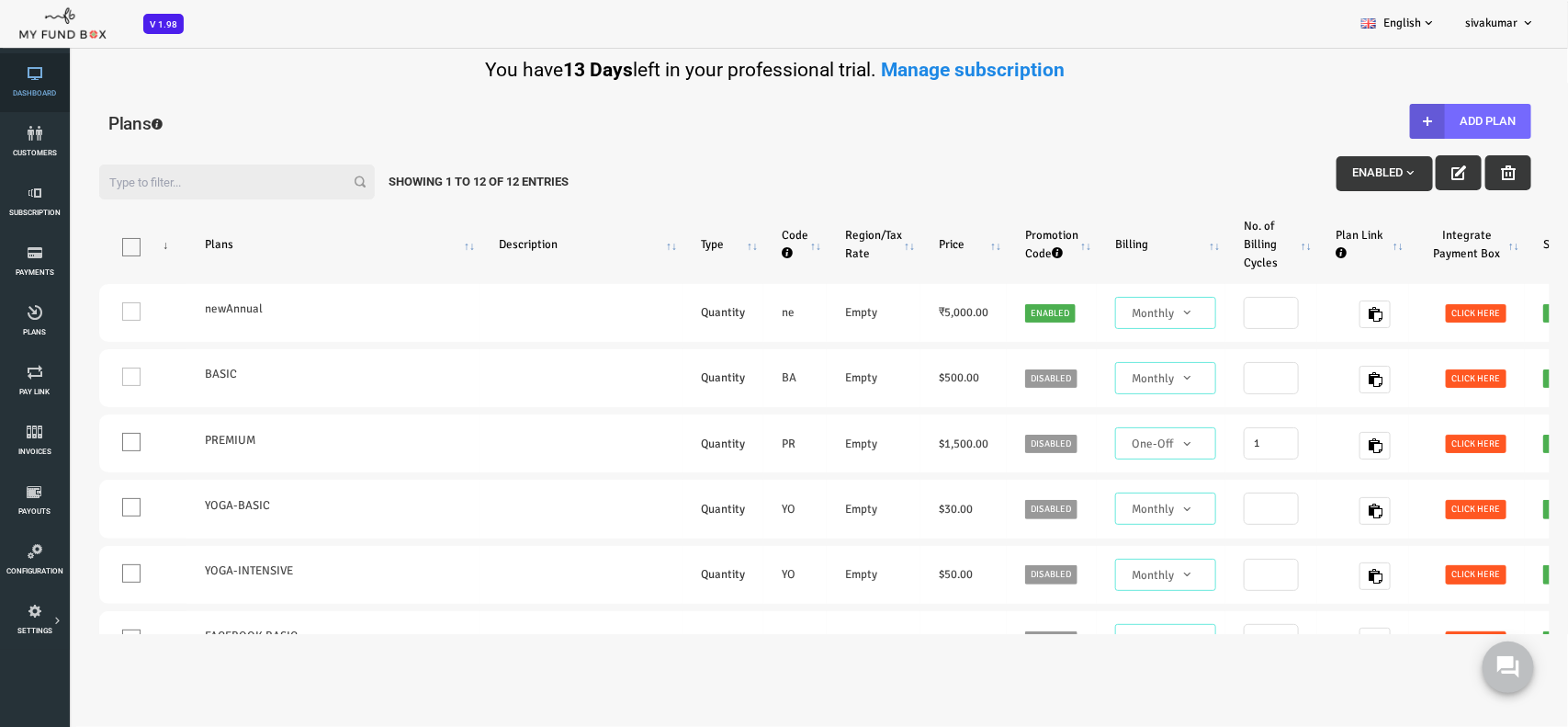 click on "Dashboard" at bounding box center (34, 83) 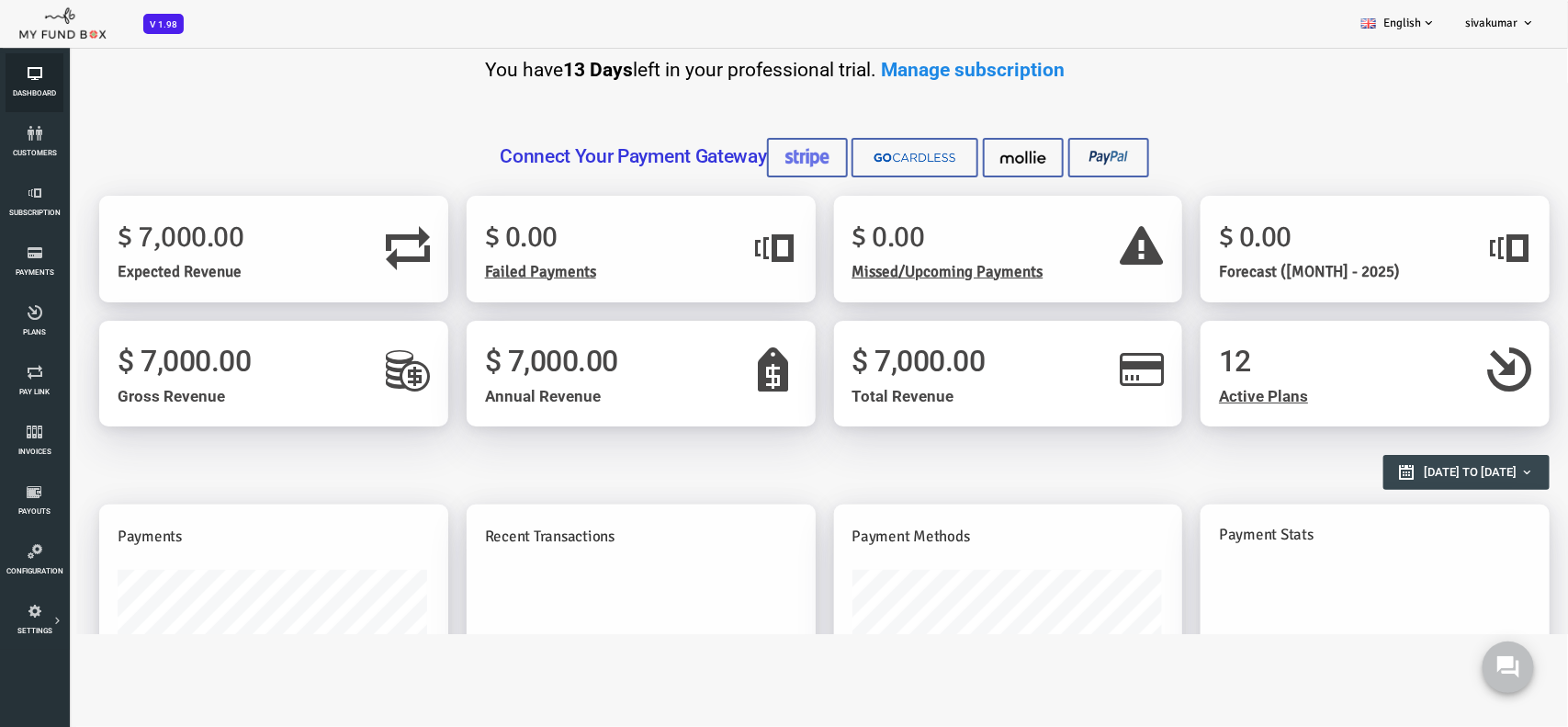 scroll, scrollTop: 0, scrollLeft: 0, axis: both 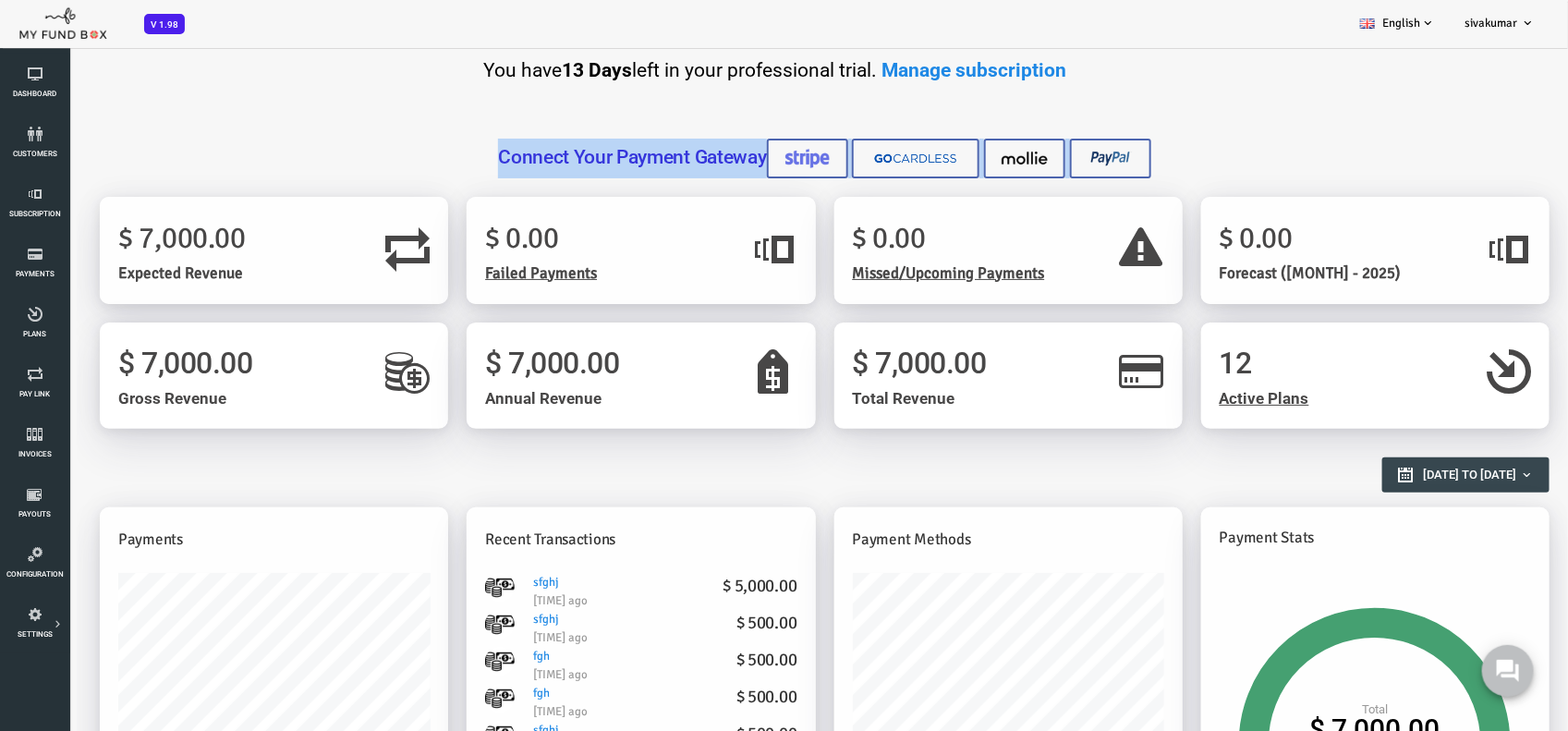 drag, startPoint x: 422, startPoint y: 155, endPoint x: 1129, endPoint y: 148, distance: 707.0347 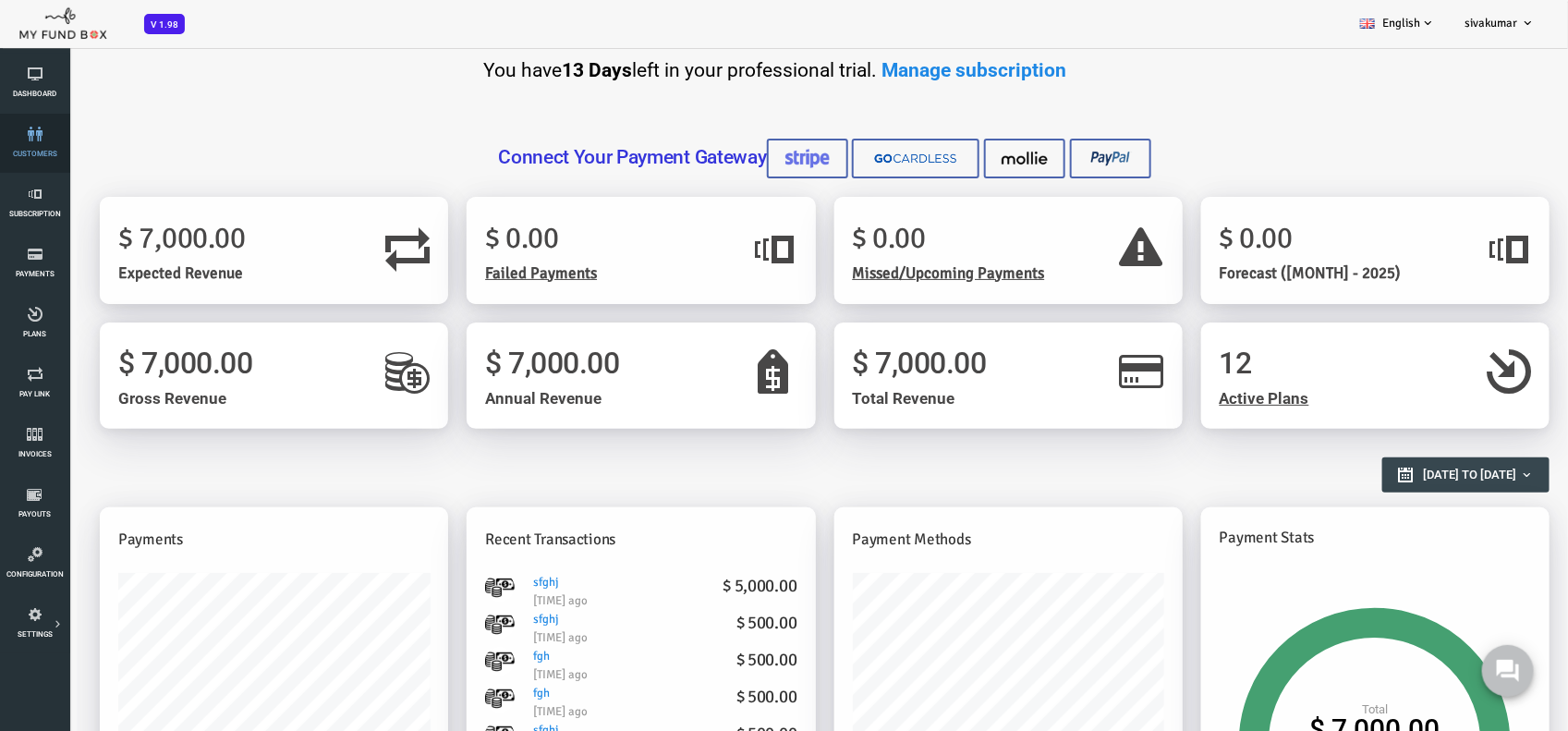 click at bounding box center [34, 134] 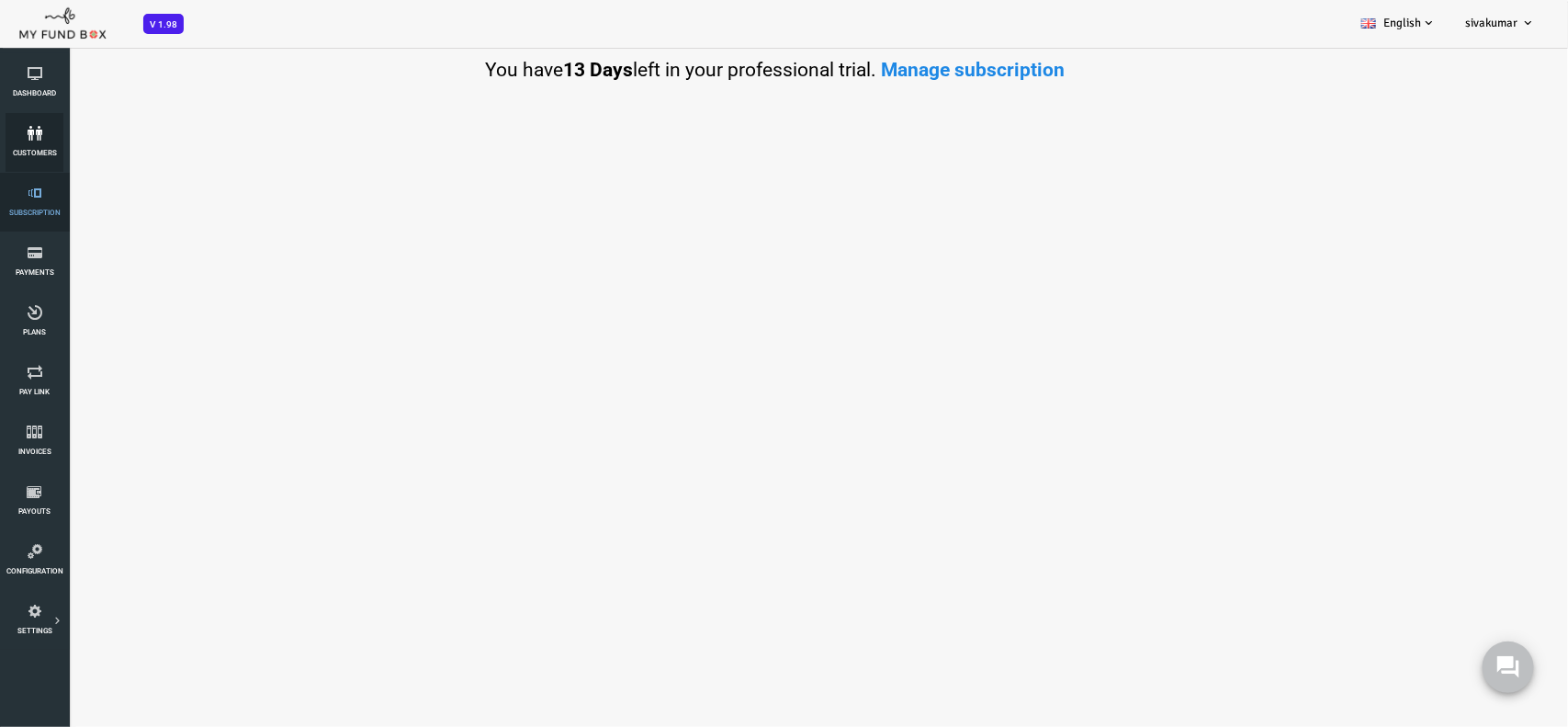 select on "100" 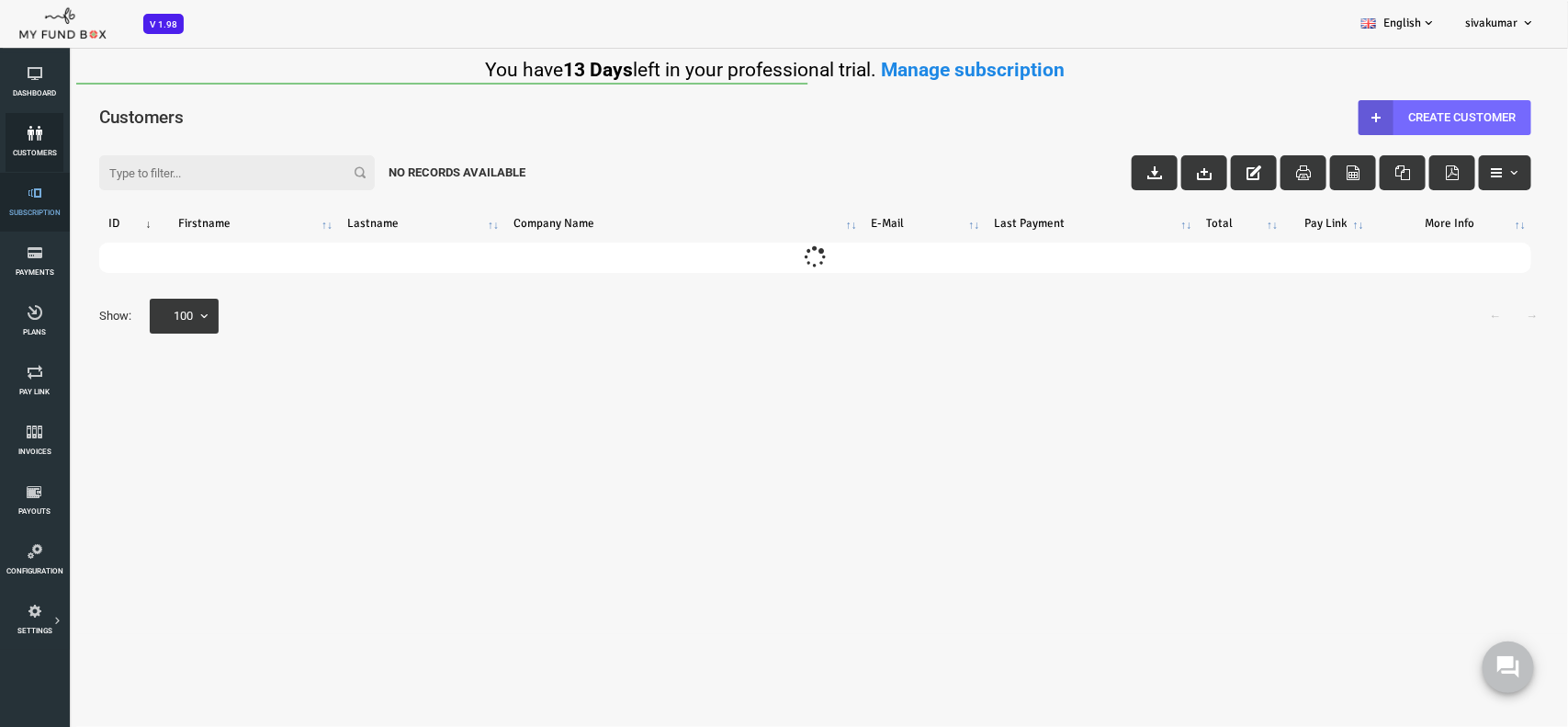 scroll, scrollTop: 0, scrollLeft: 0, axis: both 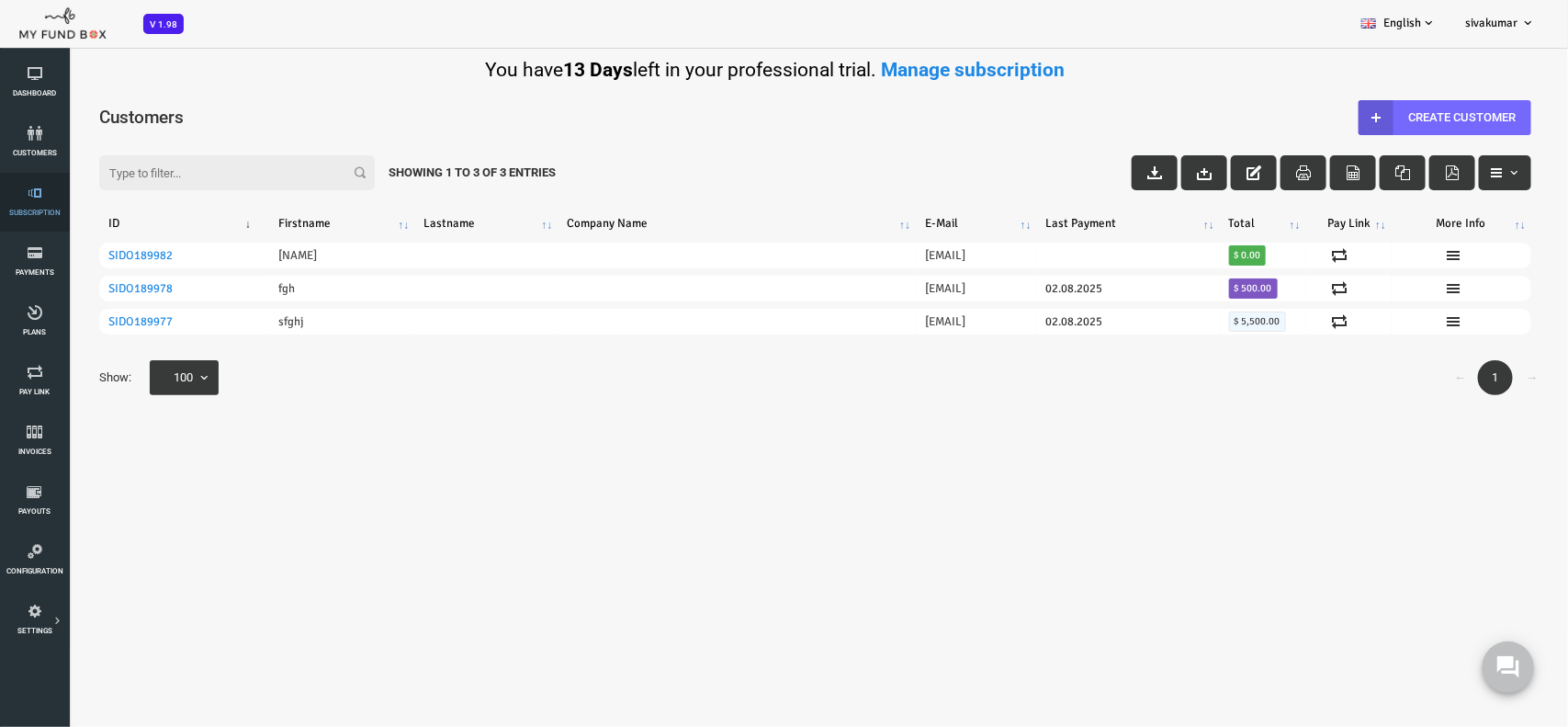 click at bounding box center (34, 193) 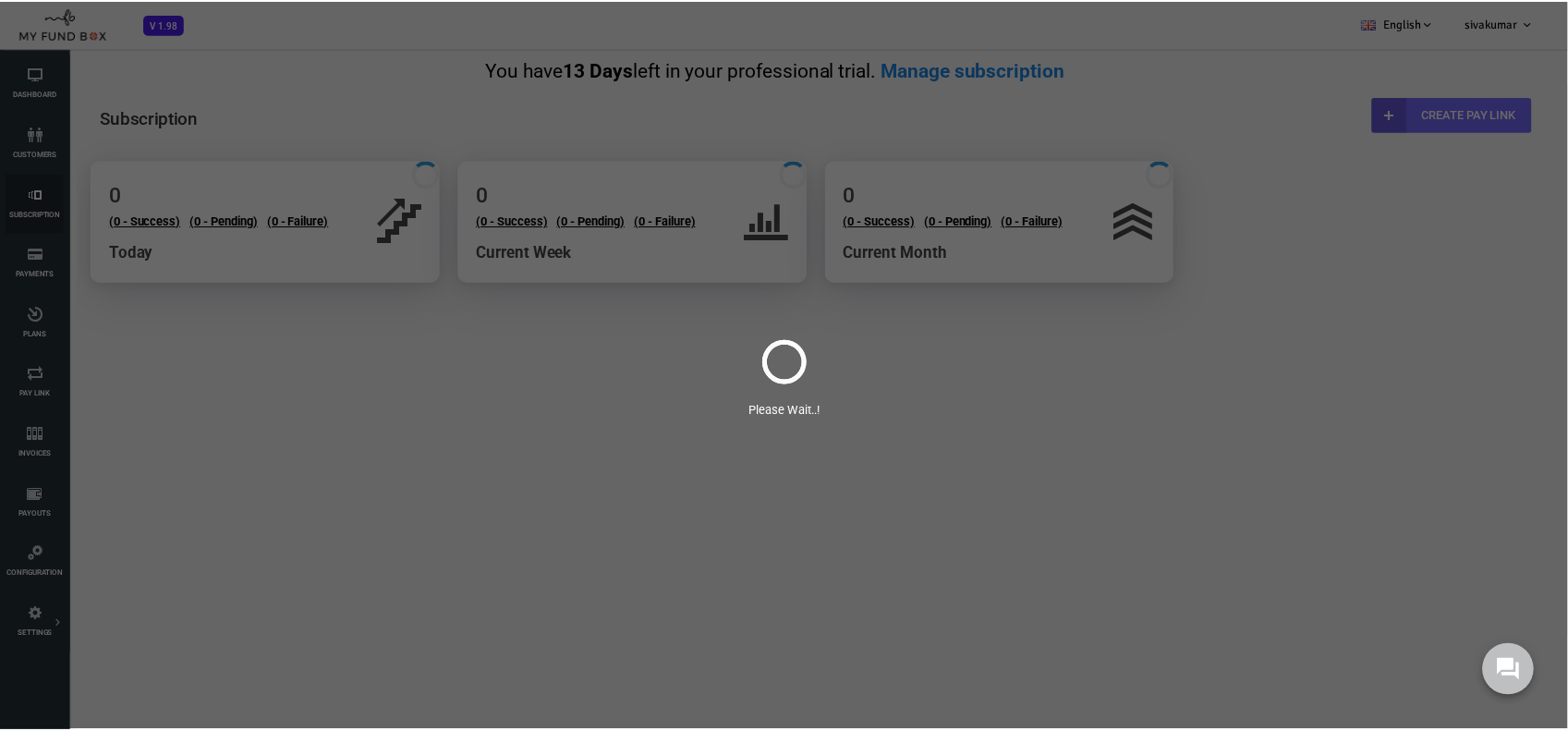 scroll, scrollTop: 0, scrollLeft: 0, axis: both 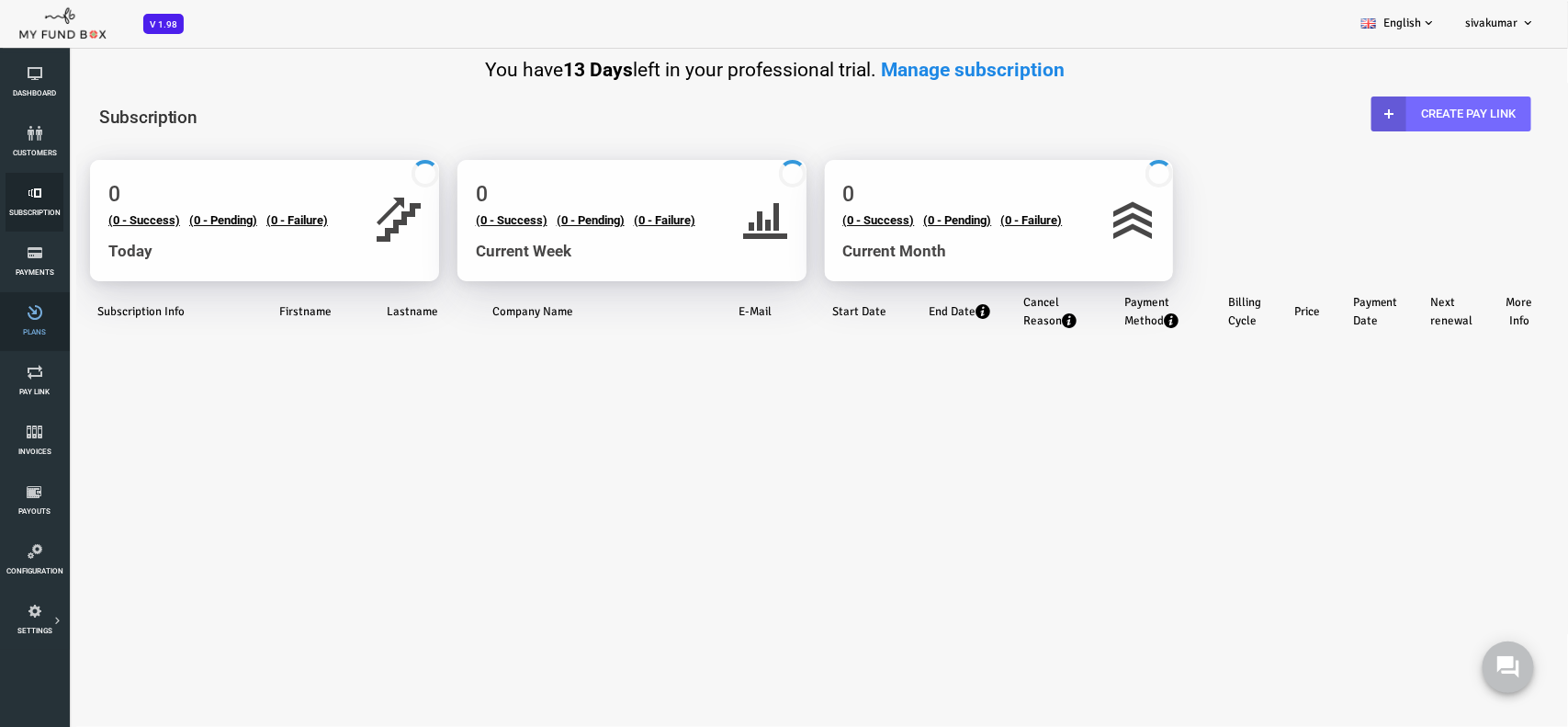 select on "100" 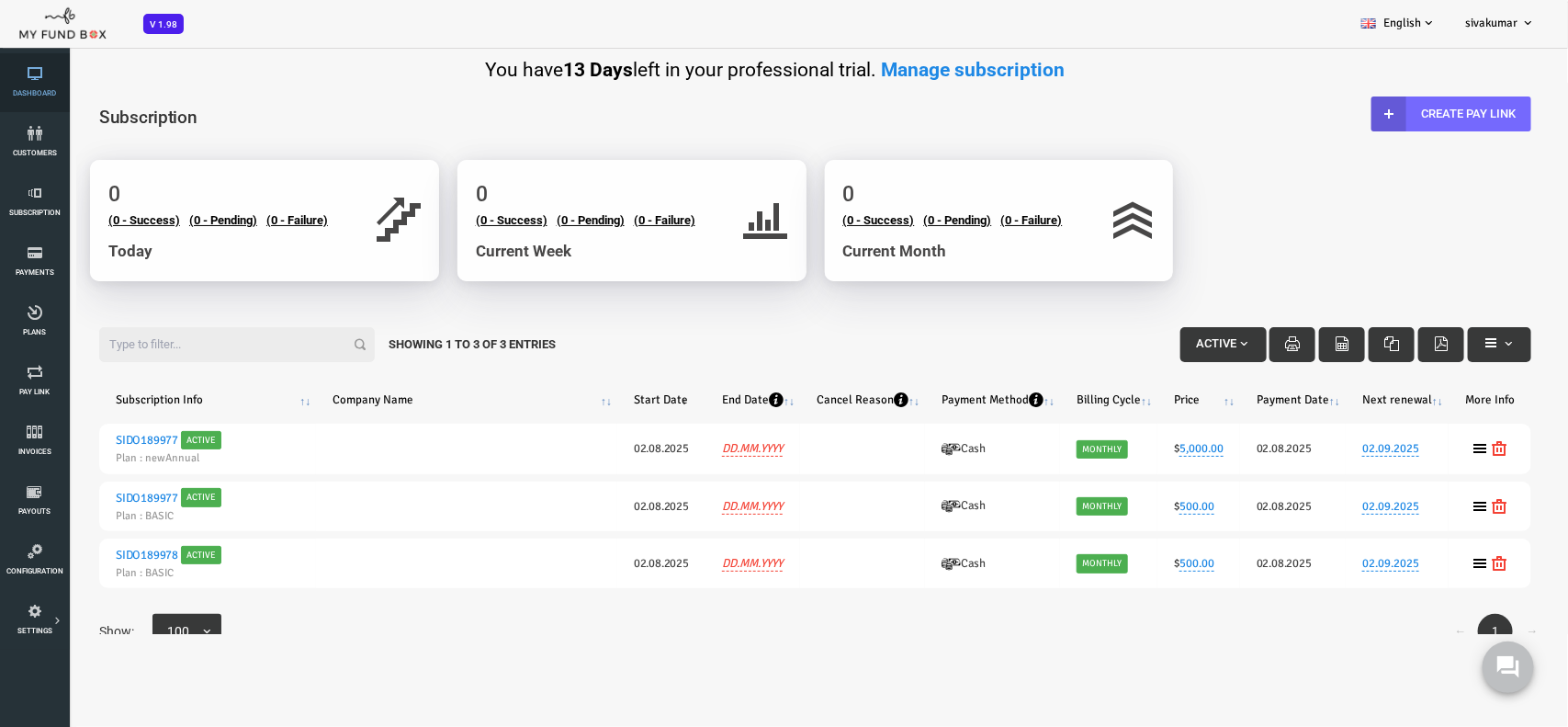 click on "Dashboard" at bounding box center [34, 83] 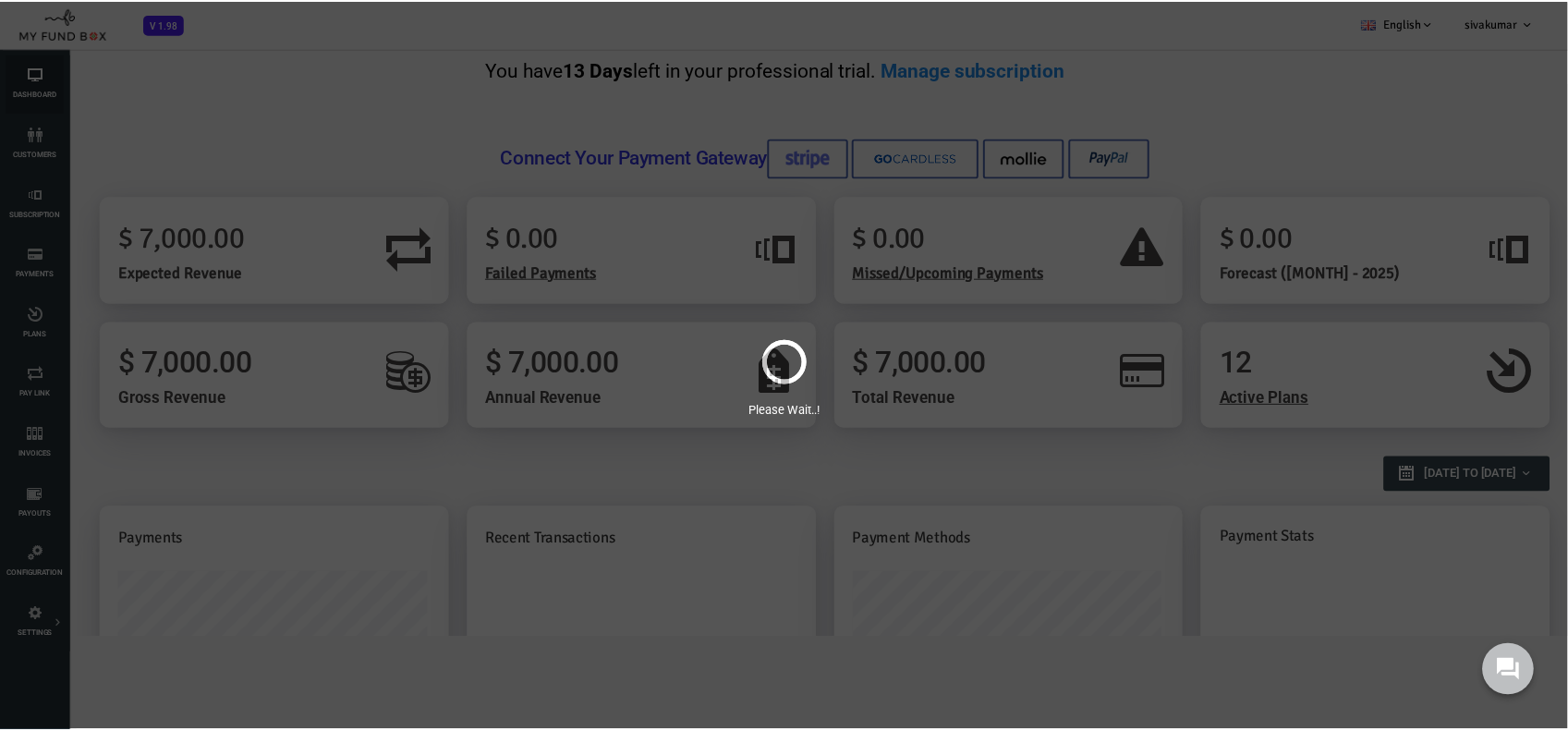 scroll, scrollTop: 0, scrollLeft: 0, axis: both 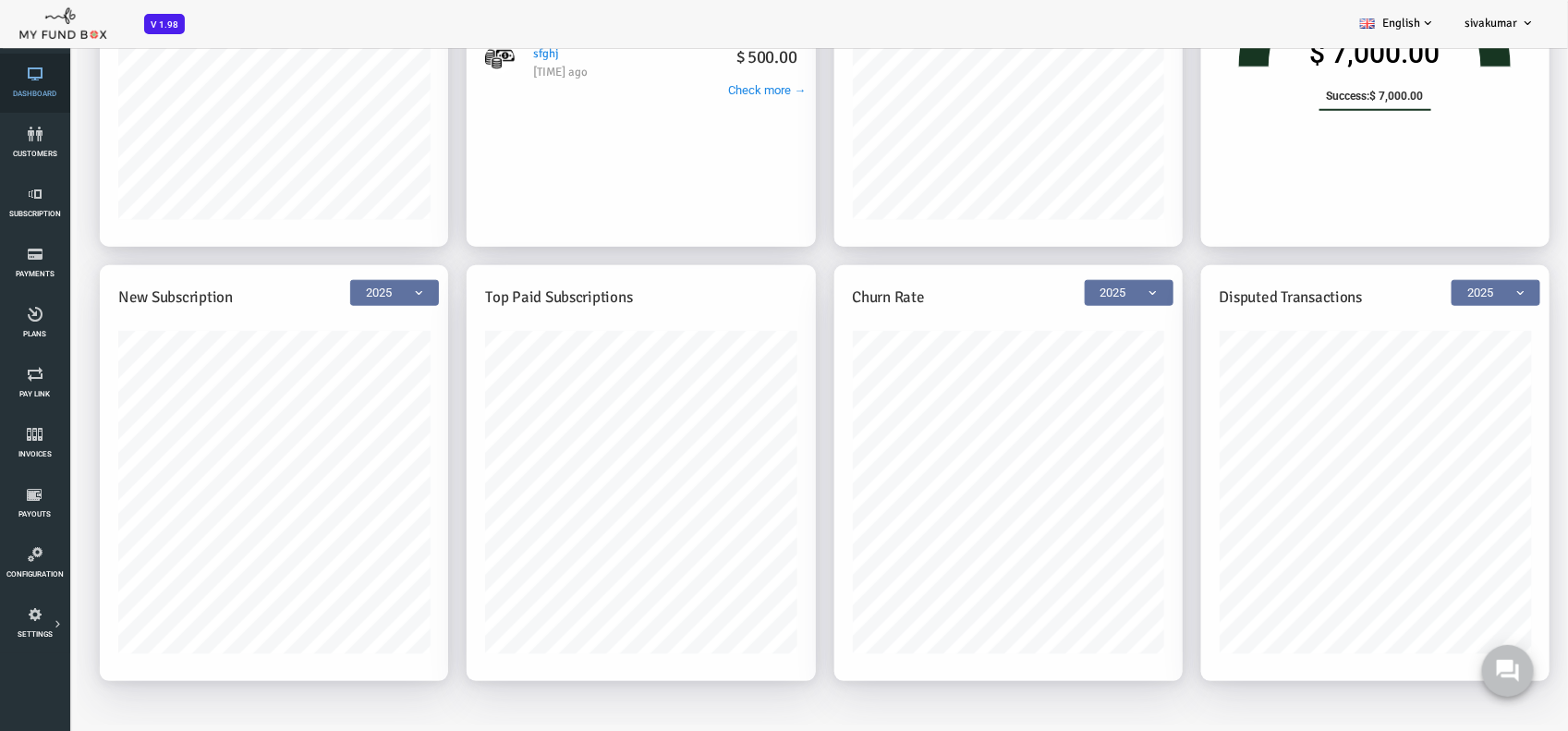 click on "Dashboard" at bounding box center [0, 0] 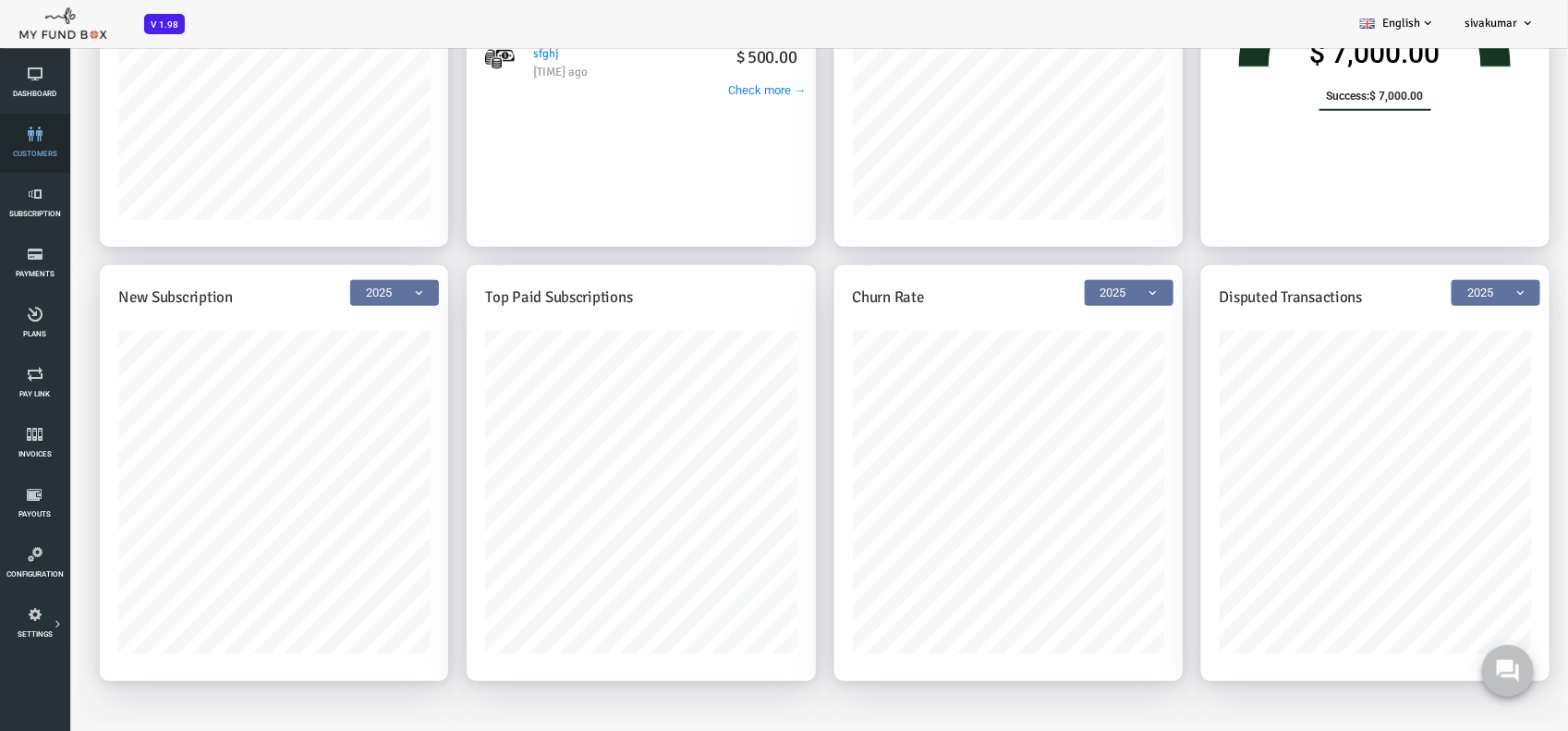 click at bounding box center (34, 134) 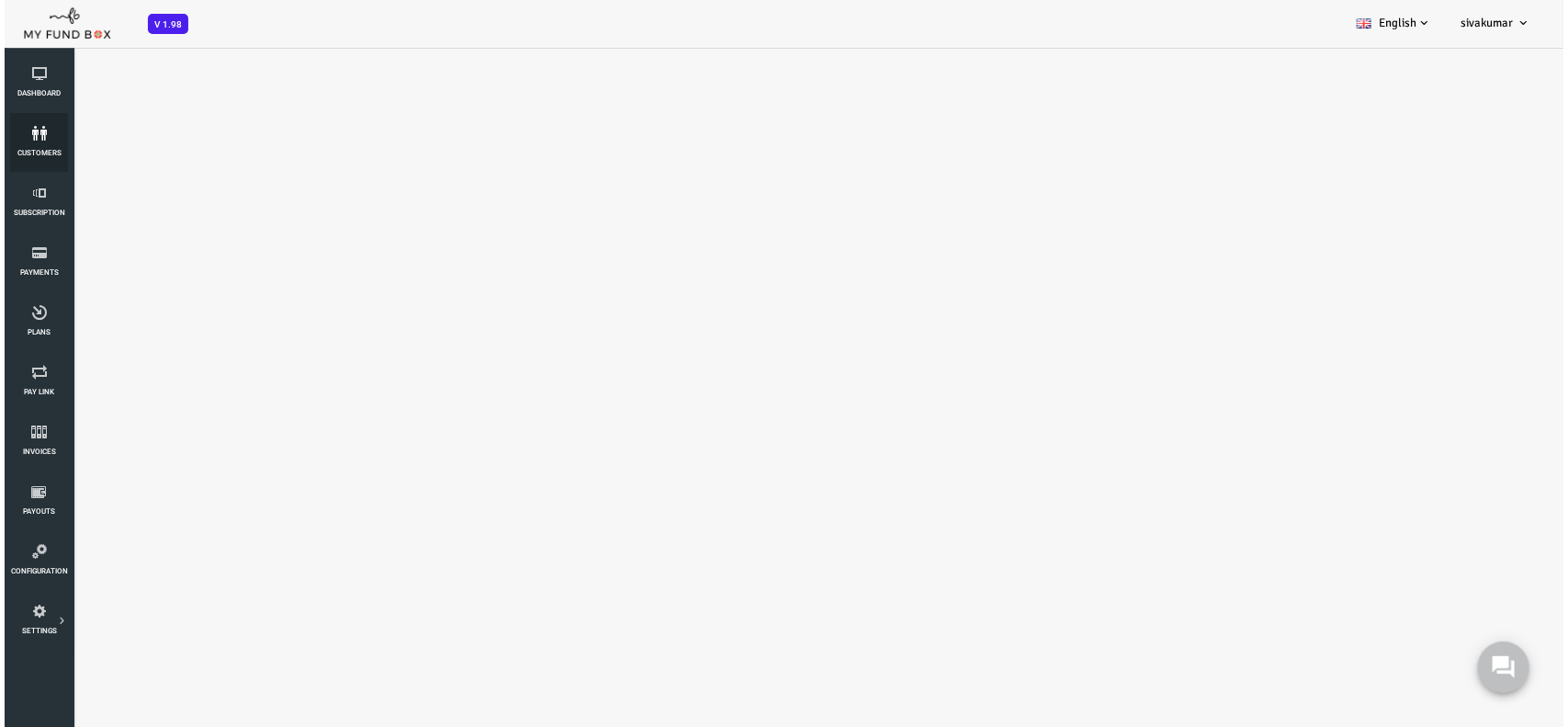 scroll, scrollTop: 0, scrollLeft: 0, axis: both 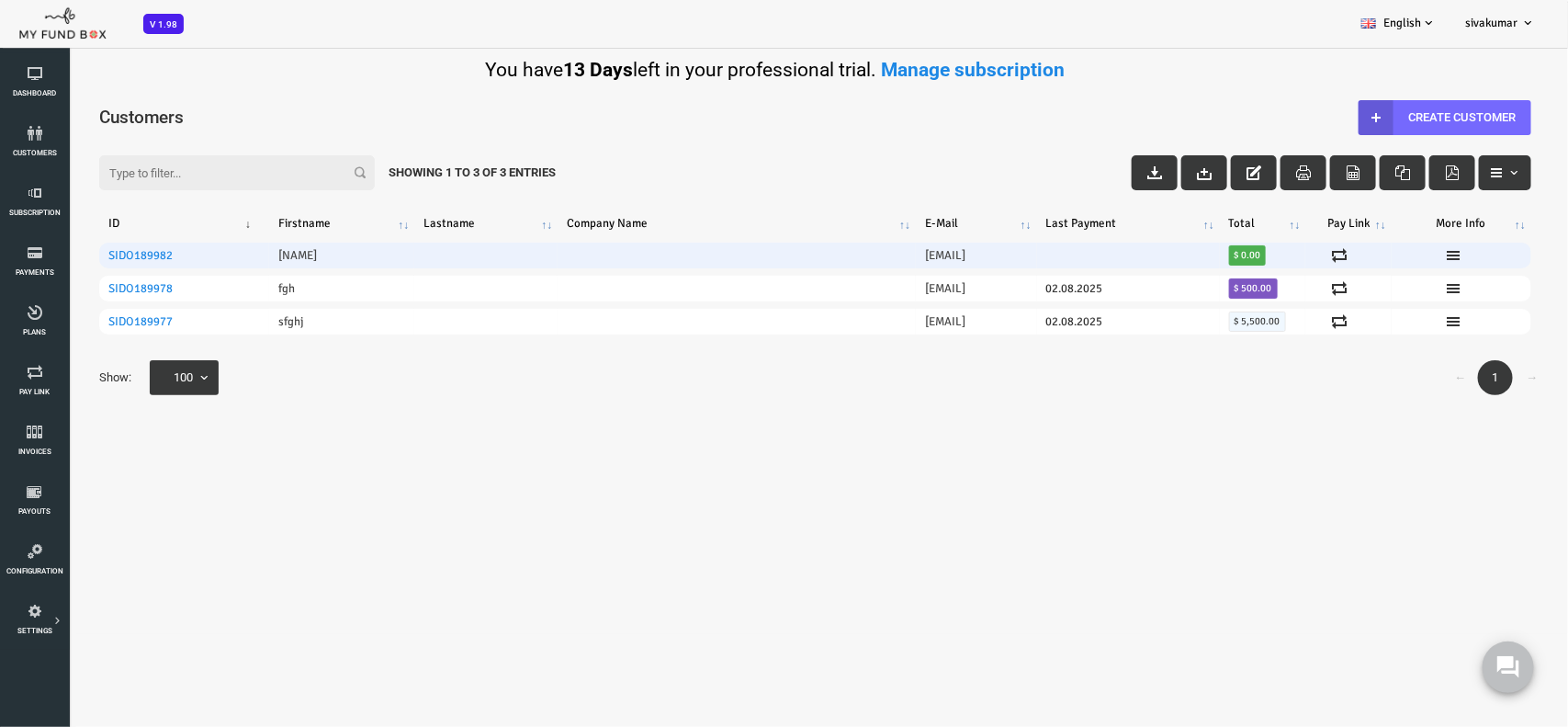 click on "SIDO189982" at bounding box center (121, 256) 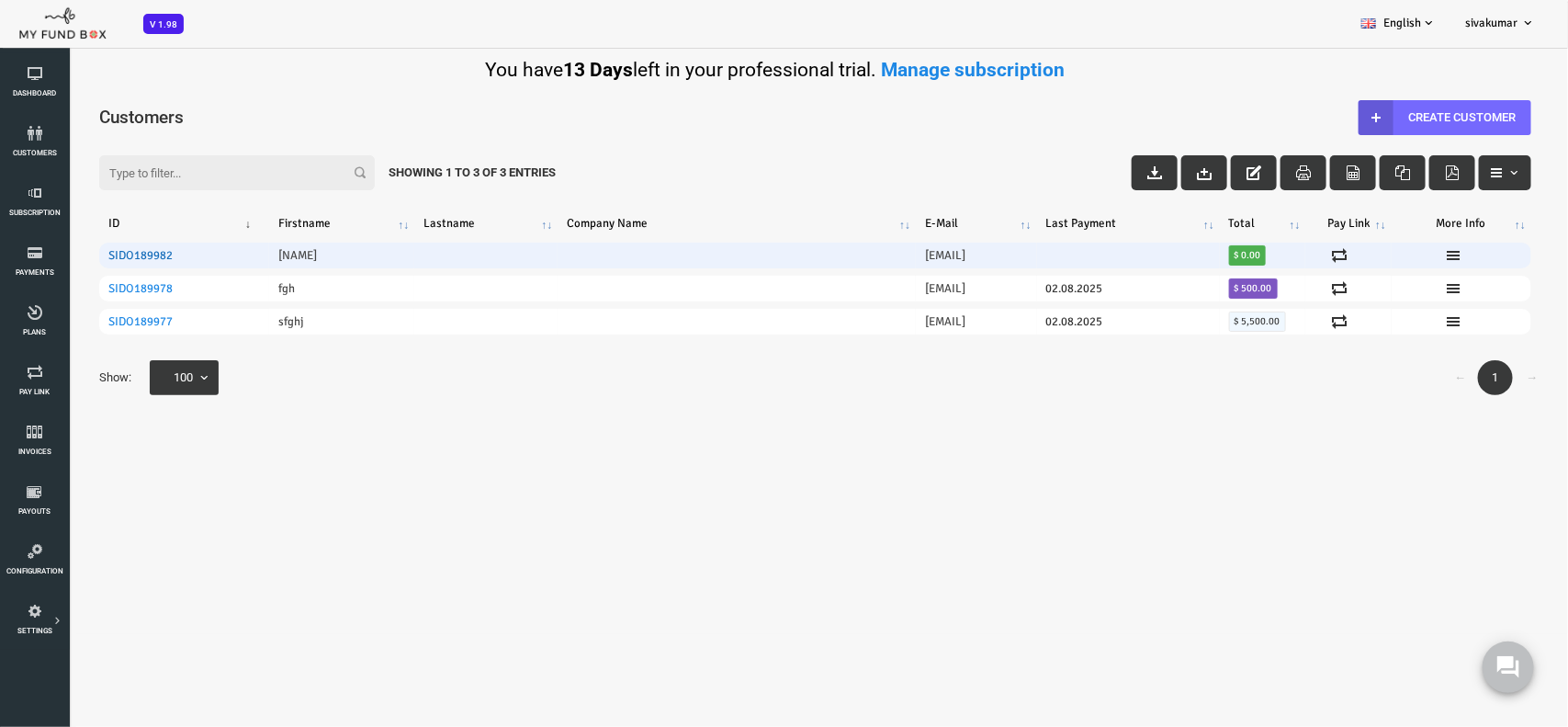 click on "SIDO189982" at bounding box center [78, 256] 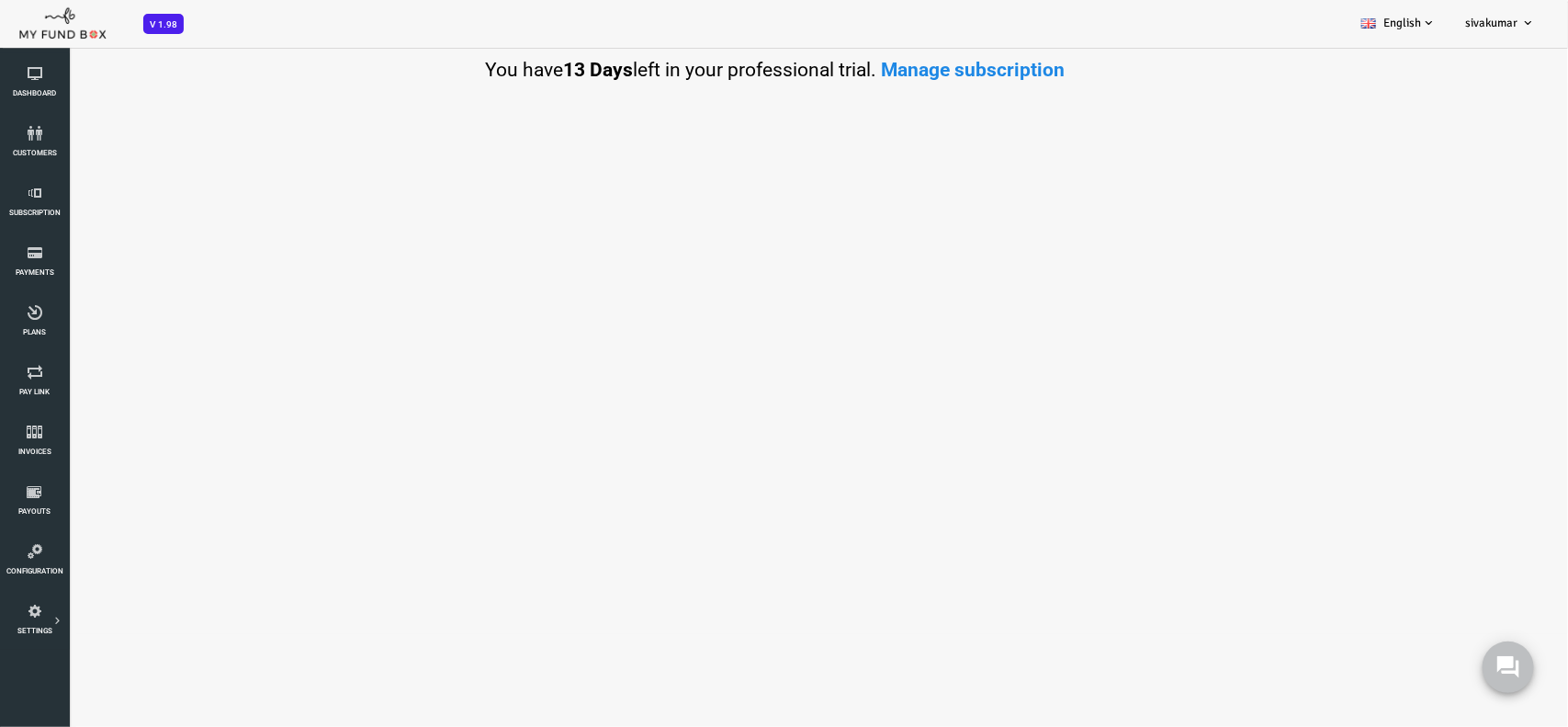 scroll, scrollTop: 0, scrollLeft: 0, axis: both 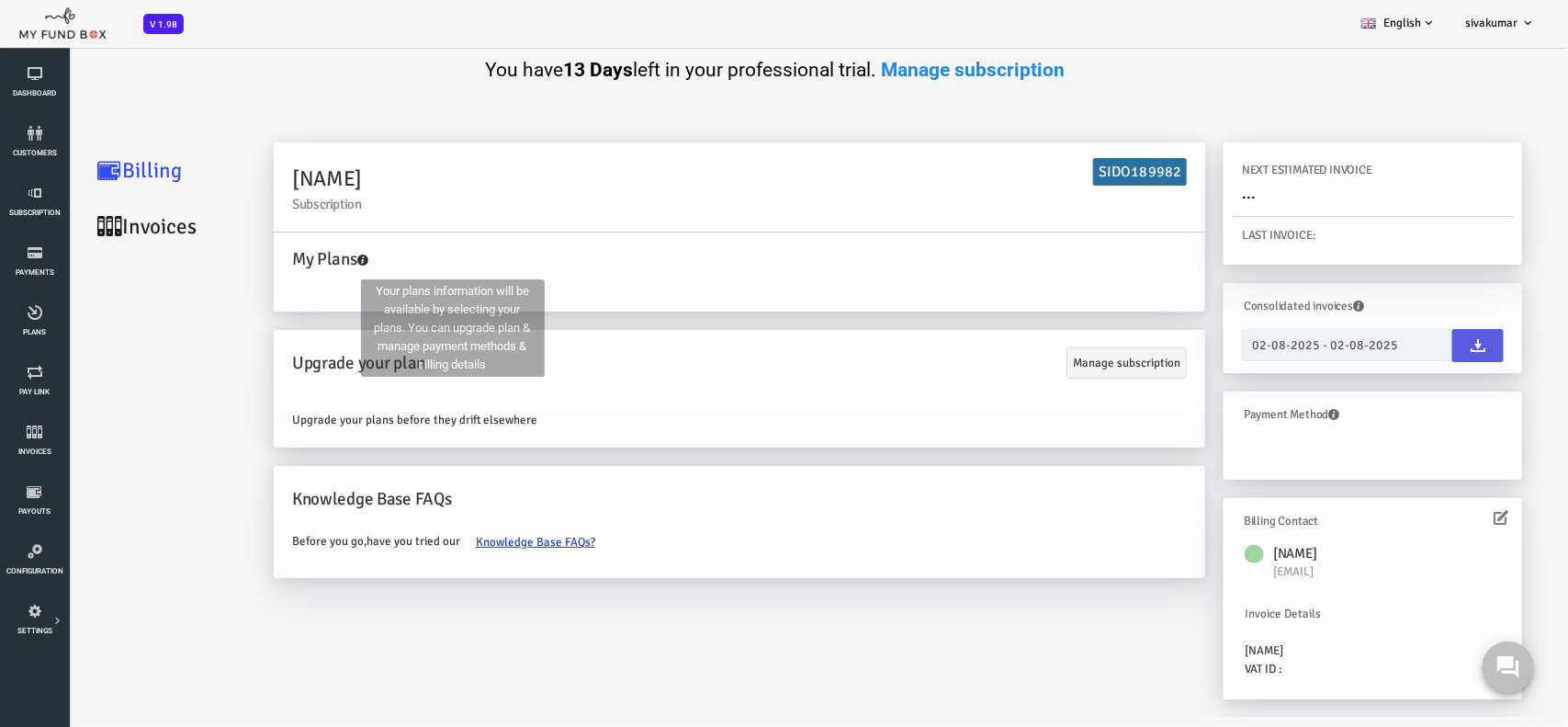 click on "My Plans" at bounding box center [677, 271] 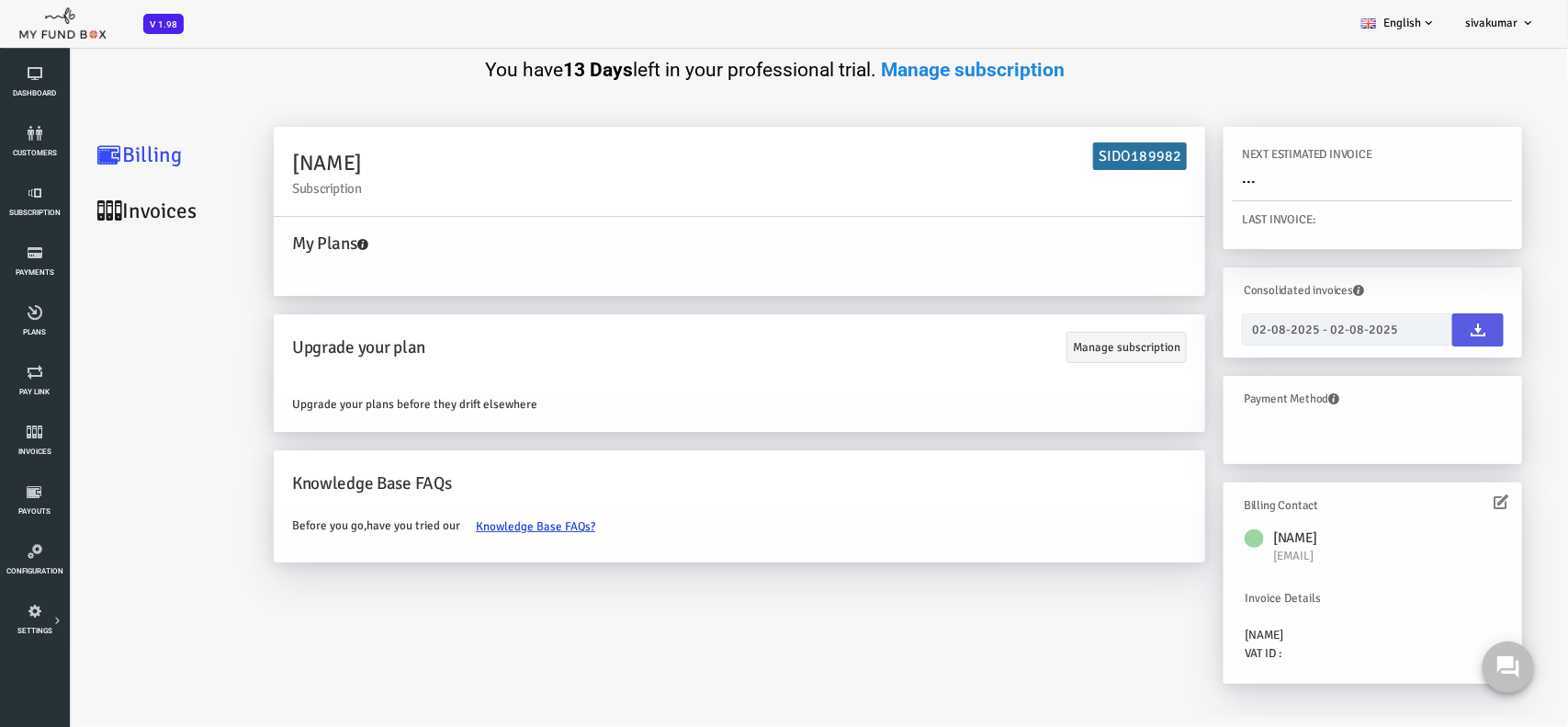 scroll, scrollTop: 20, scrollLeft: 0, axis: vertical 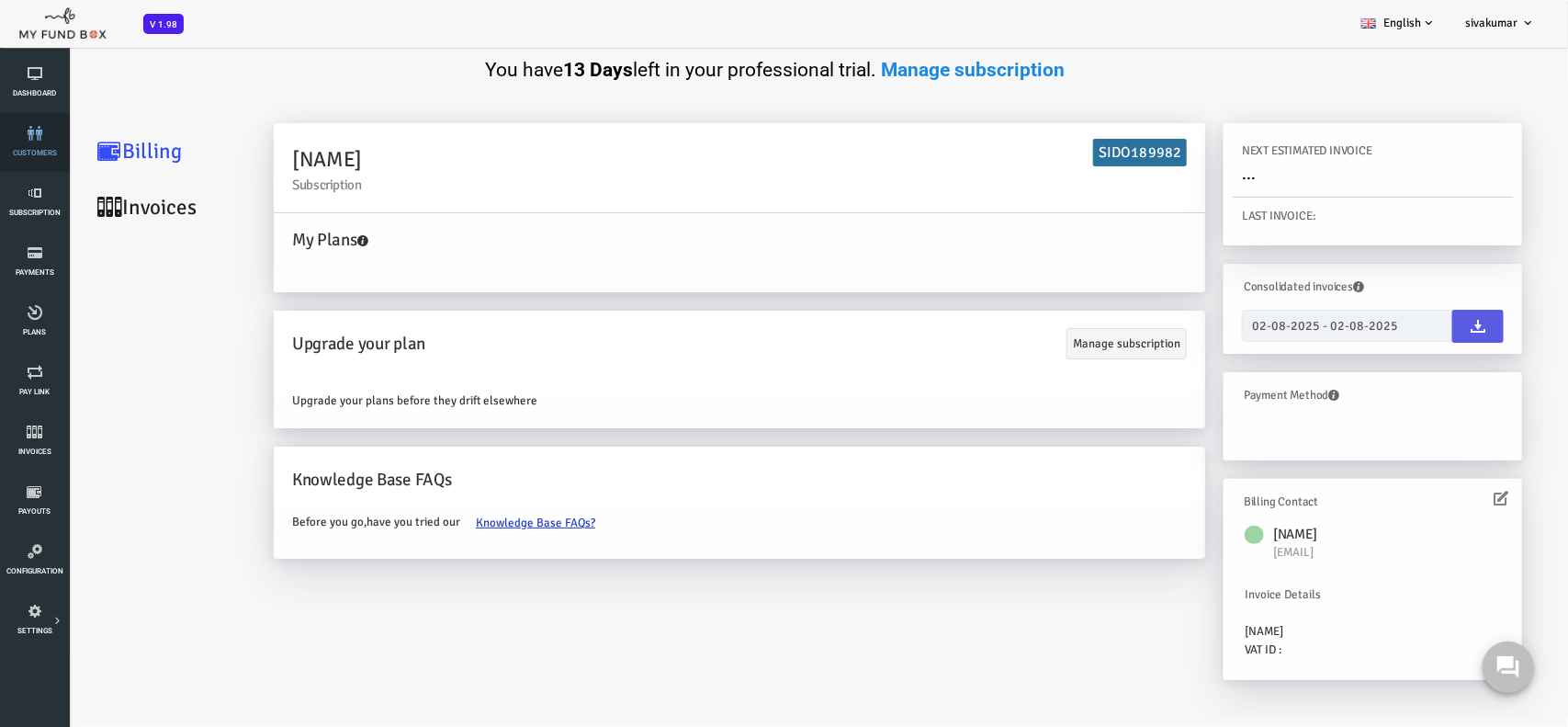click on "customers" at bounding box center [34, 142] 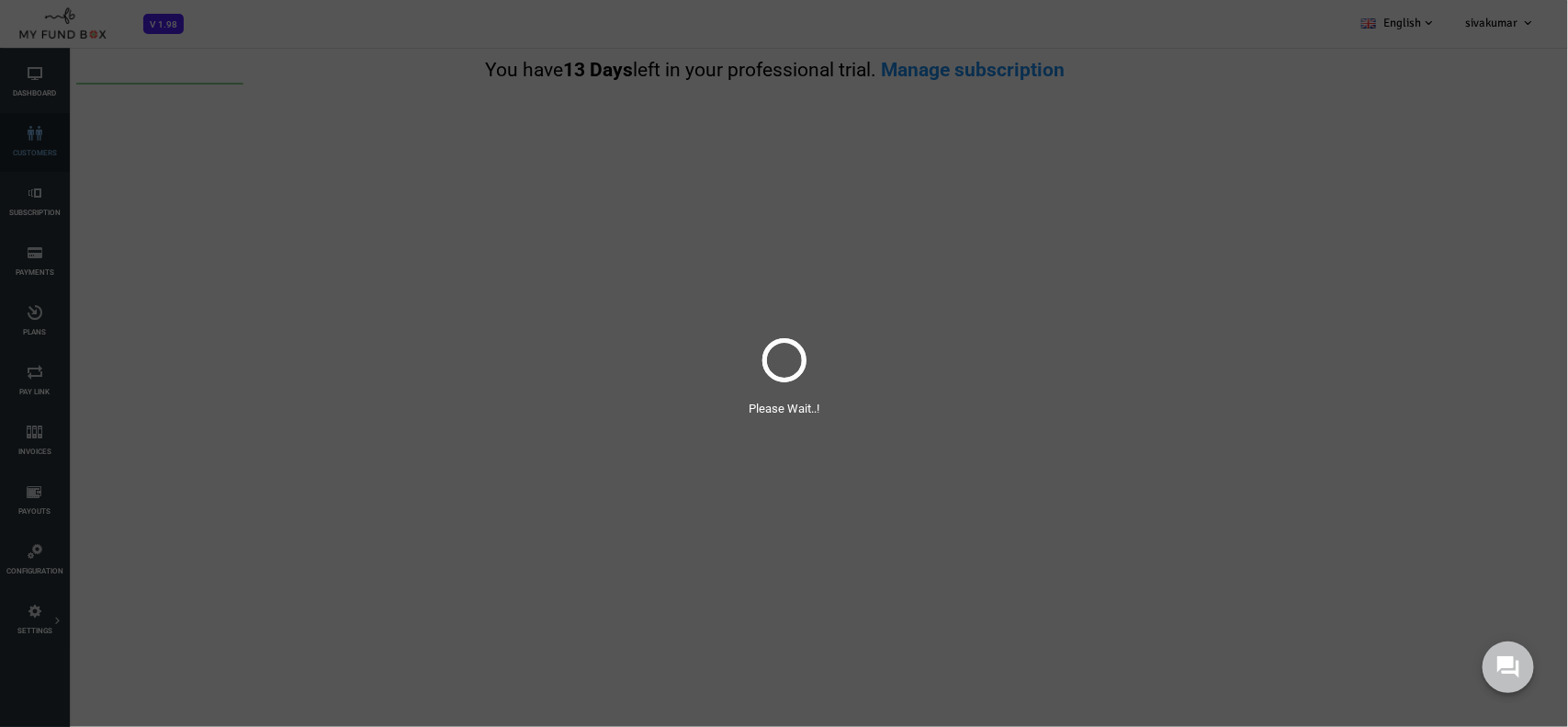 scroll, scrollTop: 0, scrollLeft: 0, axis: both 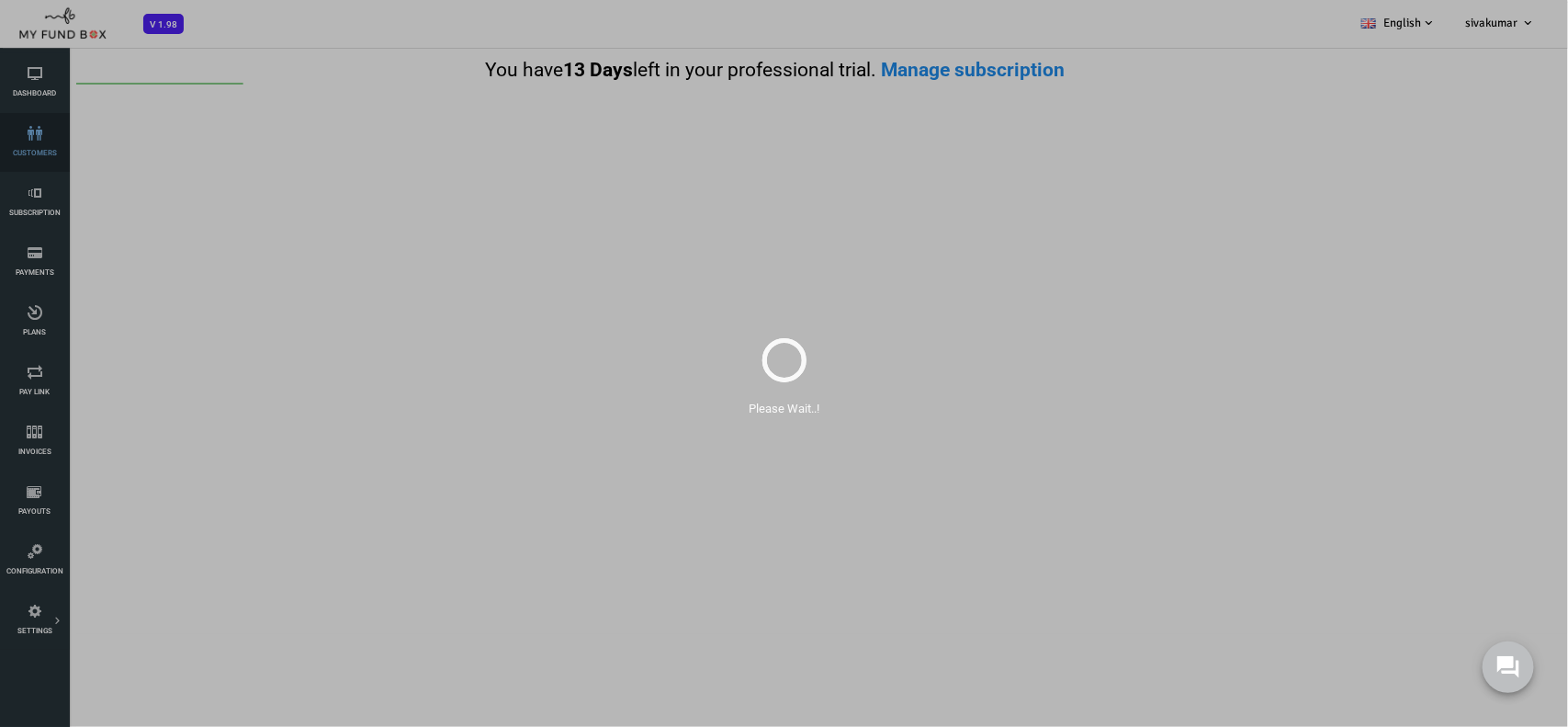 select on "100" 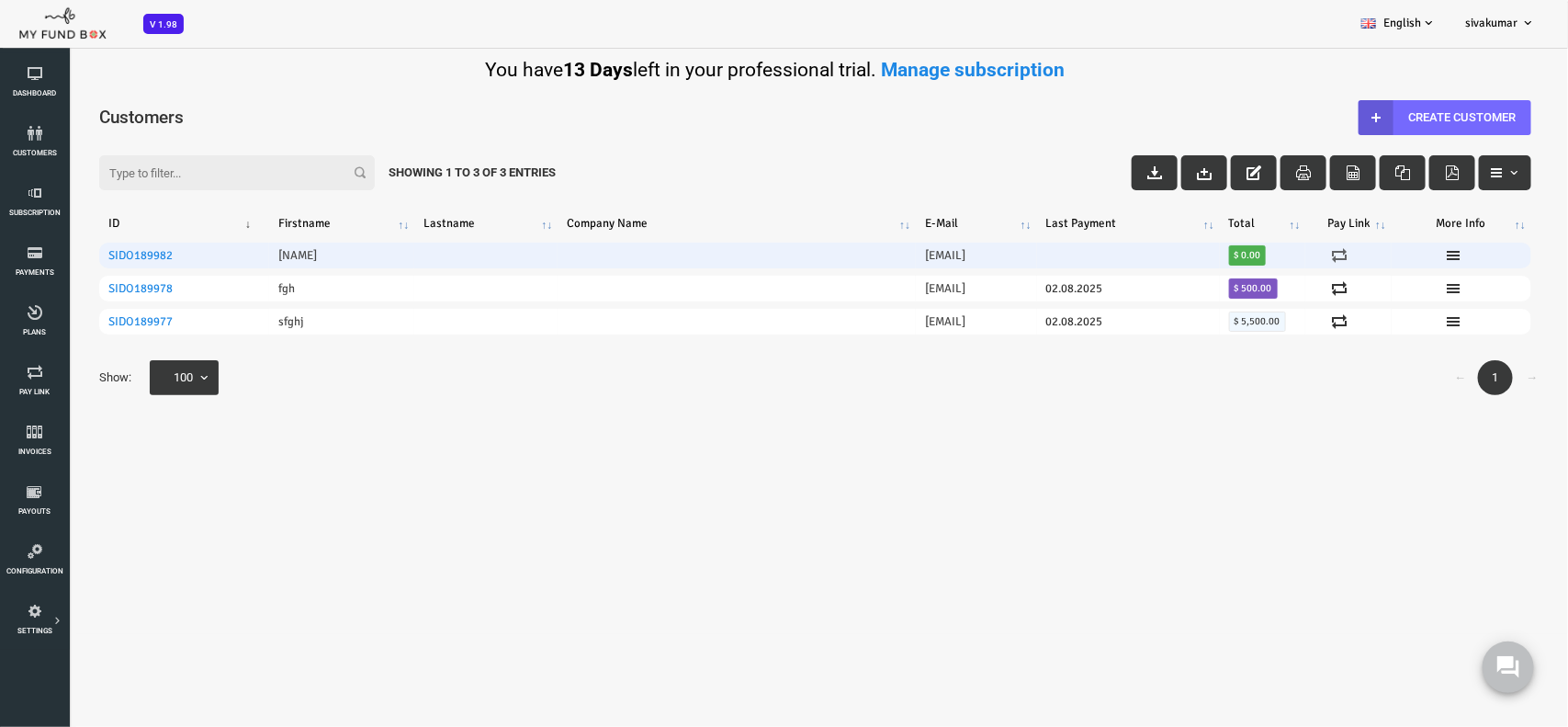 click at bounding box center [1277, 256] 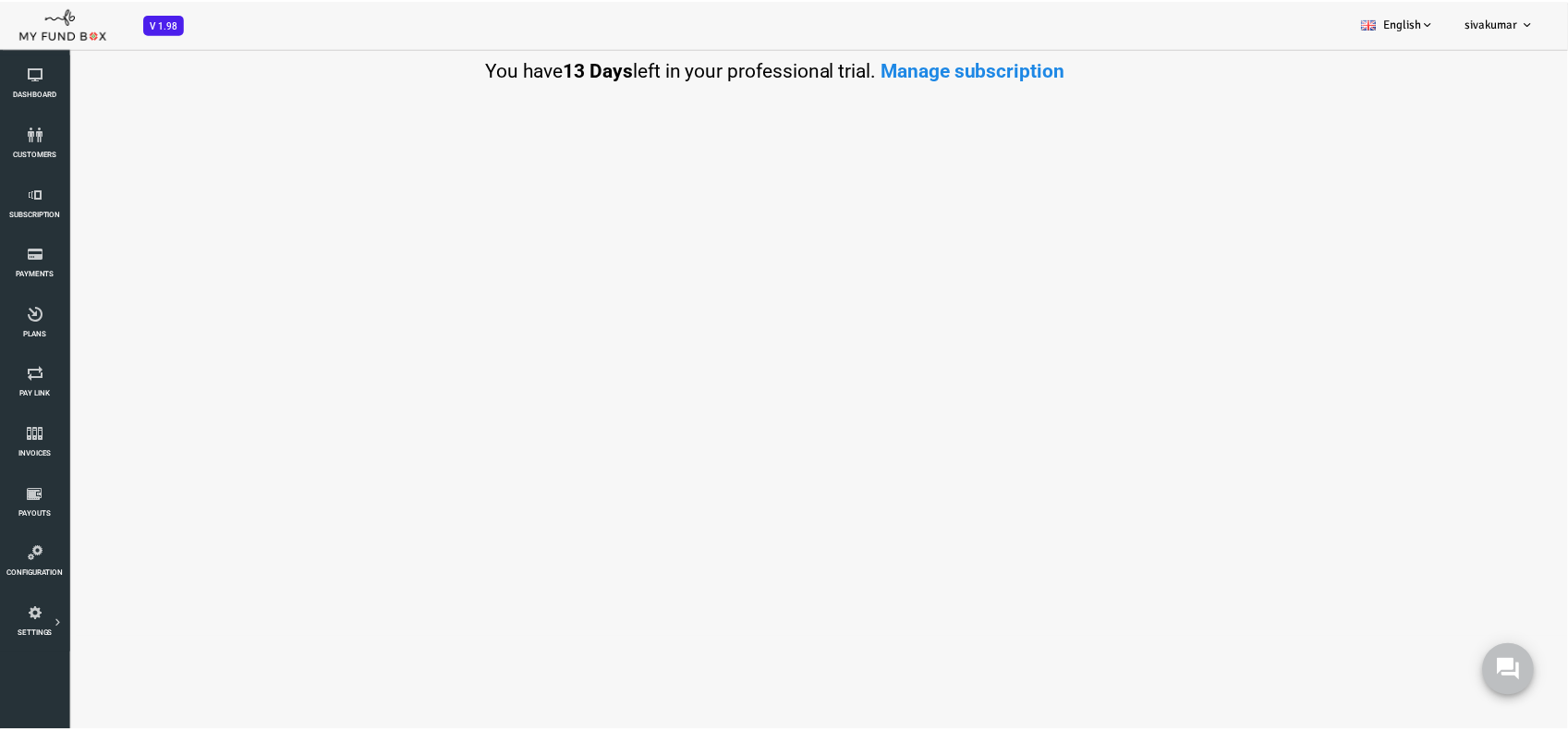 scroll, scrollTop: 0, scrollLeft: 0, axis: both 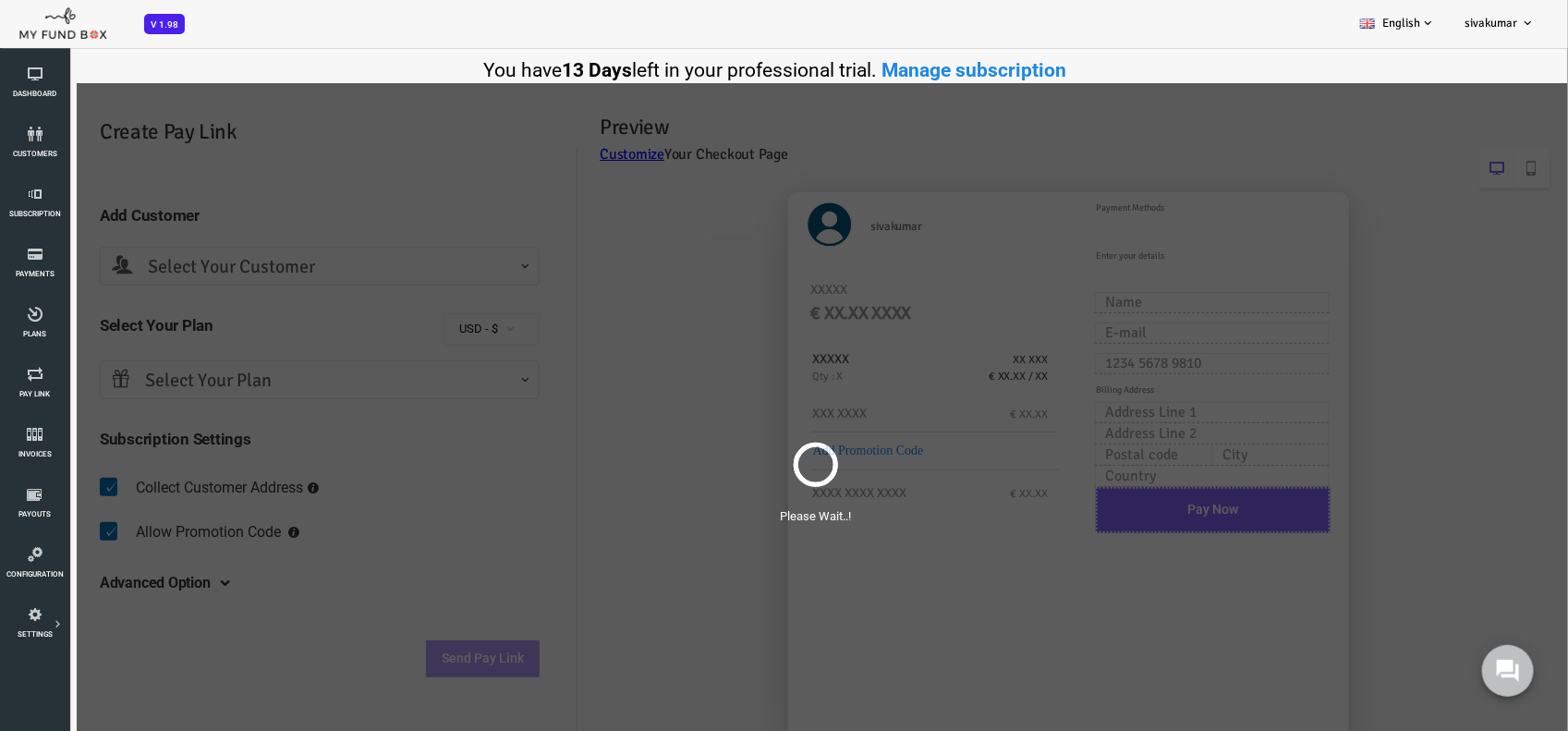 select on "arasumani@example.com" 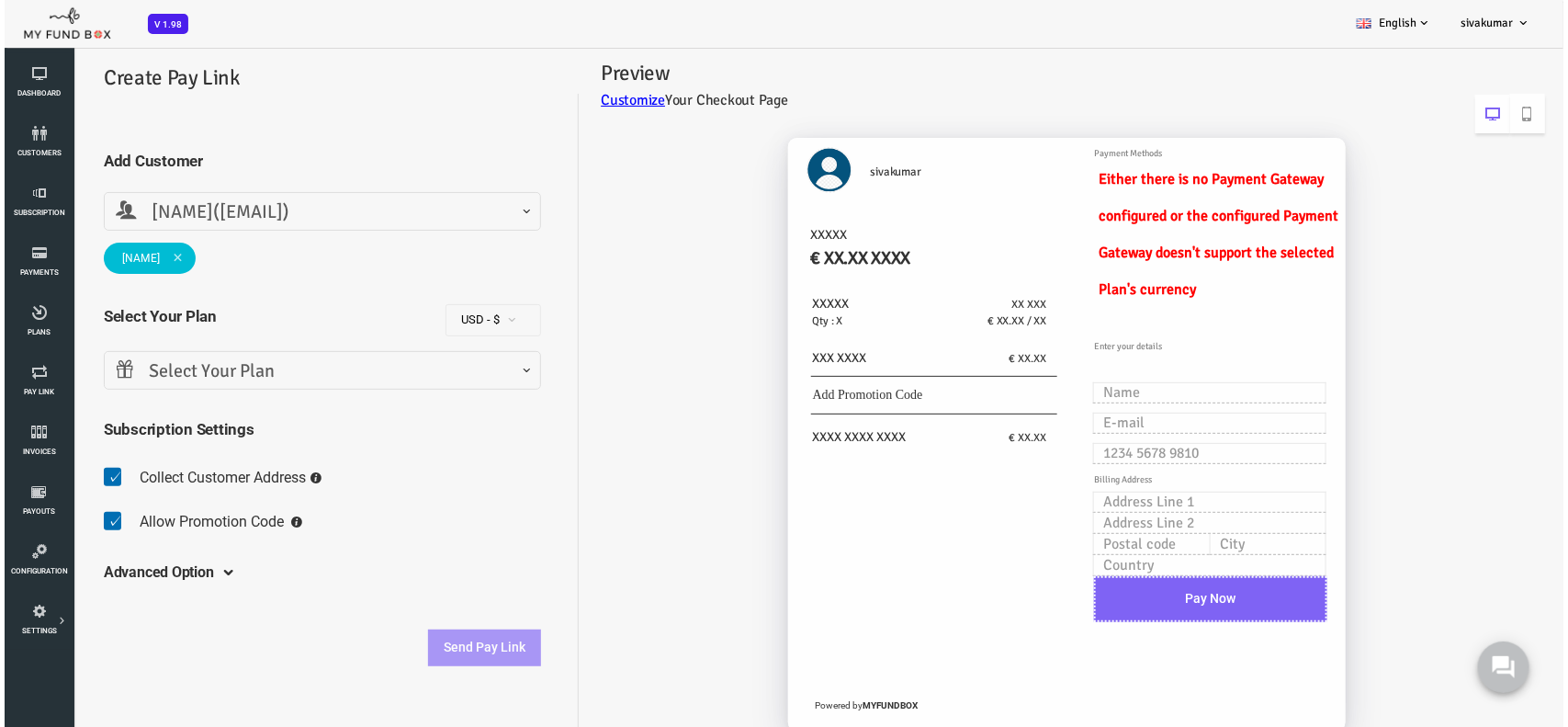 scroll, scrollTop: 0, scrollLeft: 0, axis: both 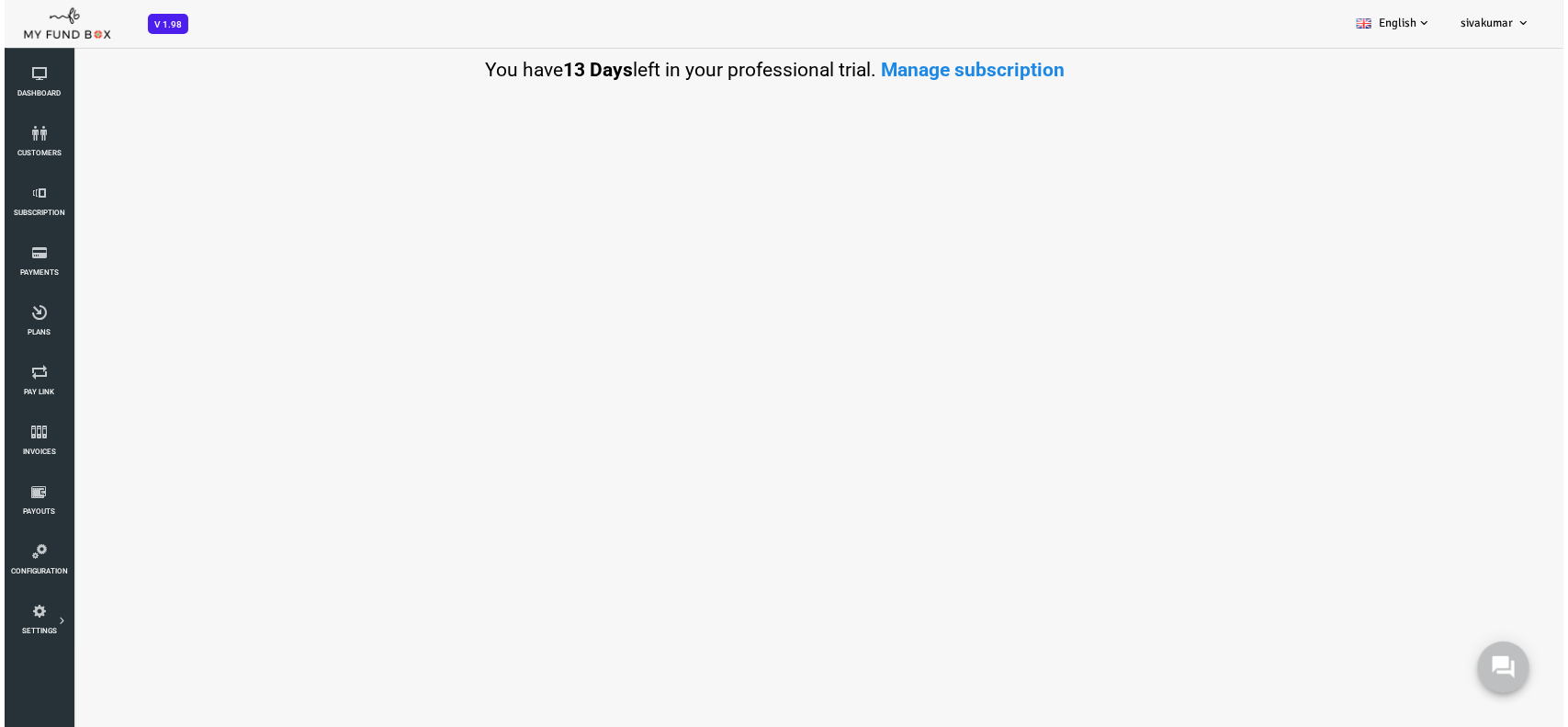 select on "100" 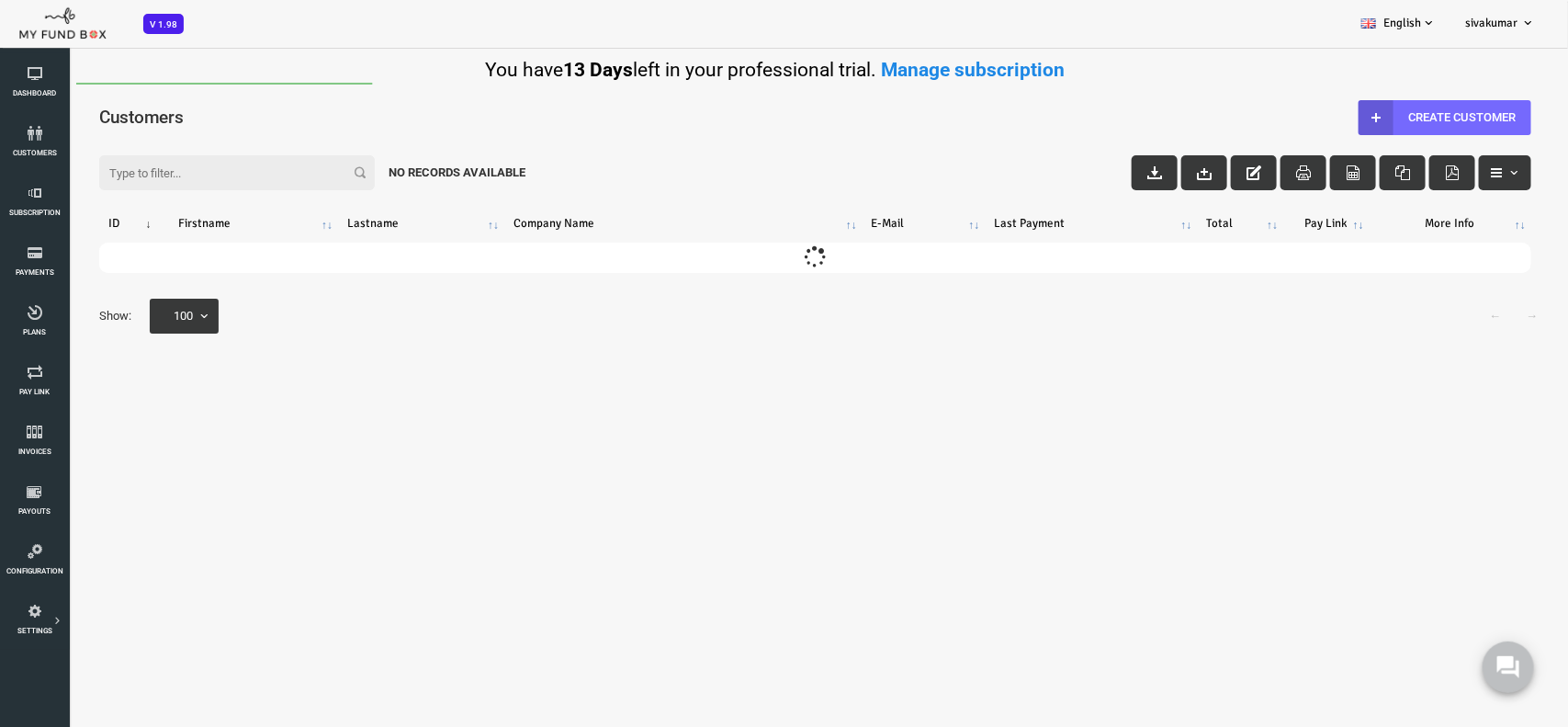 scroll, scrollTop: 0, scrollLeft: 0, axis: both 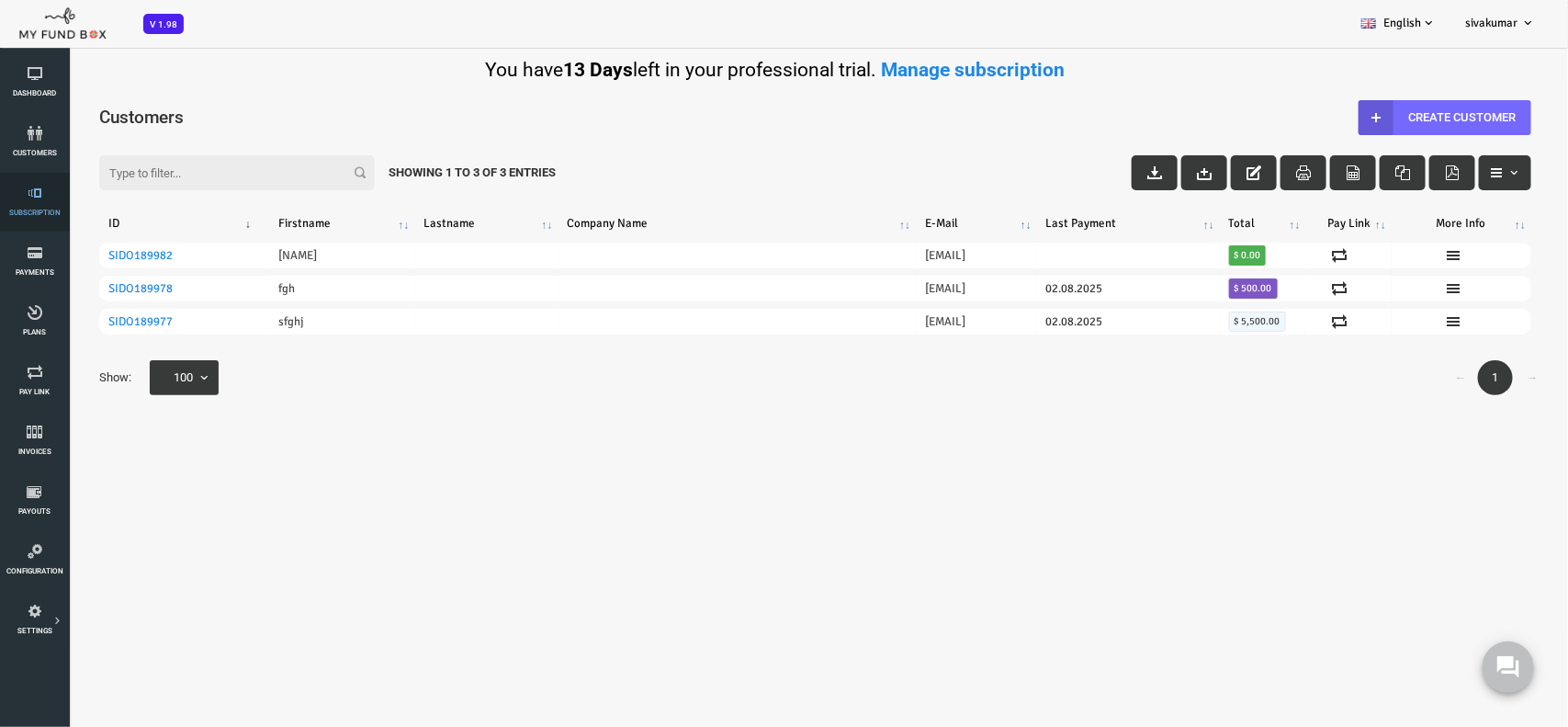 click on "Subscription" at bounding box center [34, 202] 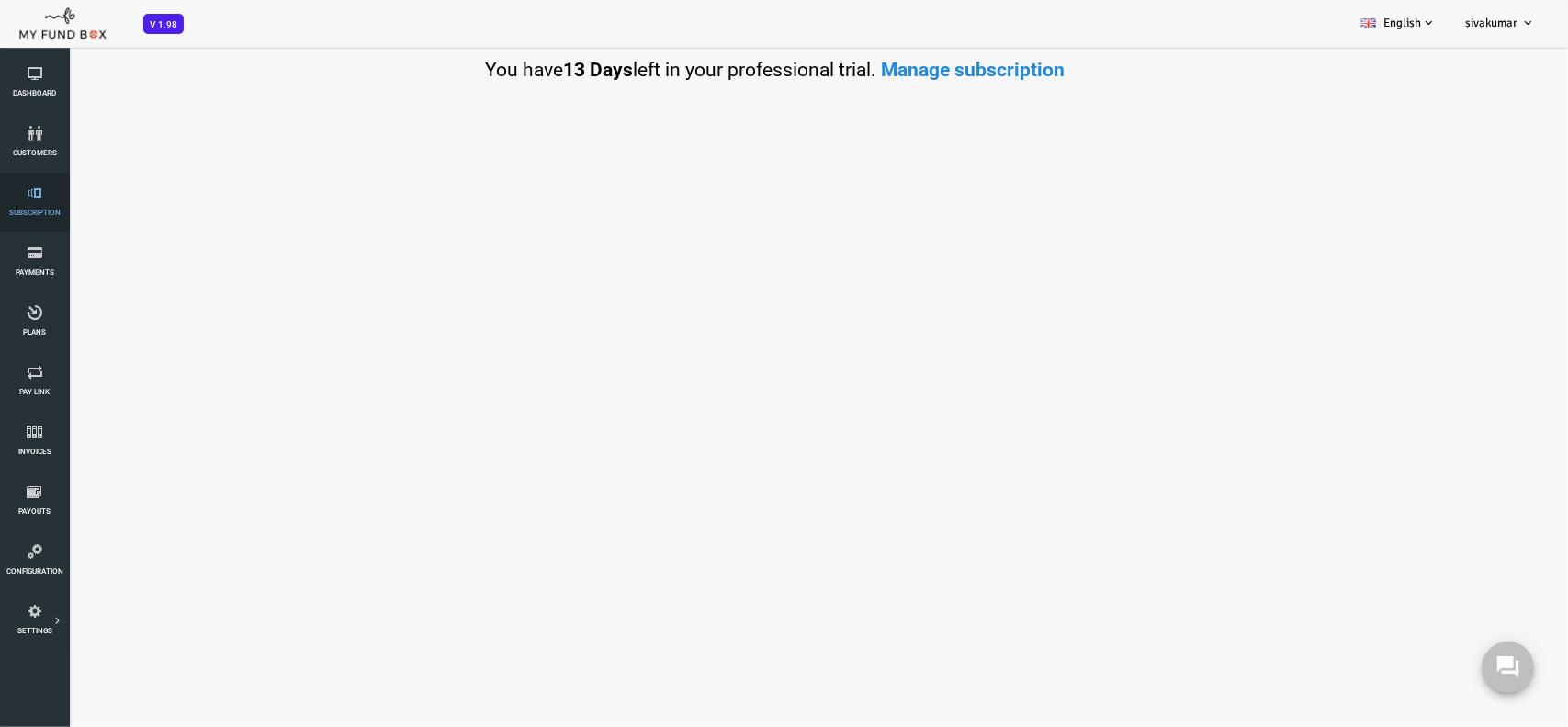 select on "100" 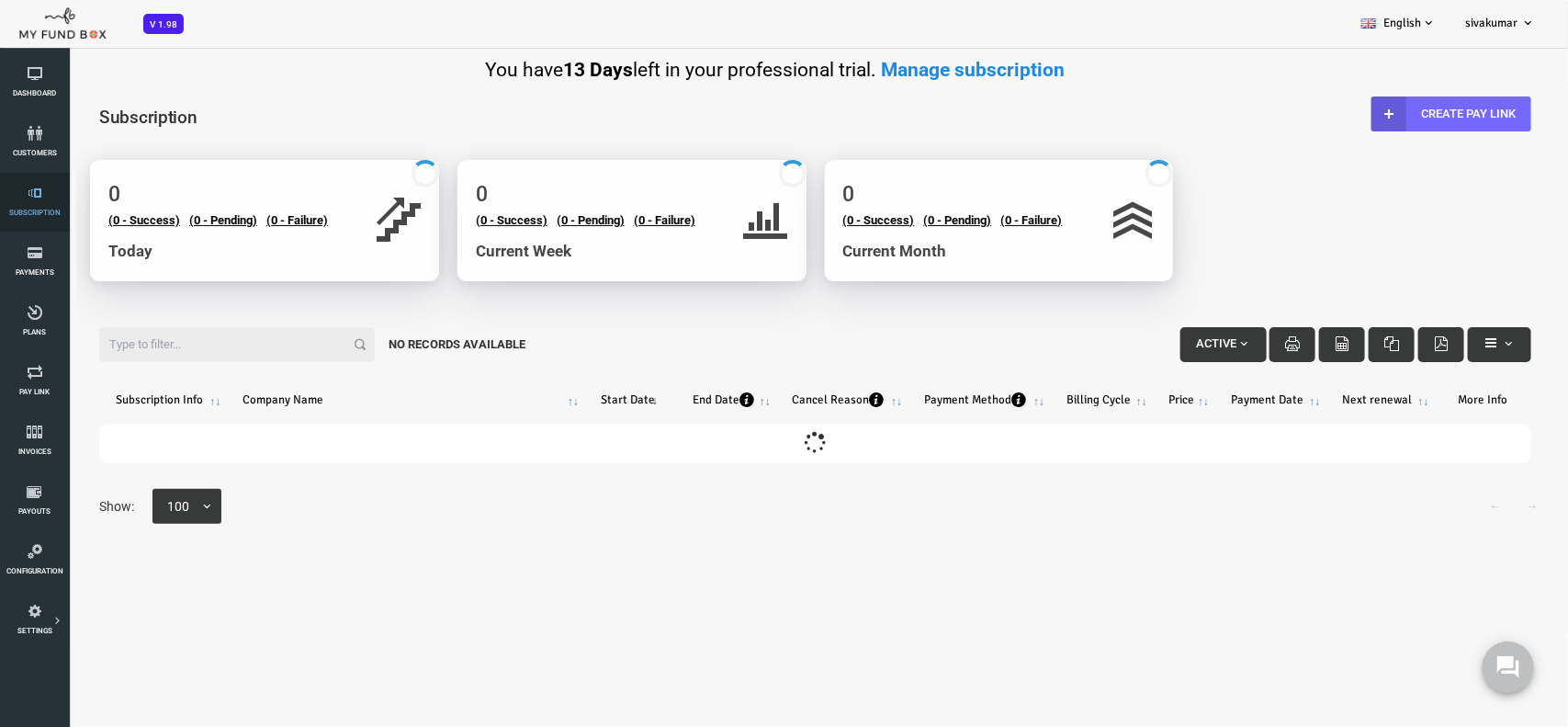 scroll, scrollTop: 0, scrollLeft: 0, axis: both 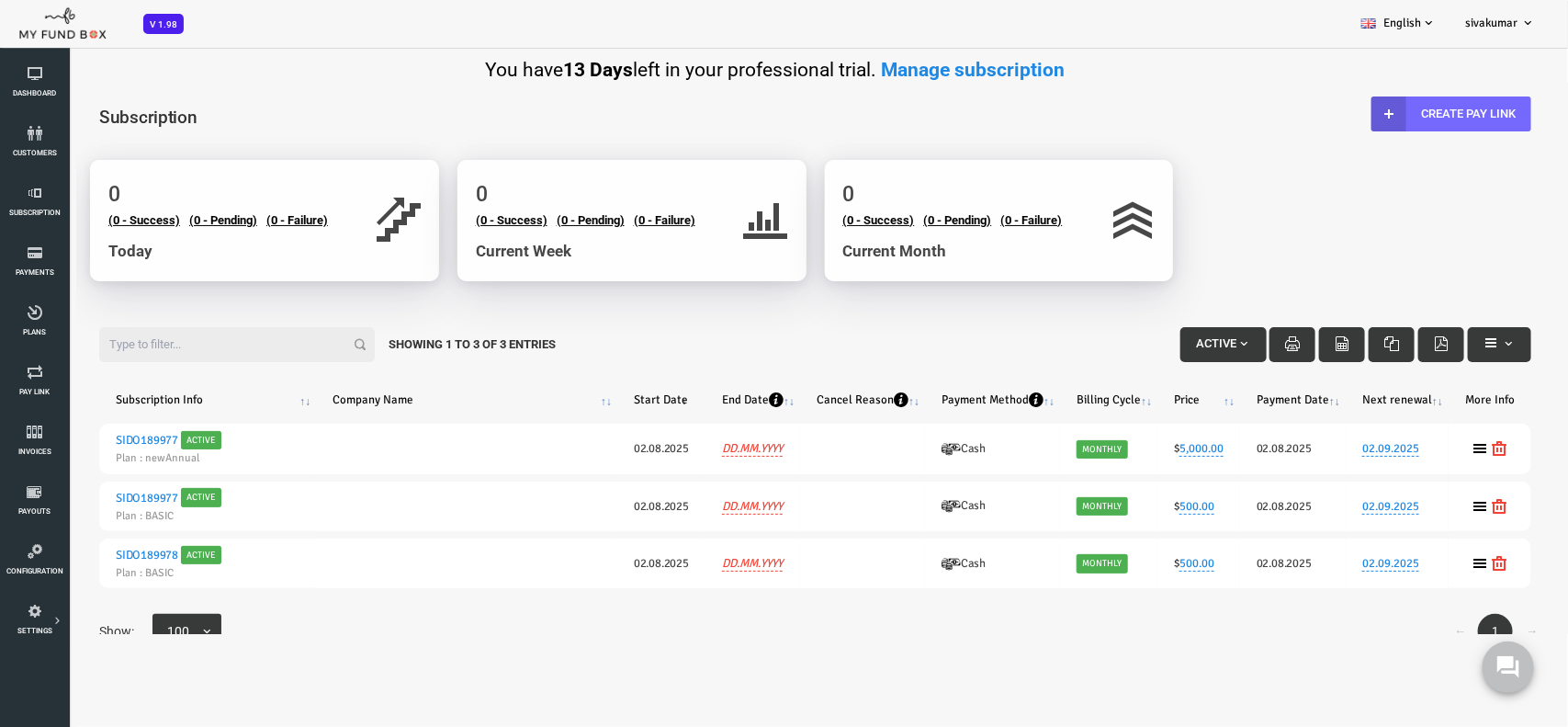 click on "Subscription" at bounding box center [752, 126] 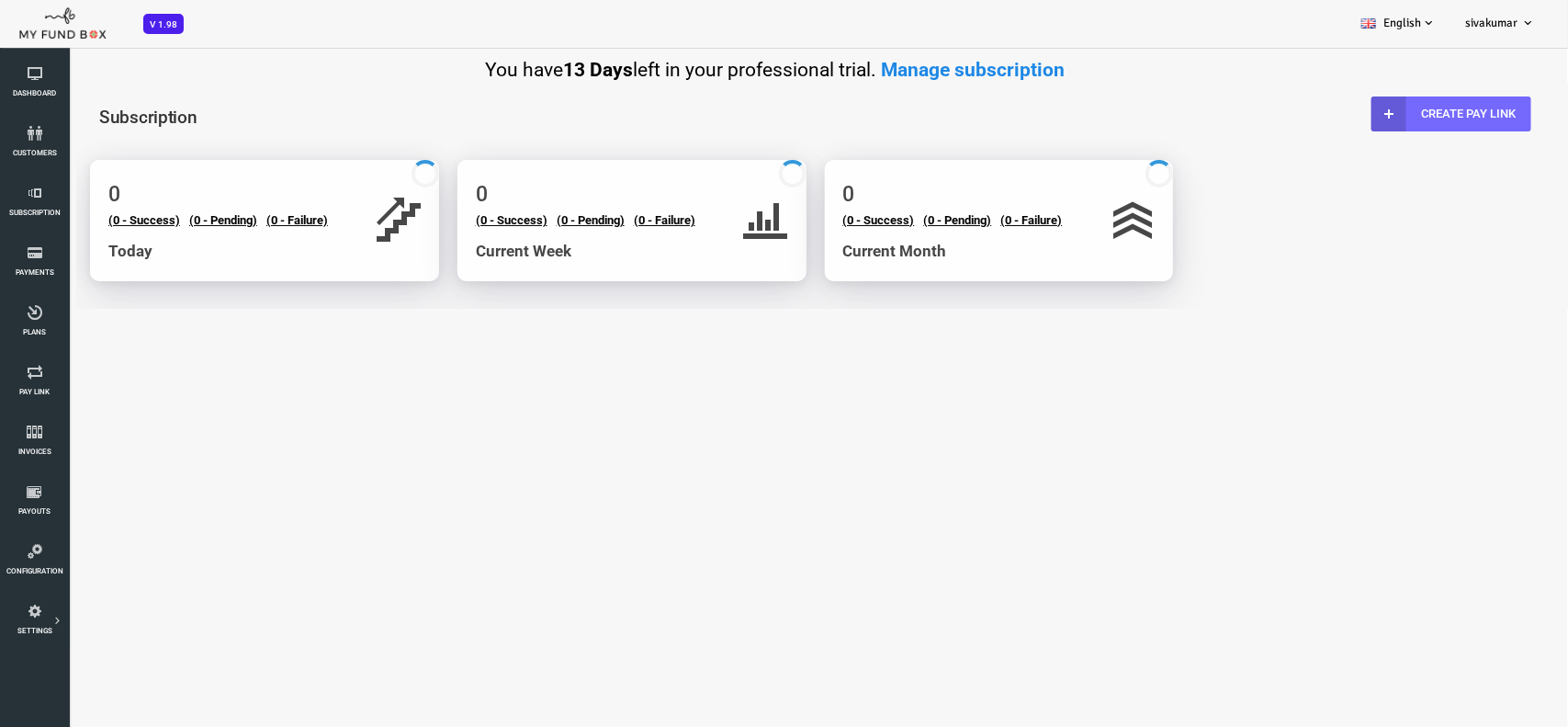 scroll, scrollTop: 0, scrollLeft: 0, axis: both 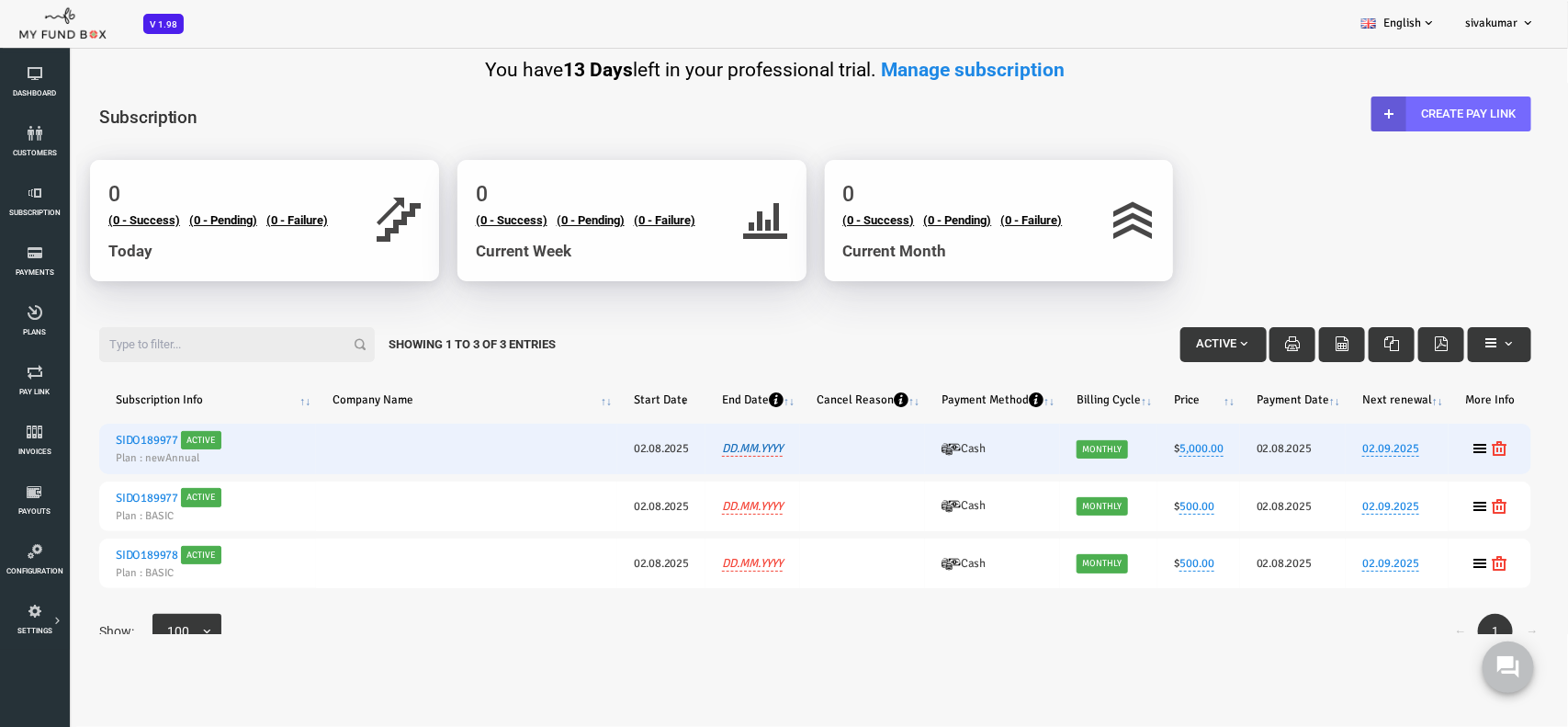 click on "DD.MM.YYYY" at bounding box center [690, 449] 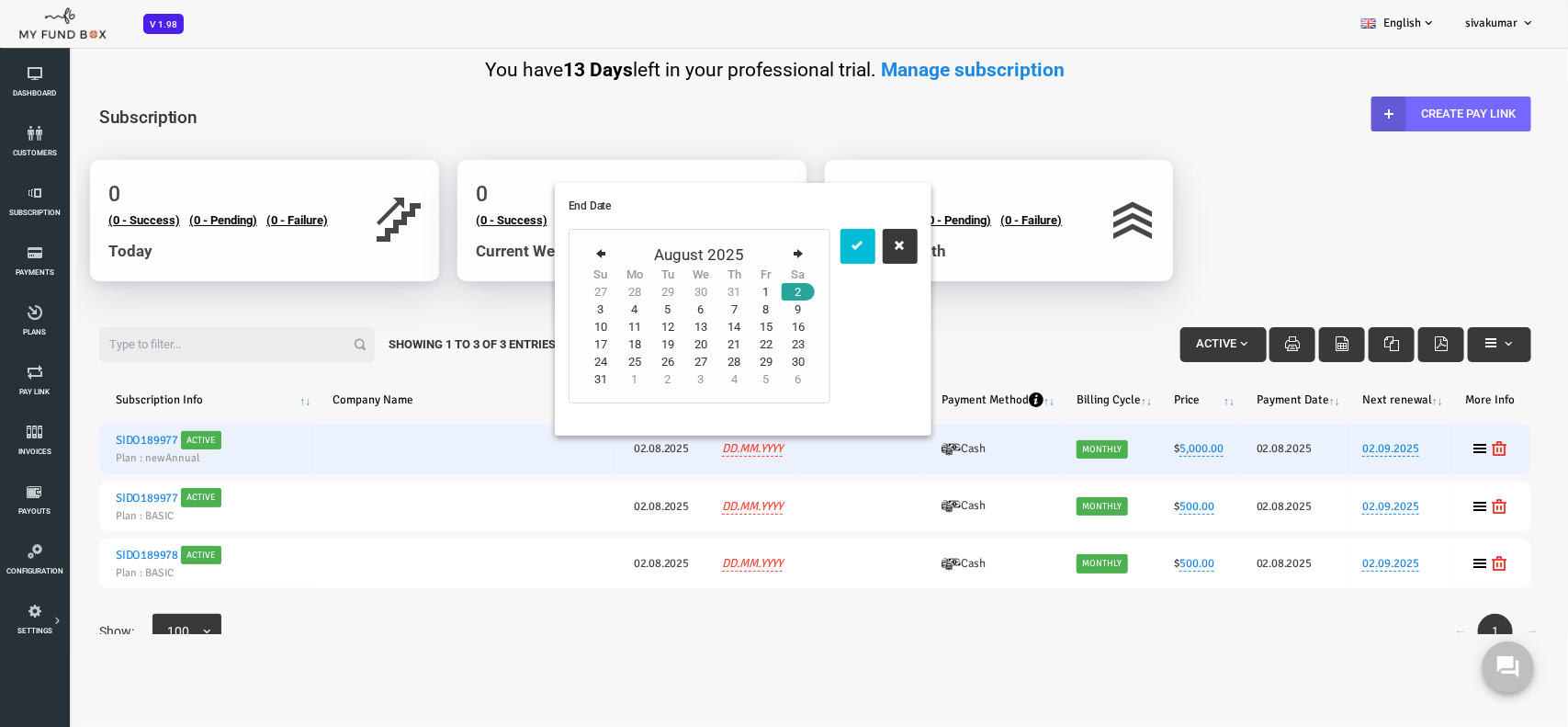 click on "8" at bounding box center [704, 309] 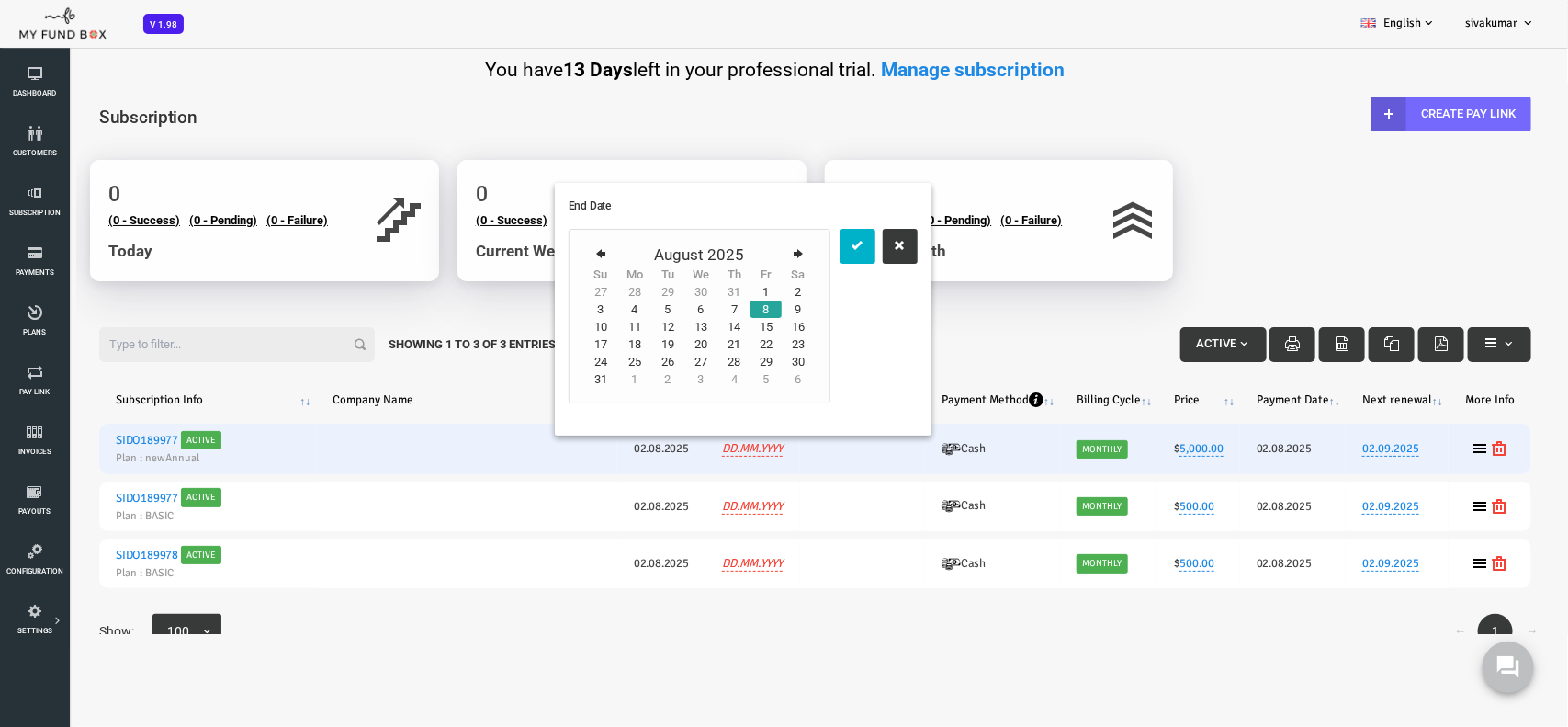 click at bounding box center (795, 245) 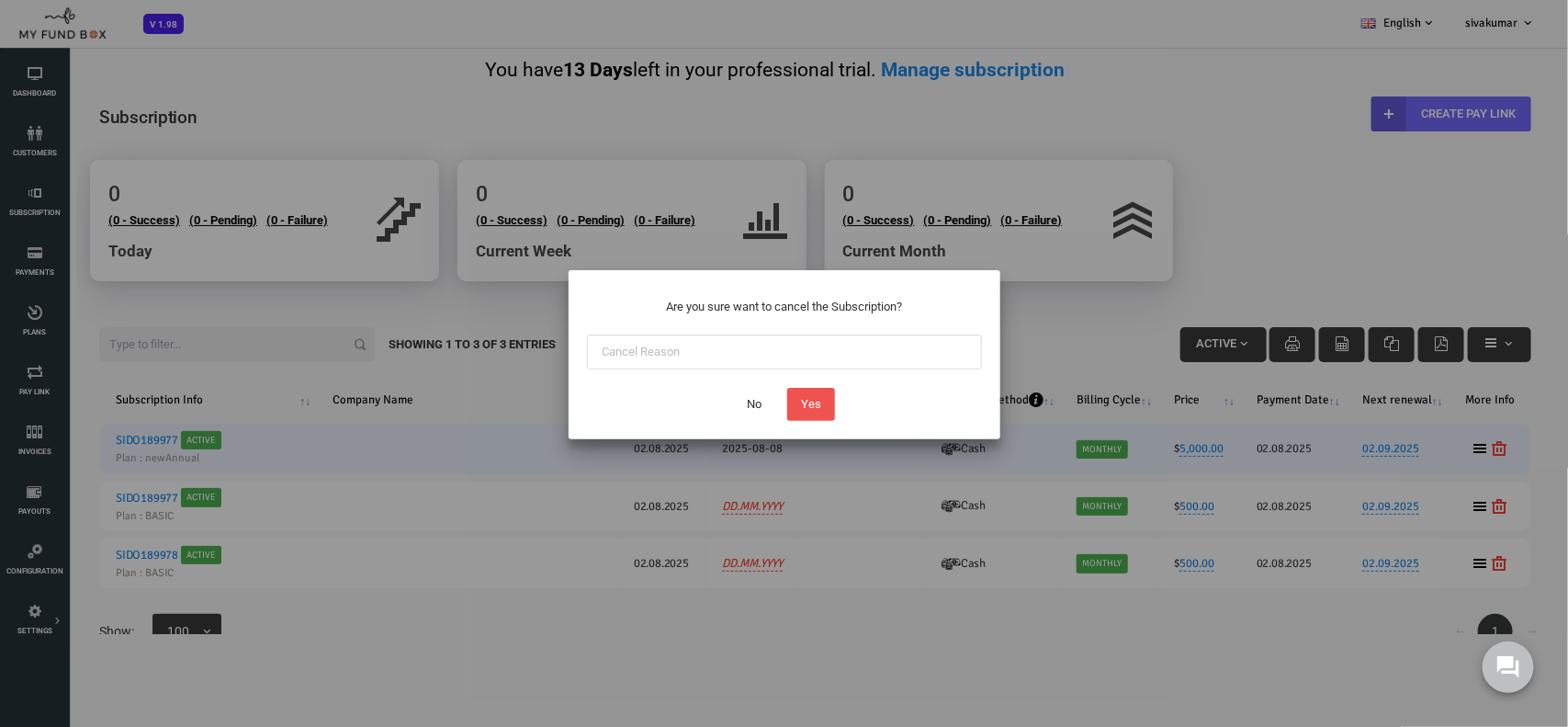 click on "No" at bounding box center (754, 404) 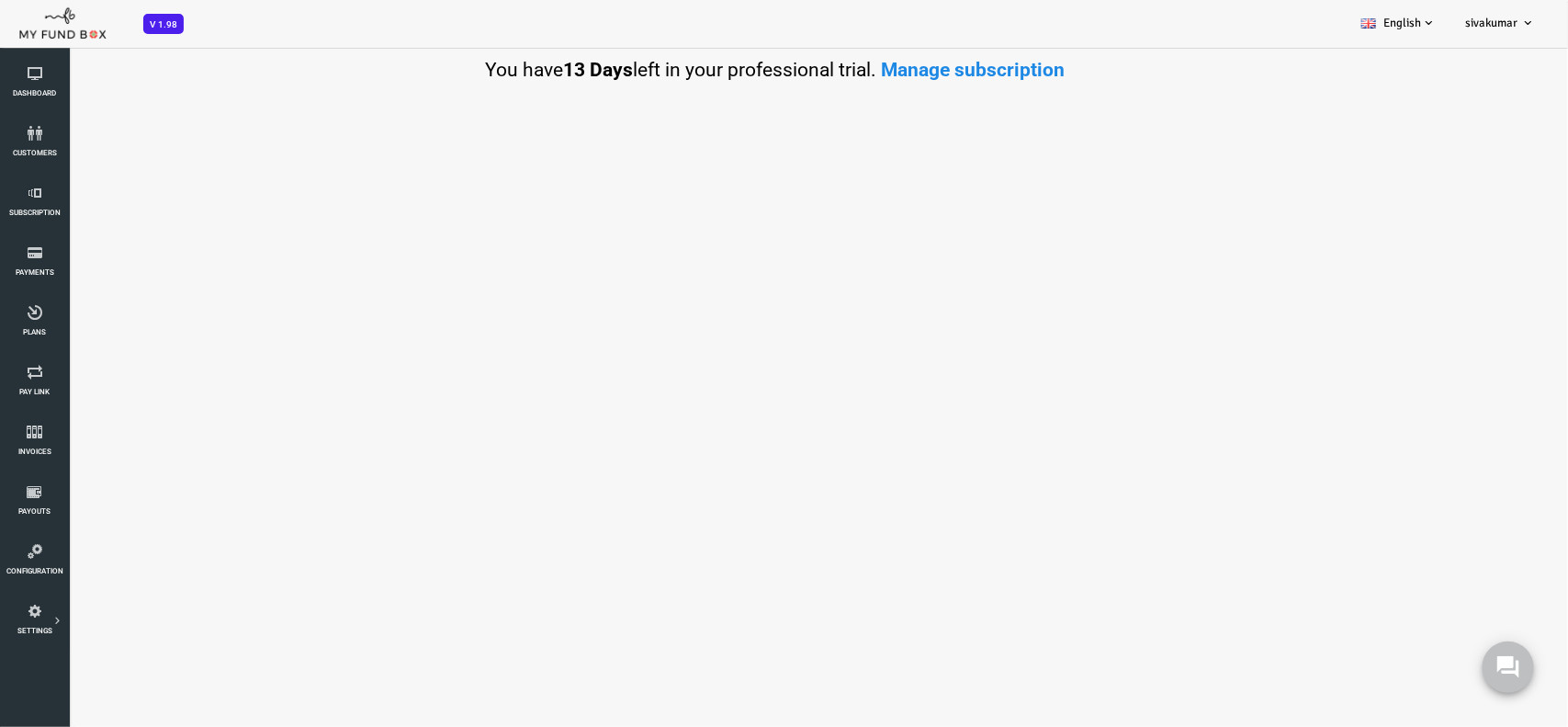 select on "100" 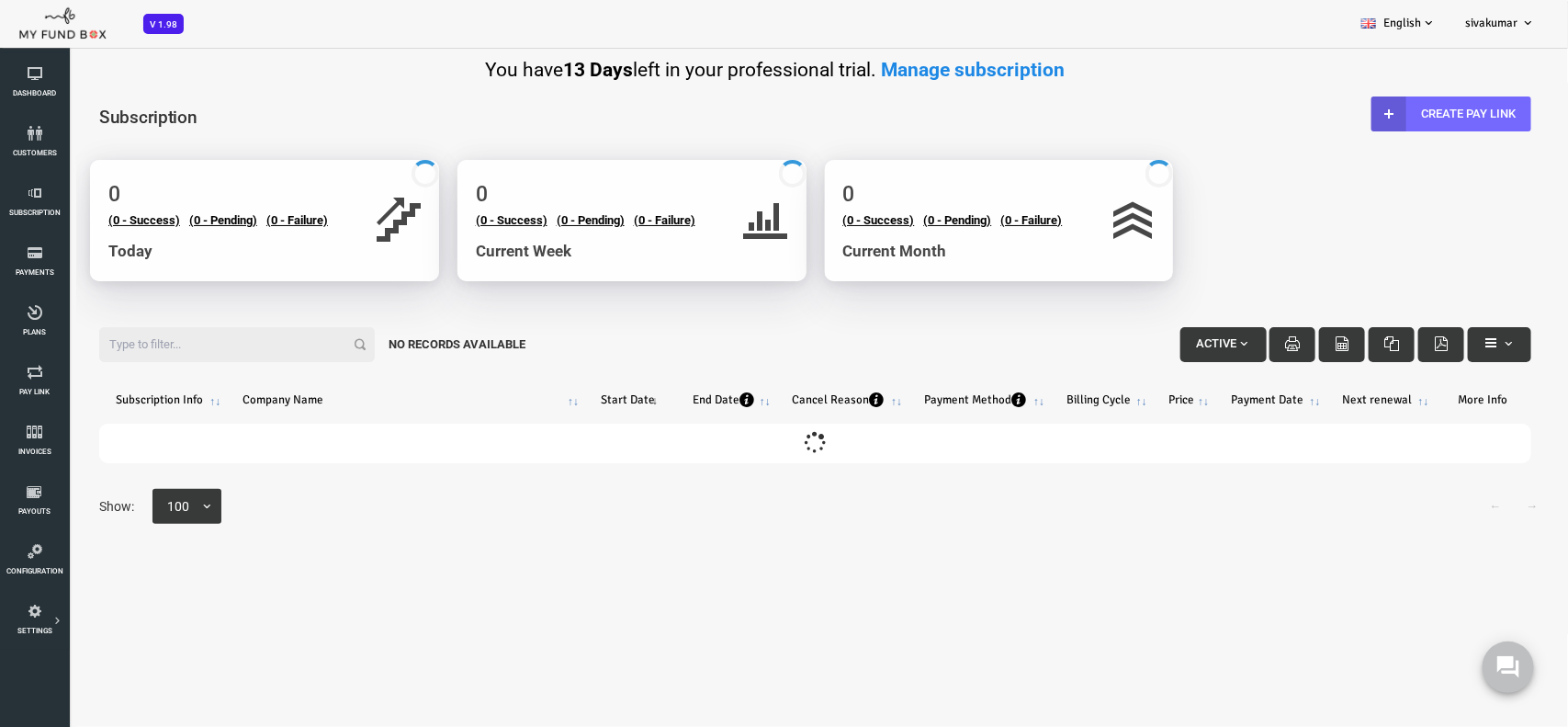 scroll, scrollTop: 0, scrollLeft: 0, axis: both 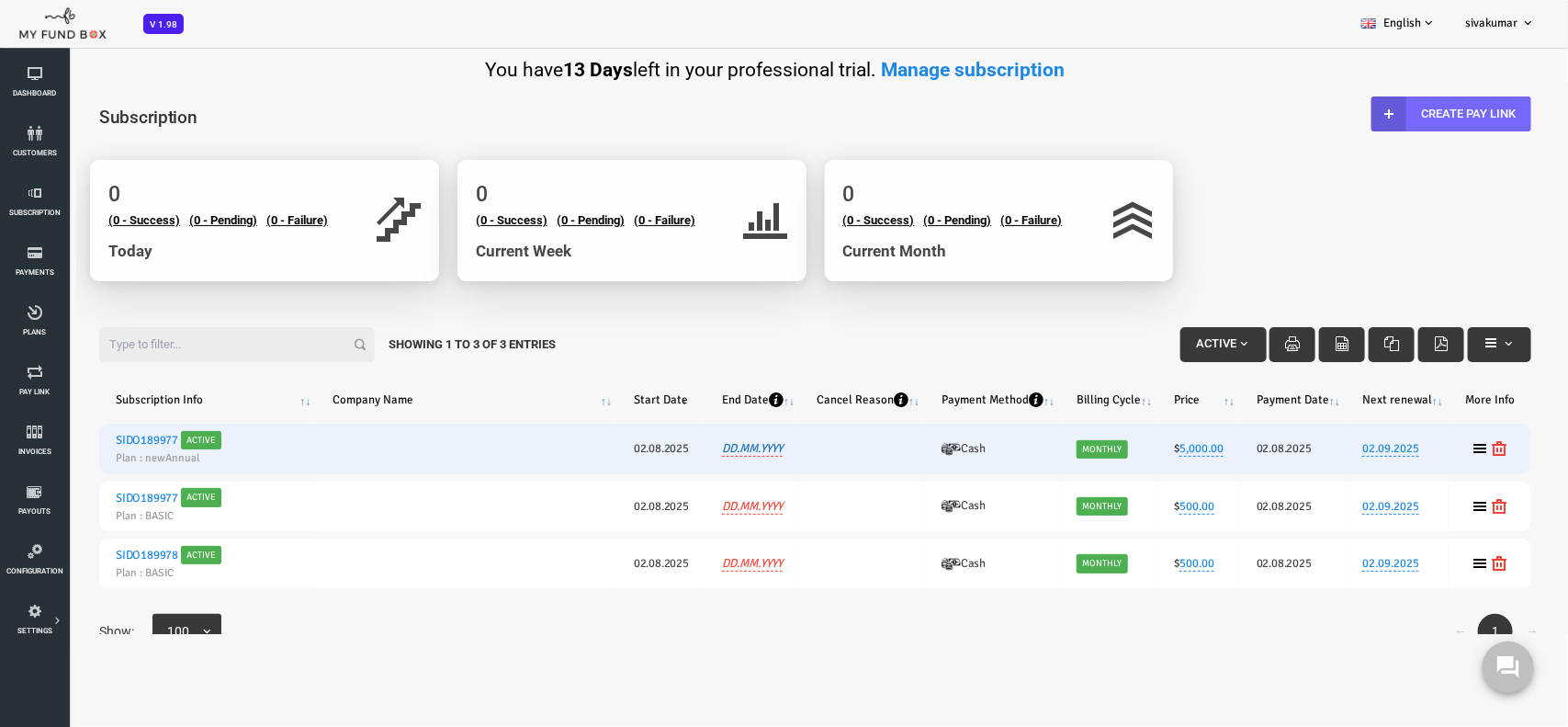 click on "DD.MM.YYYY" at bounding box center [690, 449] 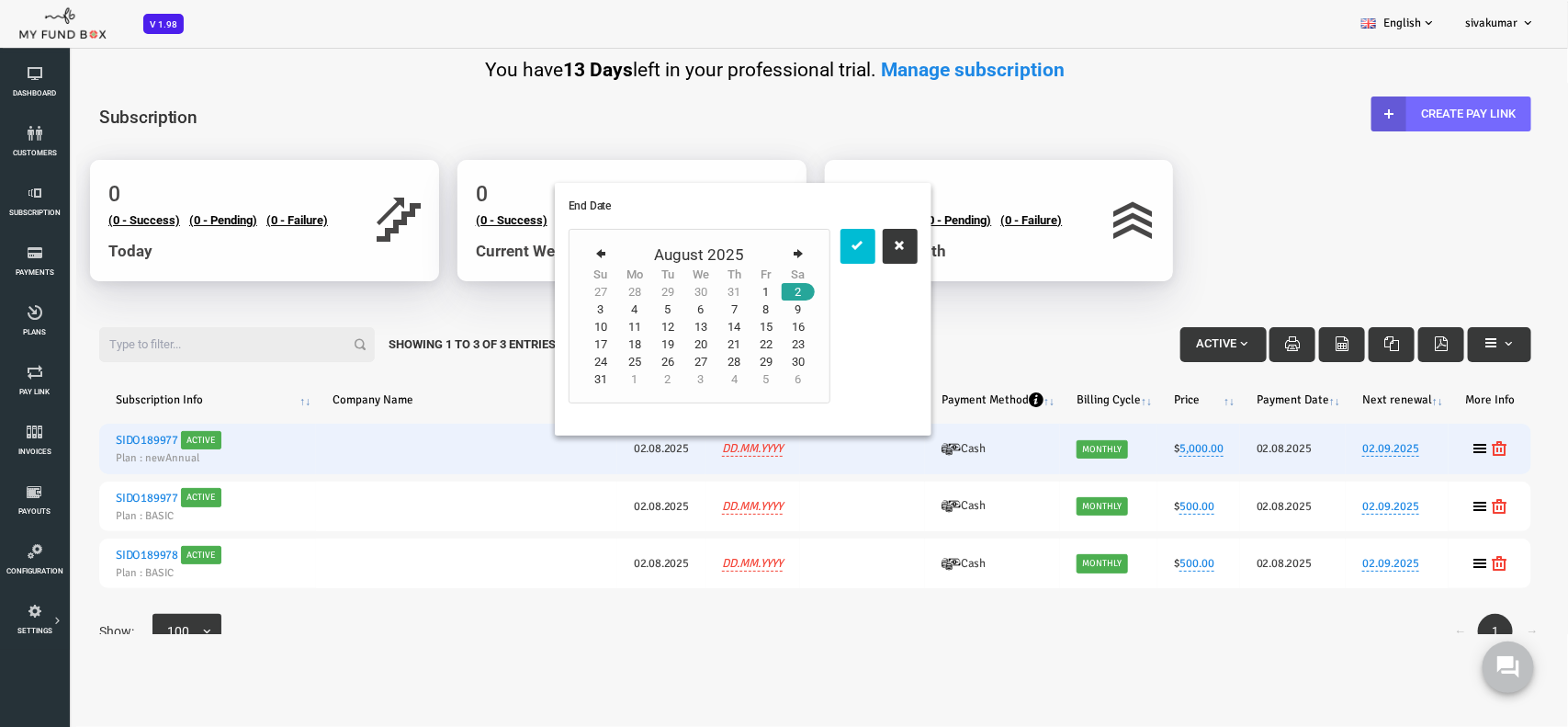 click on "29" at bounding box center (704, 361) 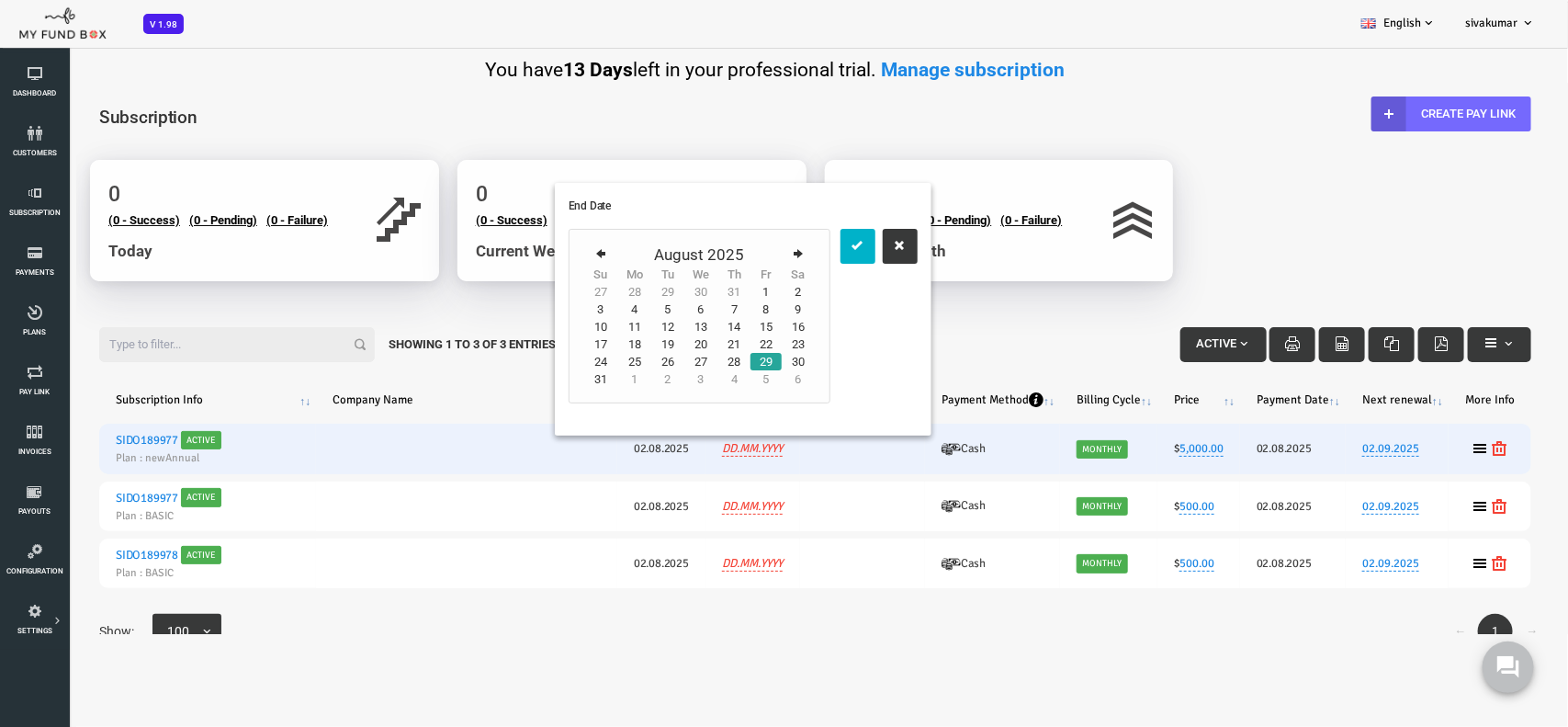 click at bounding box center [795, 246] 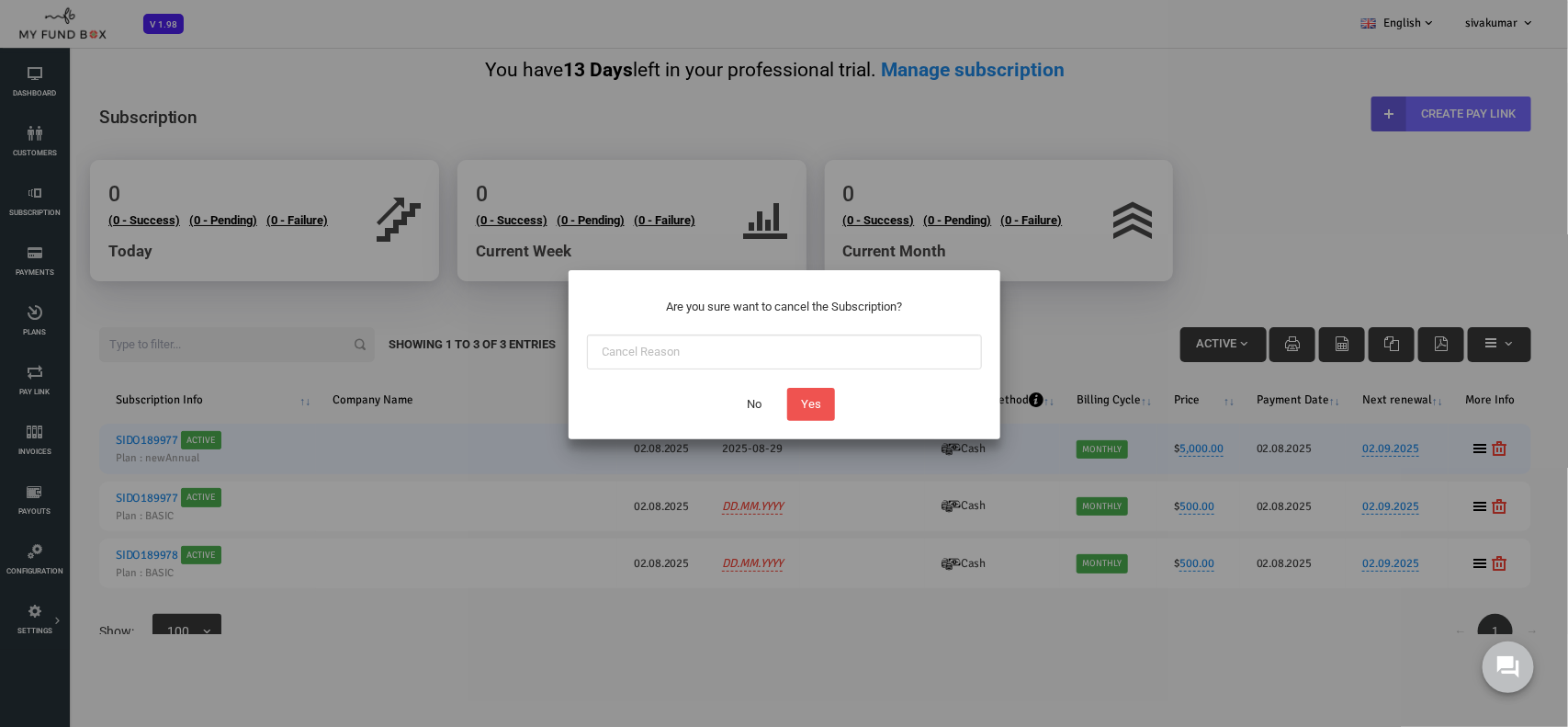 click on "No" at bounding box center (754, 404) 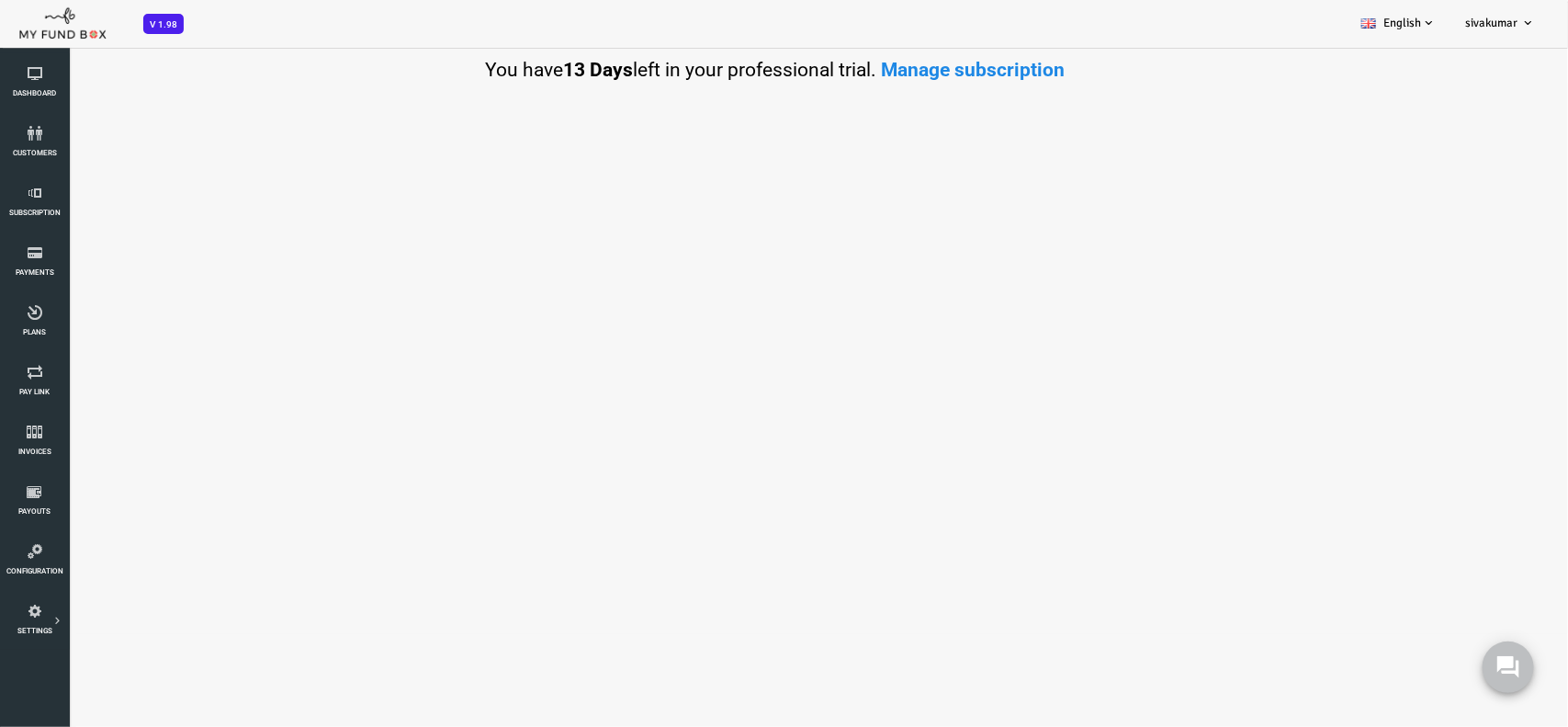 scroll, scrollTop: 0, scrollLeft: 0, axis: both 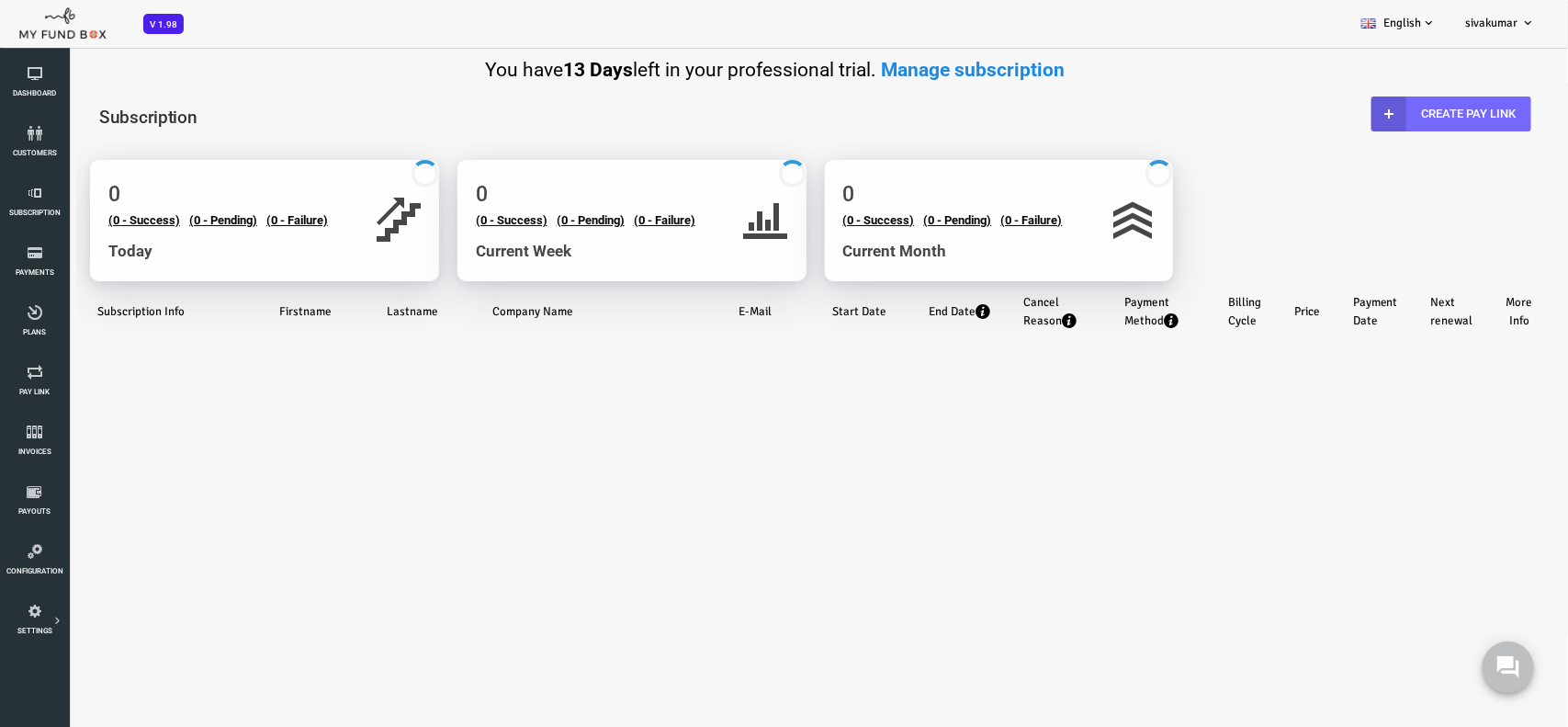 select on "100" 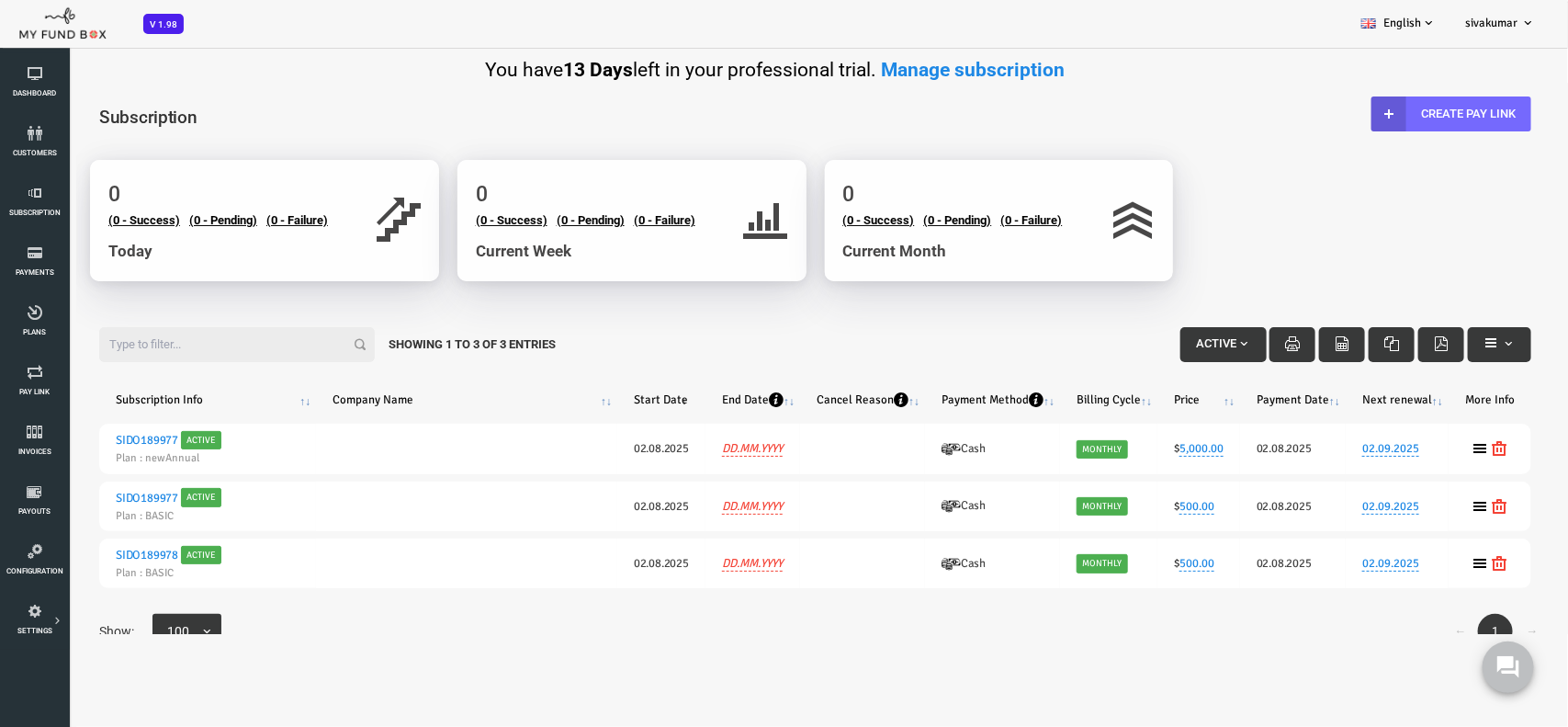 click on "Subscription Info Company Name Start Date End Date  Cancel Reason  Payment Method  Billing Cycle Price Payment Date Next renewal More Info
SIDO189977   Active Plan : newAnnual 20250802-- 02.08.2025 DD.MM.YYYY  Cash Monthly $  5,000.00    20250802-- 02.08.2025 20250902-- 02.09.2025               SIDO189977   Active Plan : BASIC 20250802-- 02.08.2025 DD.MM.YYYY  Cash Monthly $  500.00    20250802-- 02.08.2025 20250902-- 02.09.2025               SIDO189978   Active Plan : BASIC 20250802-- 02.08.2025 DD.MM.YYYY  Cash Monthly $  500.00    20250802-- 02.08.2025 20250902-- 02.09.2025" at bounding box center (752, 485) 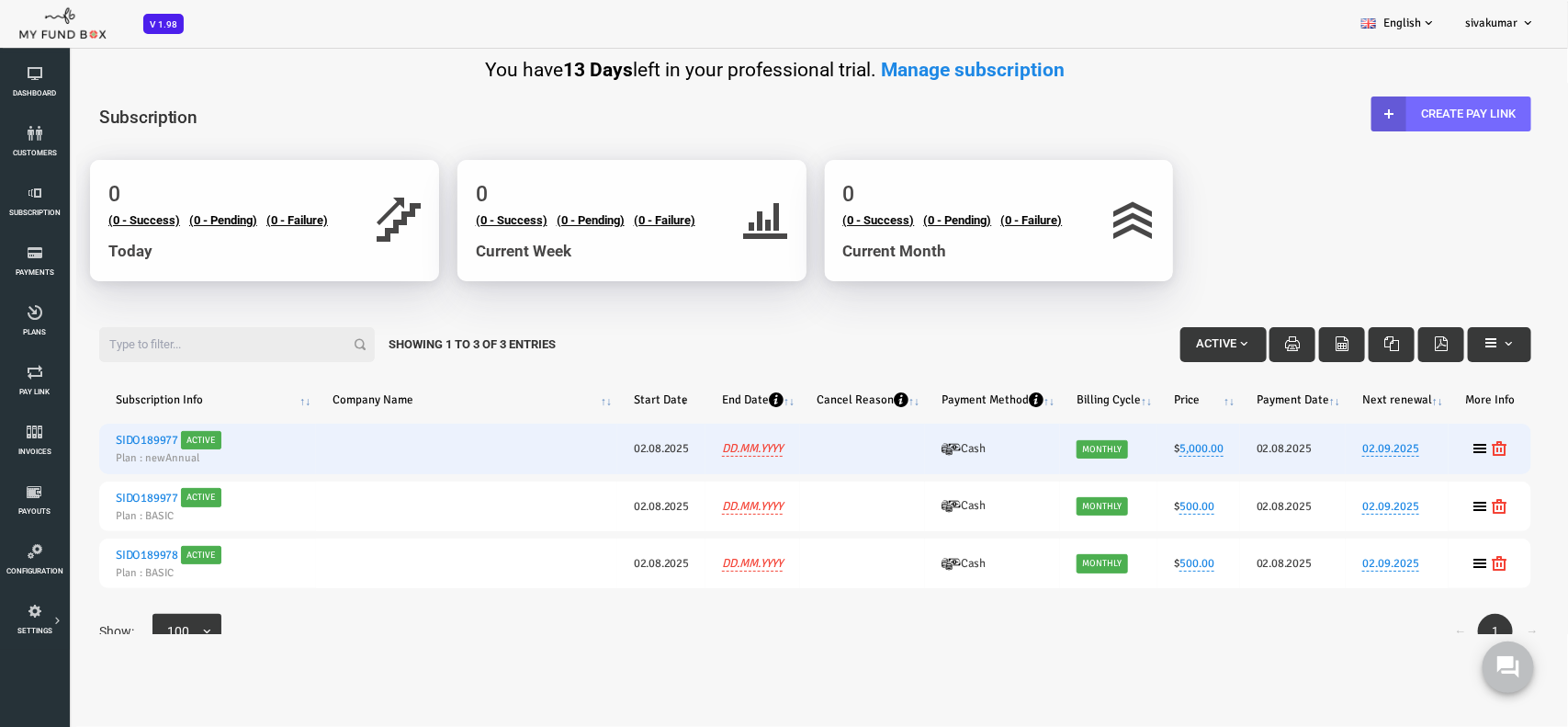 click at bounding box center (800, 449) 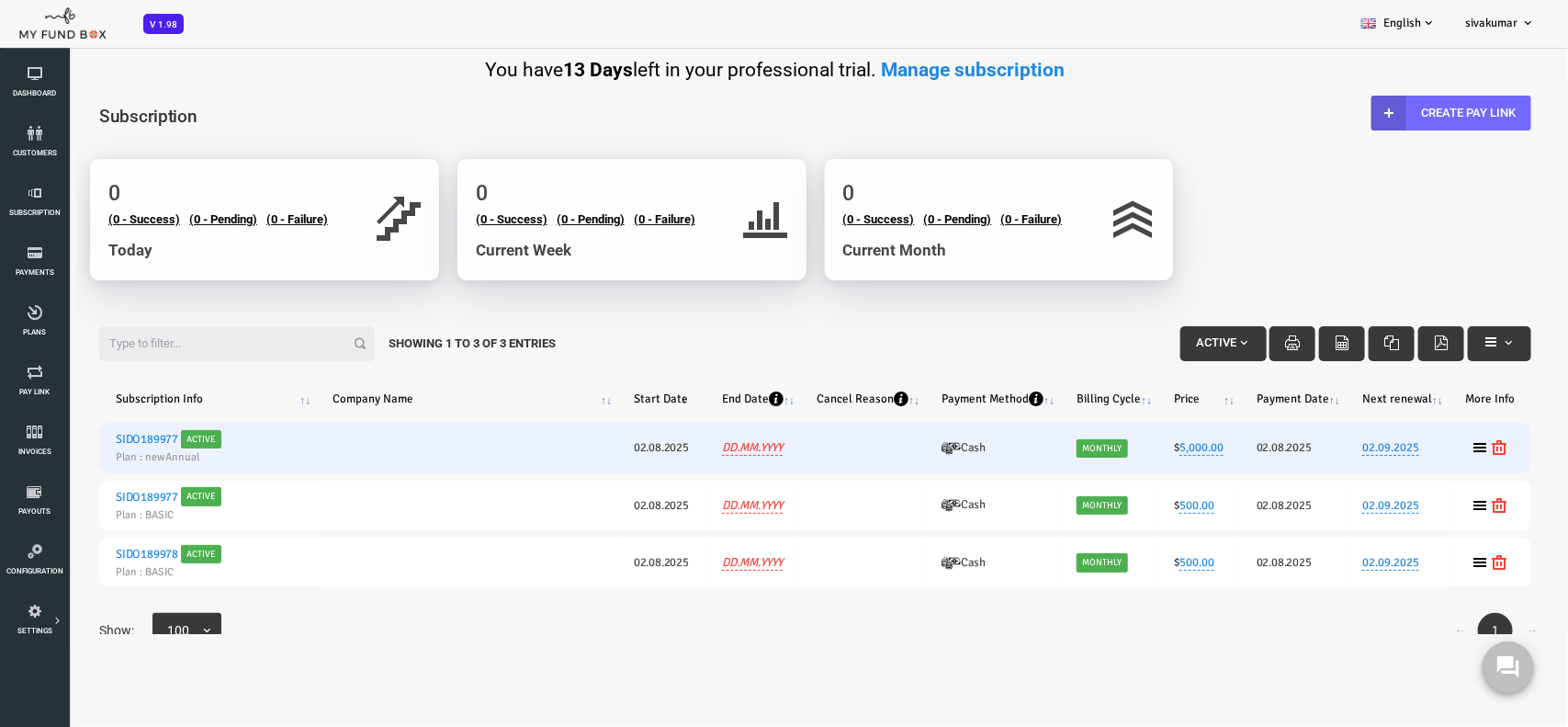 scroll, scrollTop: 0, scrollLeft: 0, axis: both 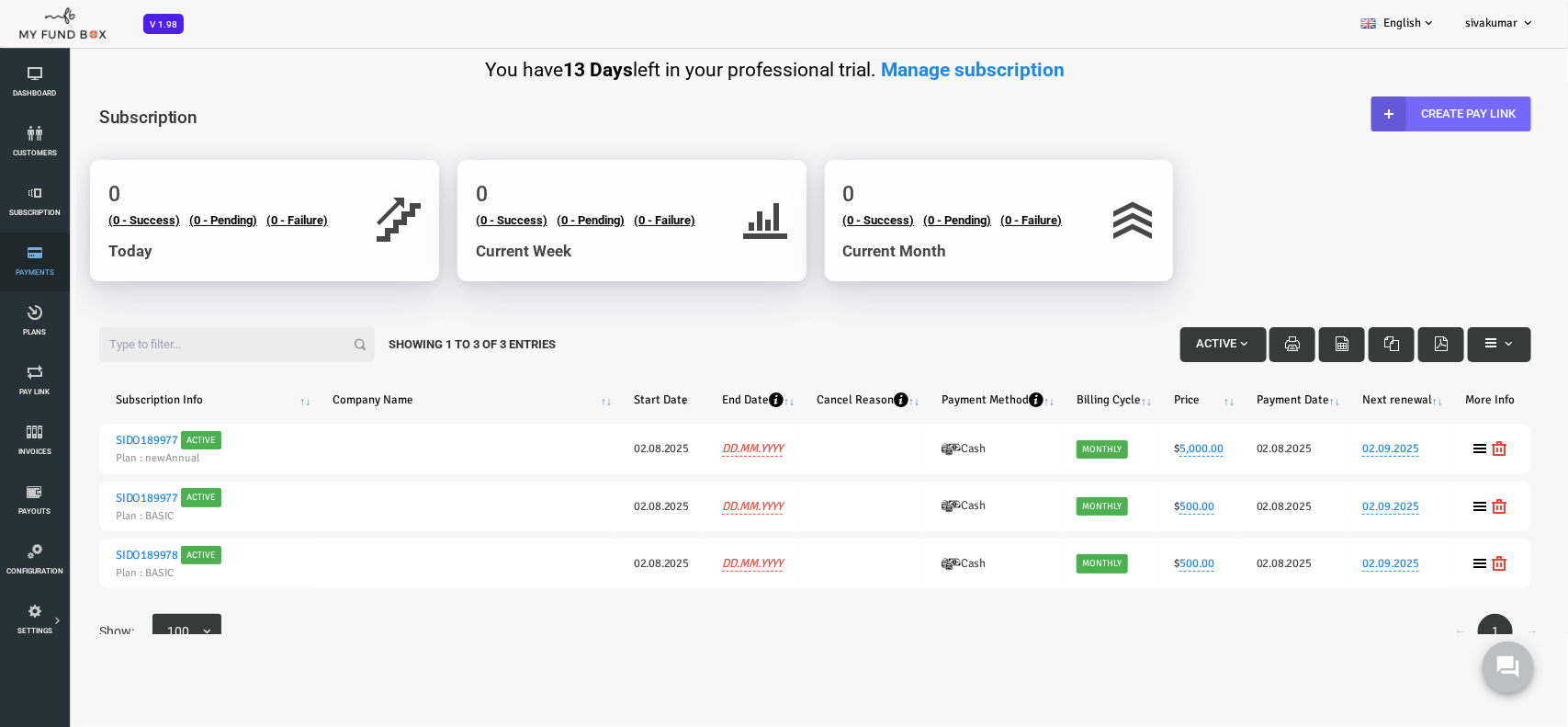 click at bounding box center [34, 253] 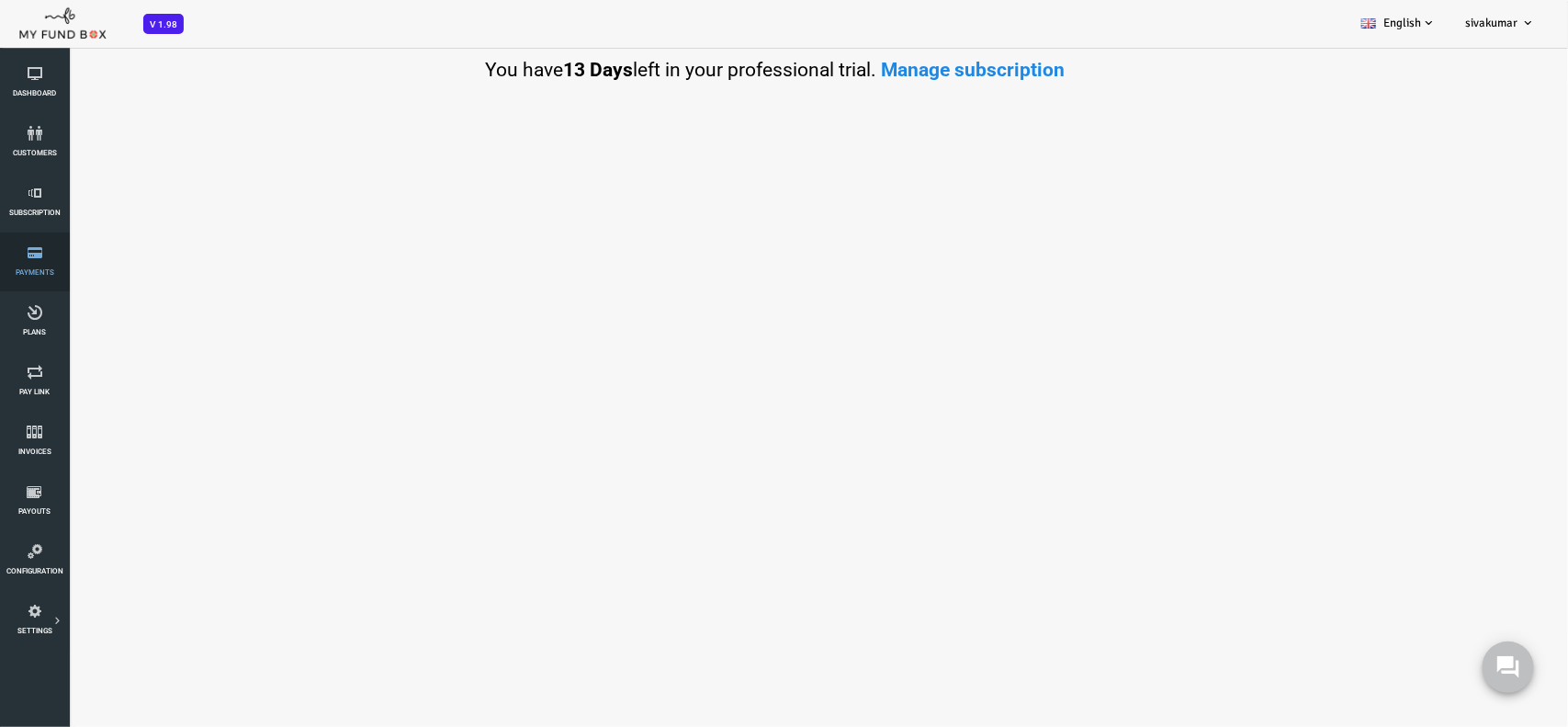 scroll, scrollTop: 0, scrollLeft: 0, axis: both 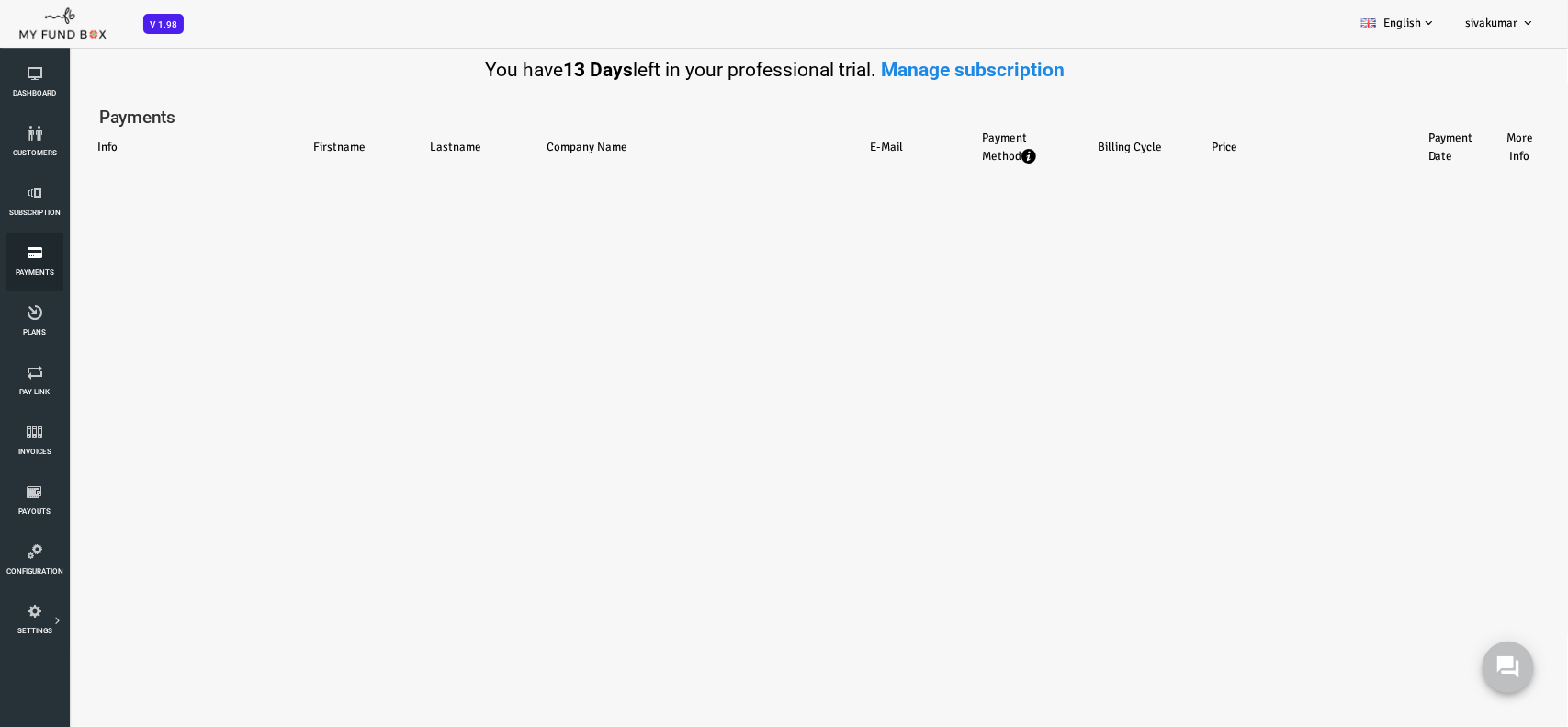 select on "100" 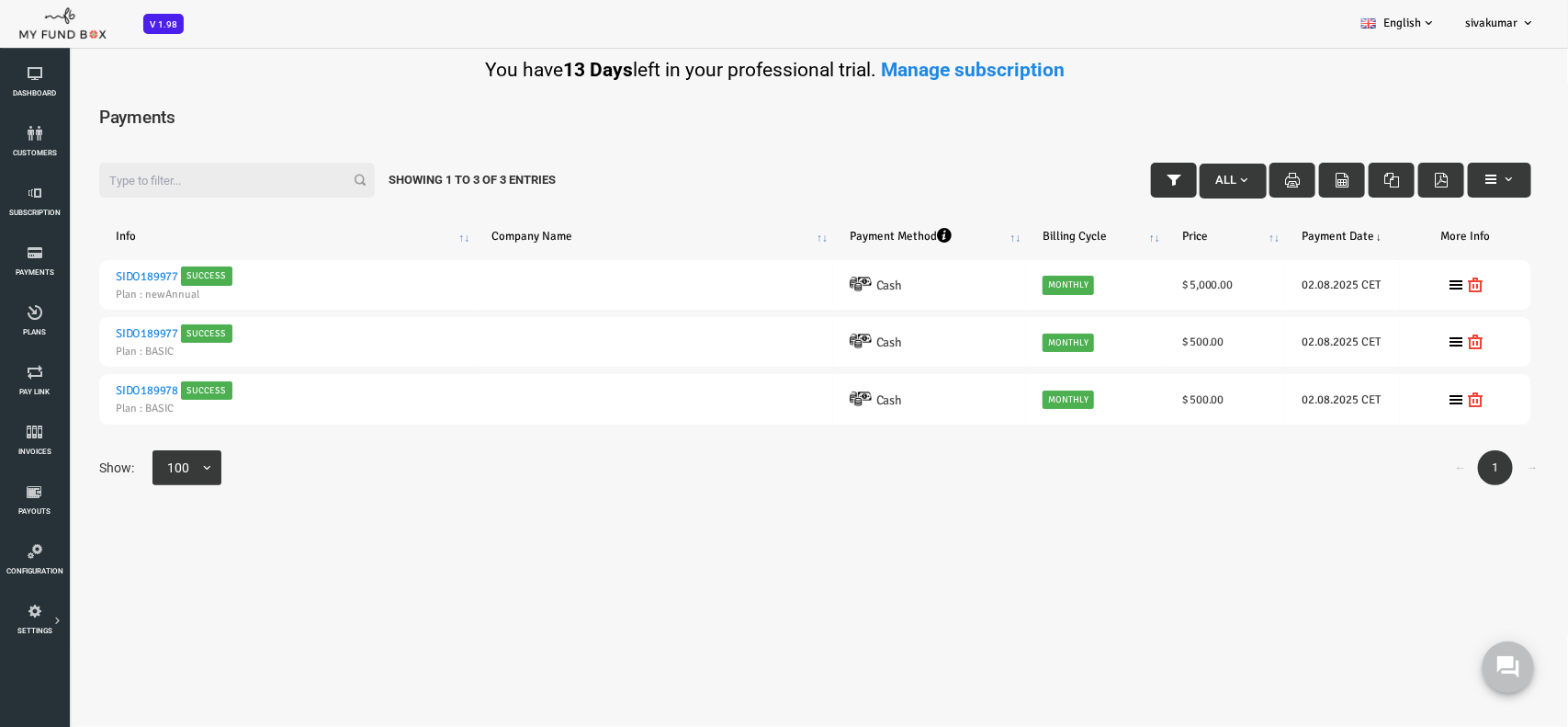 click at bounding box center [1111, 180] 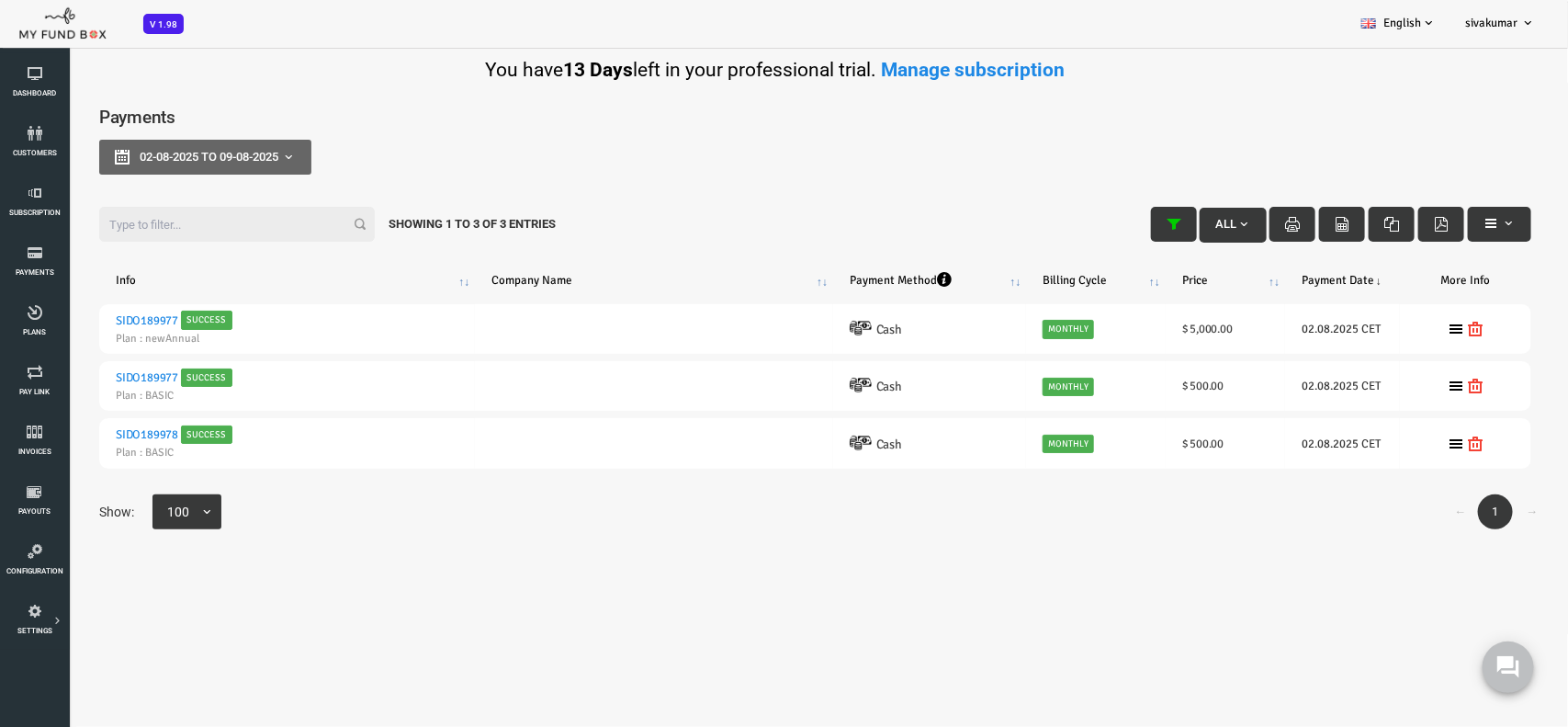 click on "Filter:" at bounding box center (175, 224) 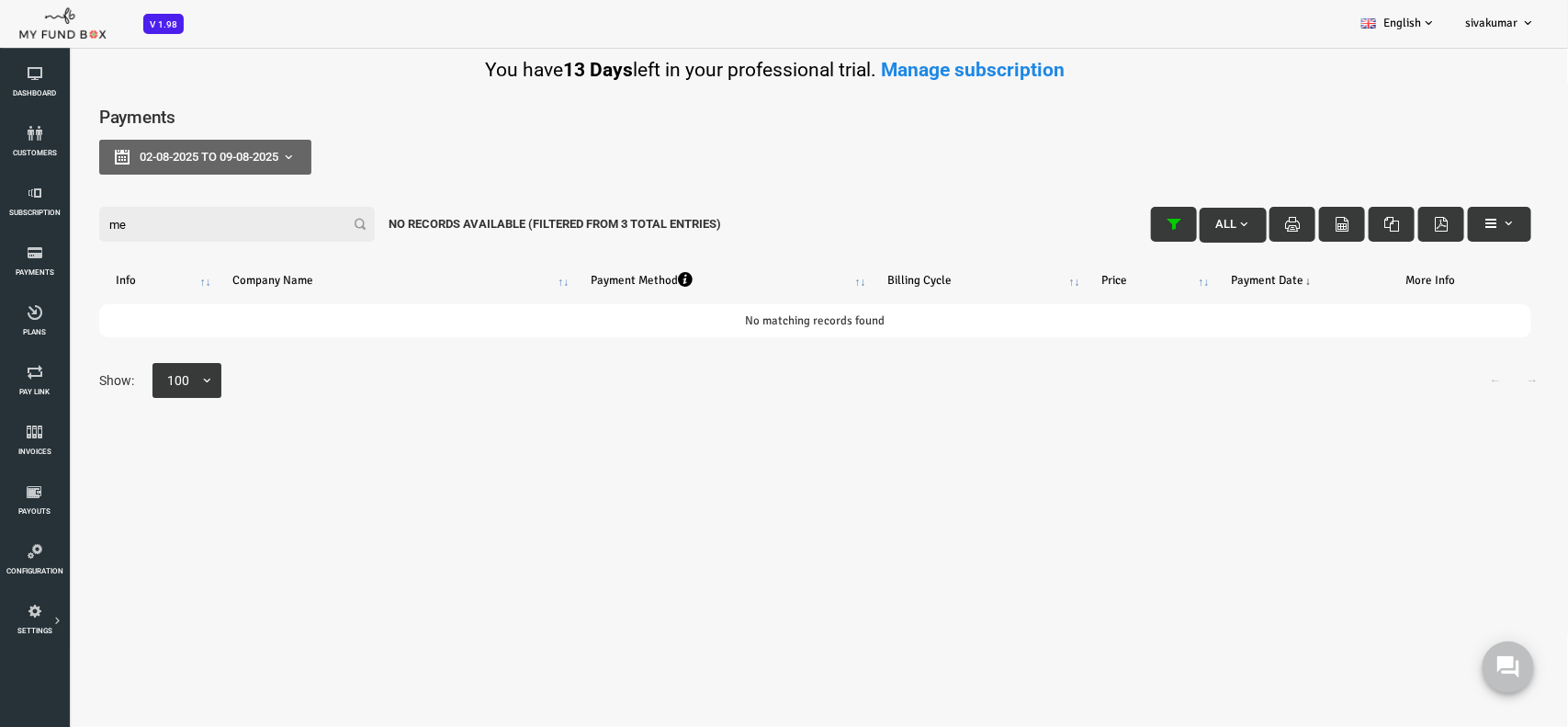 type on "m" 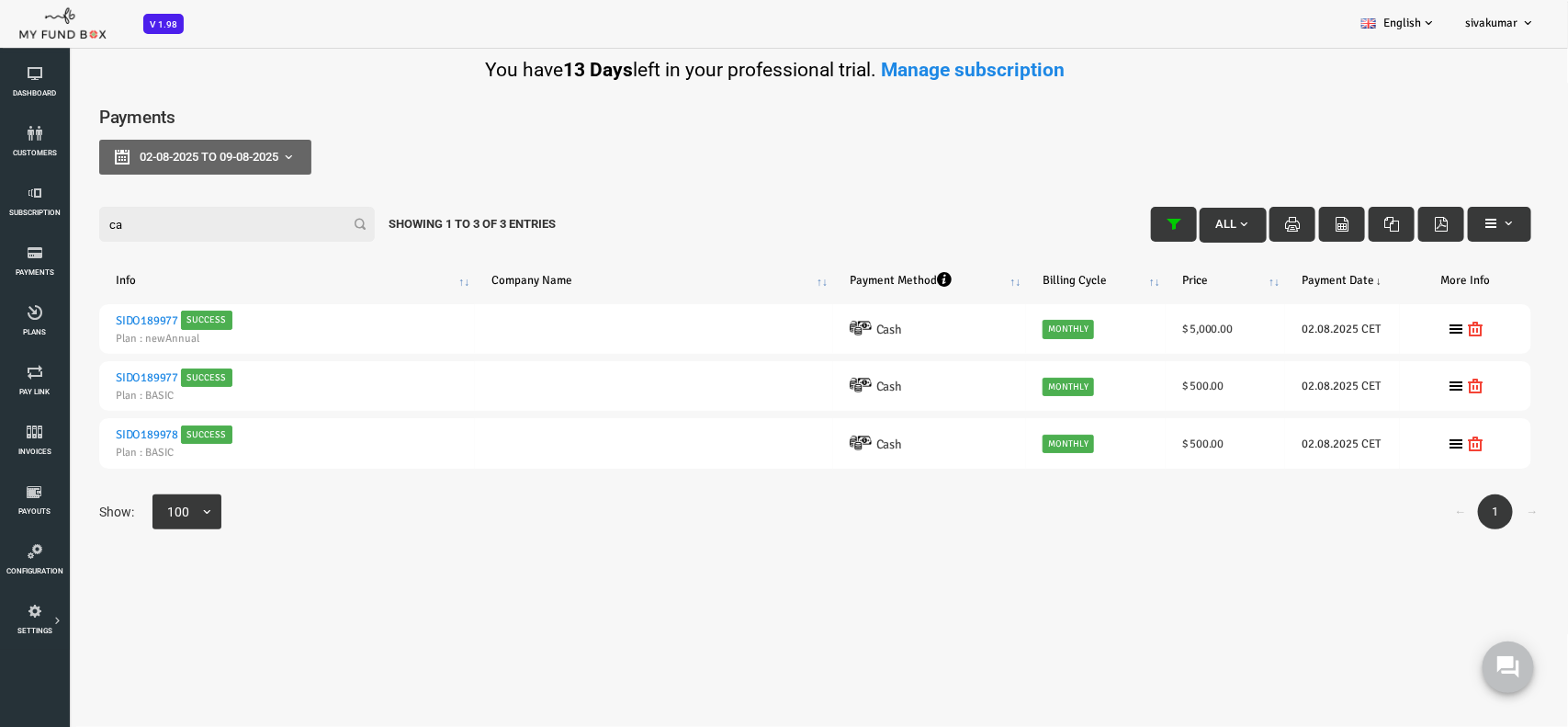 type on "c" 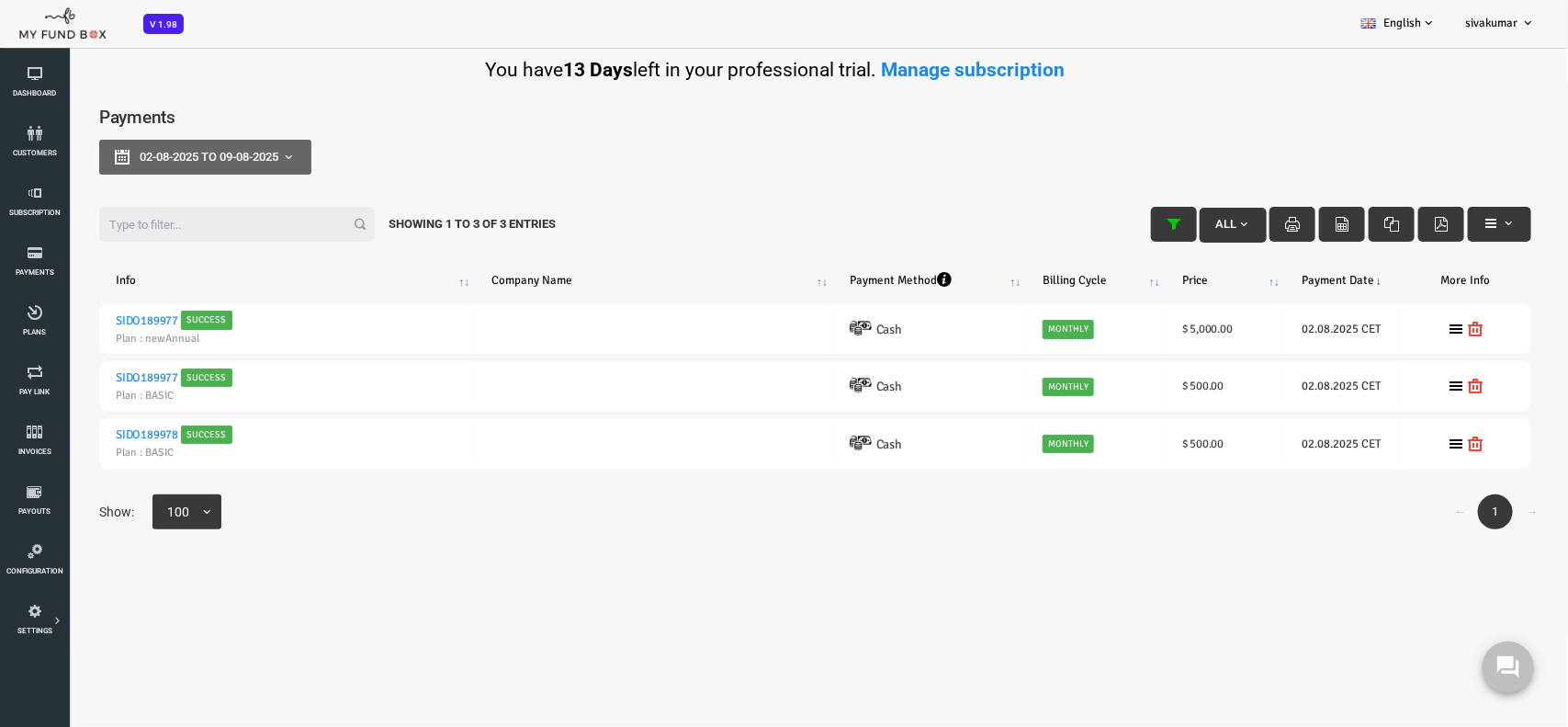 click on "Filter:" at bounding box center [175, 224] 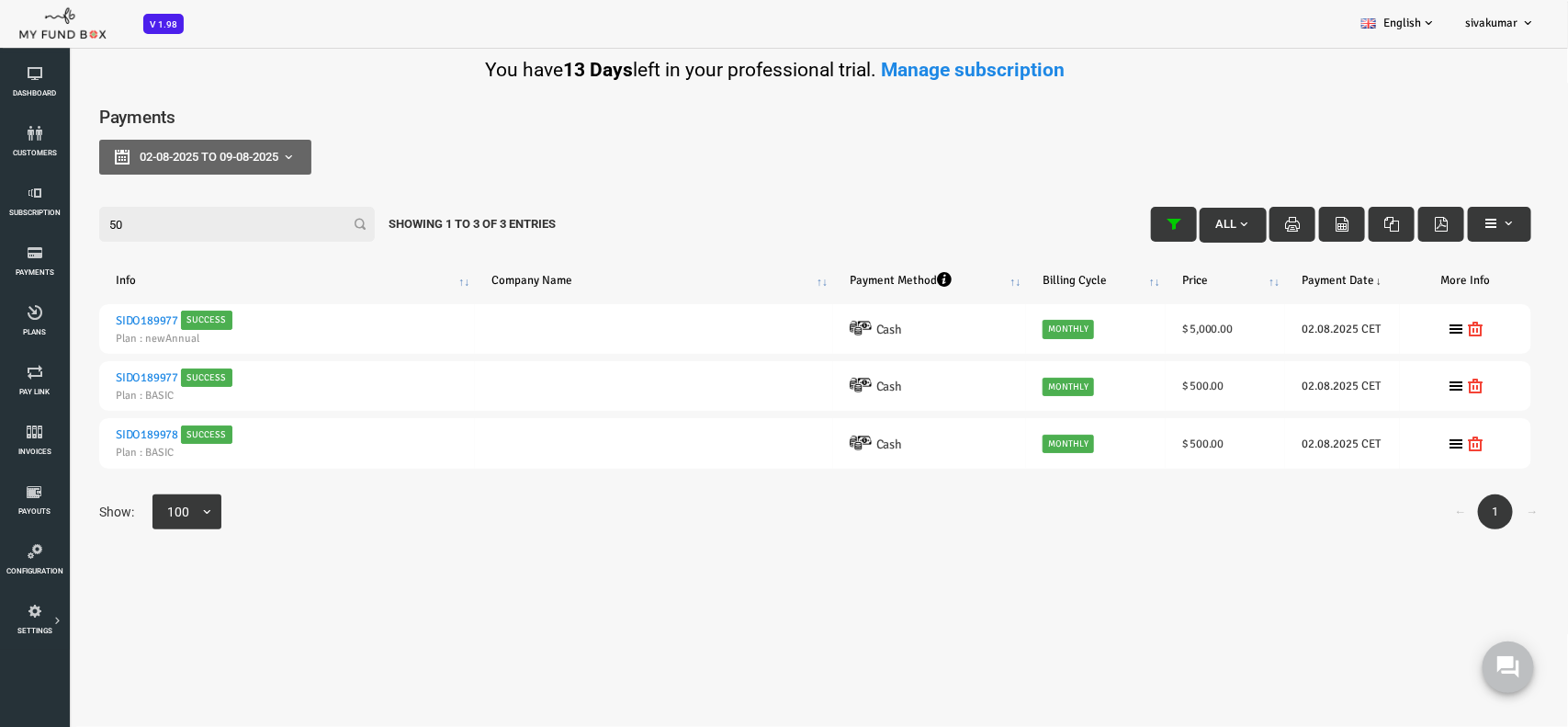 type on "5" 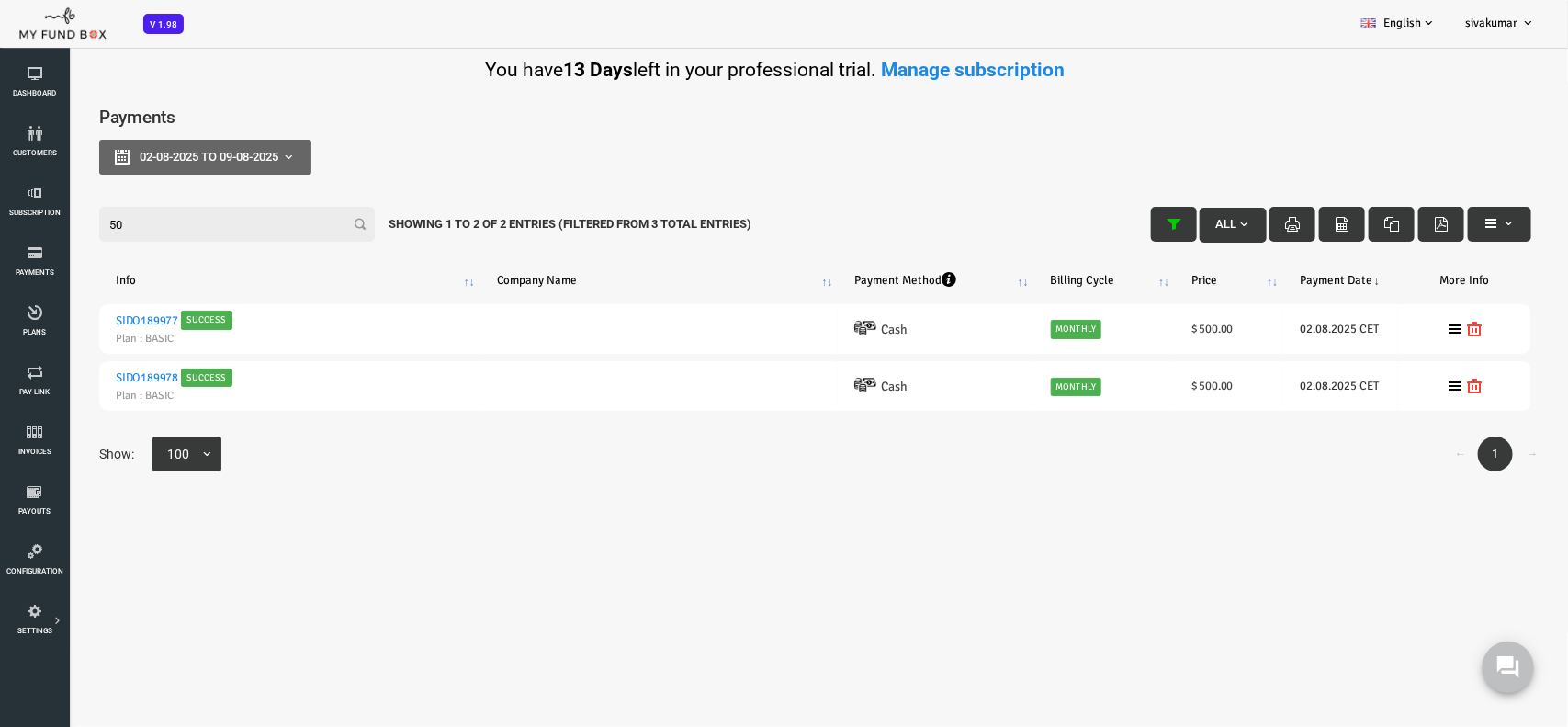 type on "5" 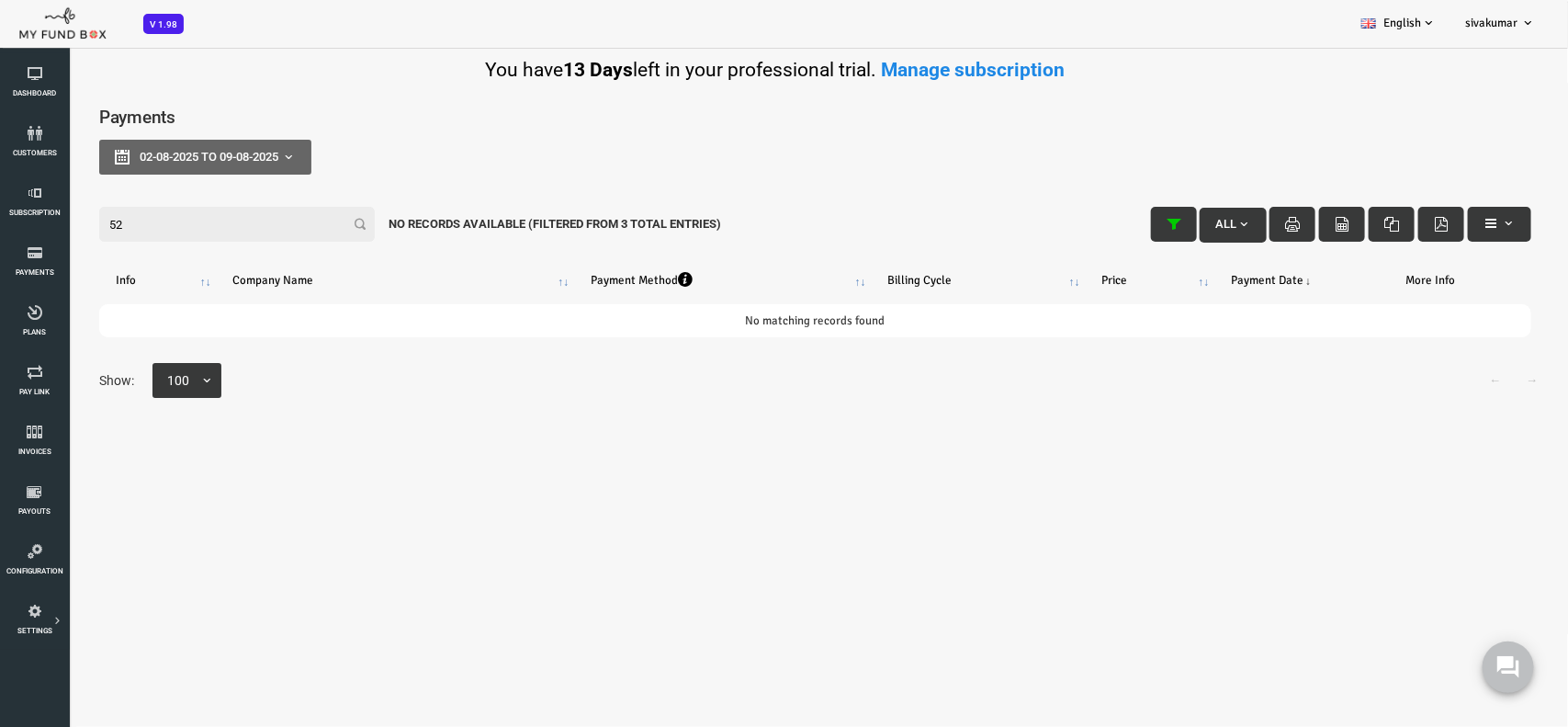 type on "5" 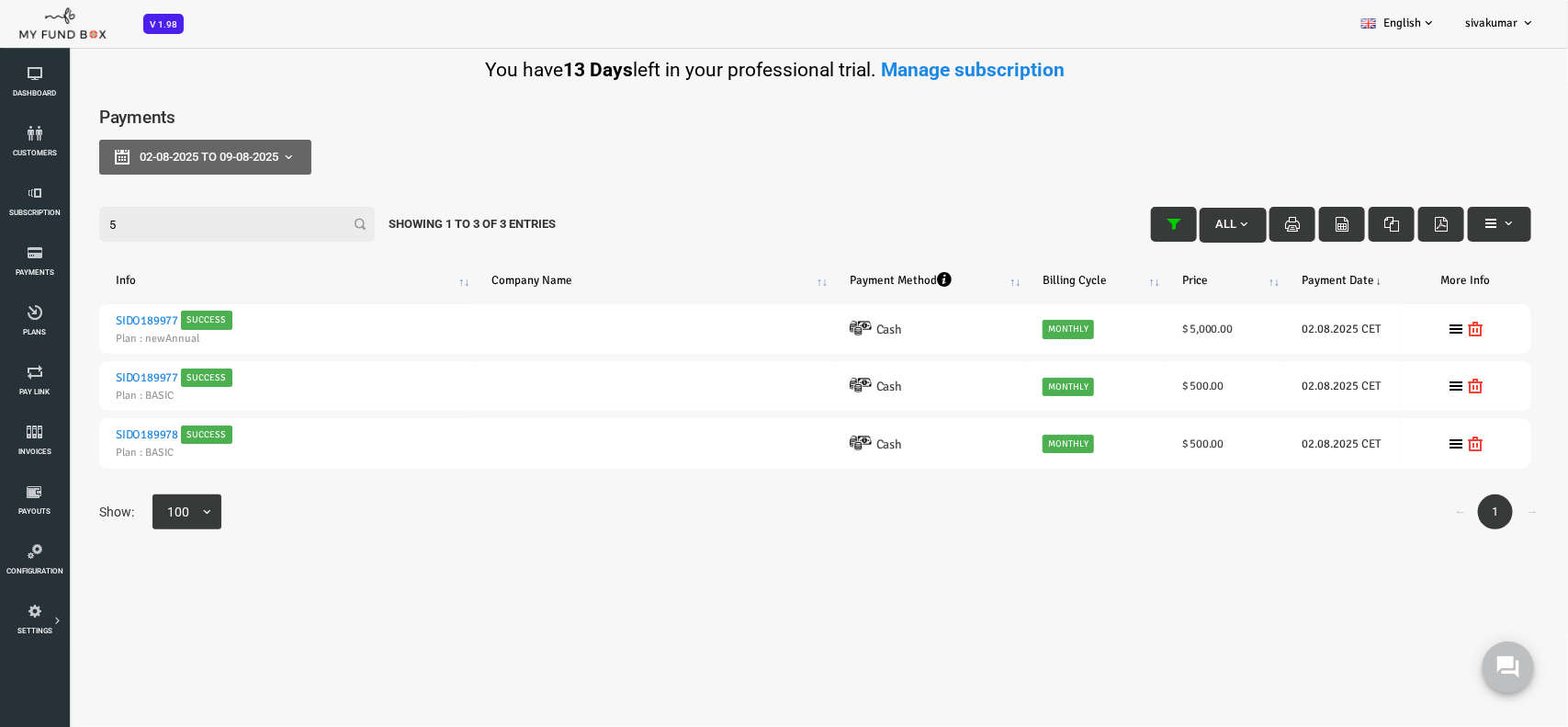 type 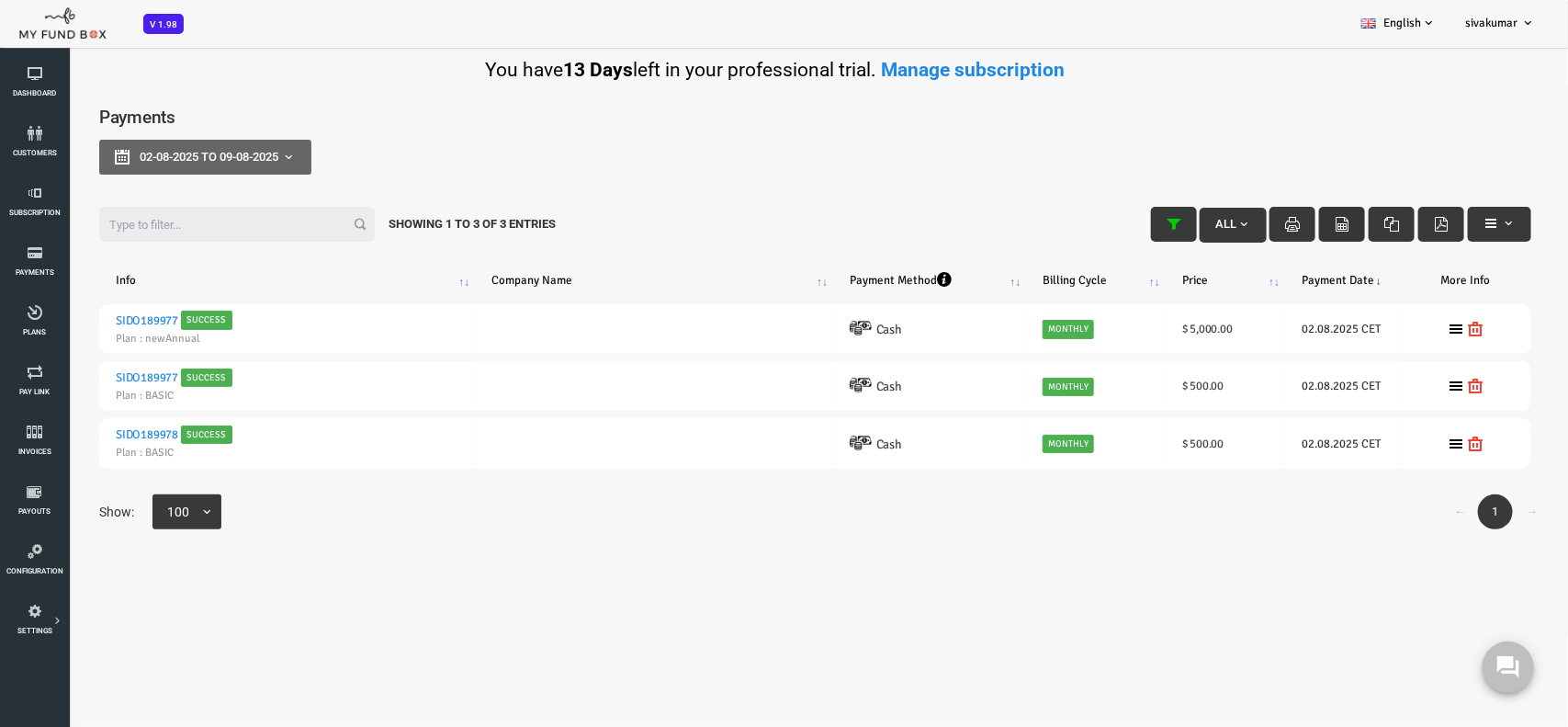click at bounding box center [1280, 224] 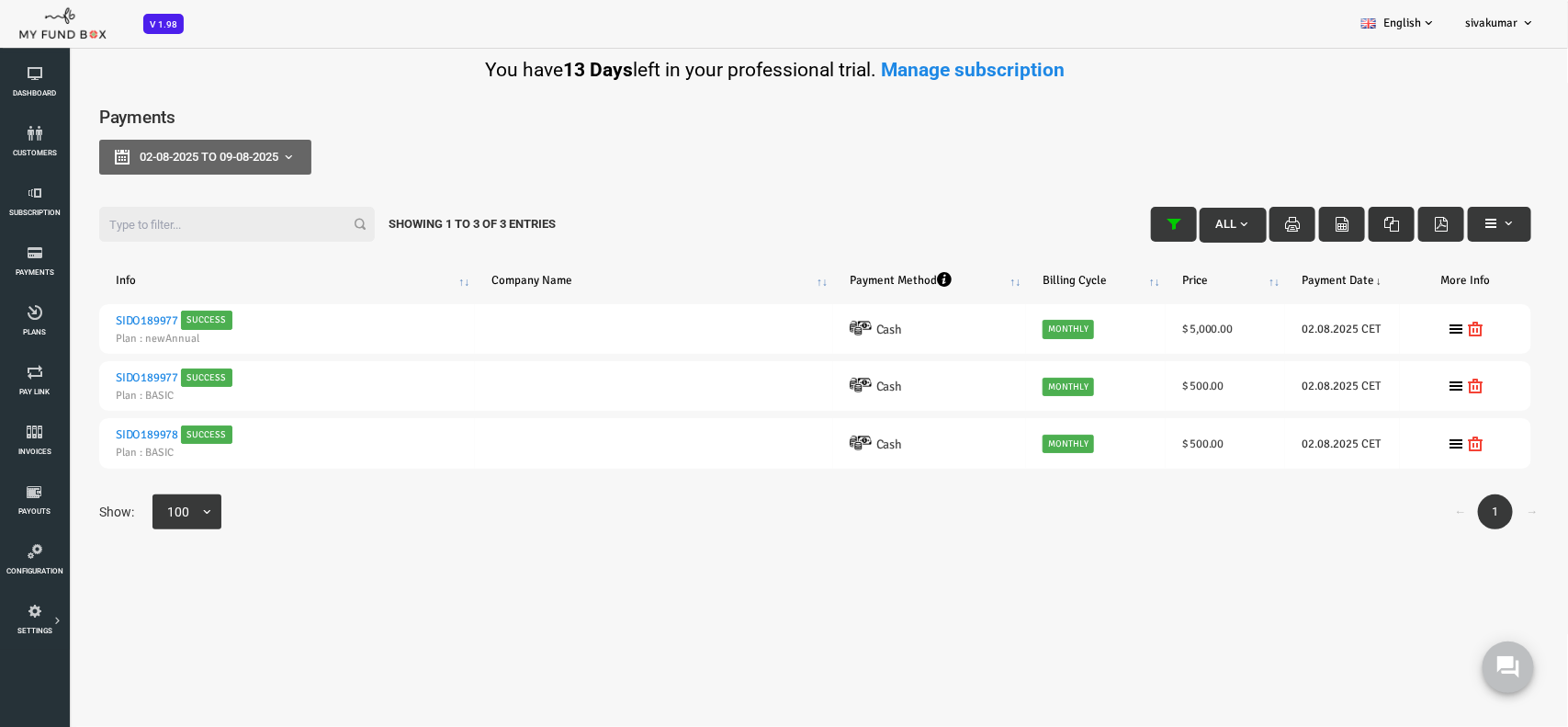 click at bounding box center [1329, 224] 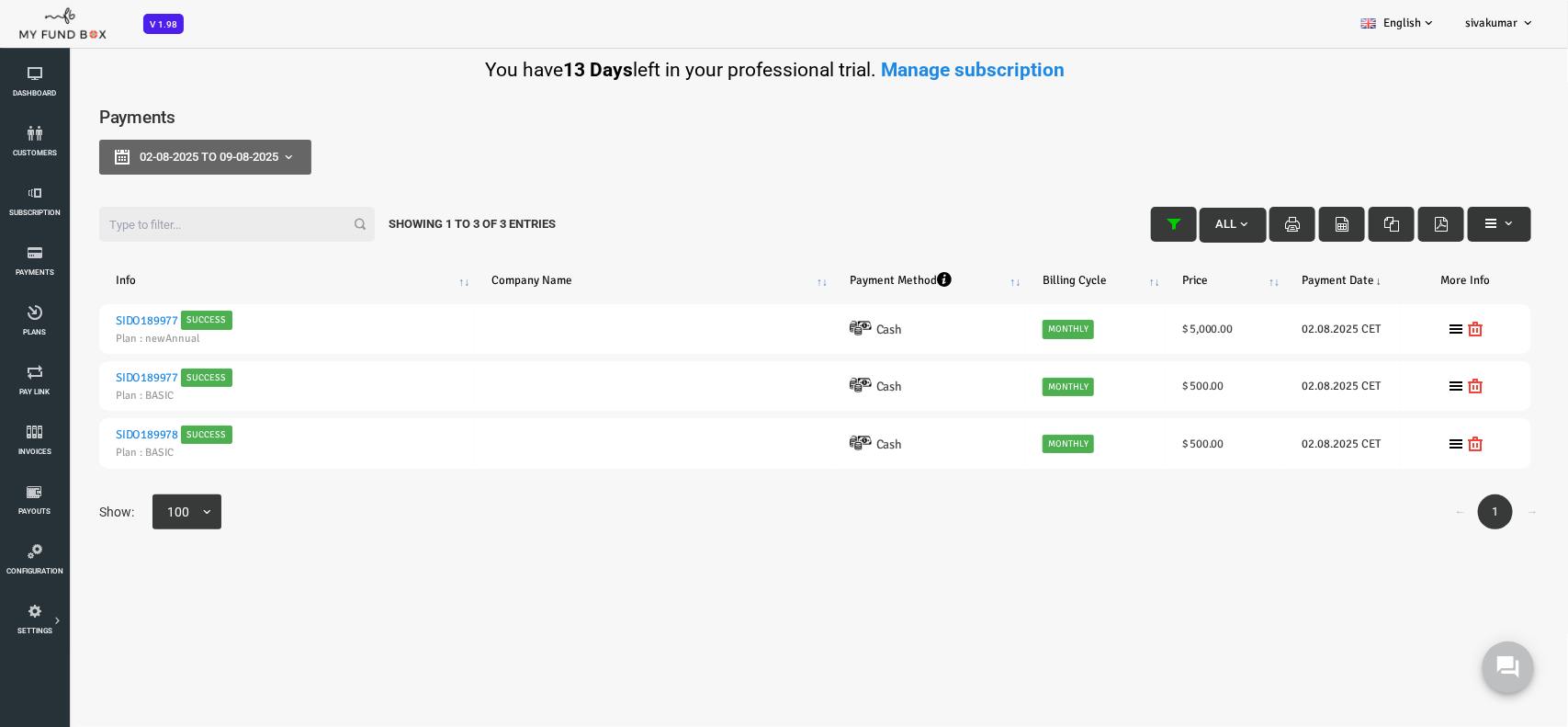 click at bounding box center (1446, 223) 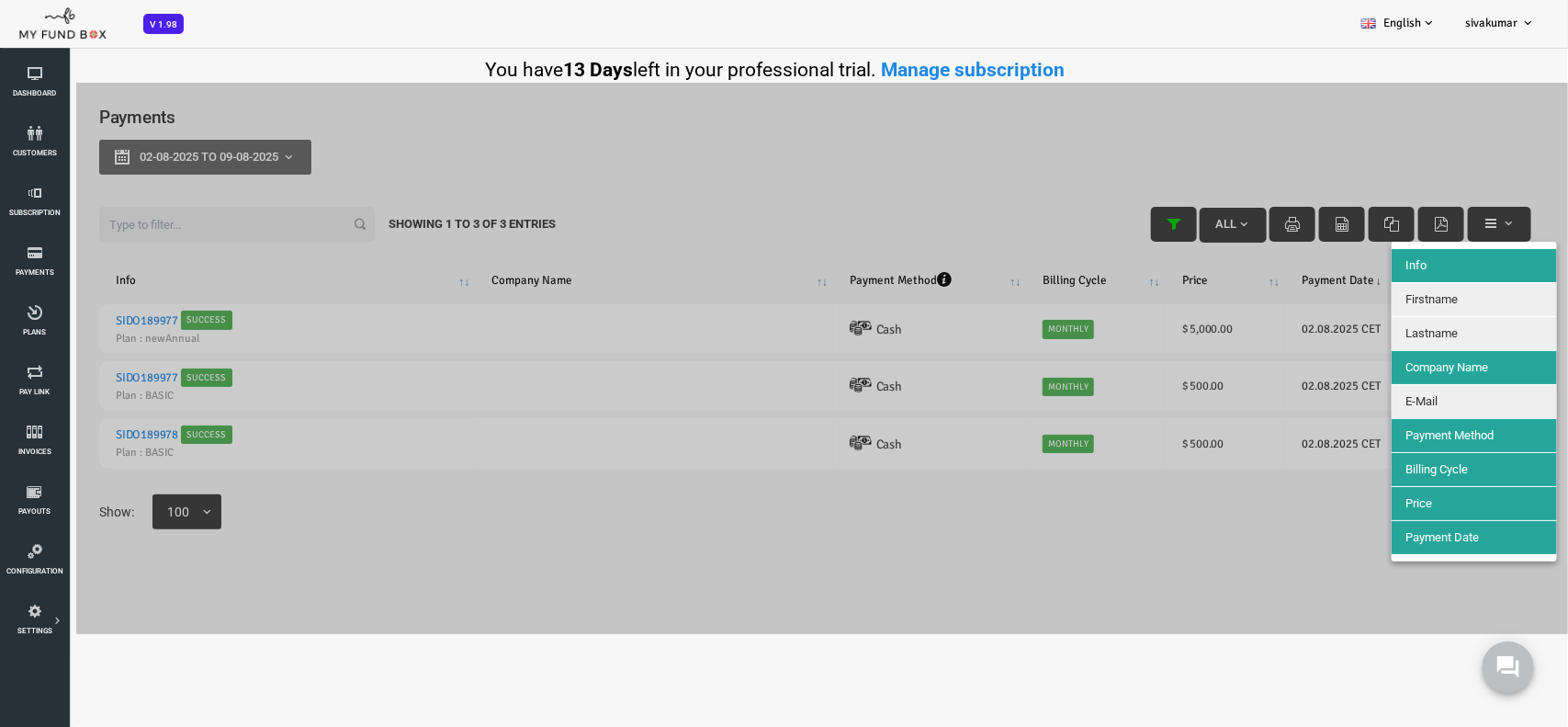 click on "Firstname" at bounding box center (1412, 300) 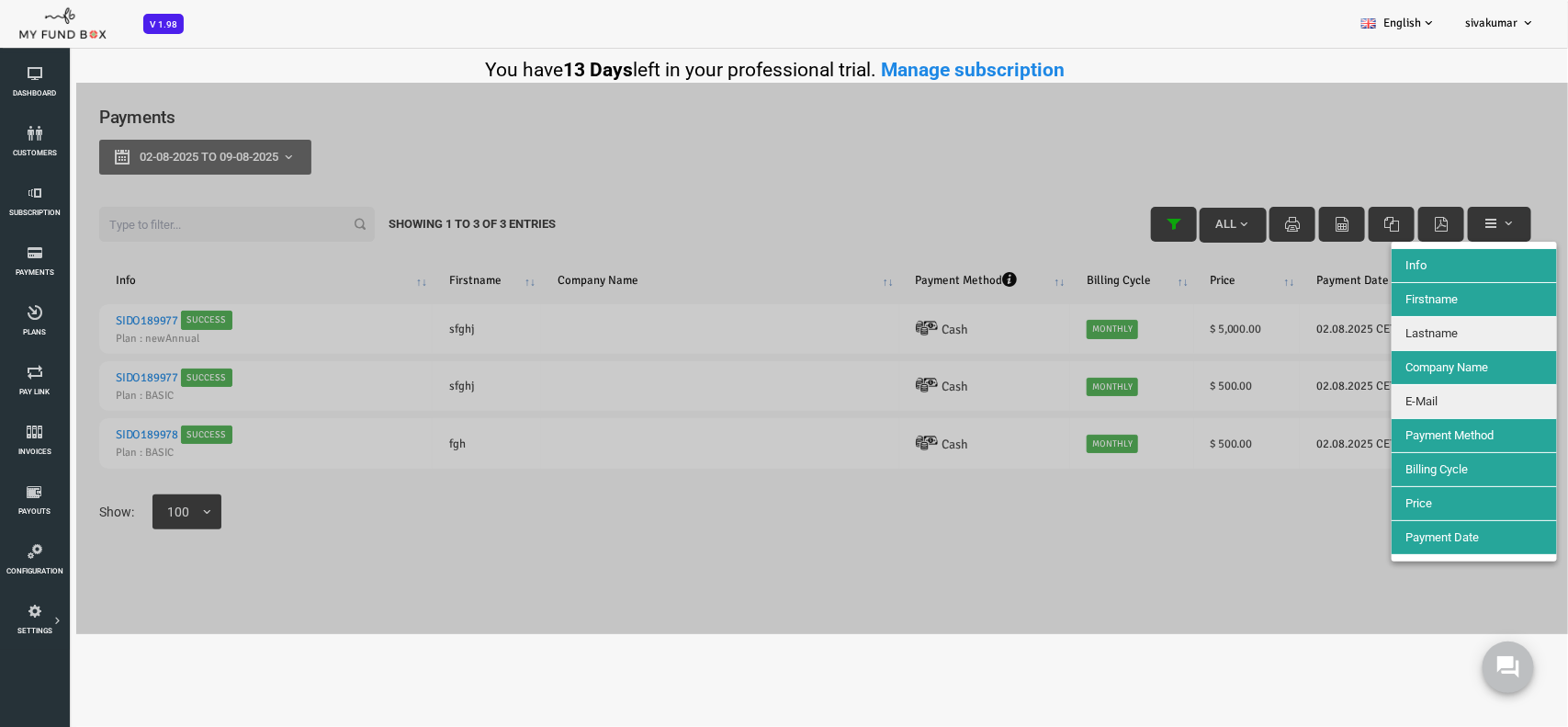click on "Lastname" at bounding box center [1412, 334] 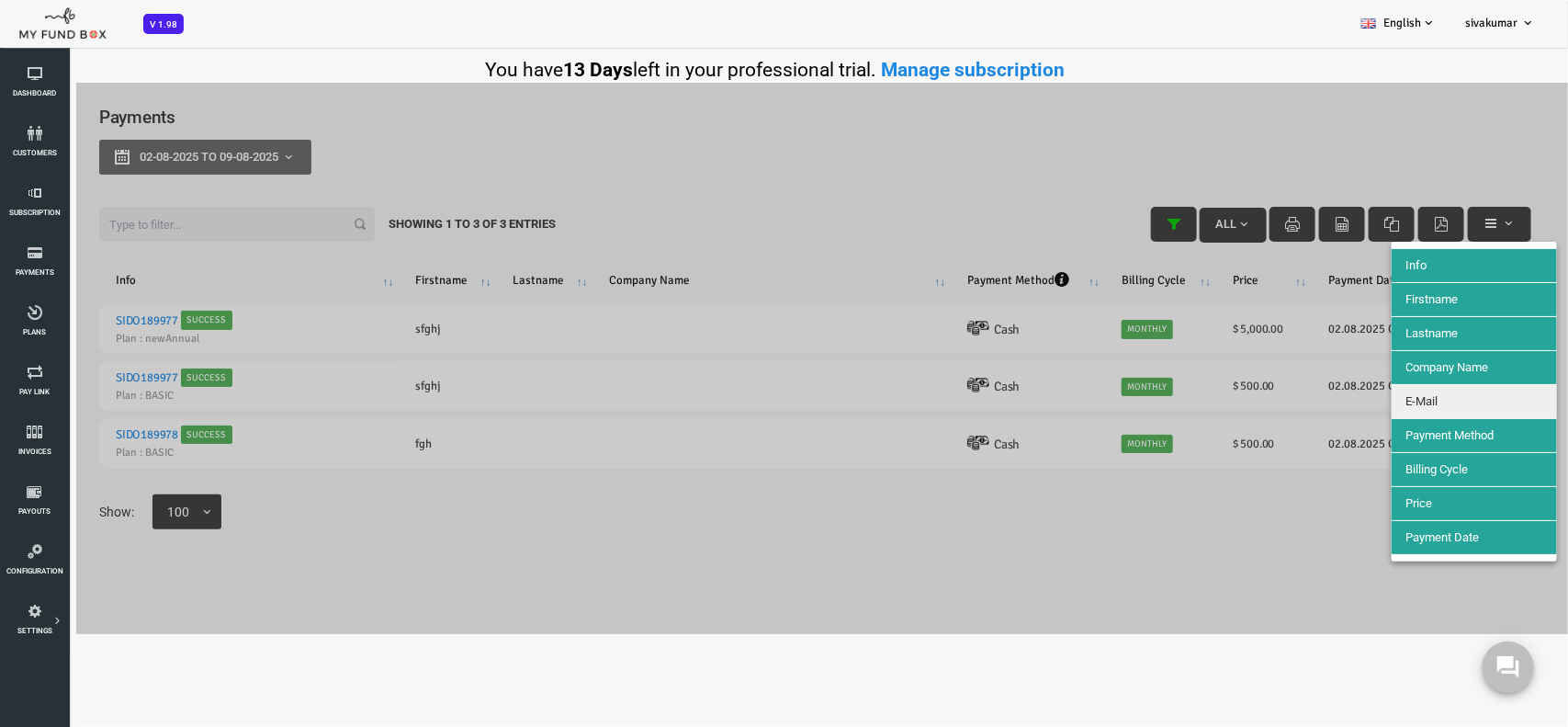click on "E-Mail" at bounding box center (1412, 402) 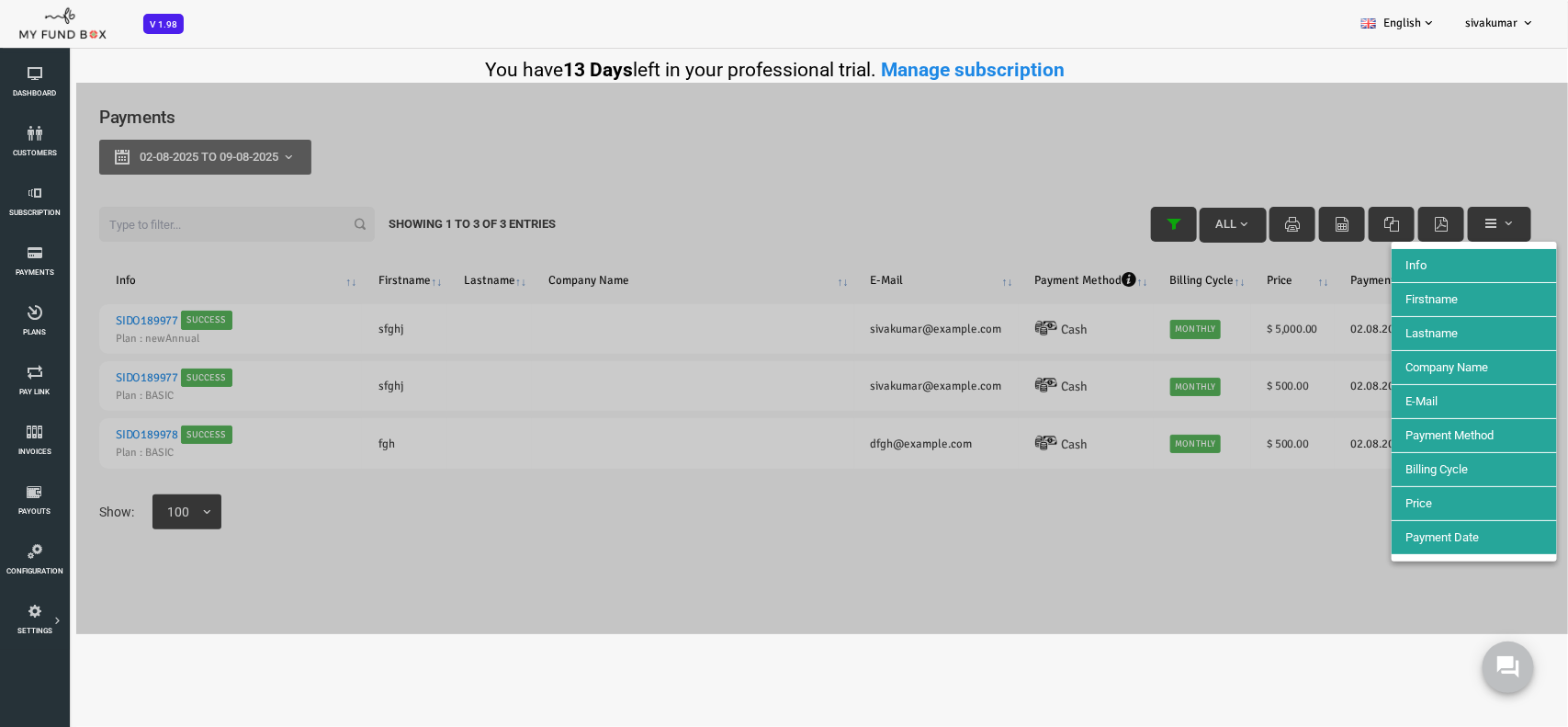 click on "Info" at bounding box center (1412, 266) 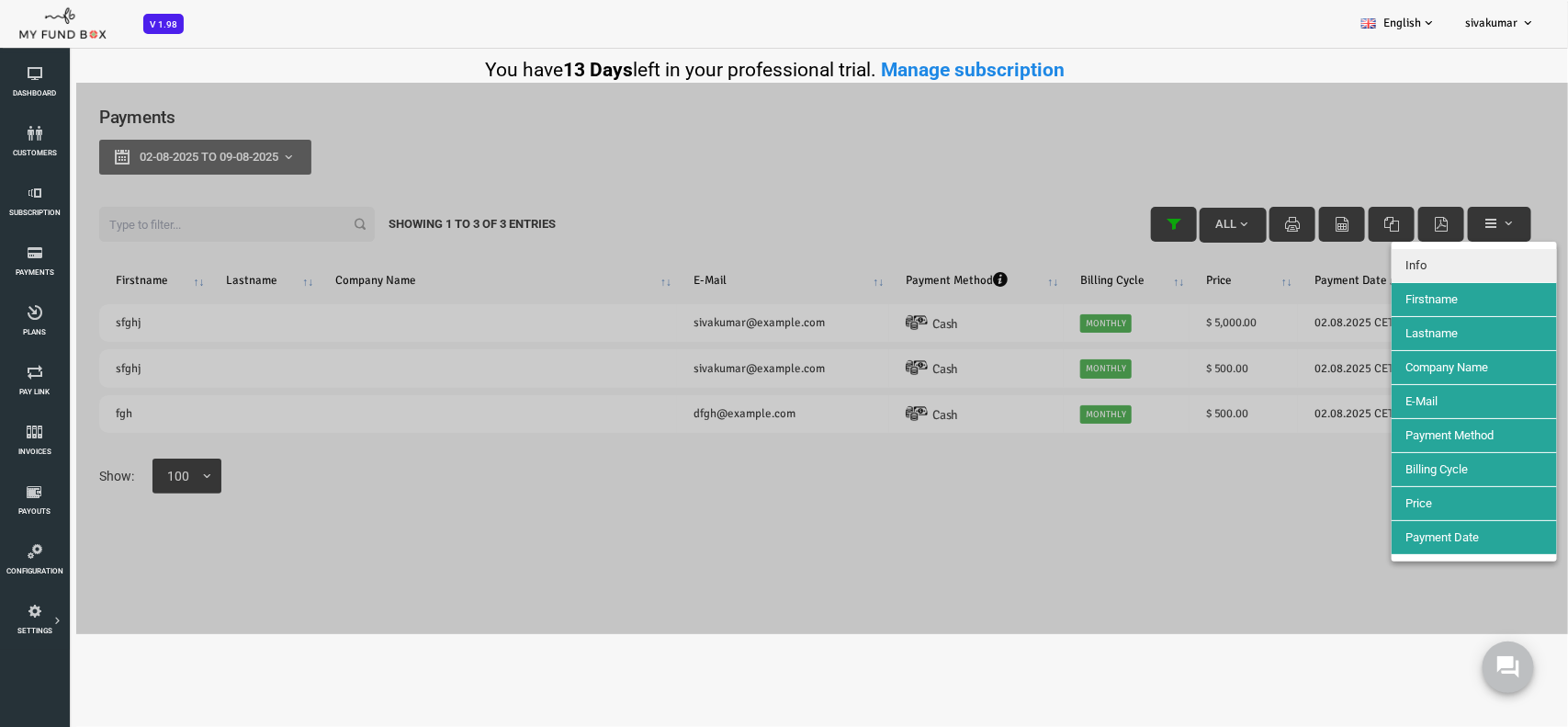 click on "Firstname" at bounding box center [1412, 300] 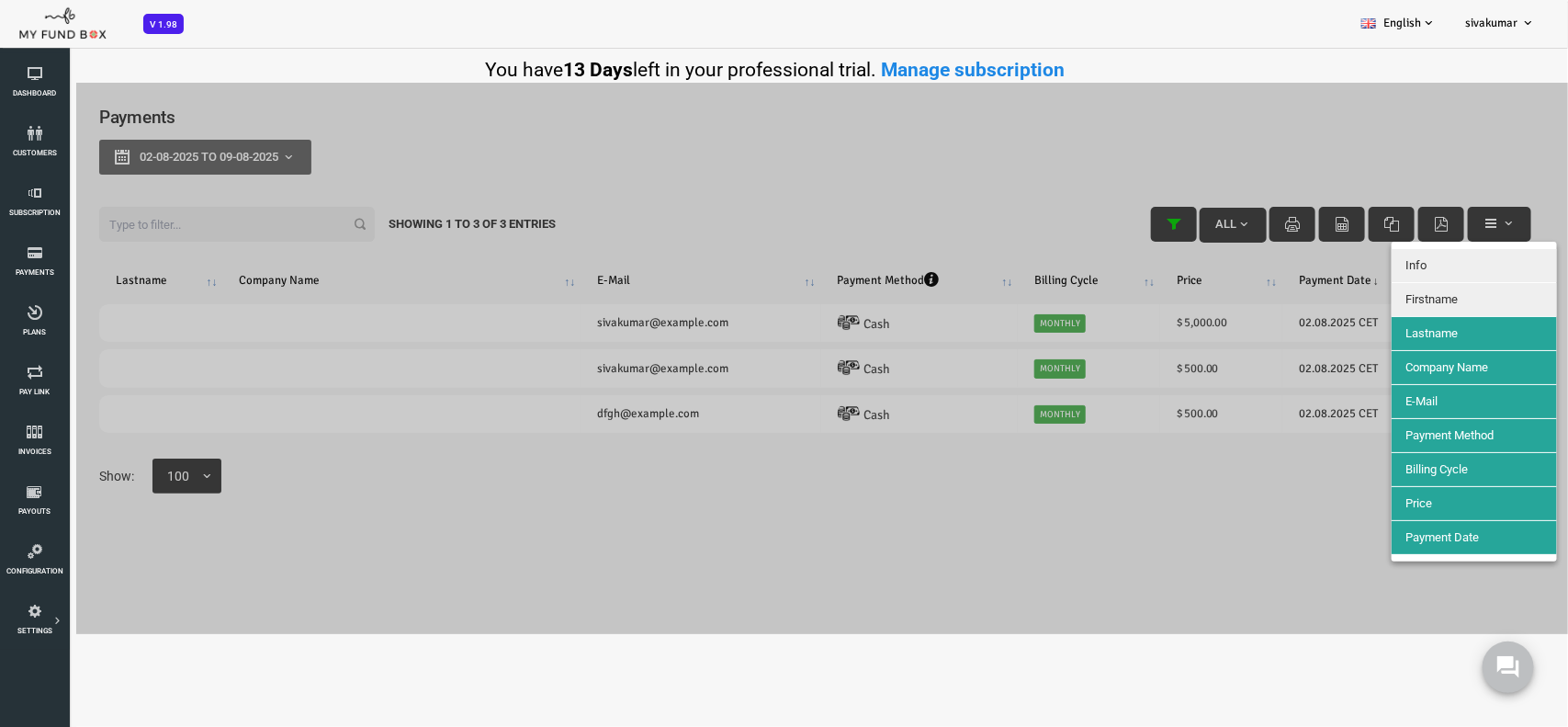 click on "Info" at bounding box center (1412, 266) 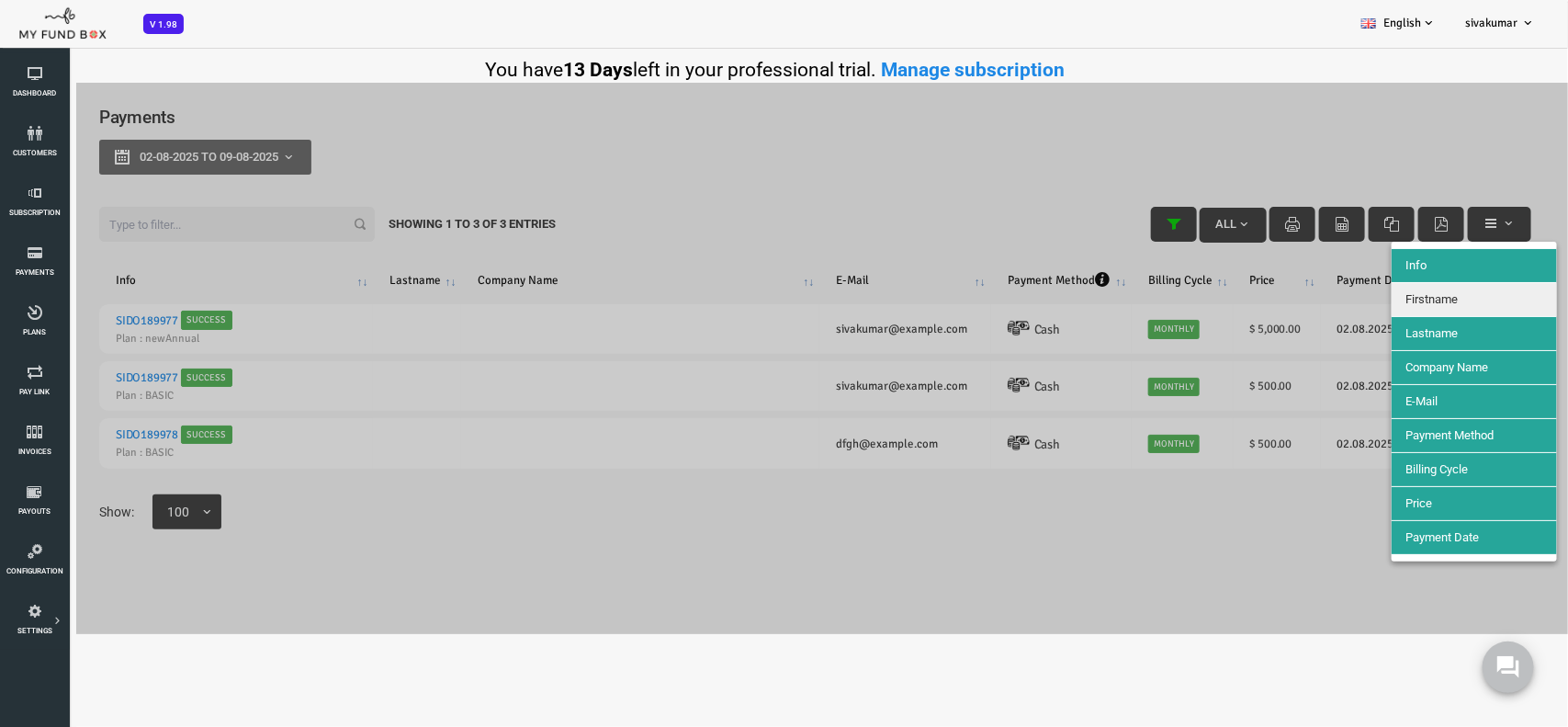 click on "Firstname" at bounding box center (1412, 300) 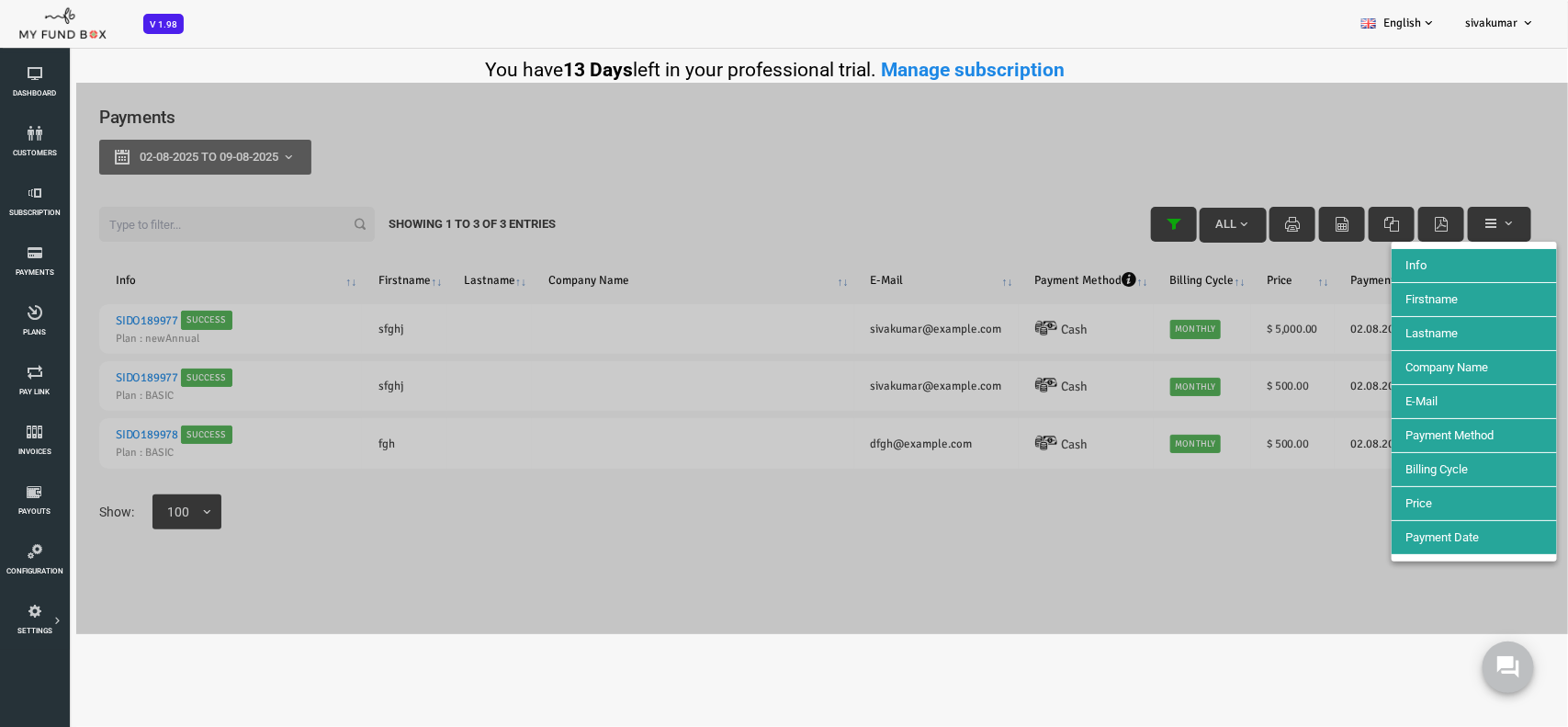 click on "Company Name" at bounding box center [1384, 367] 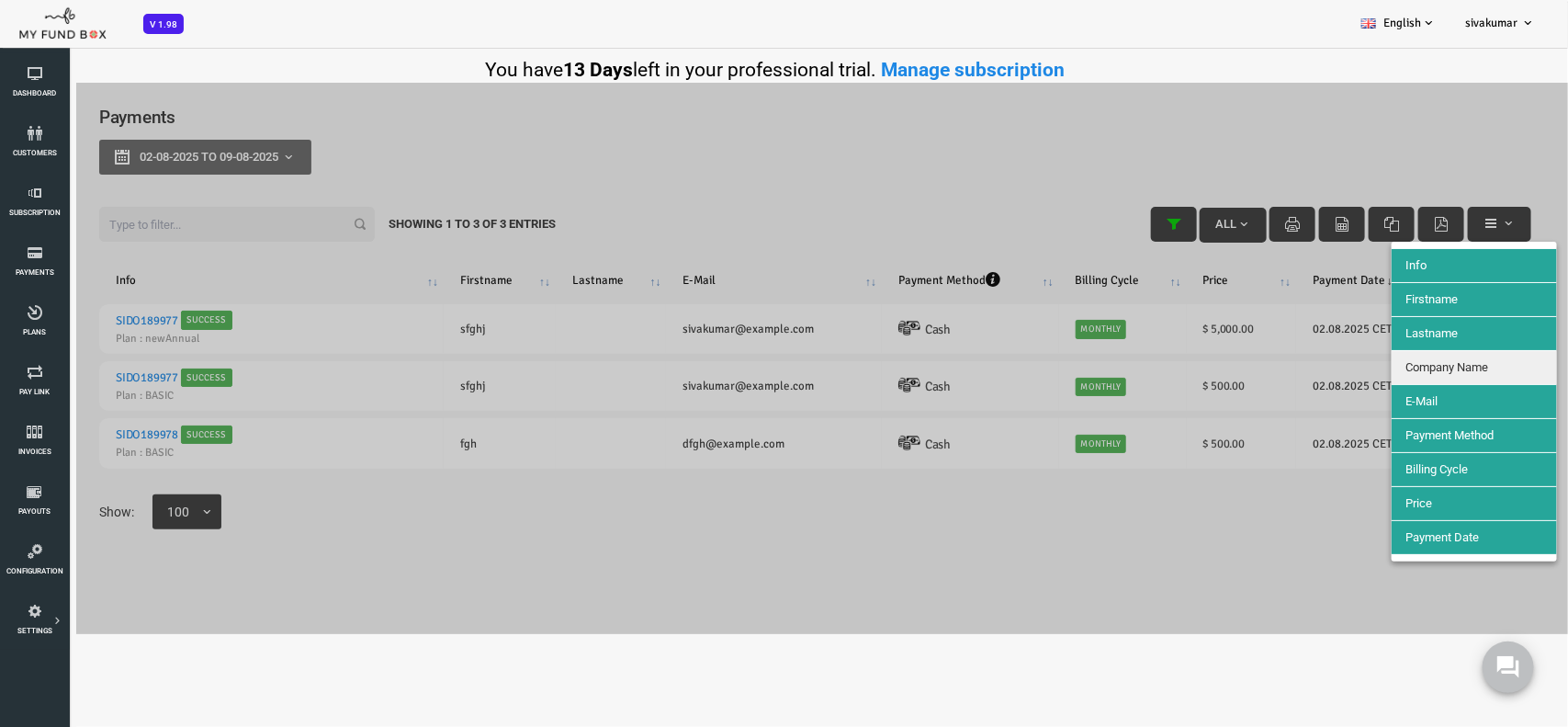 click on "Company Name" at bounding box center (1384, 367) 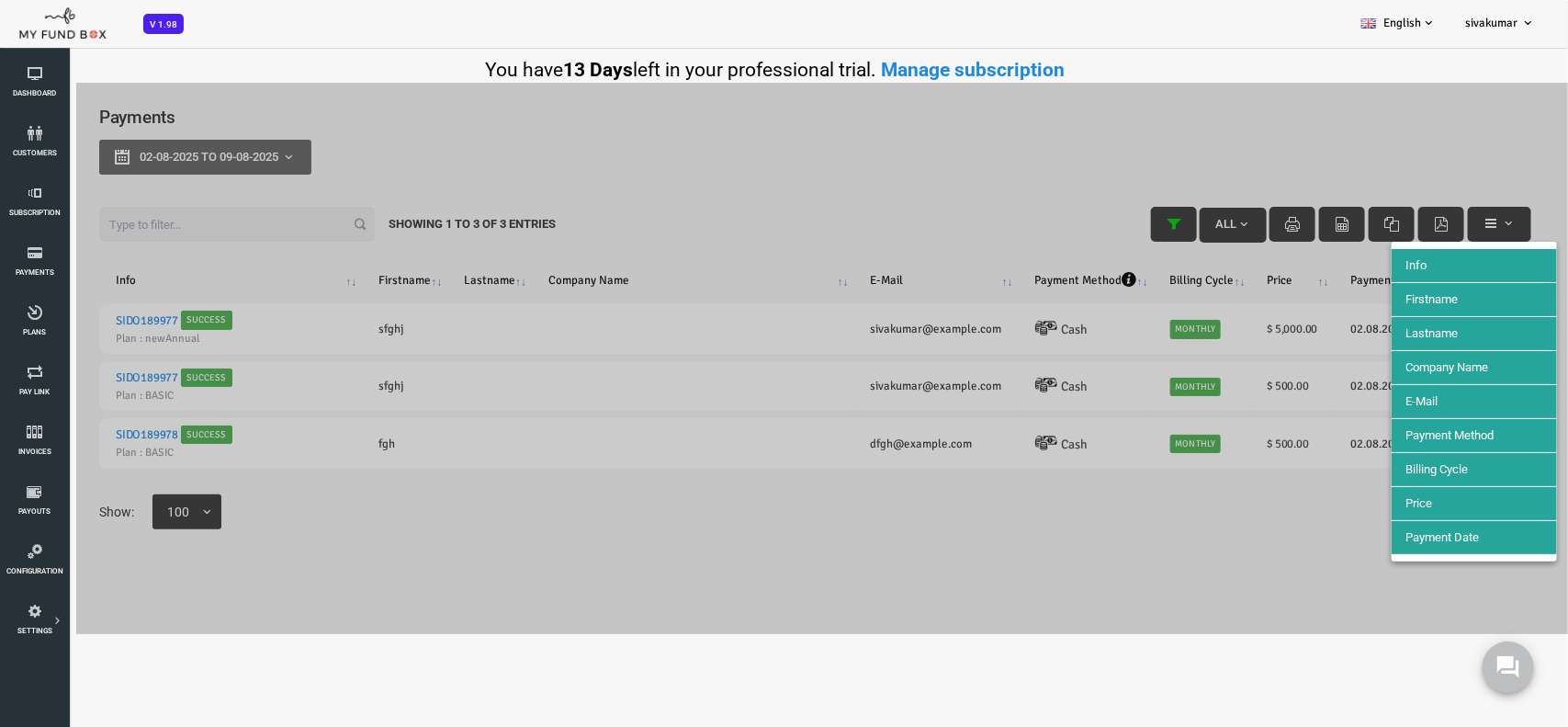 click on "Lastname" at bounding box center [1412, 334] 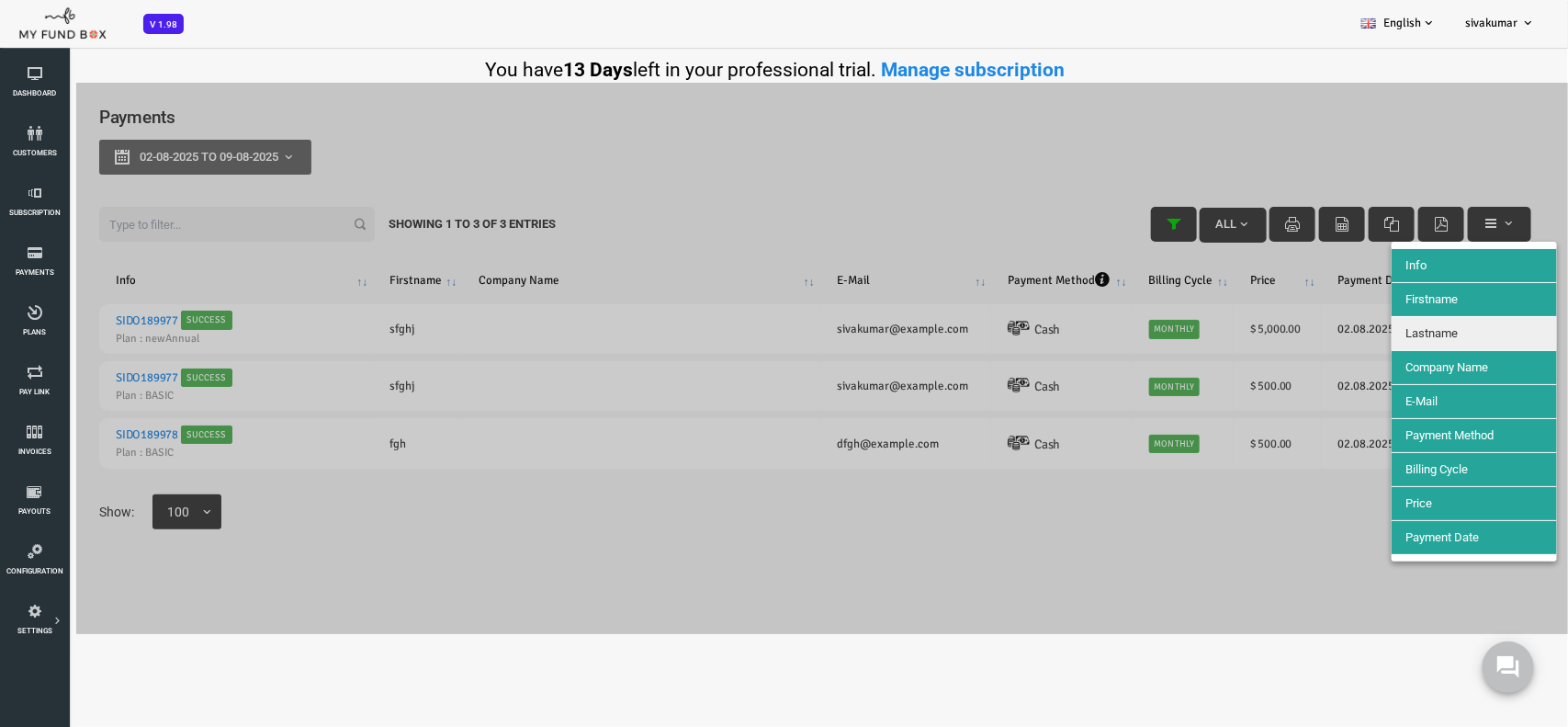 click on "Company Name" at bounding box center [1412, 368] 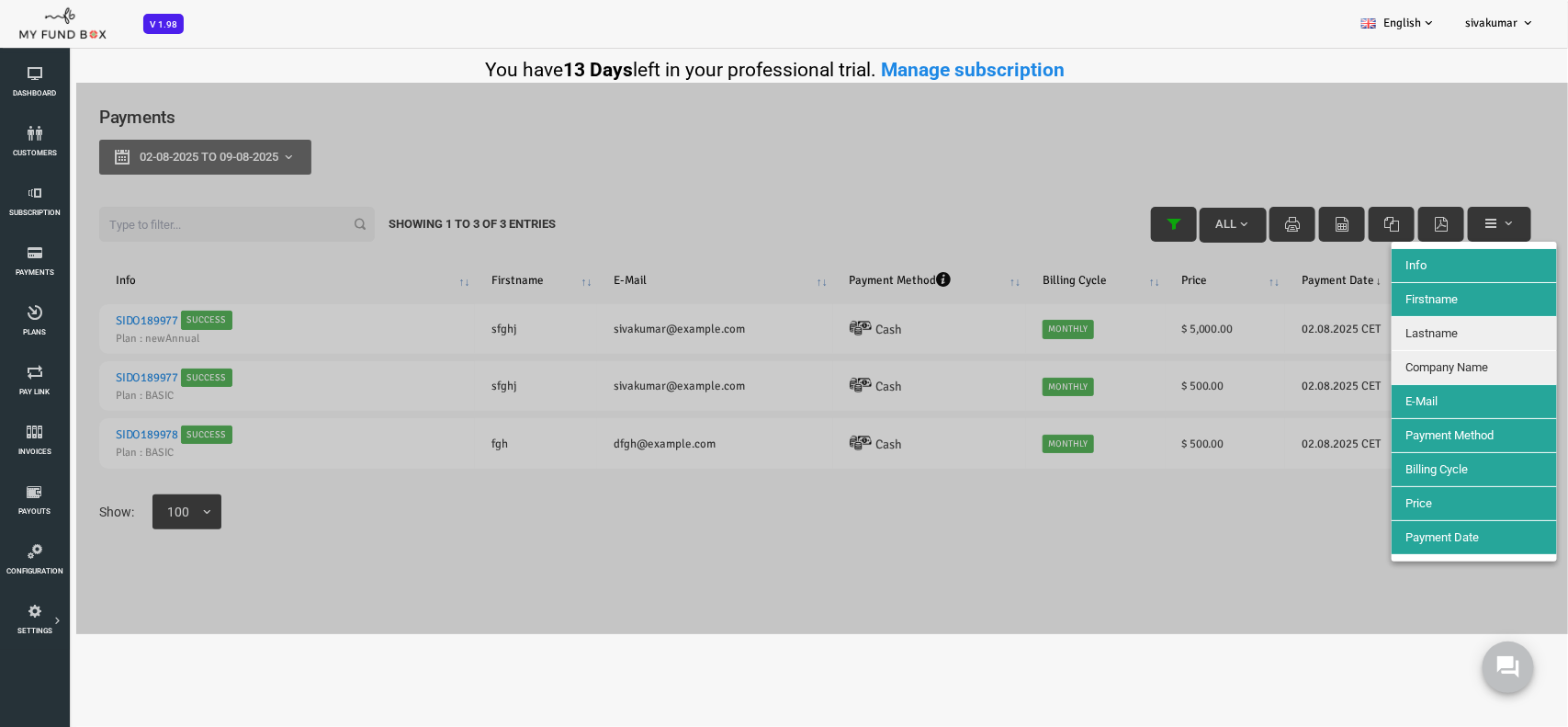 click at bounding box center [752, 358] 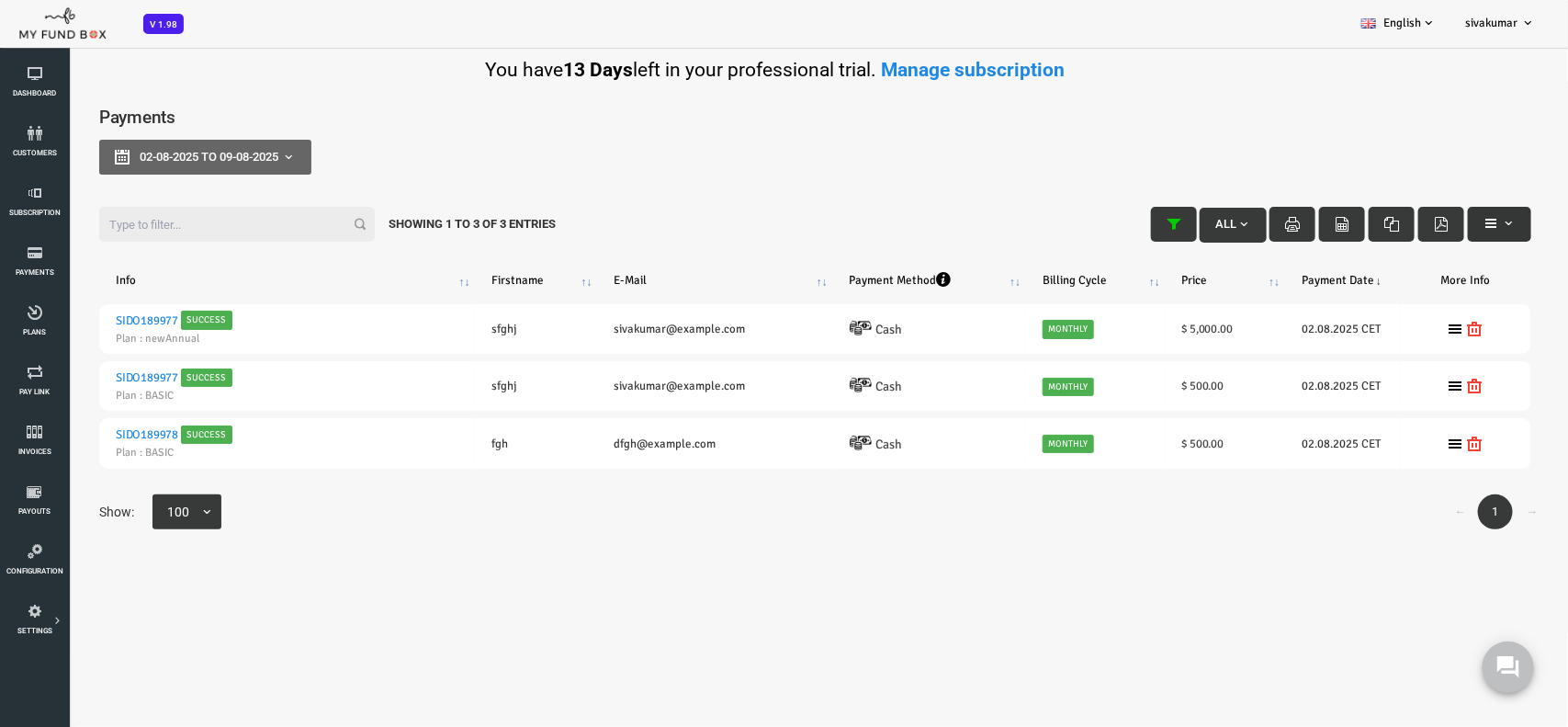 click at bounding box center (1446, 223) 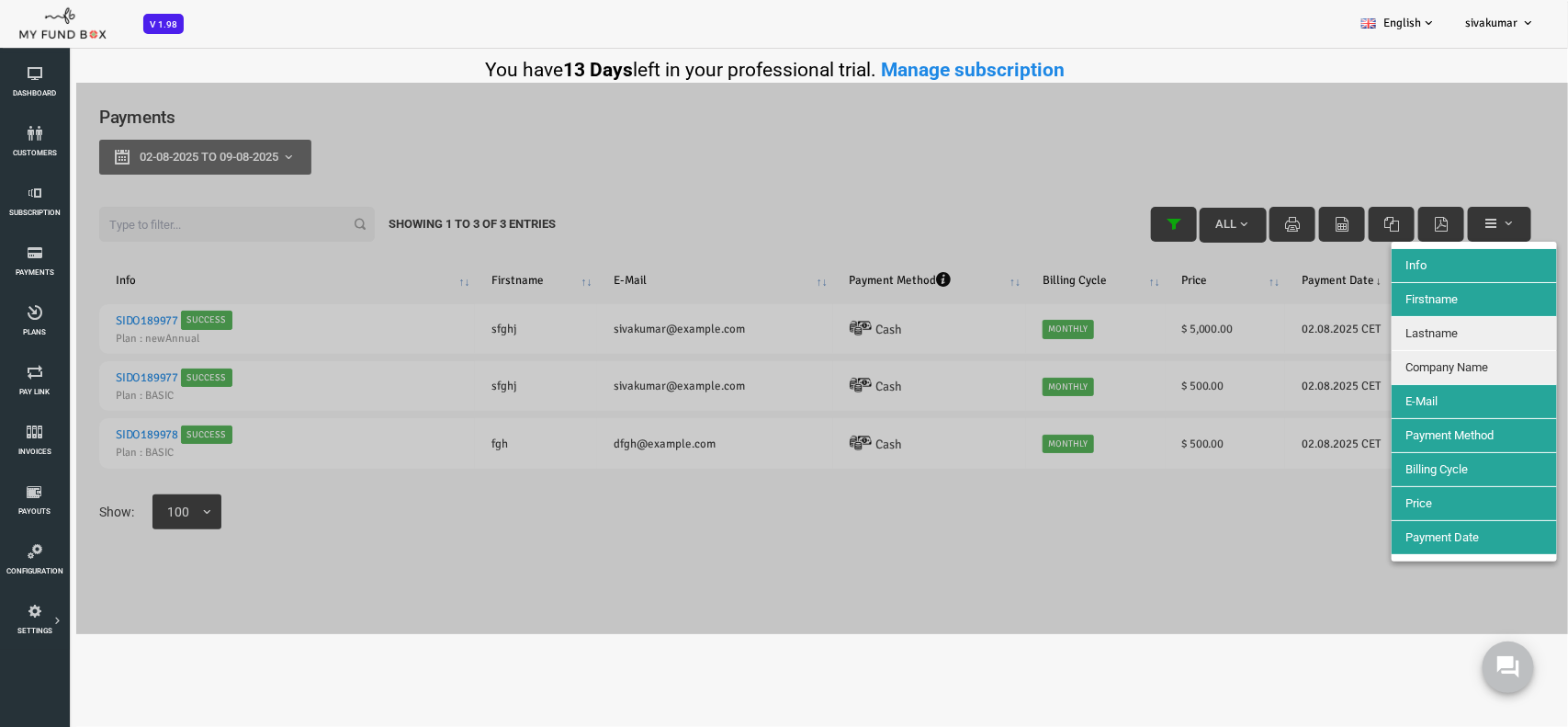 click at bounding box center [752, 358] 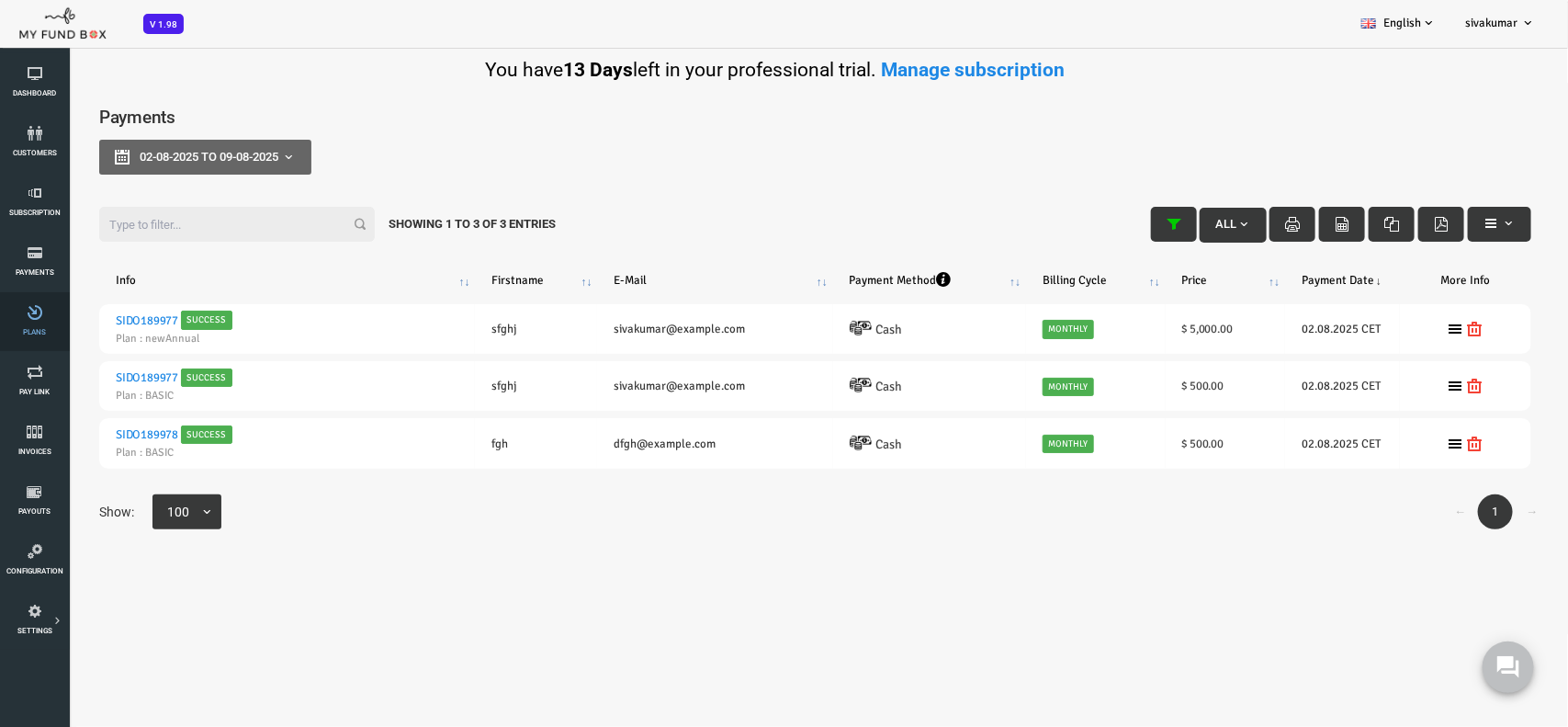 click at bounding box center (34, 312) 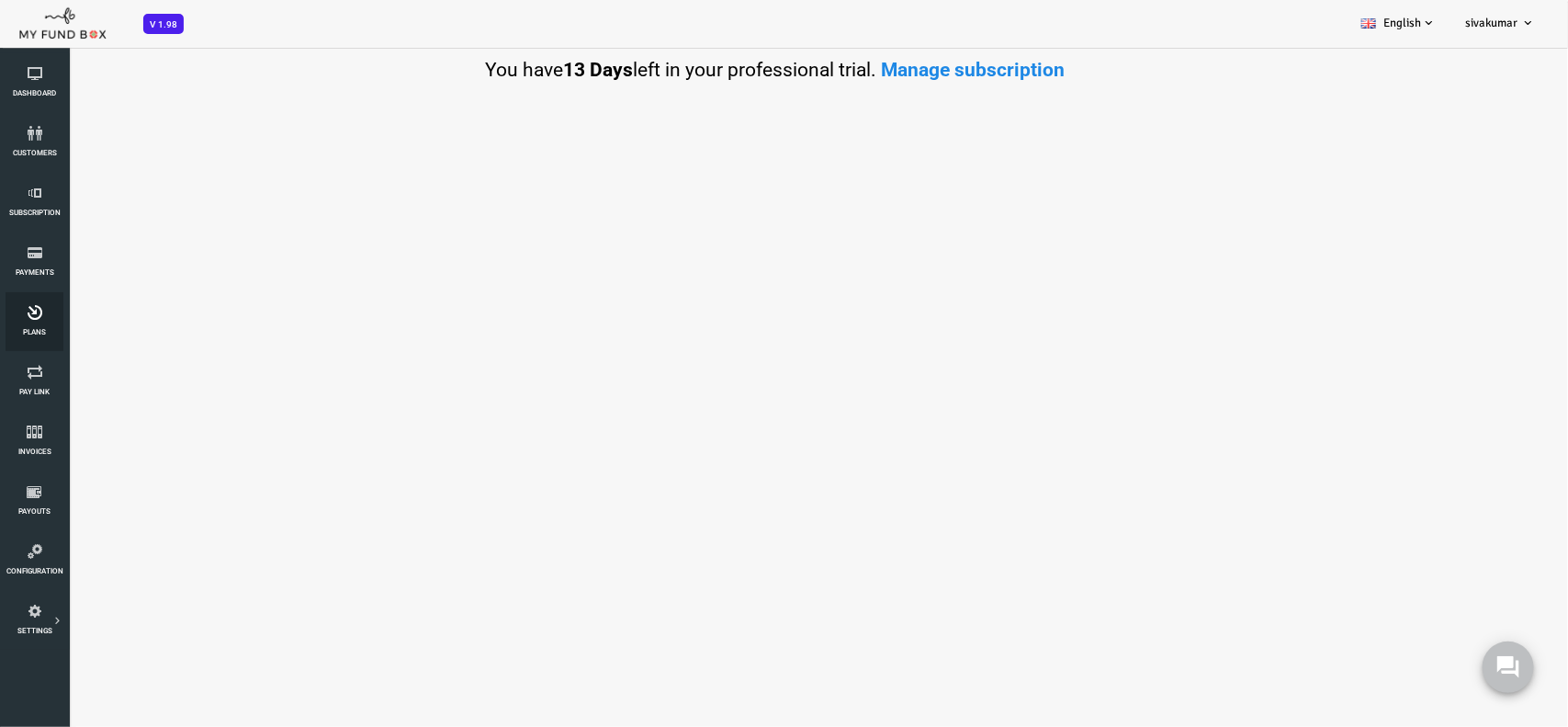 select on "100" 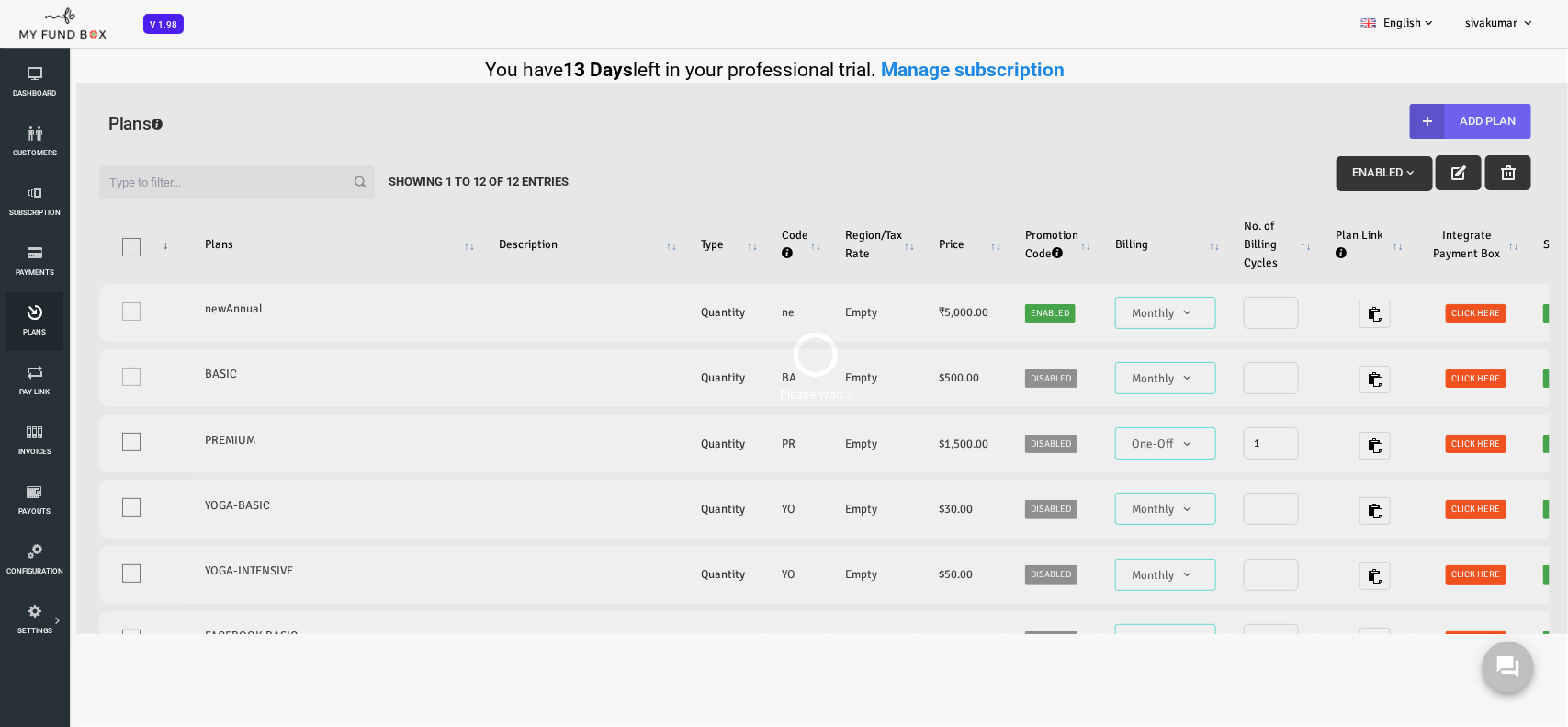 scroll, scrollTop: 0, scrollLeft: 0, axis: both 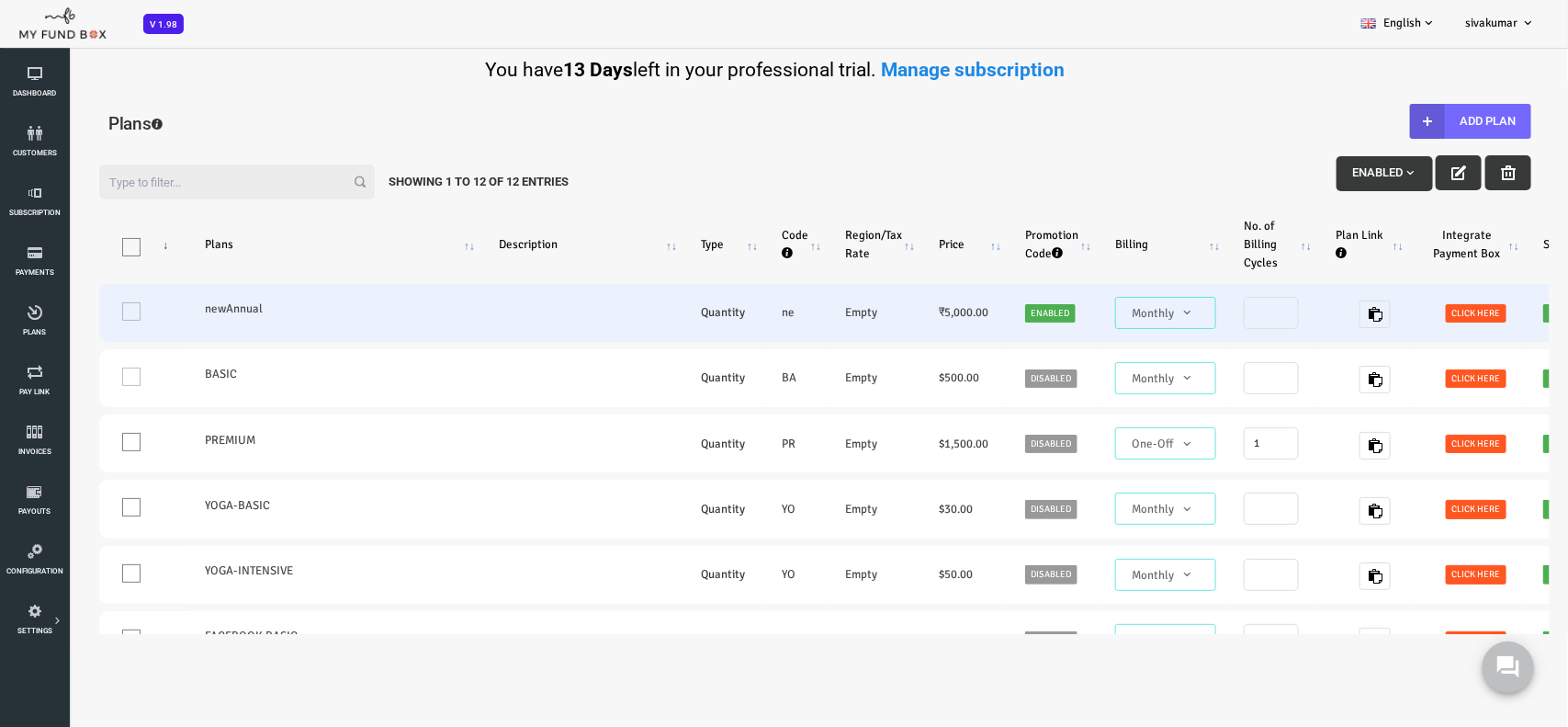 click on "Quantity" at bounding box center (660, 312) 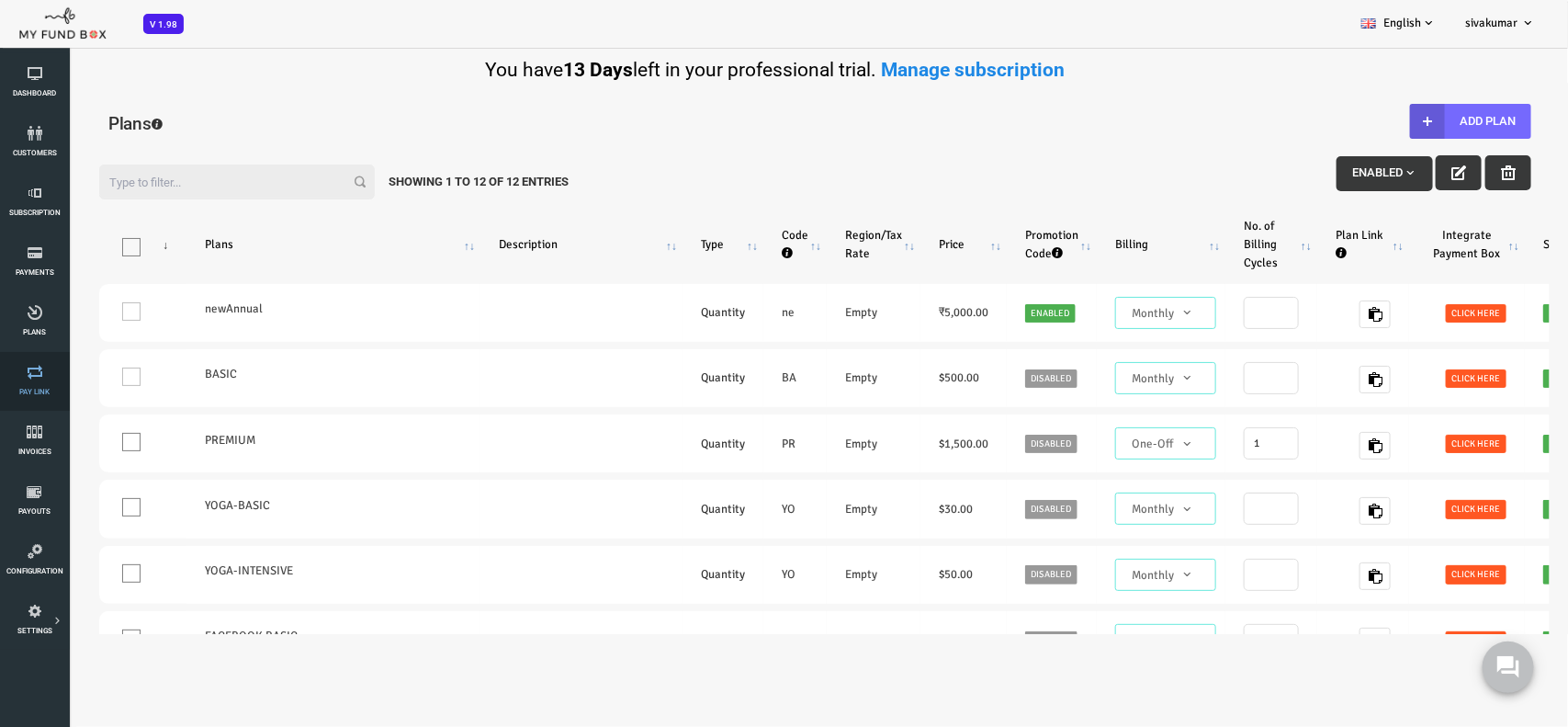 click on "Pay Link" at bounding box center [0, 0] 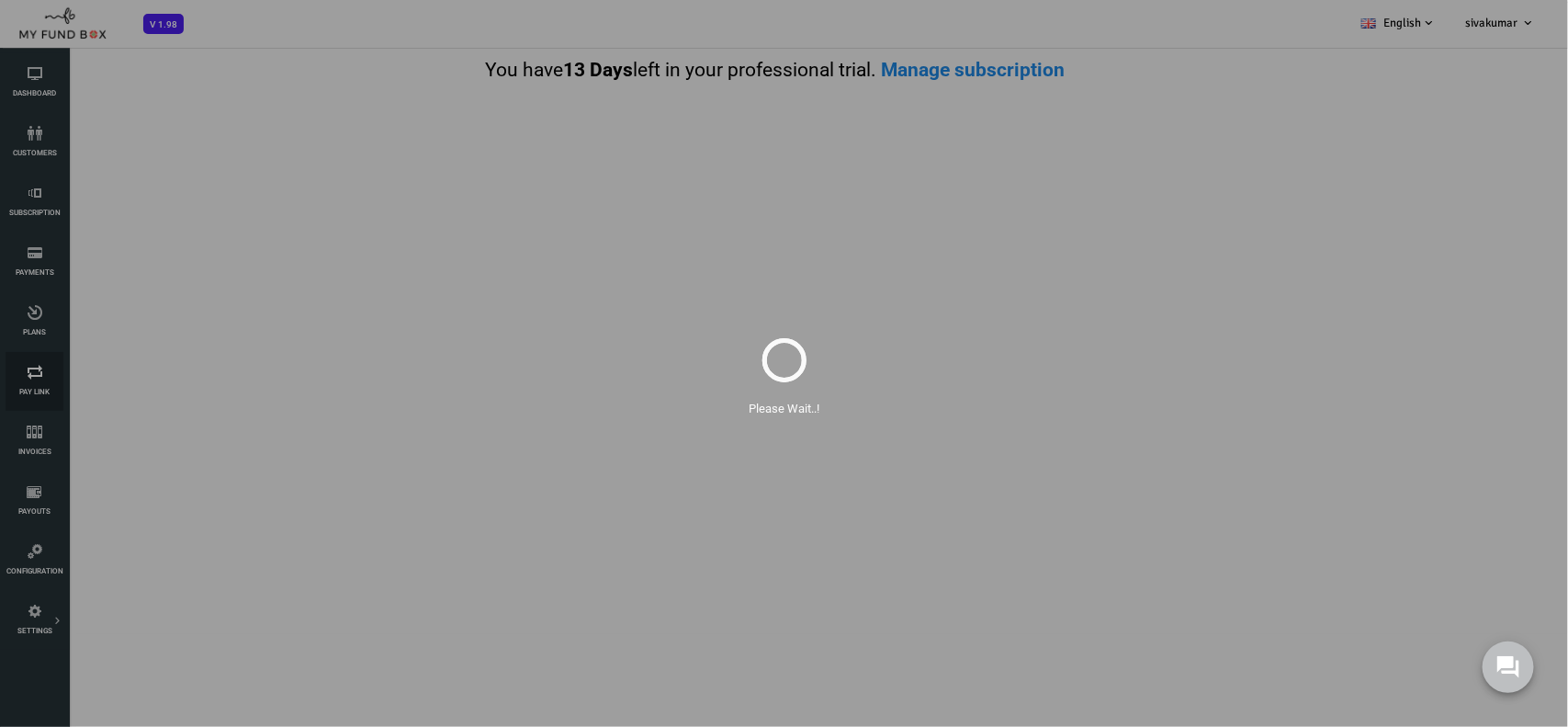 scroll, scrollTop: 0, scrollLeft: 0, axis: both 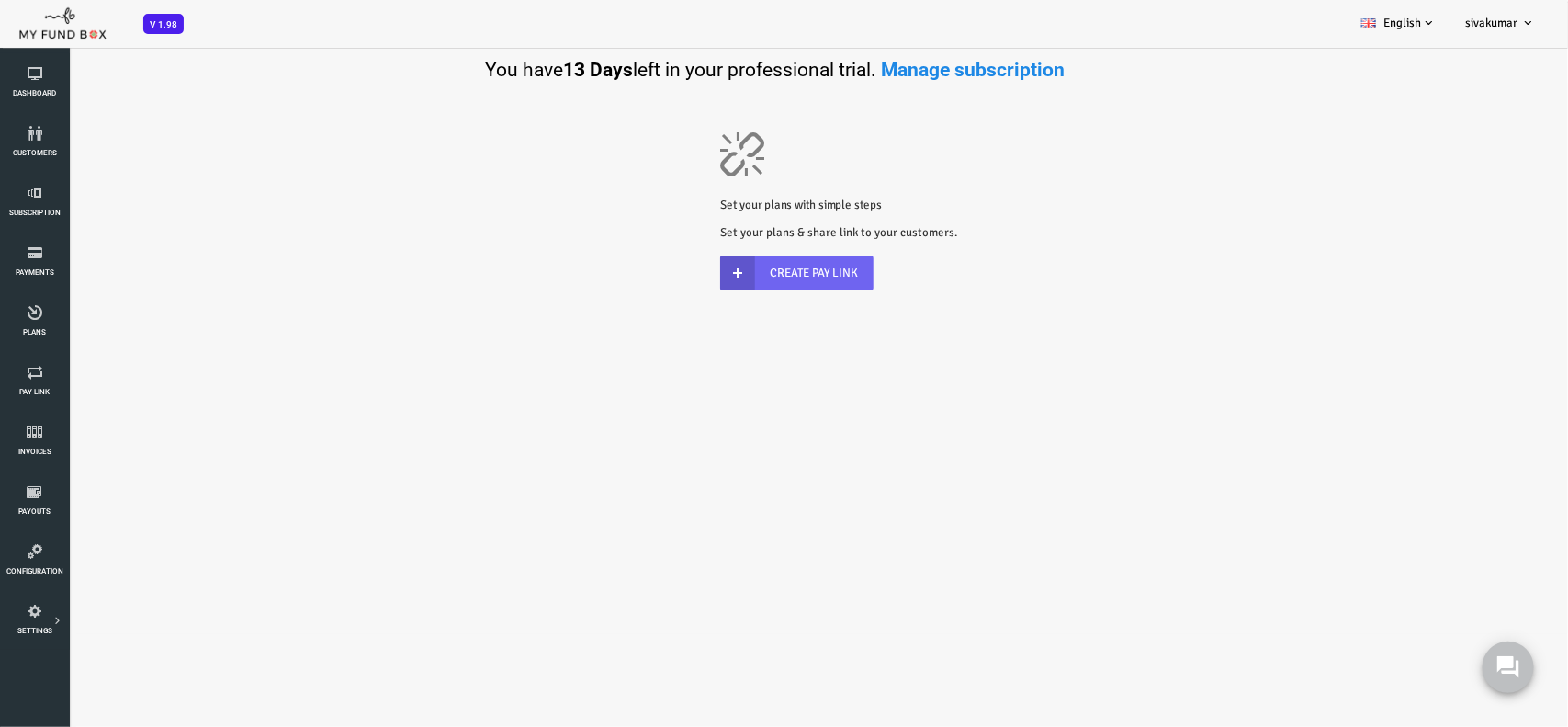 click on "Create Pay Link" at bounding box center [734, 273] 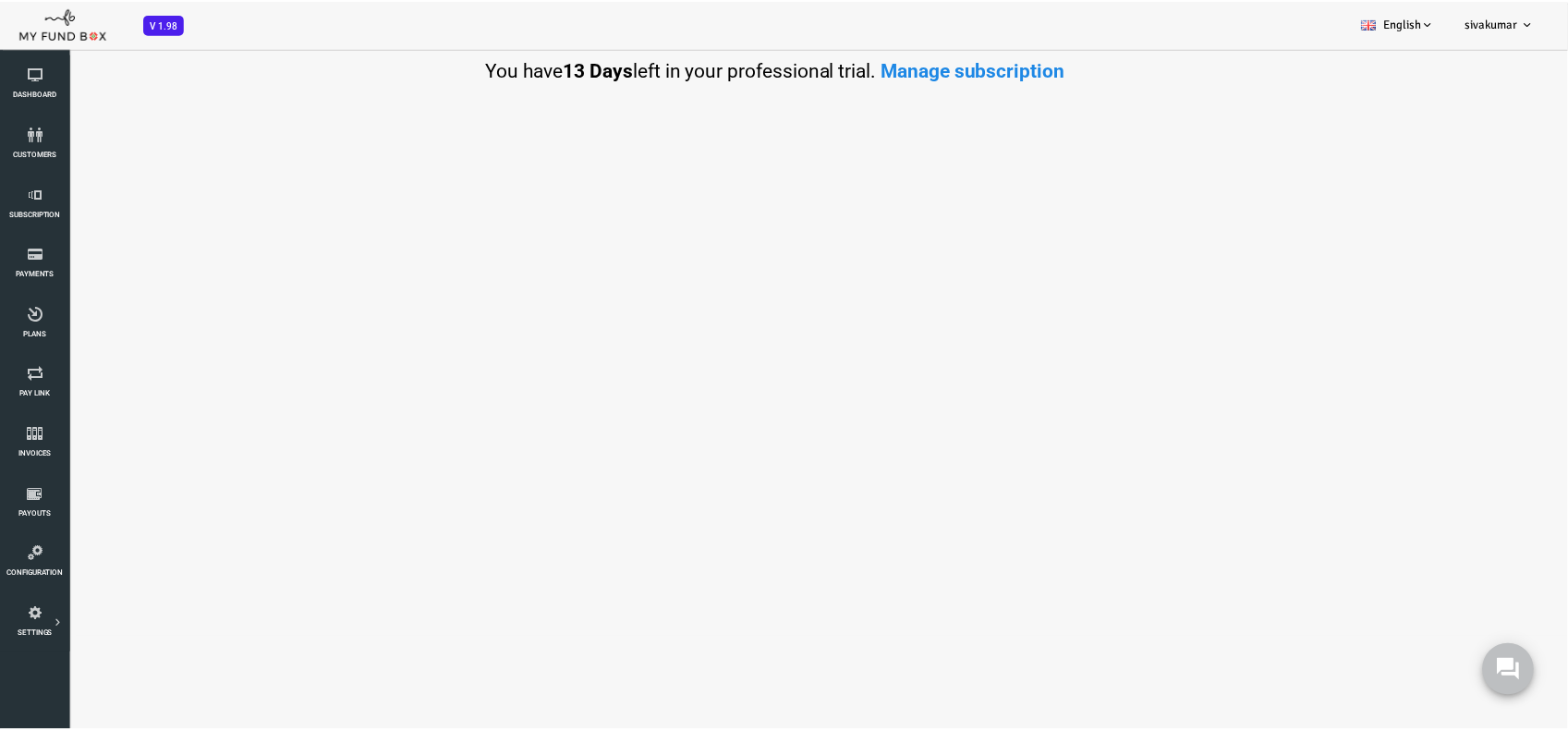 scroll, scrollTop: 0, scrollLeft: 0, axis: both 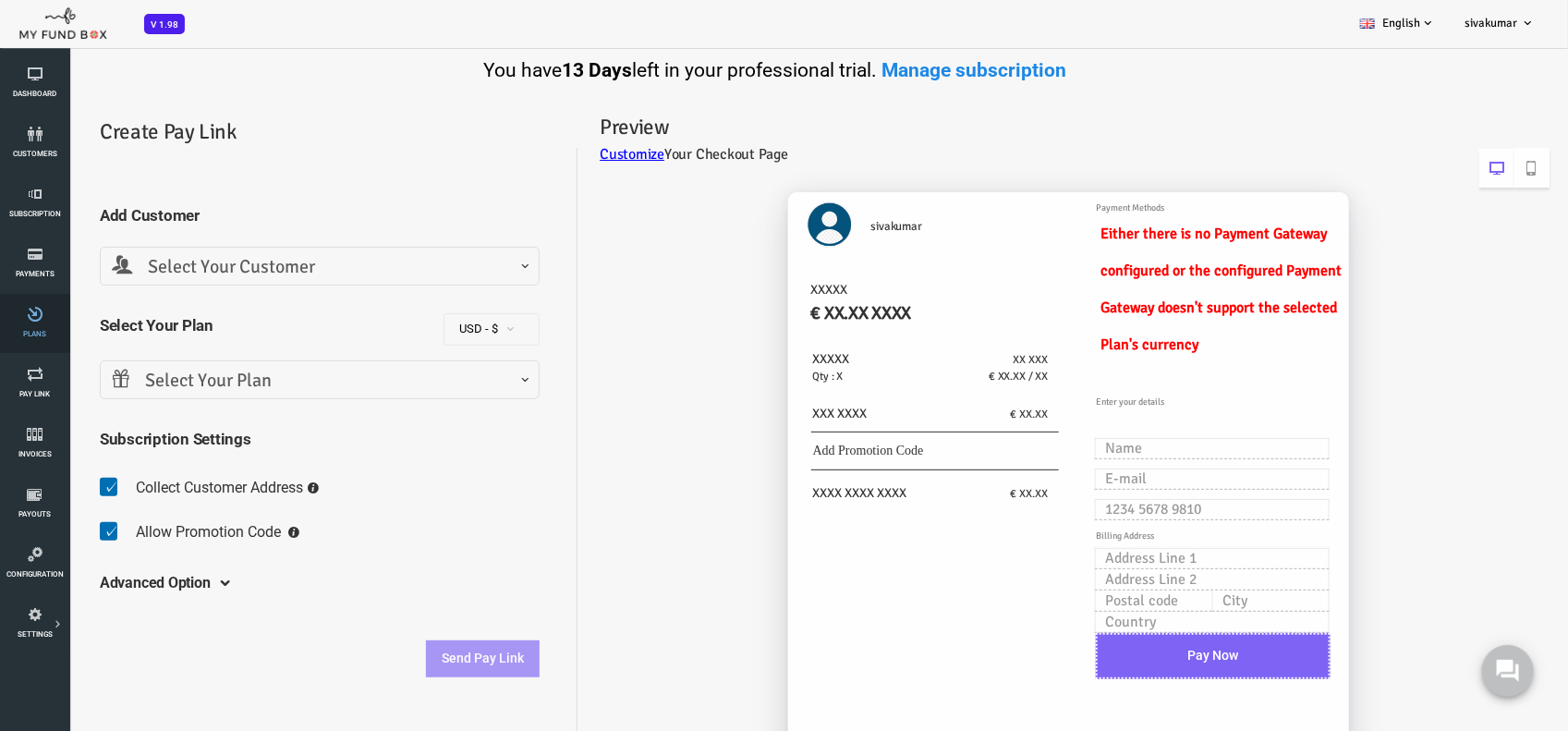 click on "Plans" at bounding box center [34, 323] 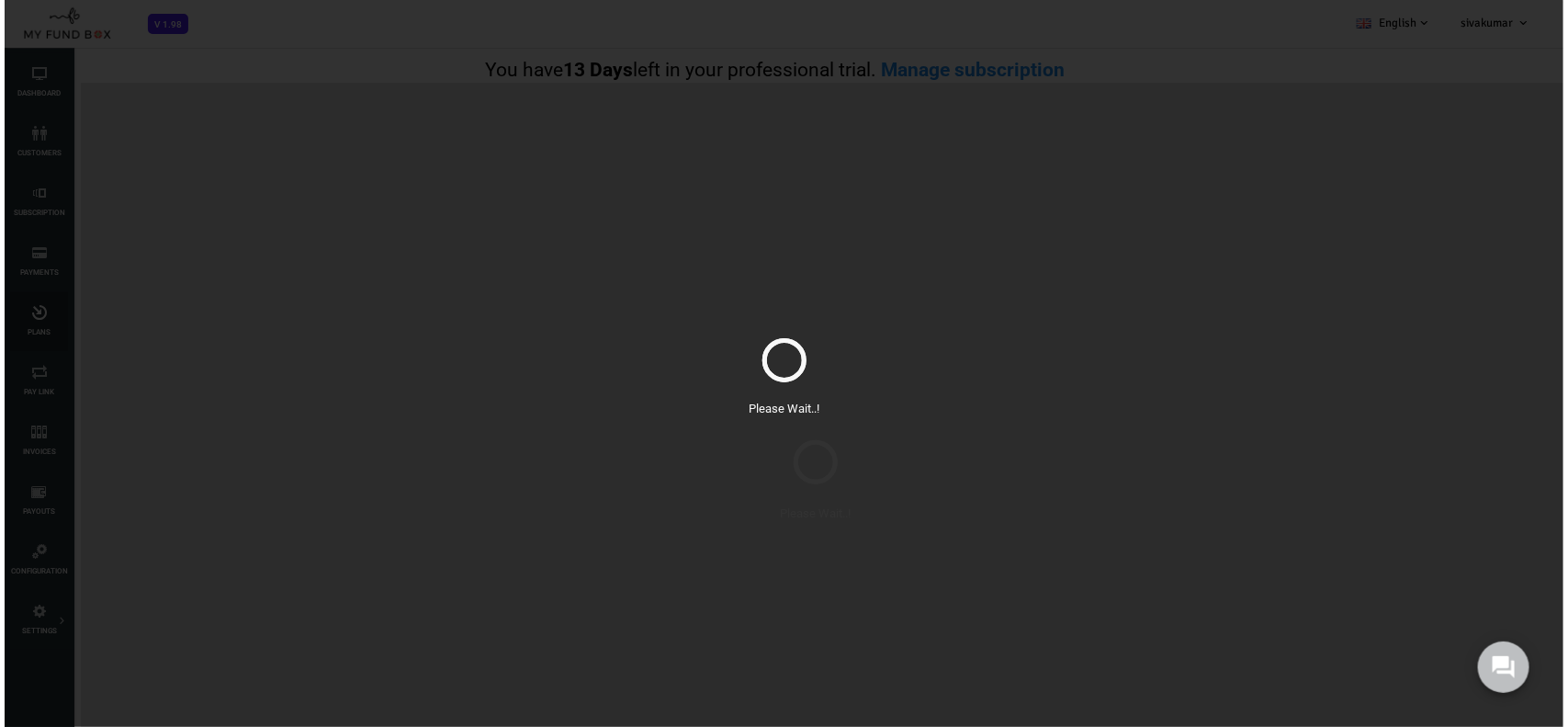 scroll, scrollTop: 0, scrollLeft: 0, axis: both 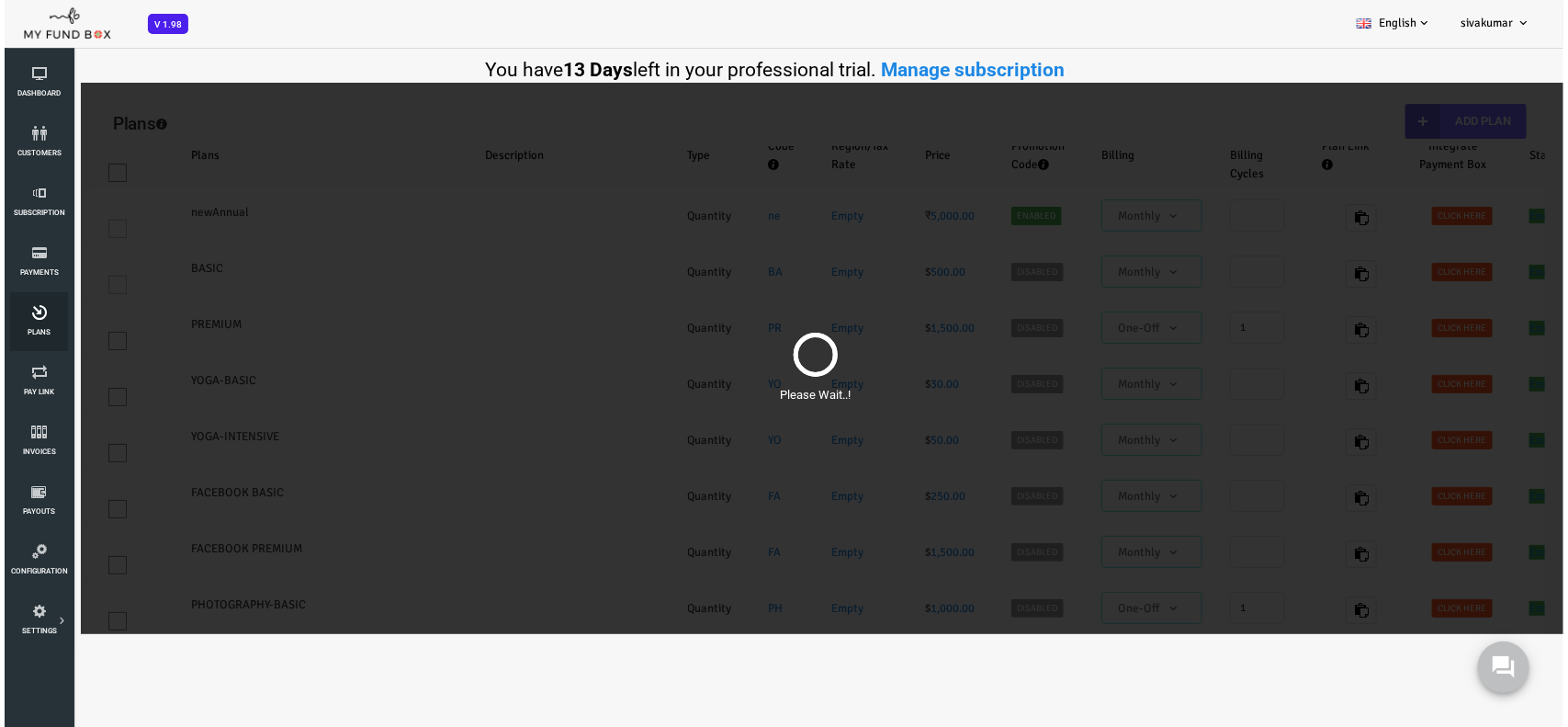 select on "100" 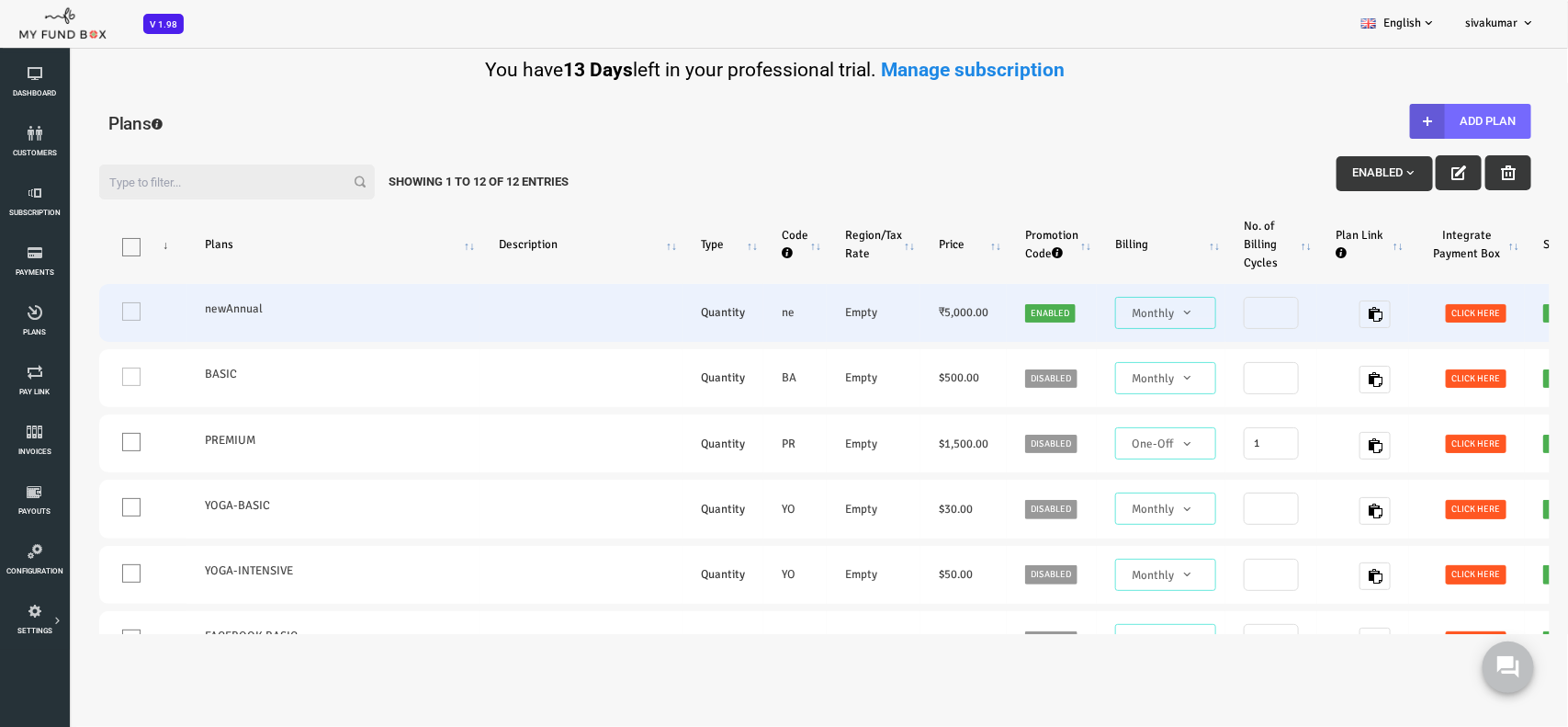 click on "Enabled" at bounding box center [987, 313] 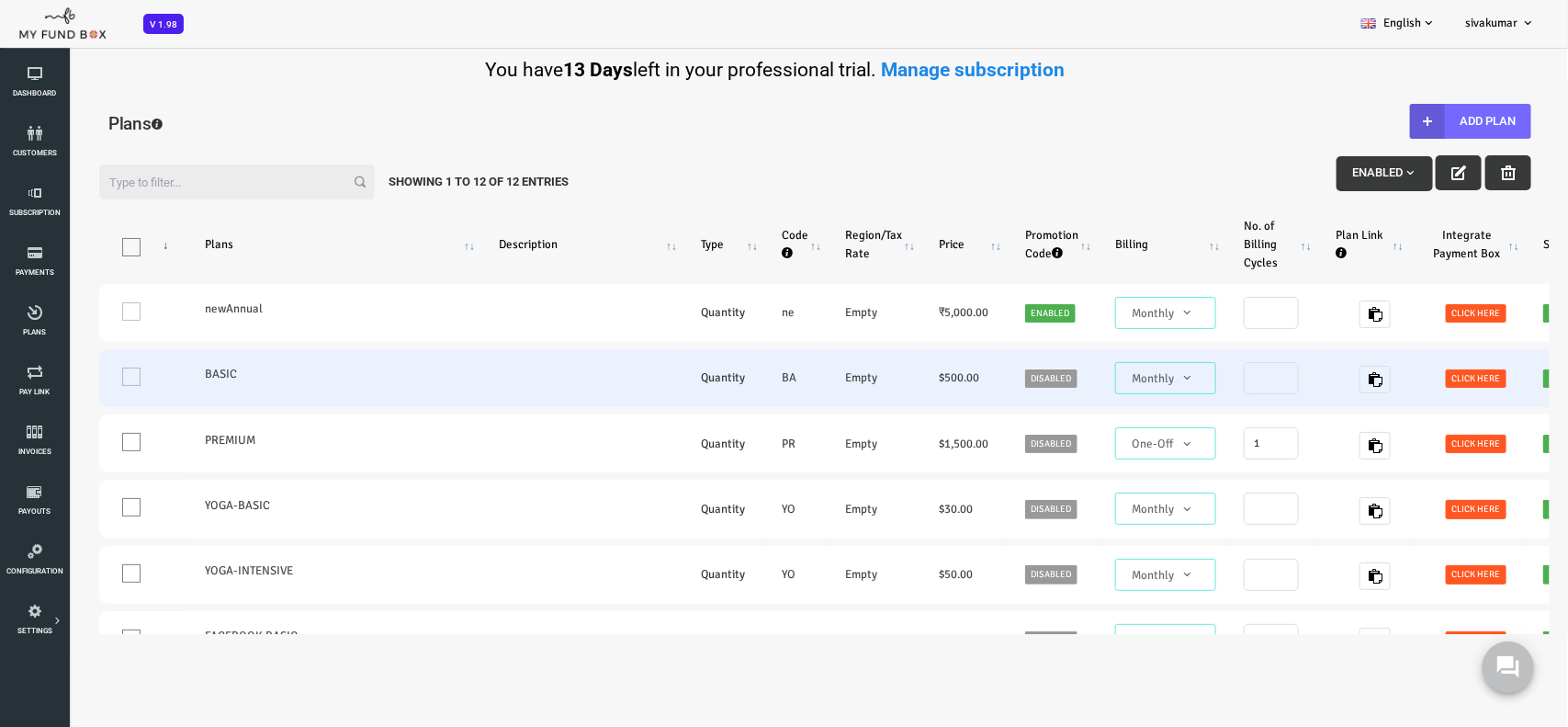 click on "Disabled" at bounding box center [988, 379] 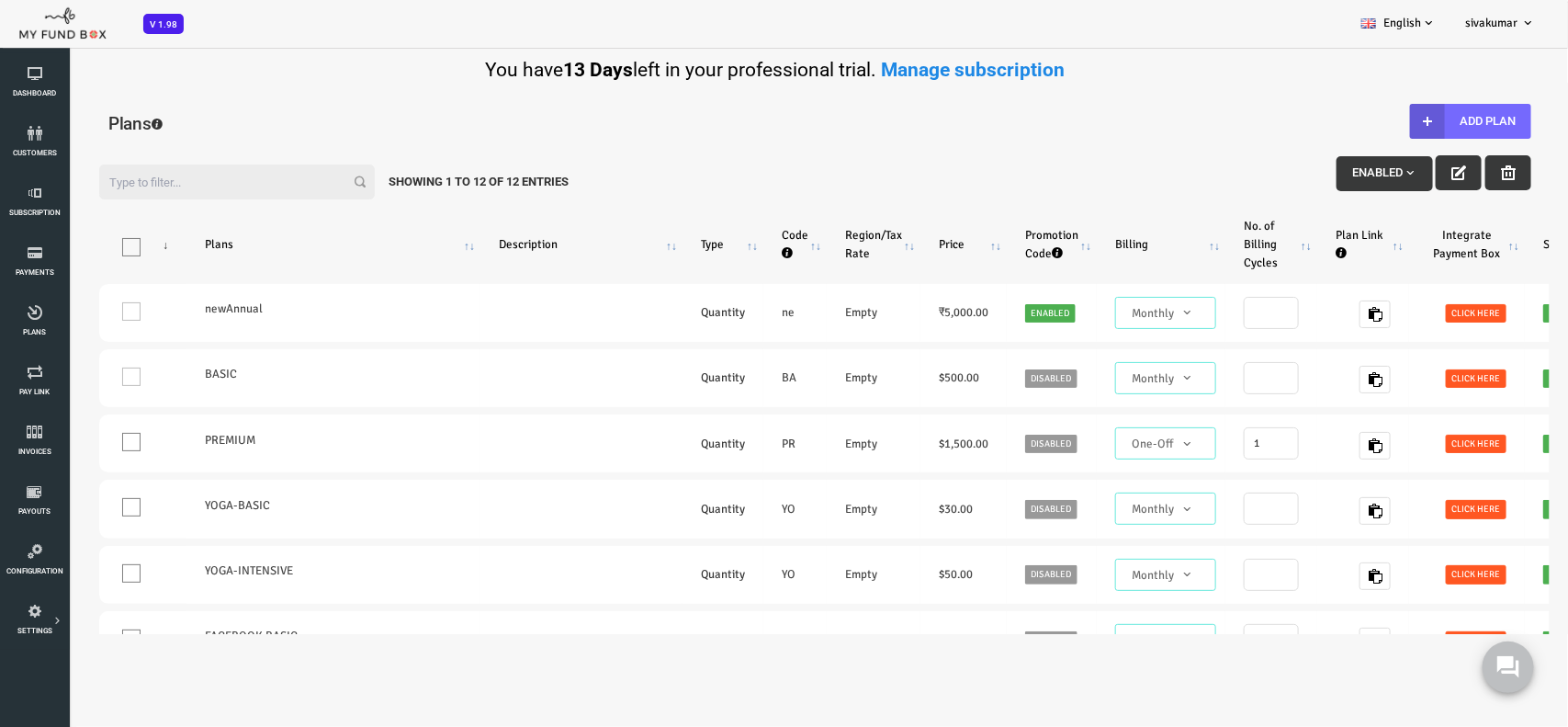 click on "Filter:         Enabled            Showing 1 to 12 of 12 Entries
Products Plans Description Type Code  Region/Tax Rate Price Promotion Code  Billing No. of Billing Cycles Plan Link  Integrate Payment Box Status Status Action
One
Invoice
newAnnual
Quantity" at bounding box center (752, 401) 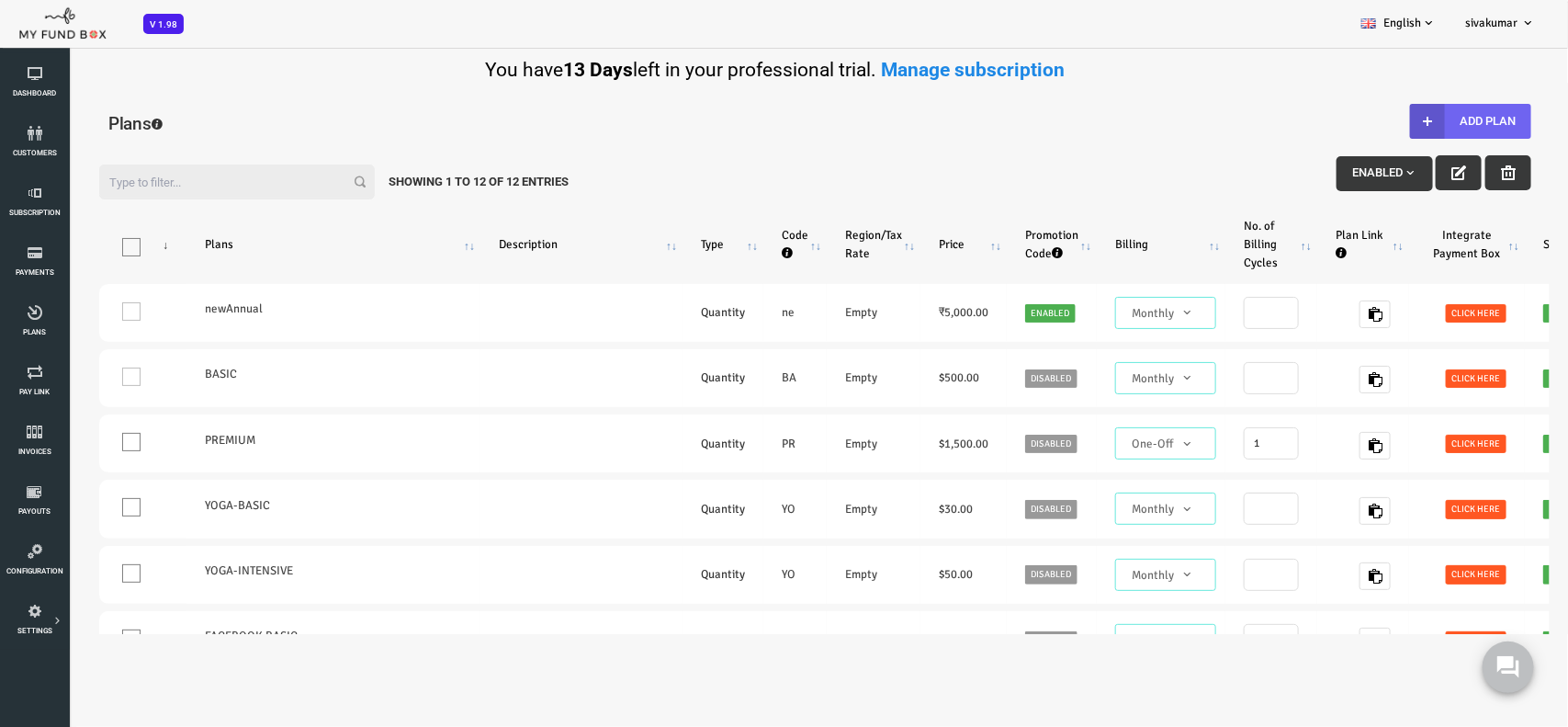 click at bounding box center [1365, 121] 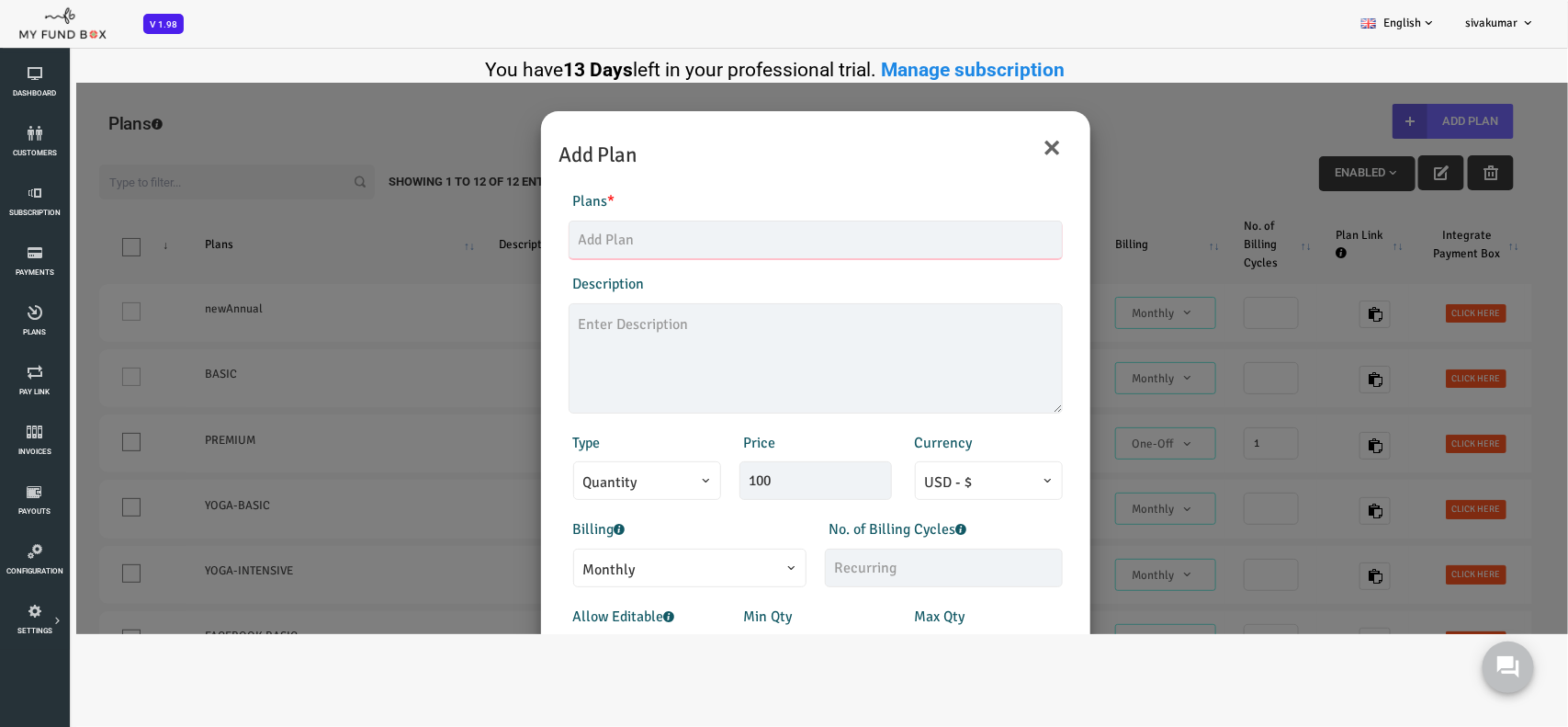 click at bounding box center (753, 240) 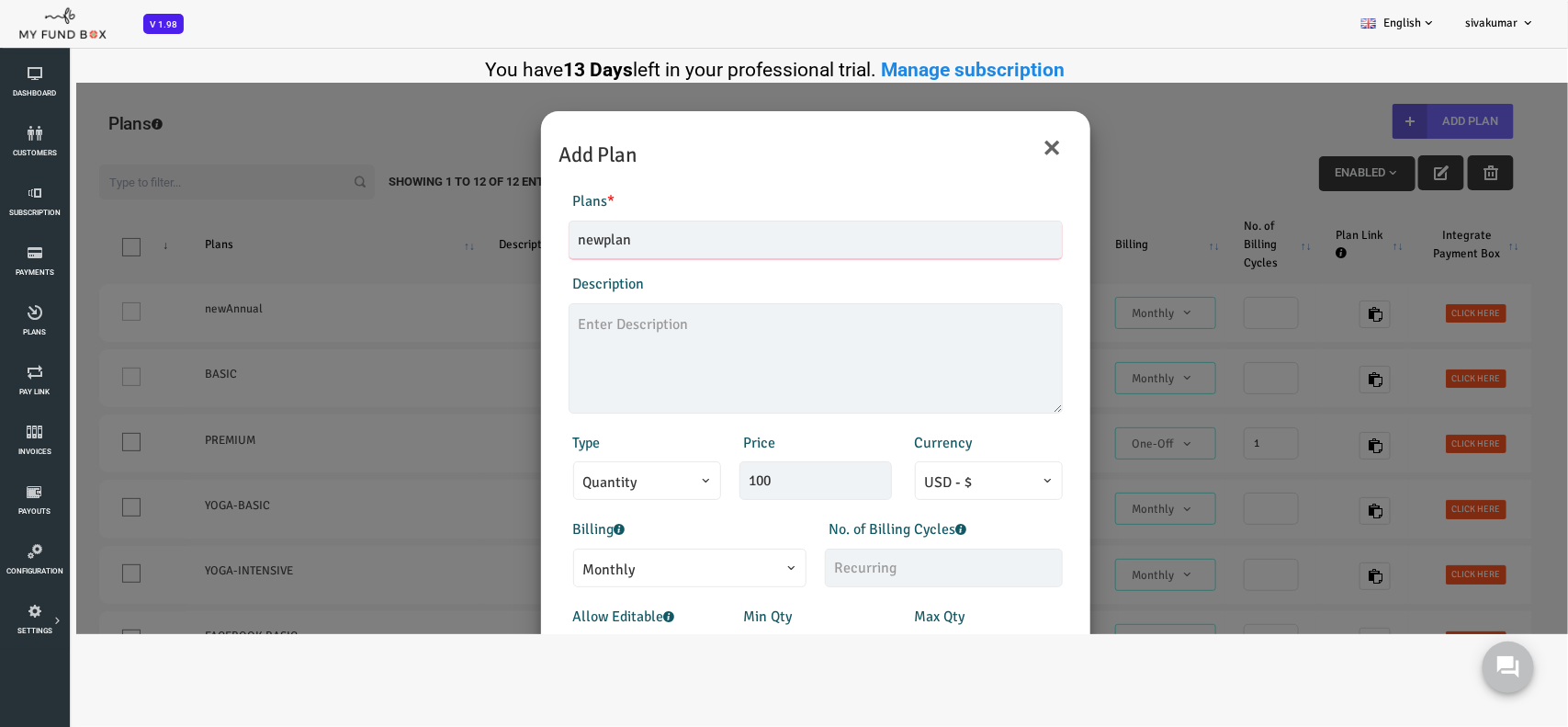 type on "newplan" 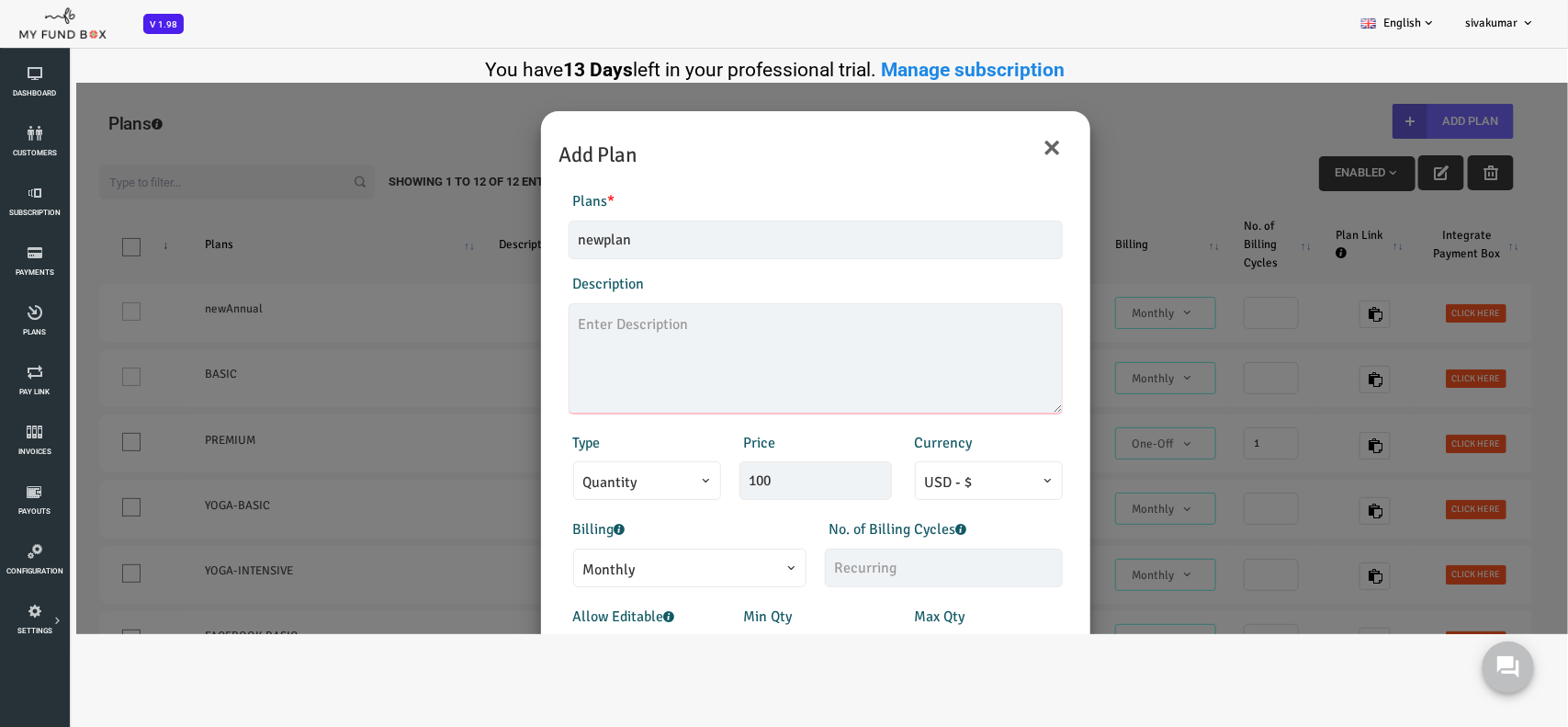 click at bounding box center (753, 358) 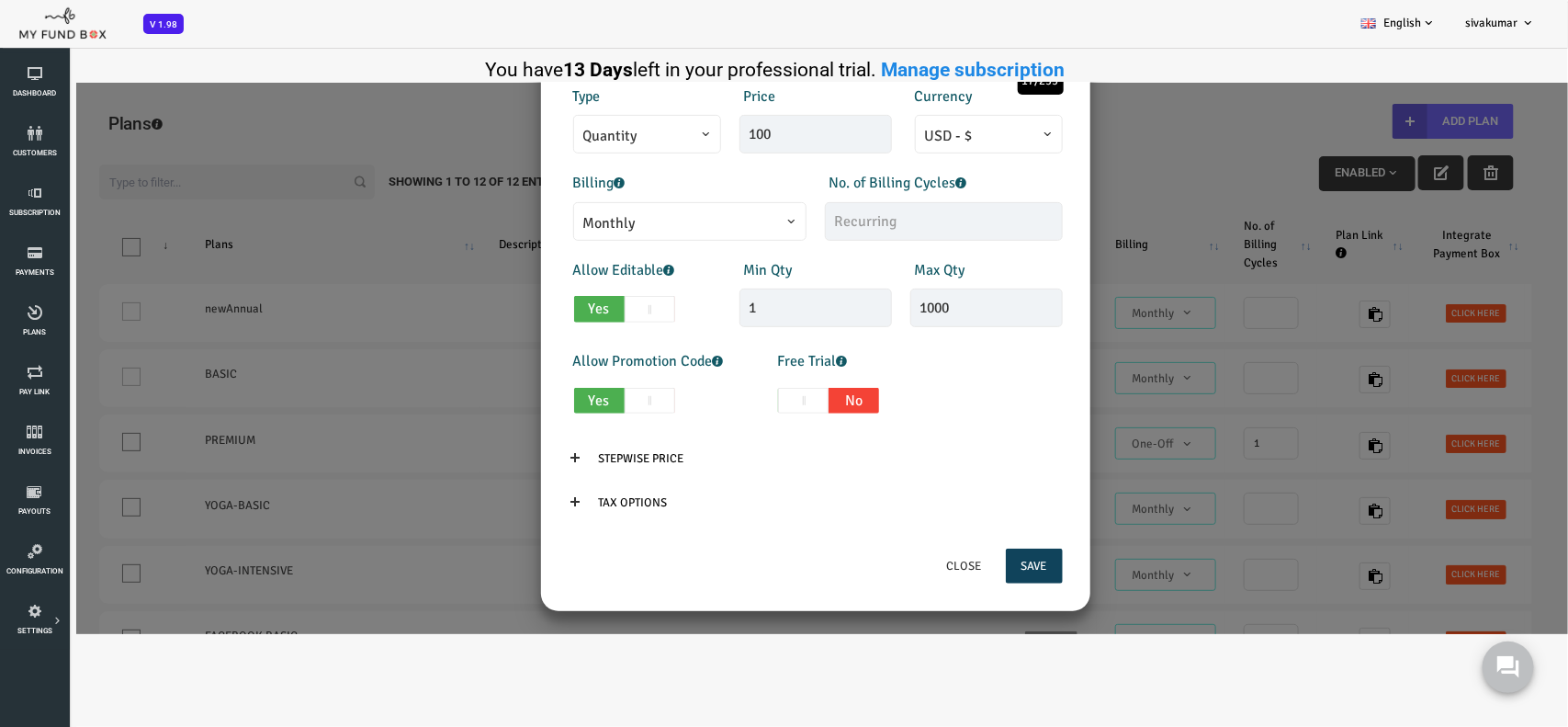 scroll, scrollTop: 354, scrollLeft: 0, axis: vertical 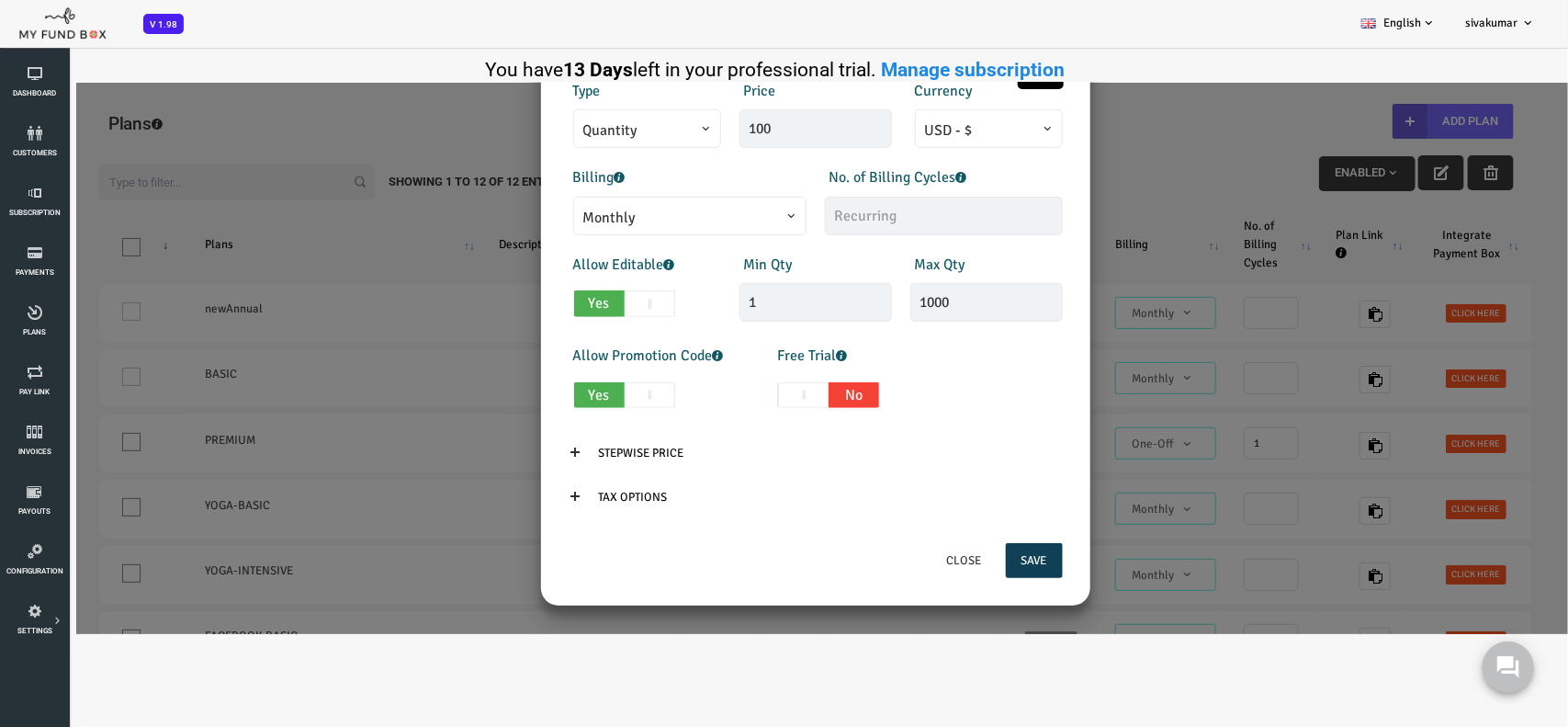 type on "for trial purpose" 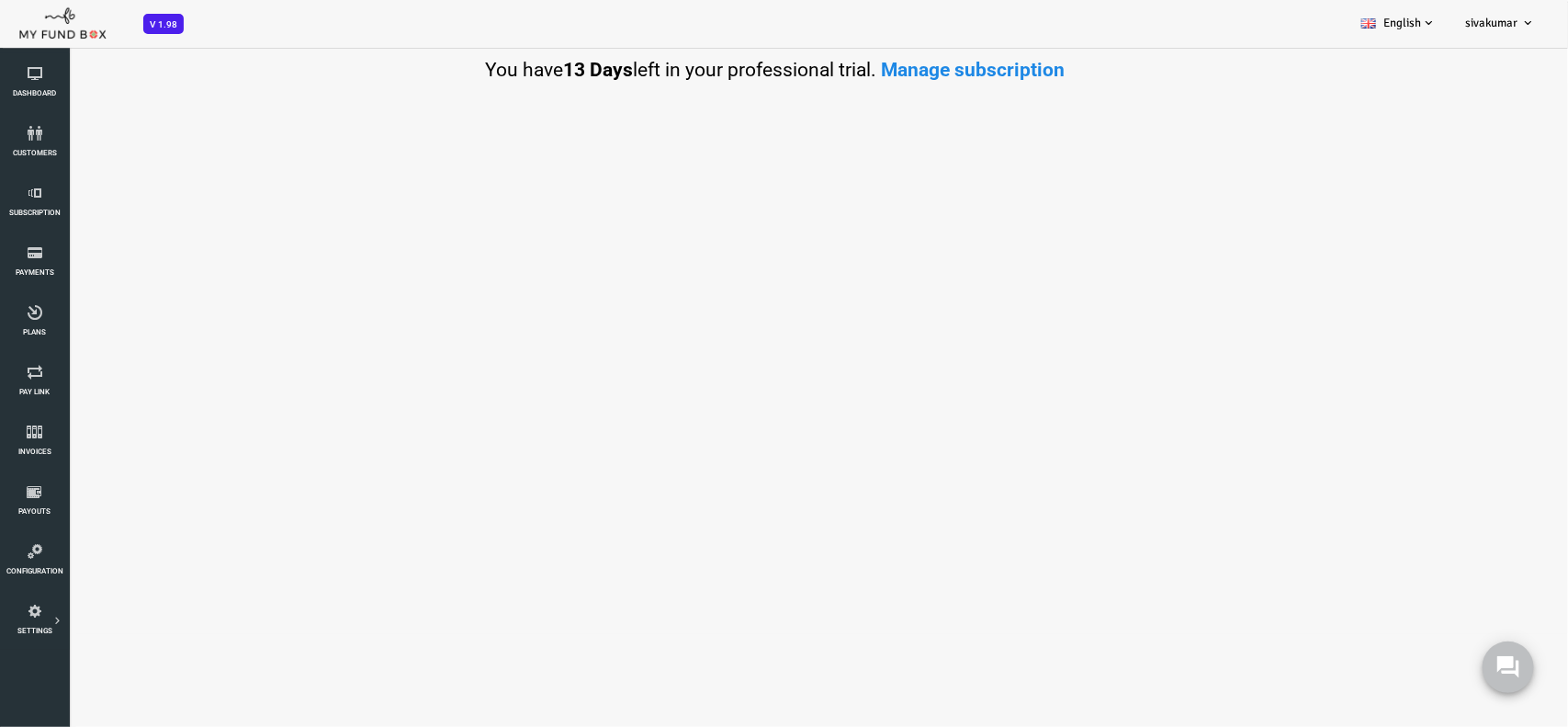 scroll, scrollTop: 0, scrollLeft: 0, axis: both 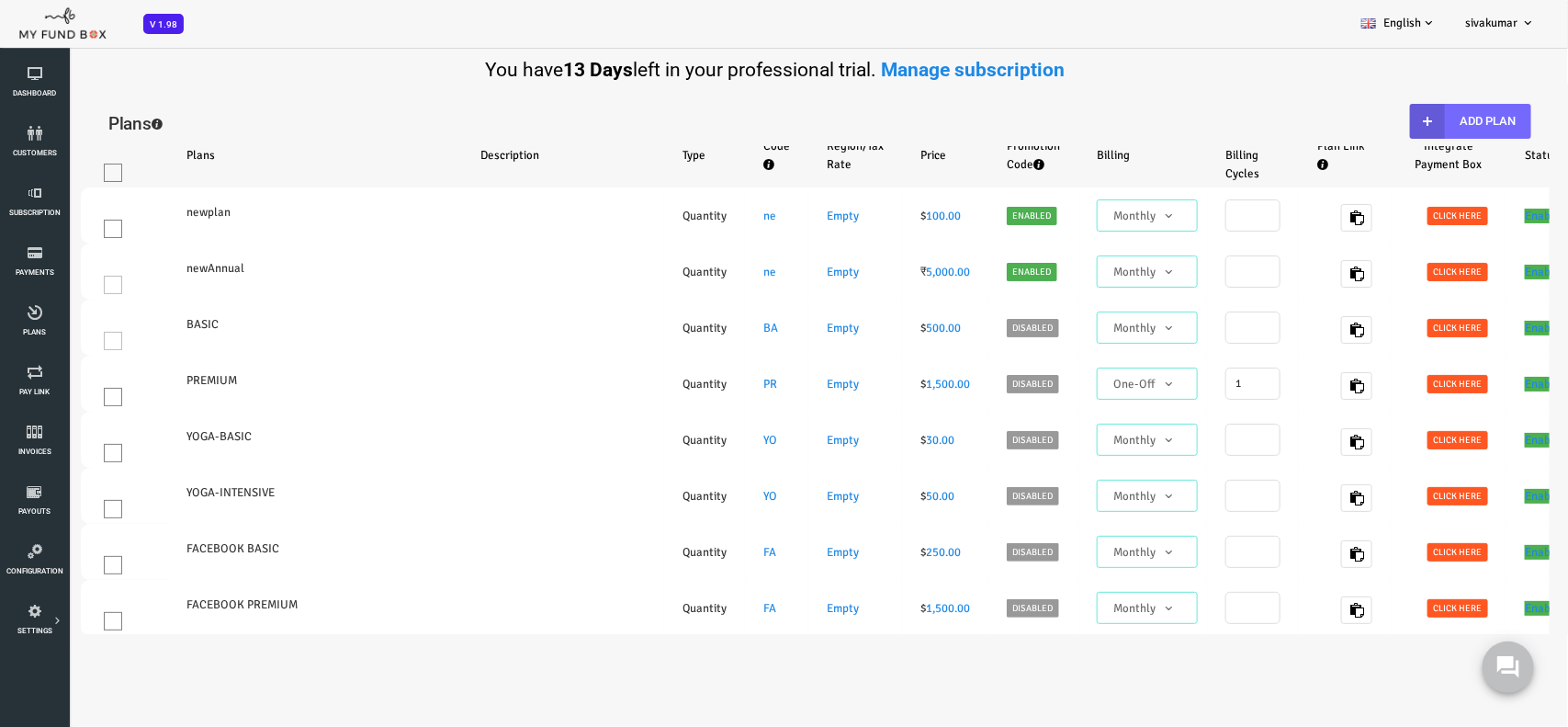 select on "100" 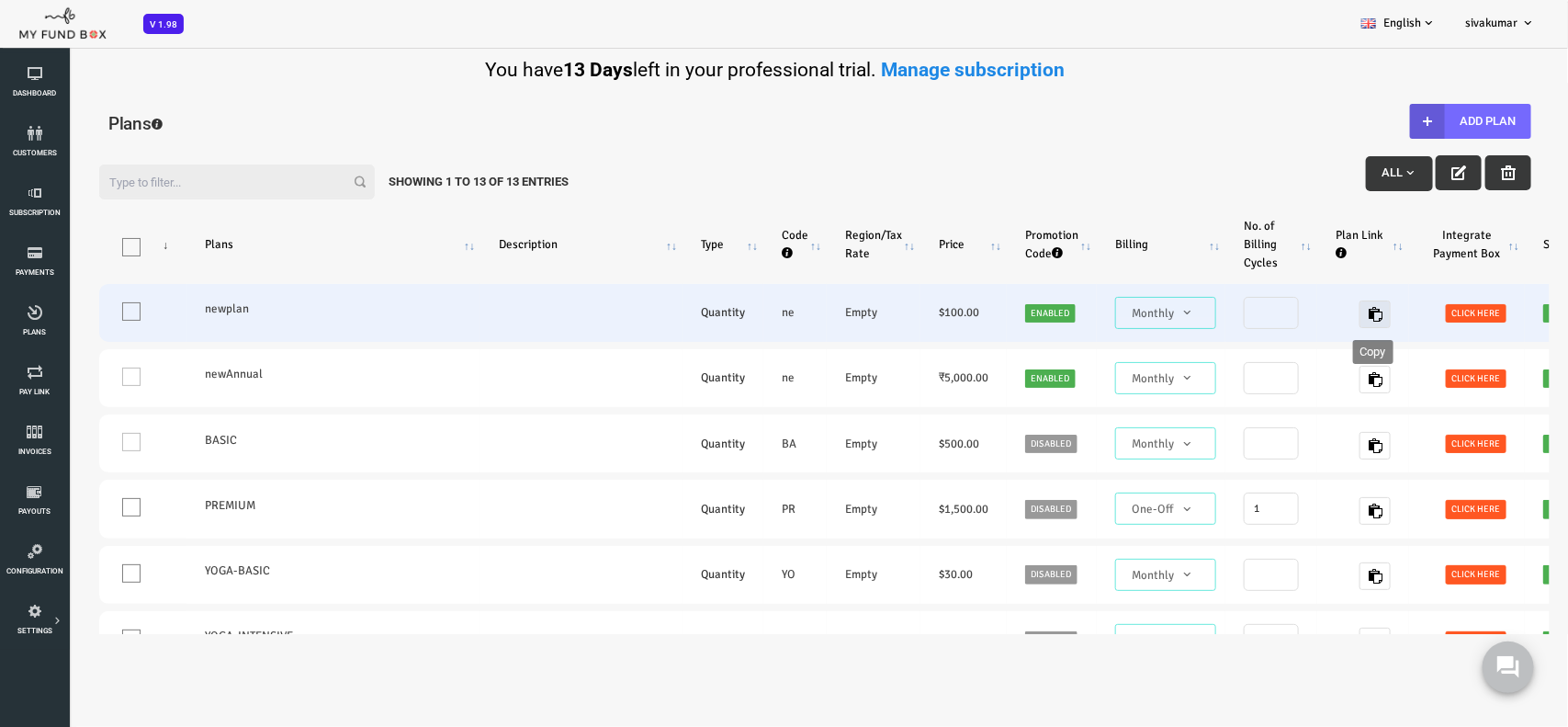 click at bounding box center (1313, 314) 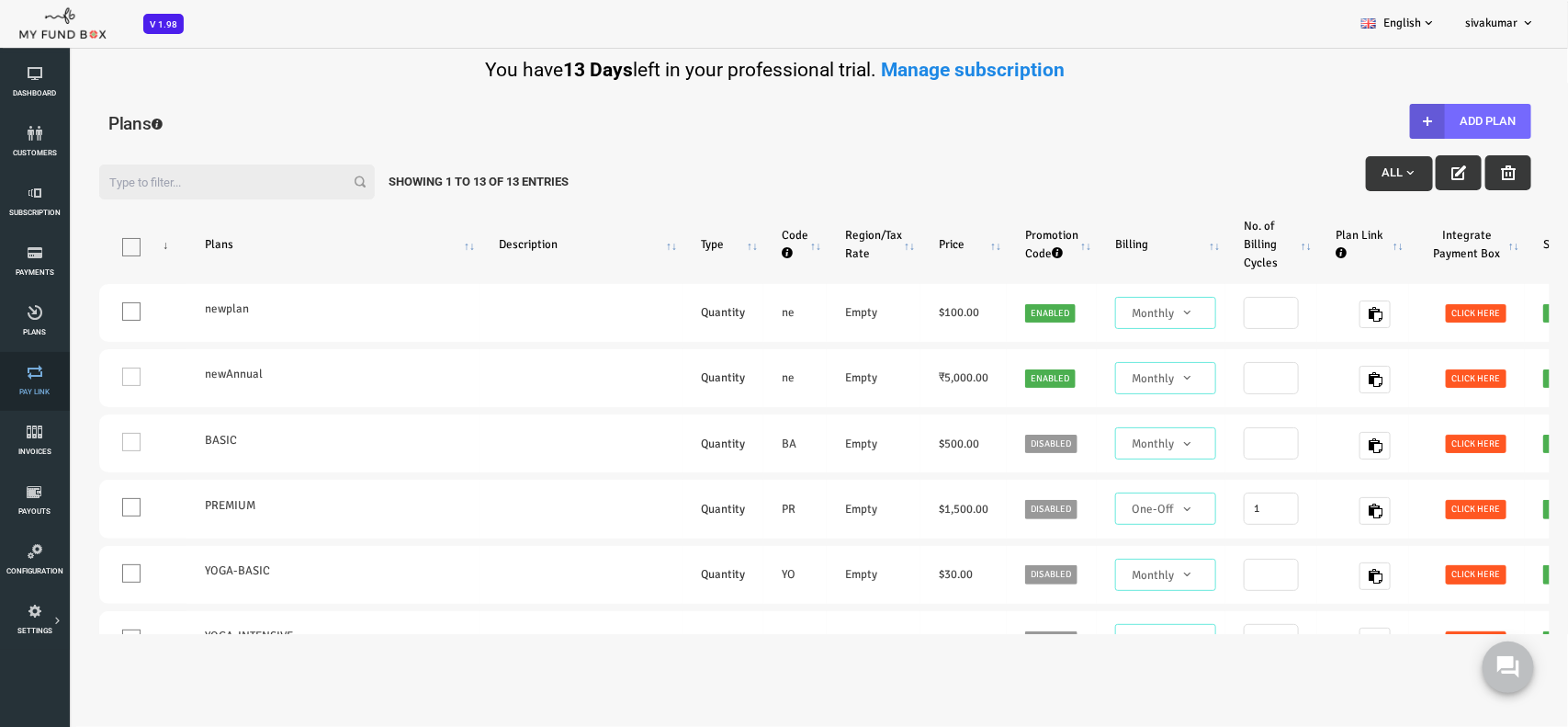 click at bounding box center (34, 372) 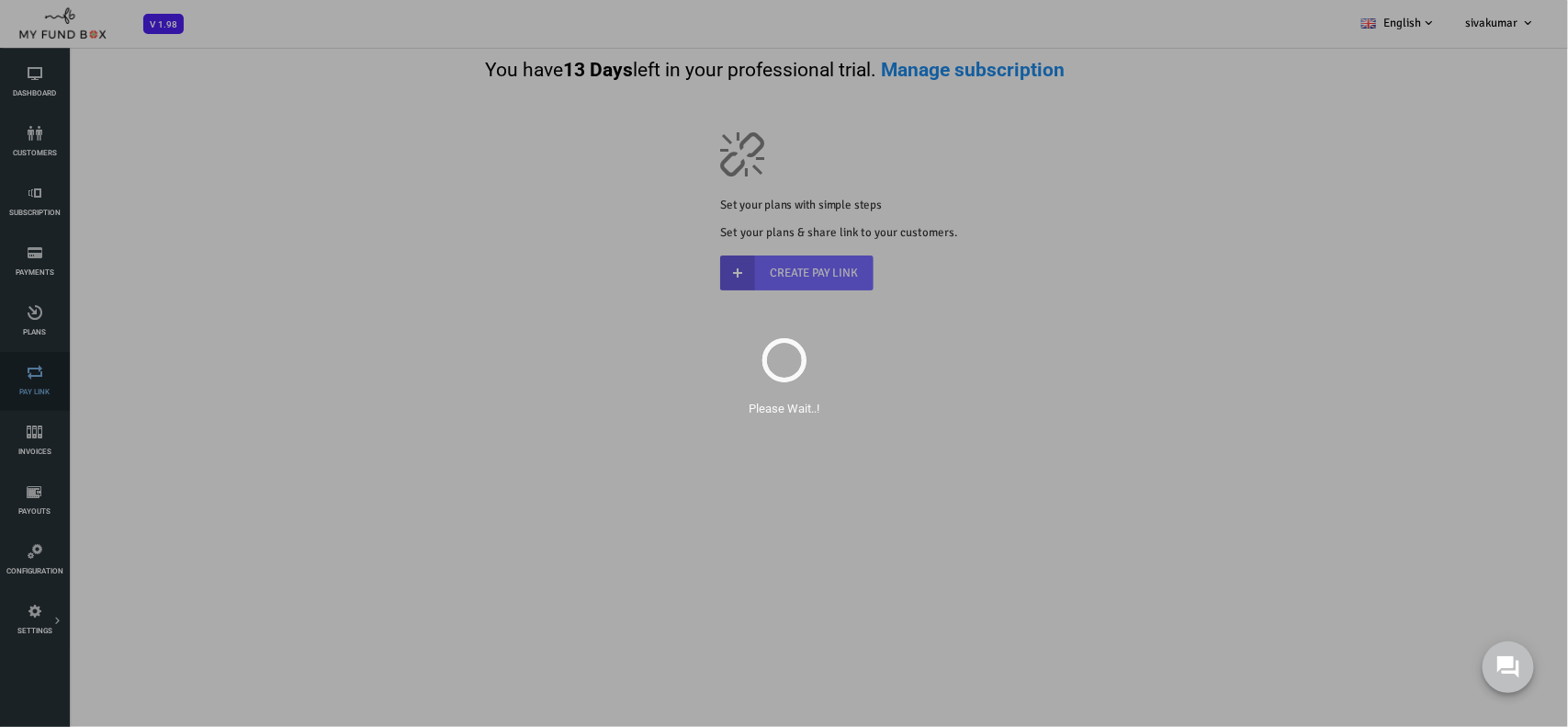 scroll, scrollTop: 0, scrollLeft: 0, axis: both 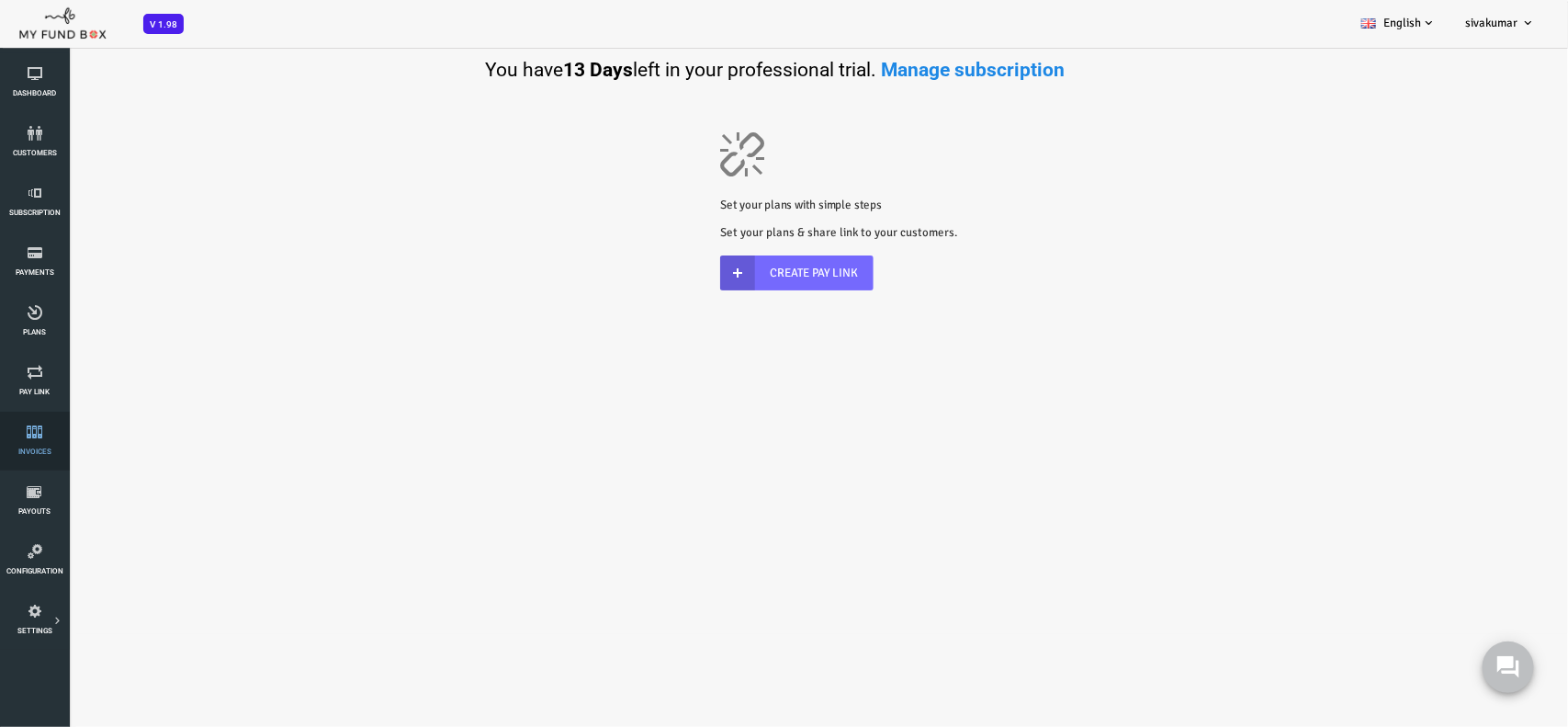 click at bounding box center [34, 432] 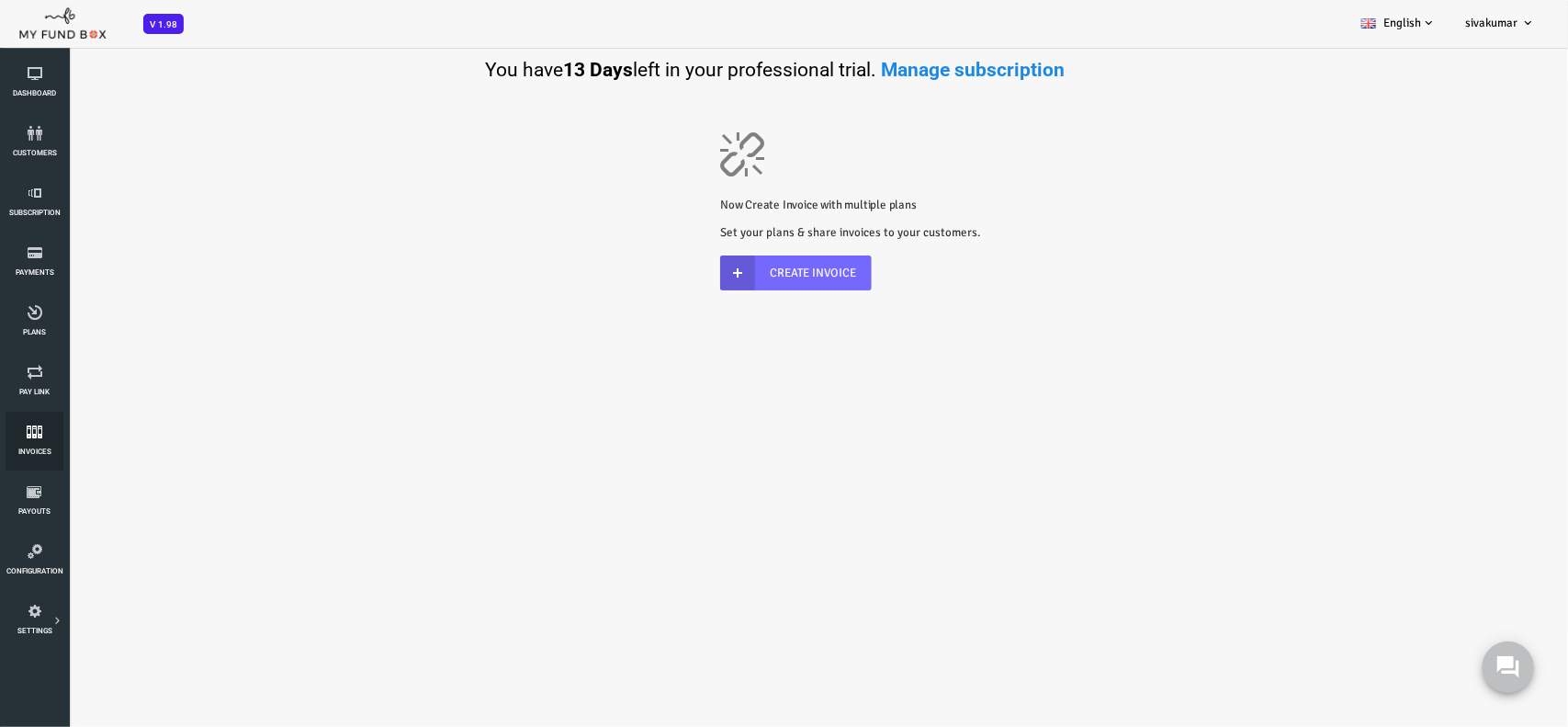 scroll, scrollTop: 0, scrollLeft: 0, axis: both 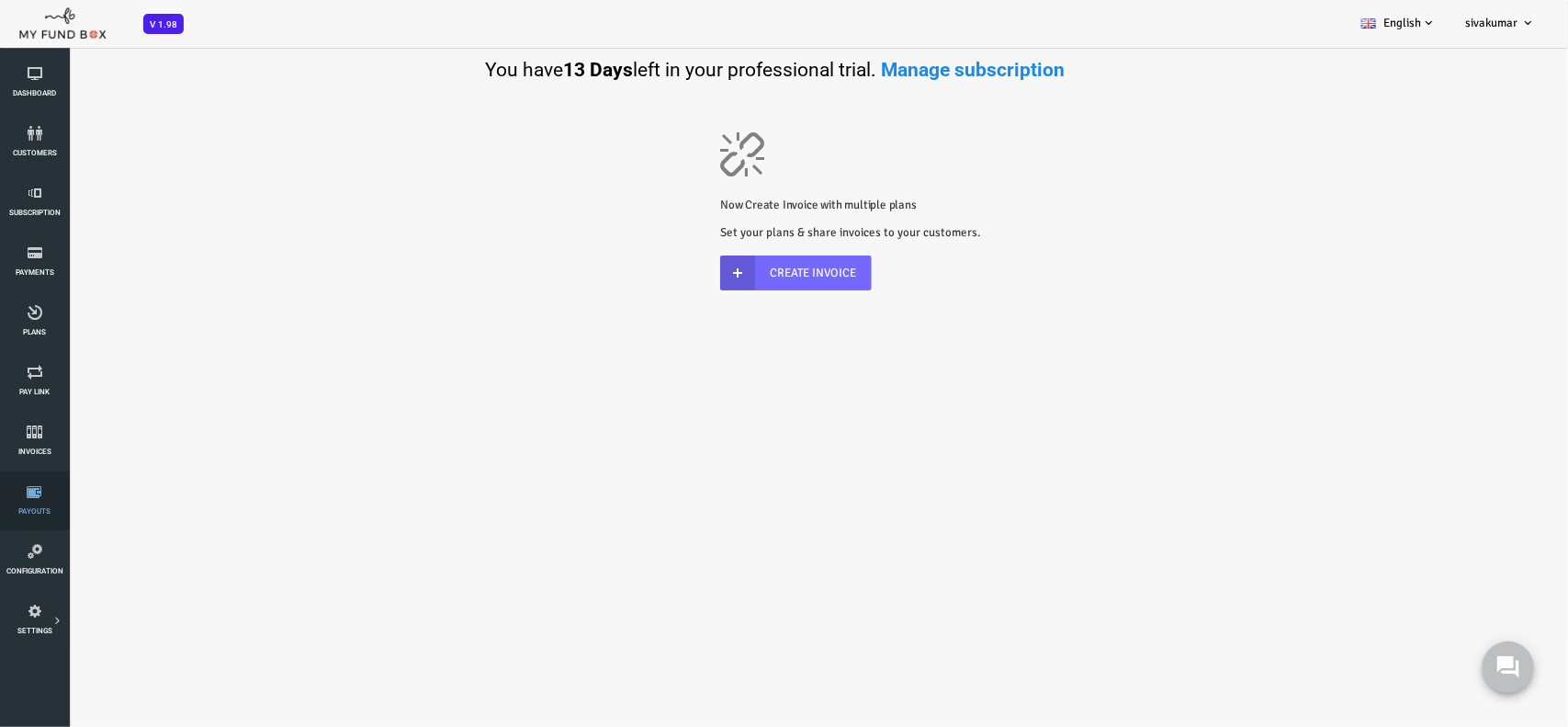 click at bounding box center [34, 492] 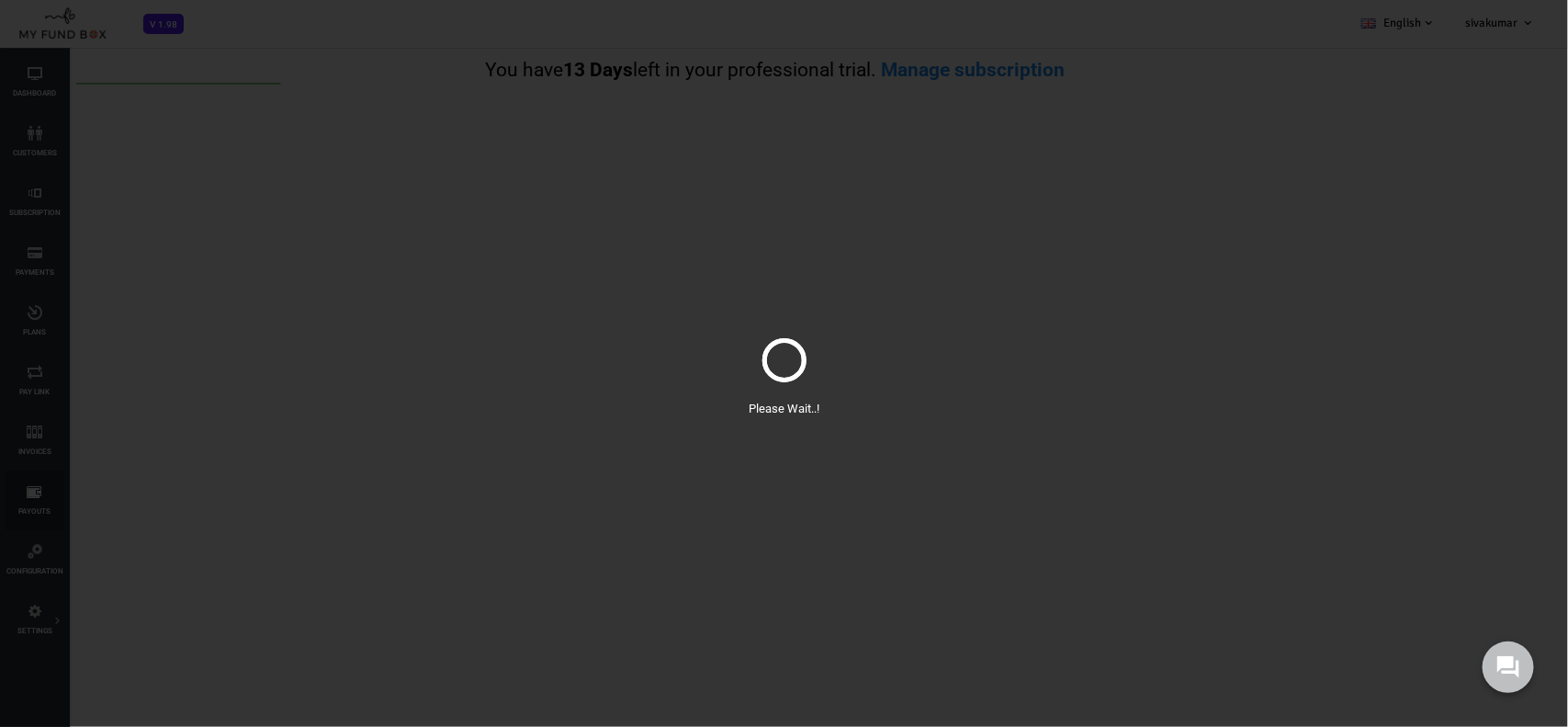 scroll, scrollTop: 0, scrollLeft: 0, axis: both 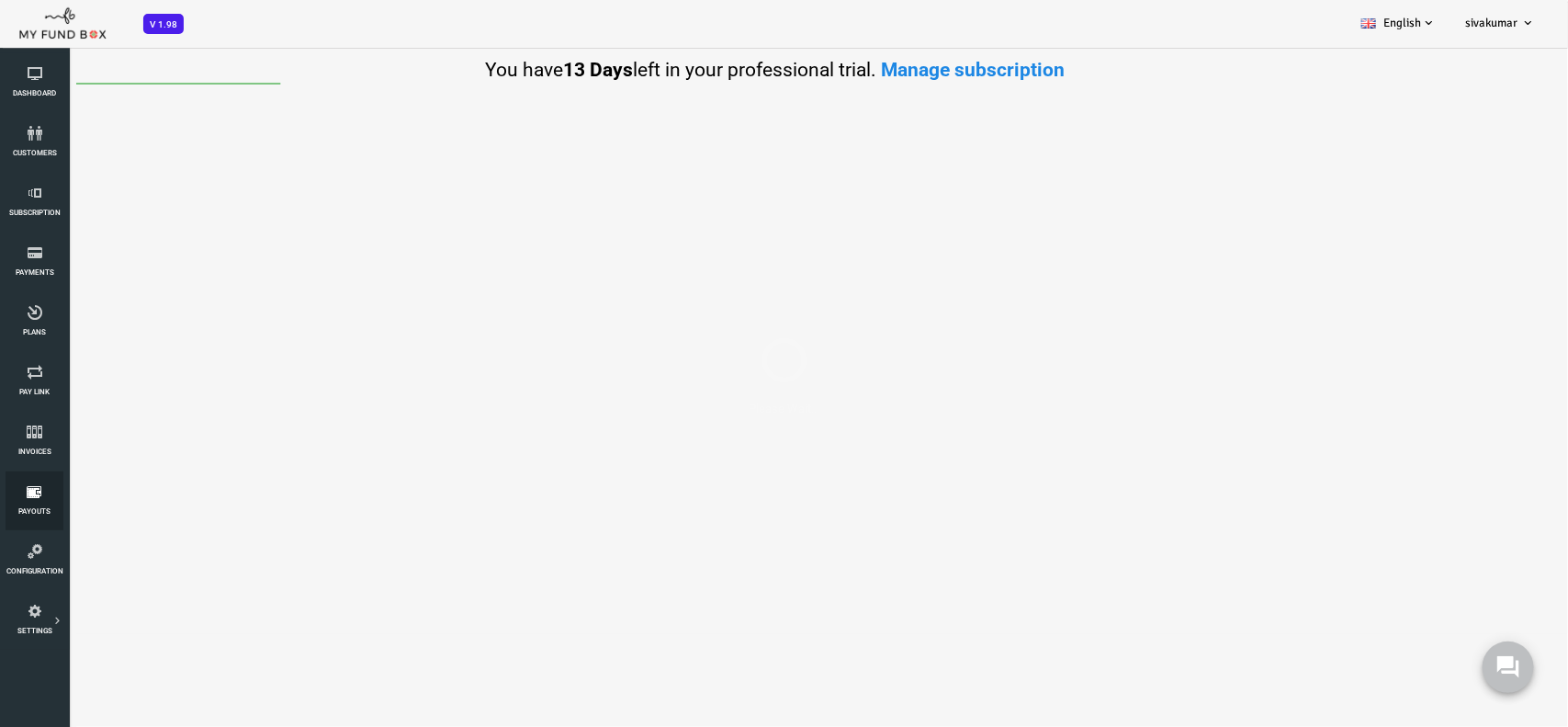 select on "100" 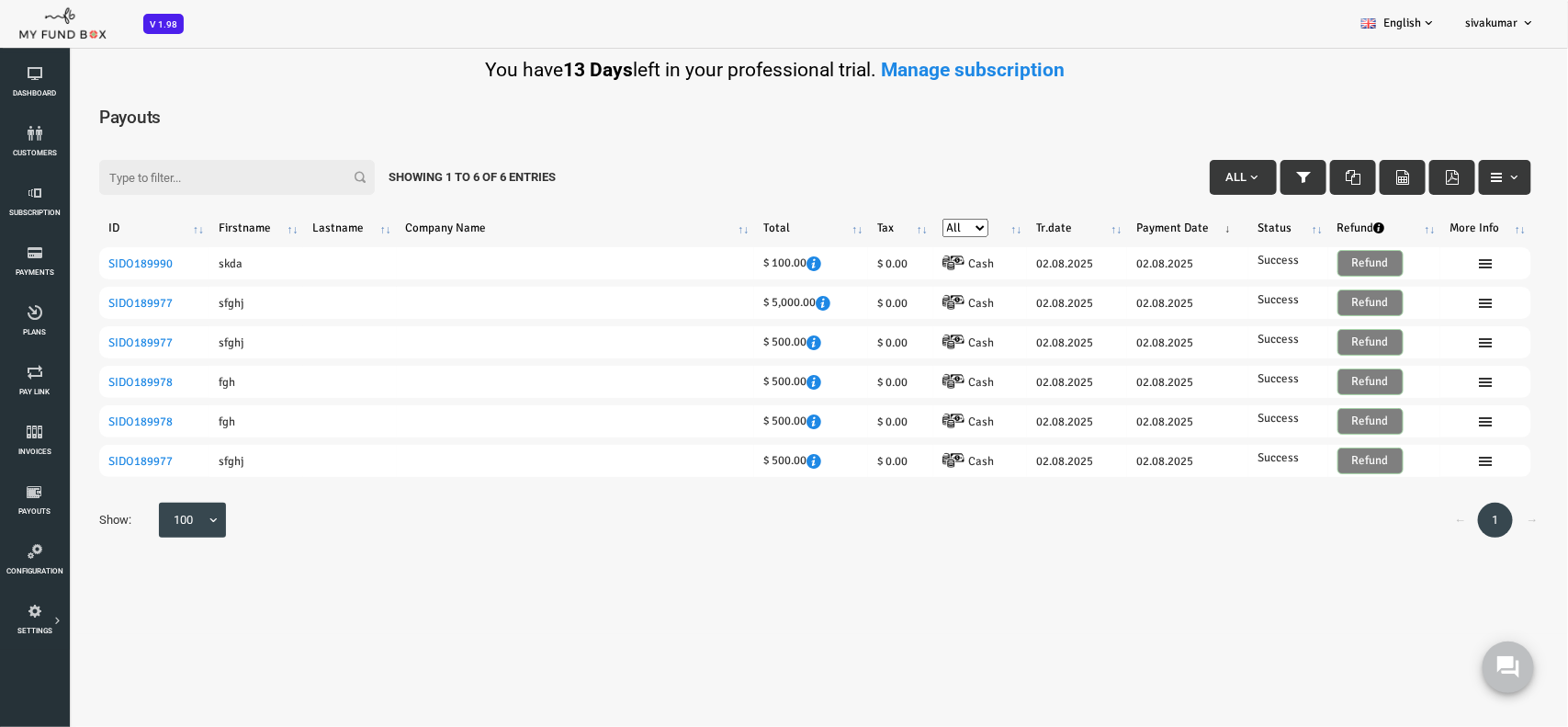 click on "All Cash" at bounding box center [903, 228] 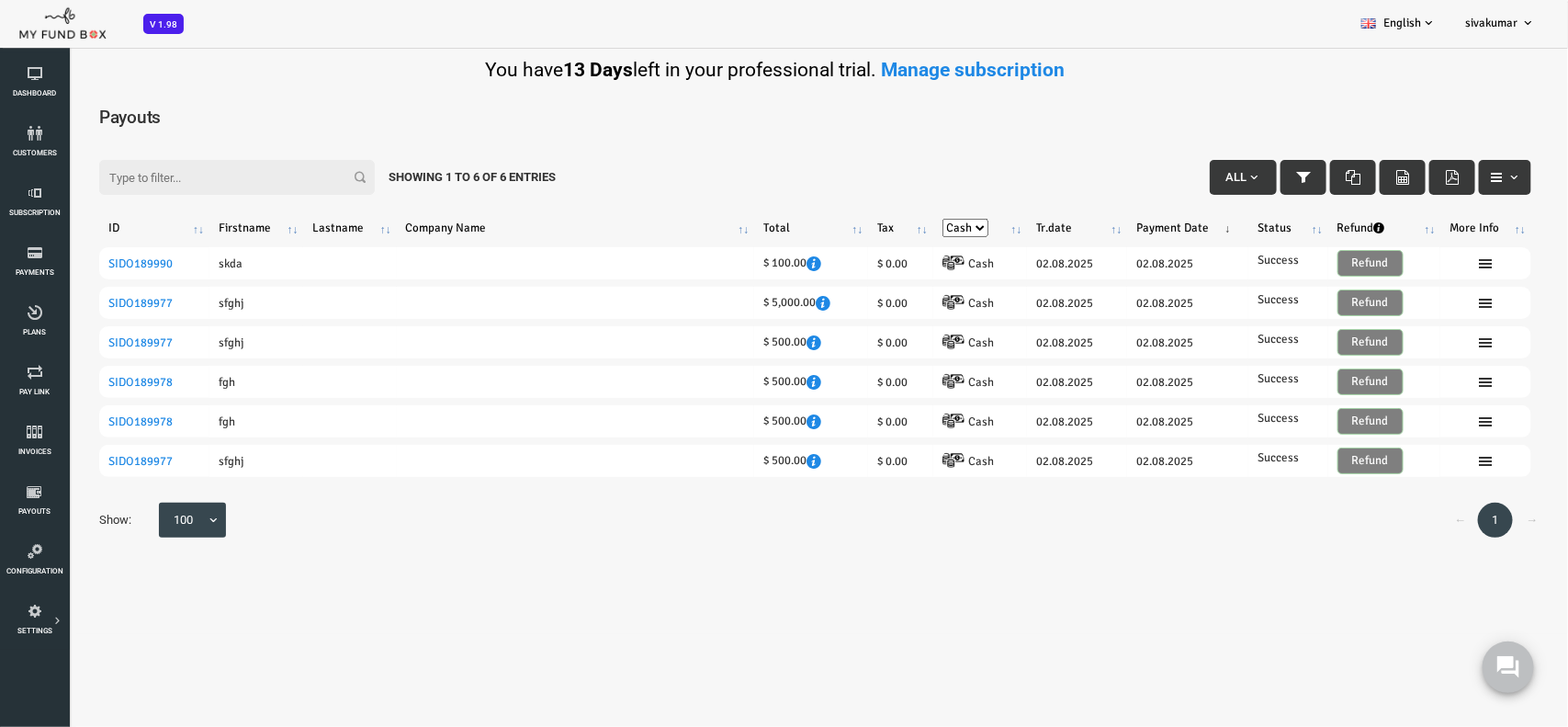 click on "All Cash" at bounding box center [903, 228] 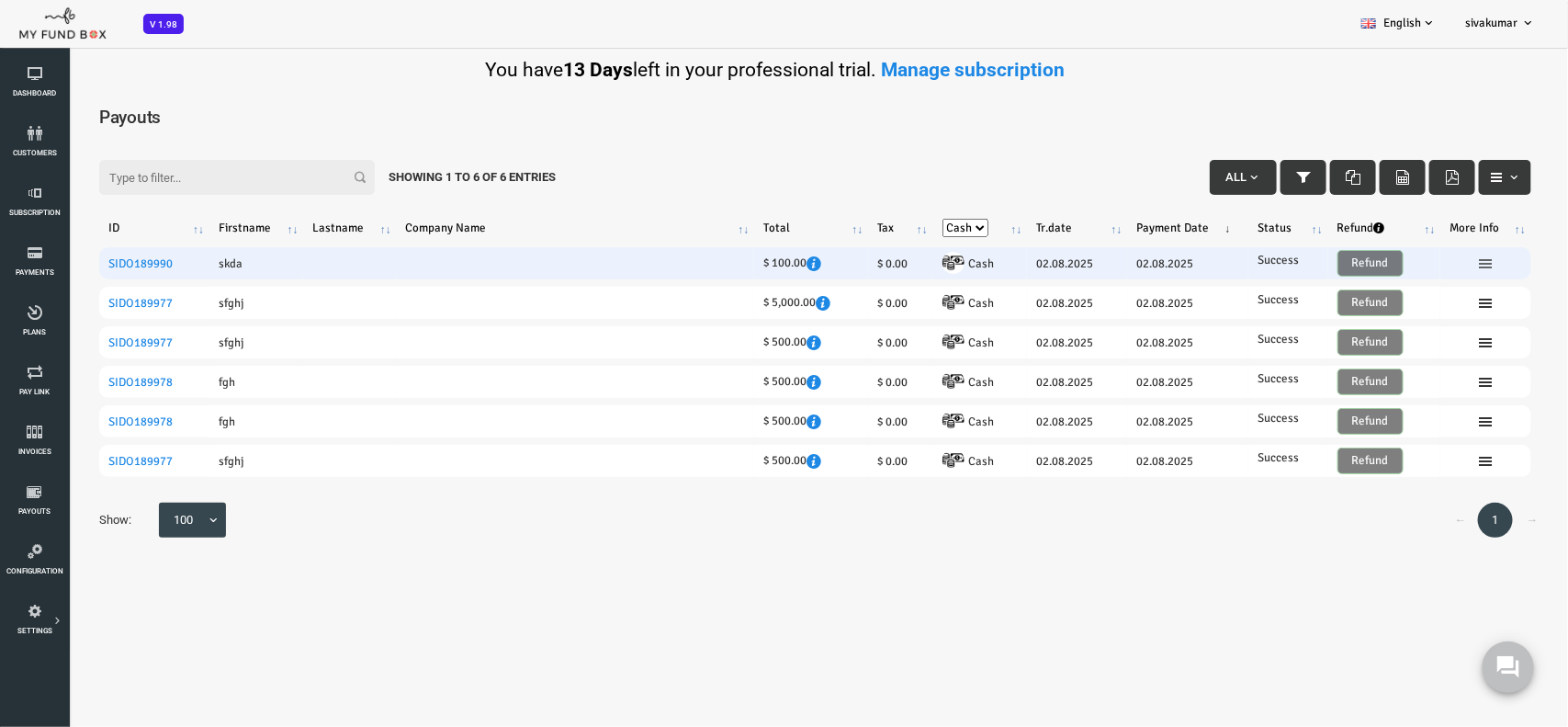 click at bounding box center [1424, 264] 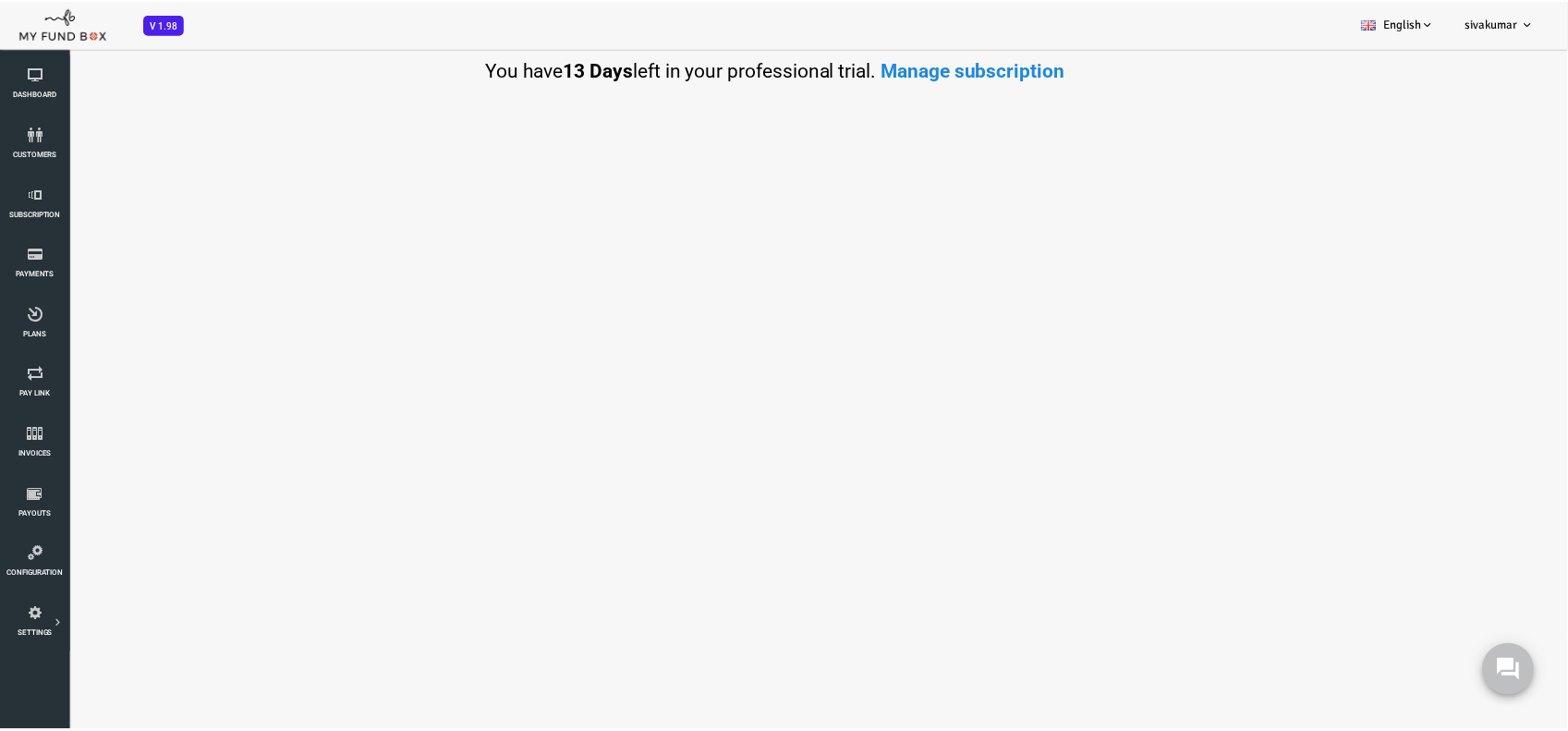 scroll, scrollTop: 0, scrollLeft: 0, axis: both 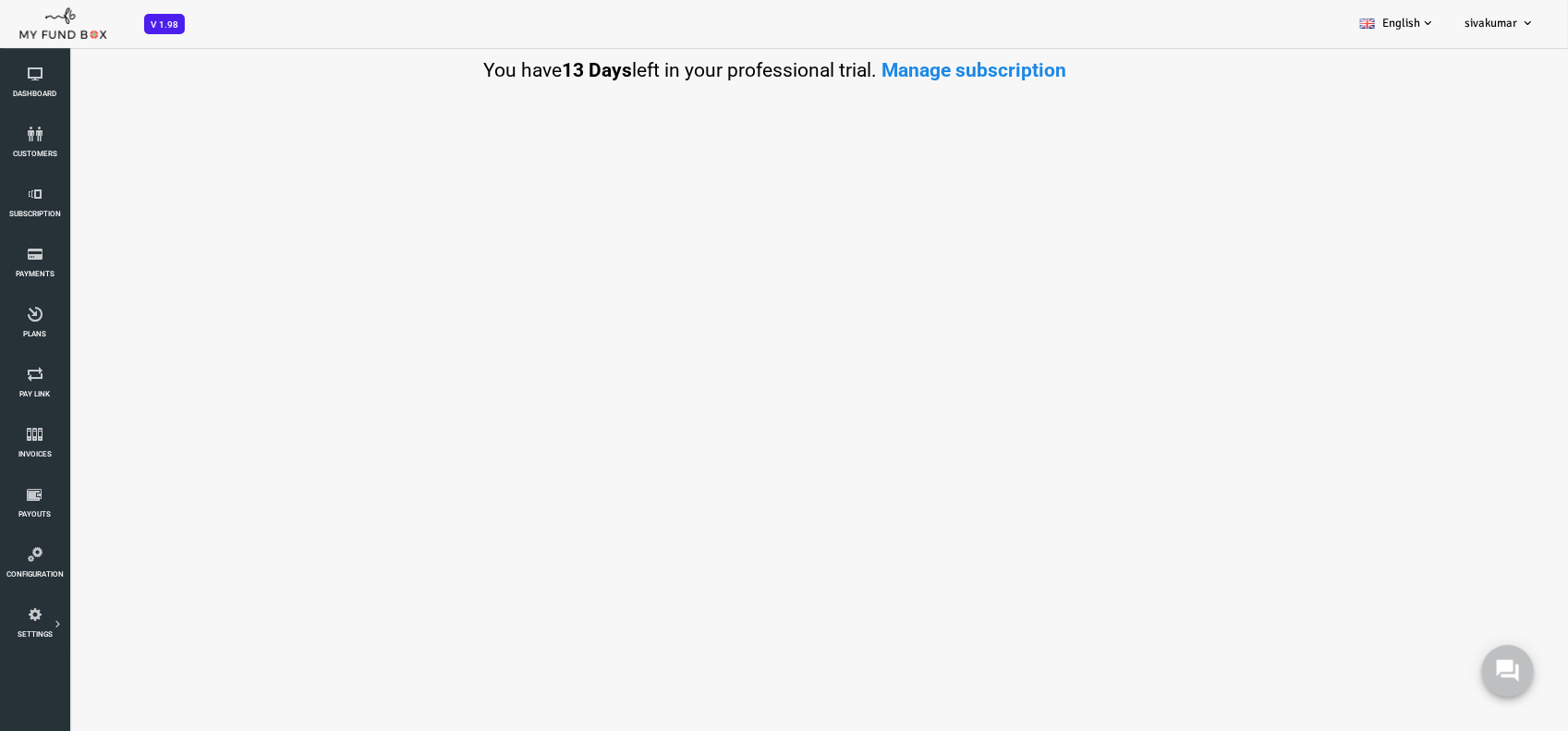 select on "100" 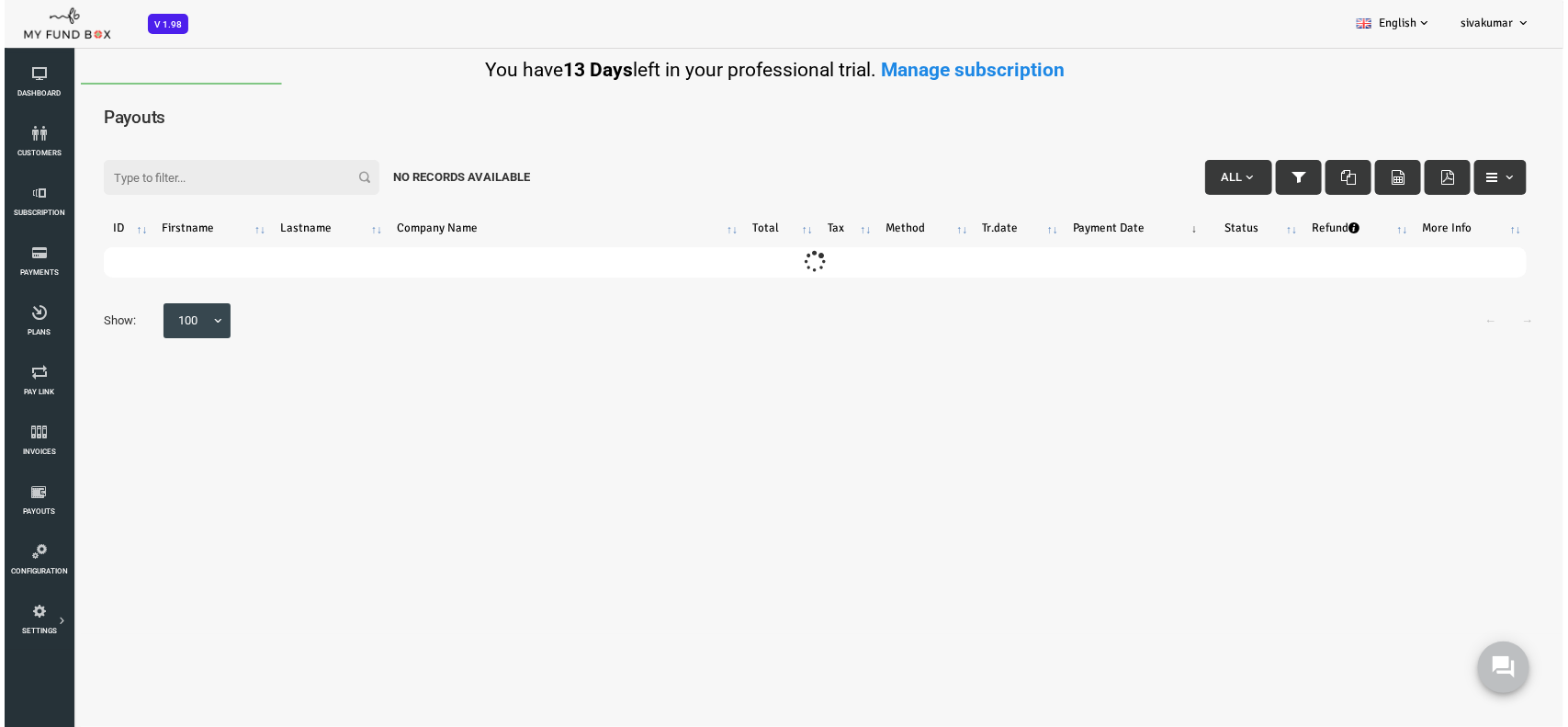 scroll, scrollTop: 0, scrollLeft: 0, axis: both 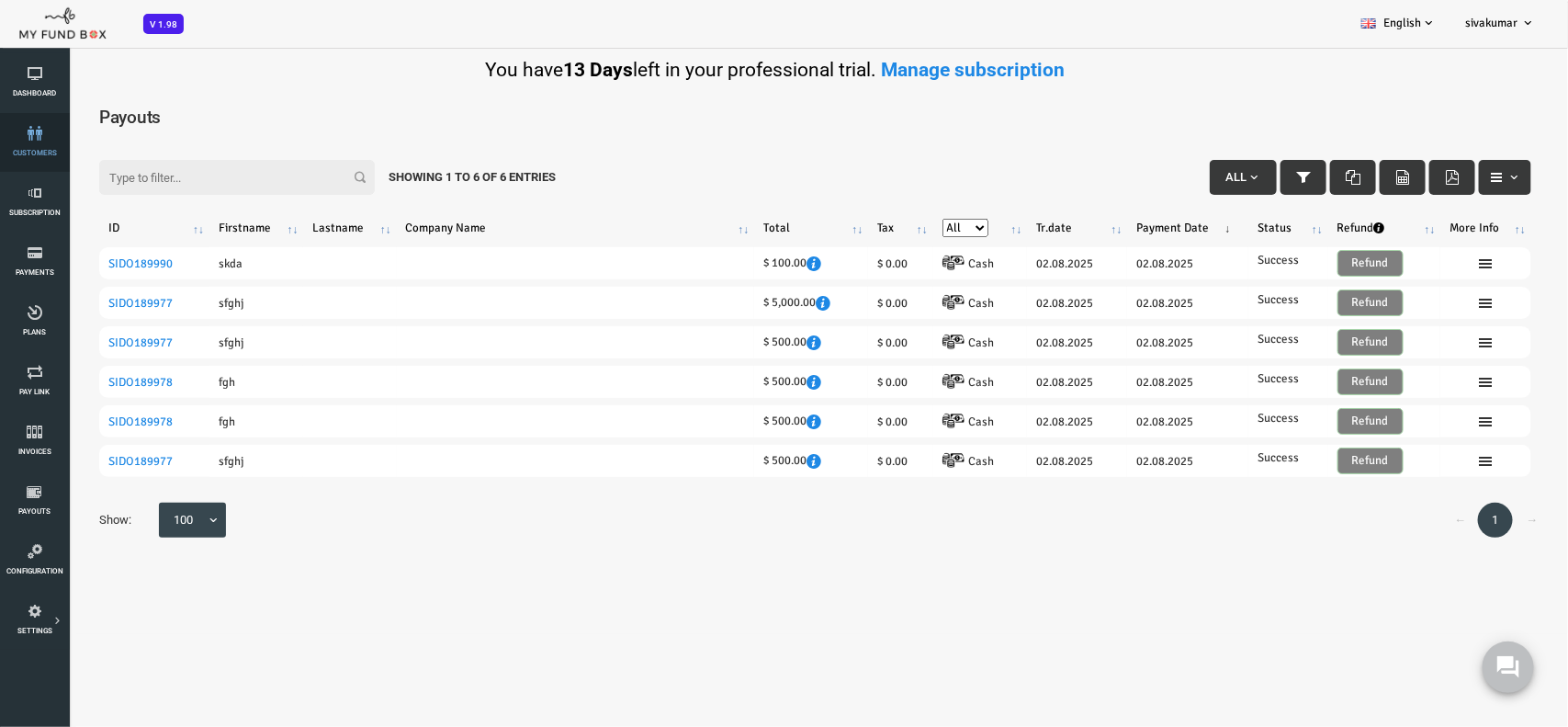 click at bounding box center (34, 133) 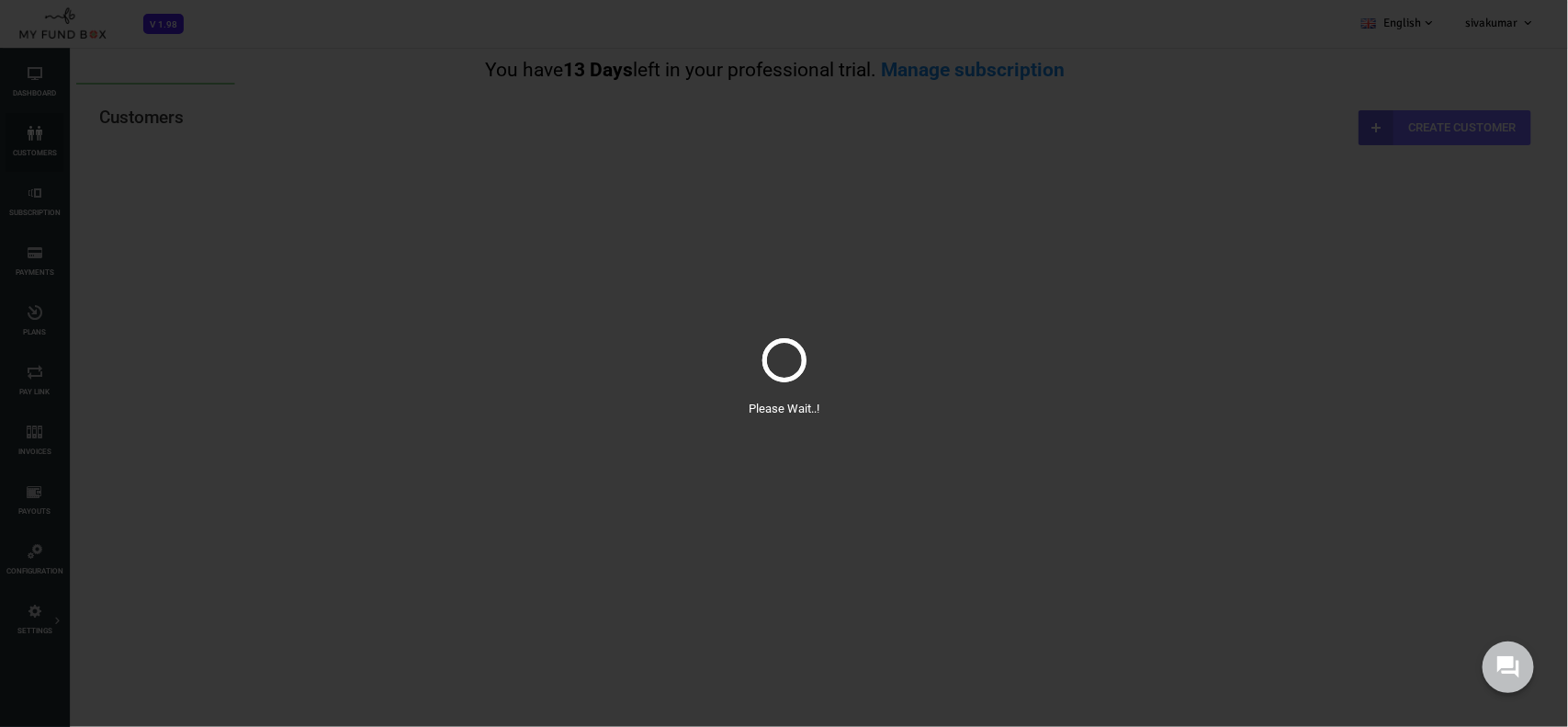 scroll, scrollTop: 0, scrollLeft: 0, axis: both 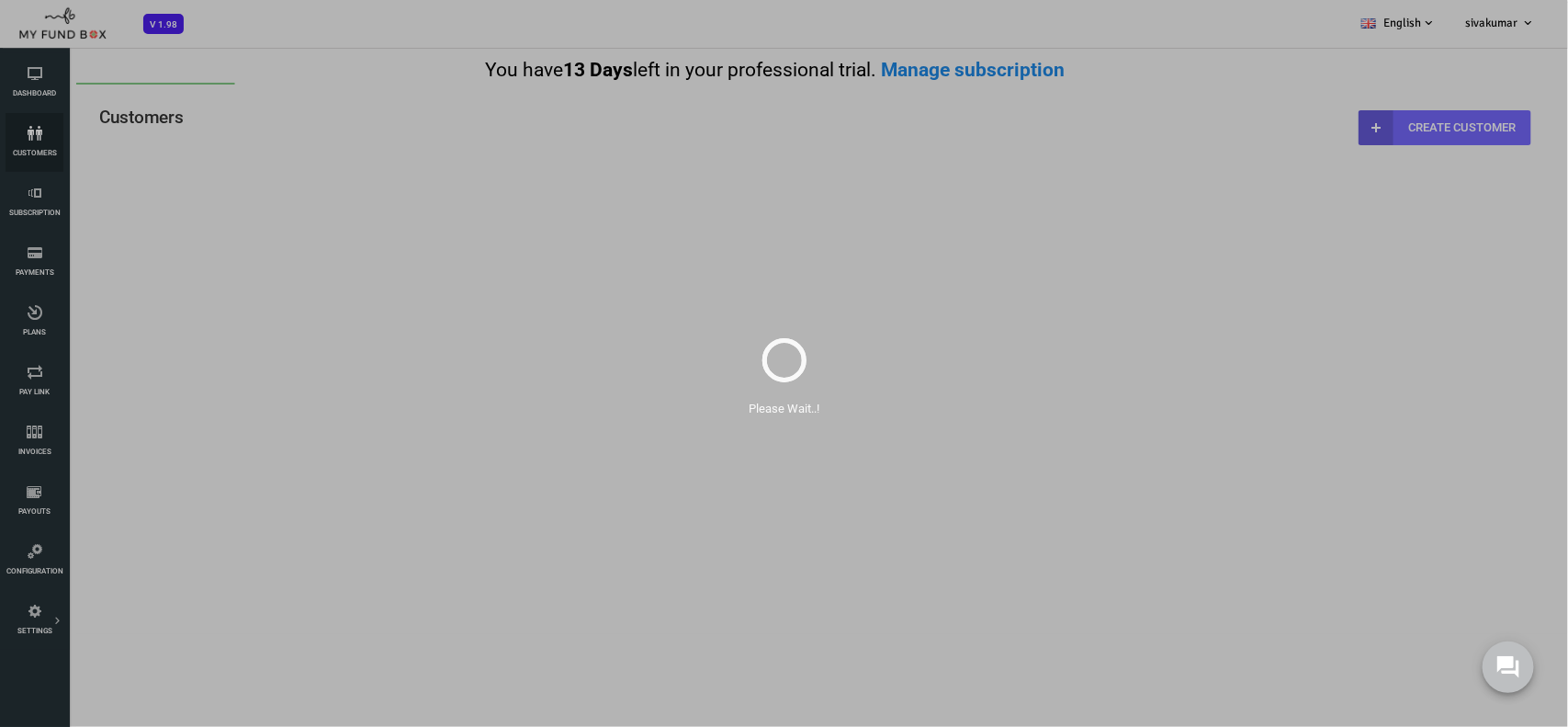 select on "100" 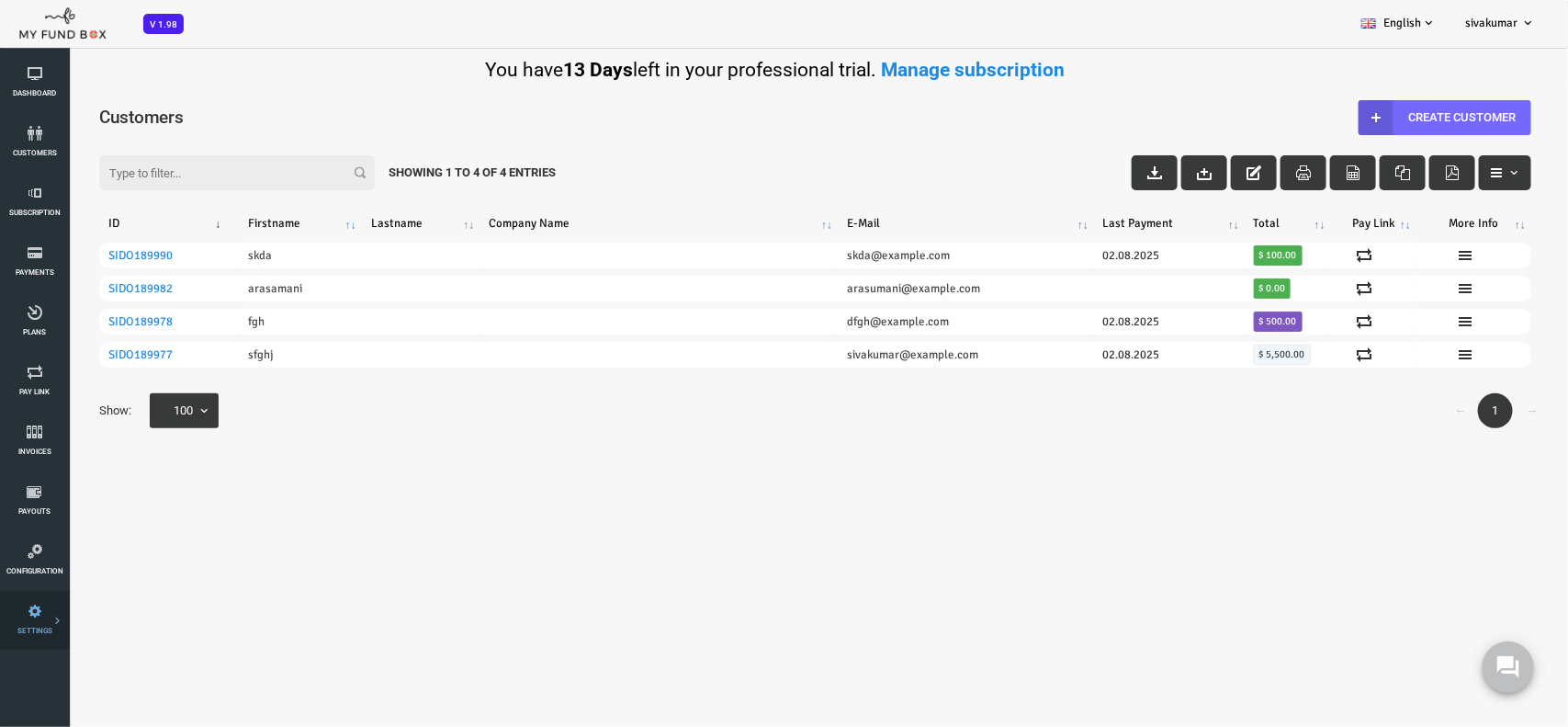 click on "Import" at bounding box center [0, 0] 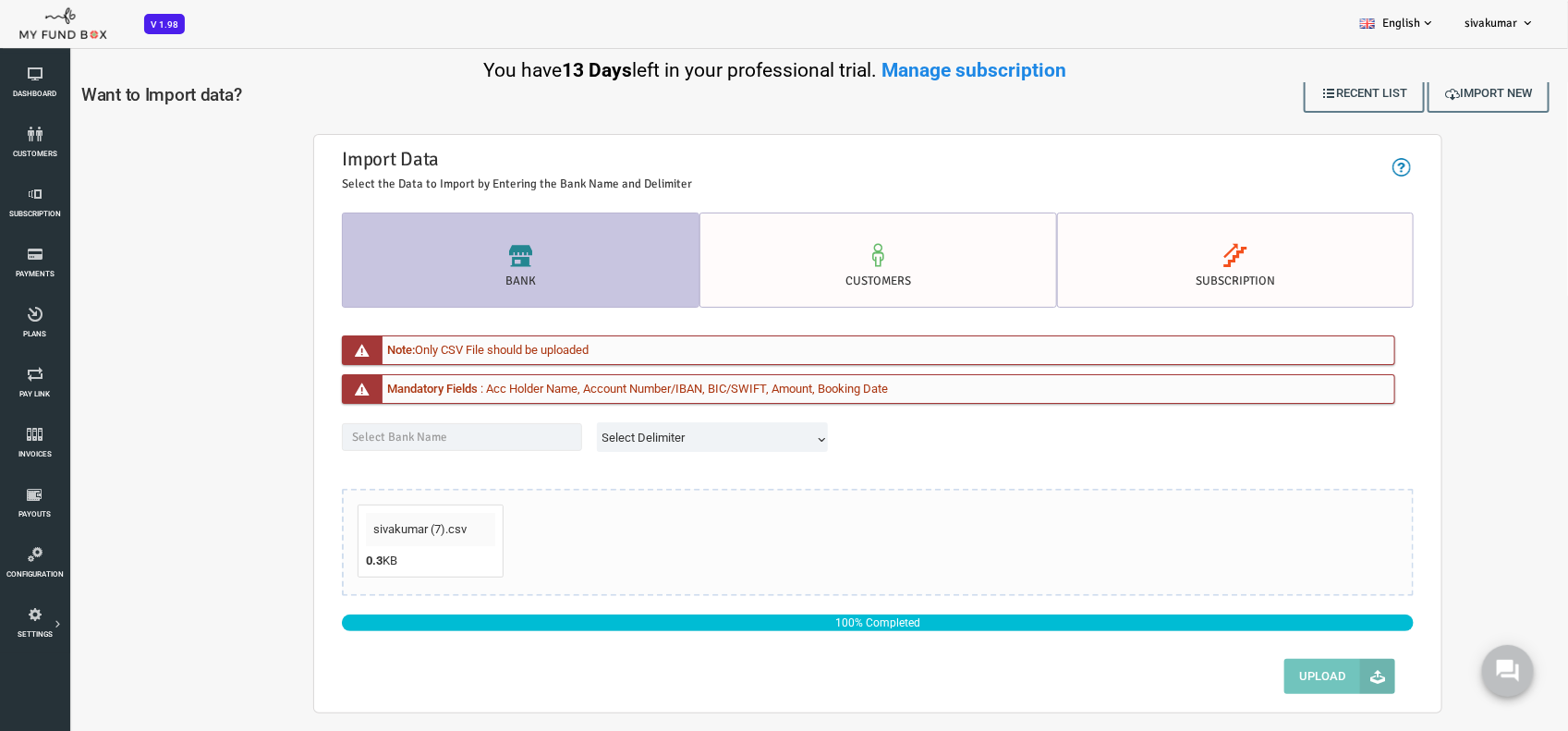 scroll, scrollTop: 30, scrollLeft: 0, axis: vertical 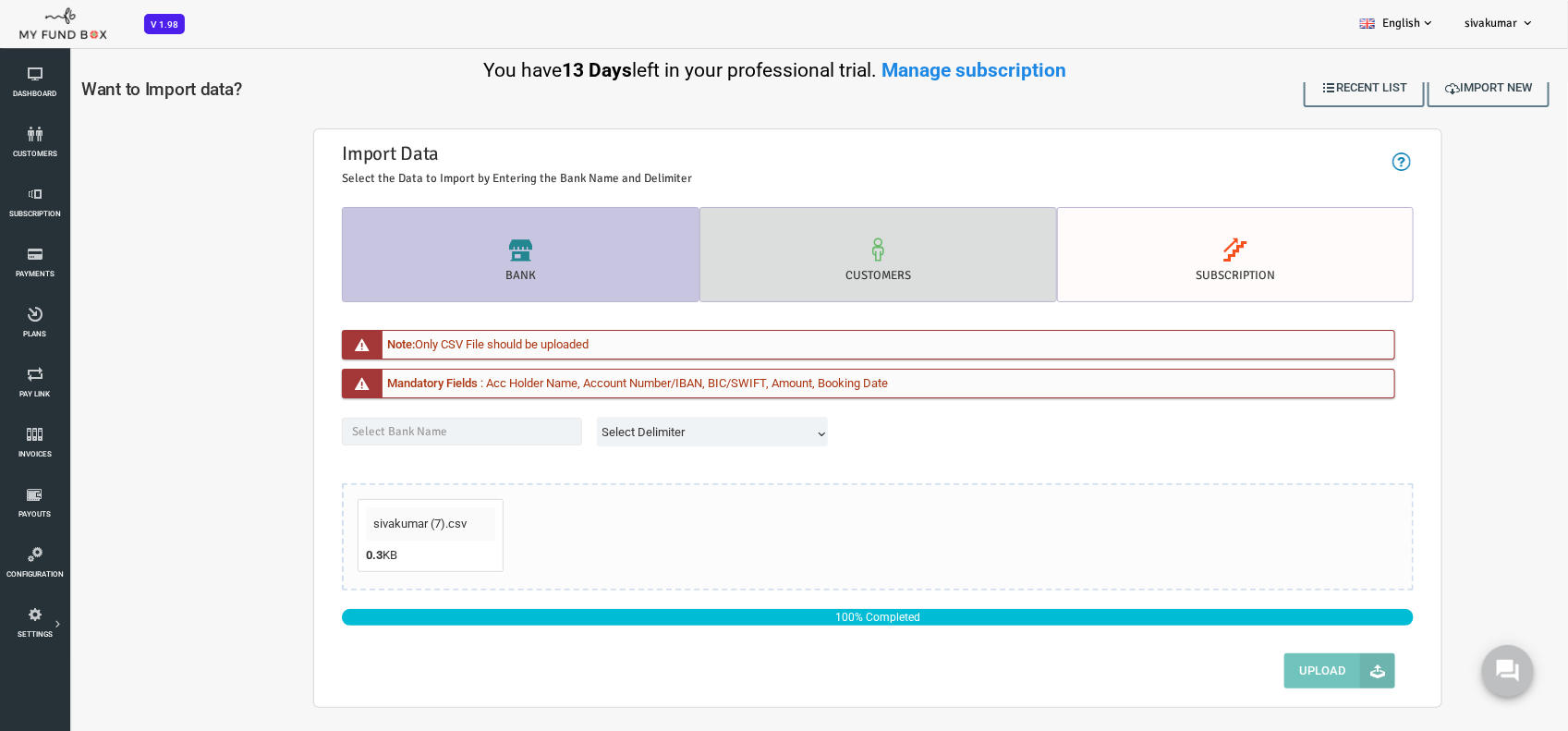 click on "customers" at bounding box center [815, 254] 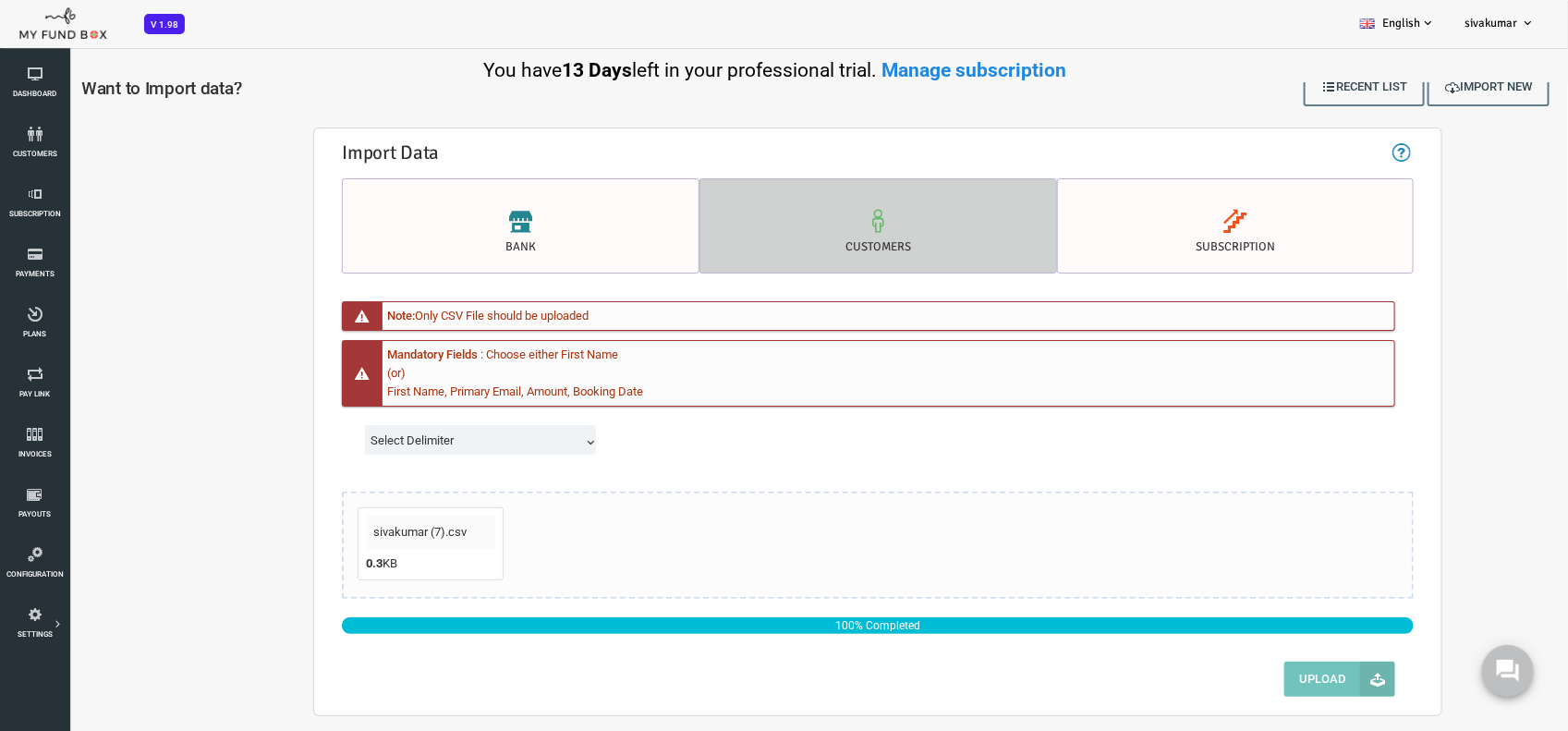 scroll, scrollTop: 0, scrollLeft: 0, axis: both 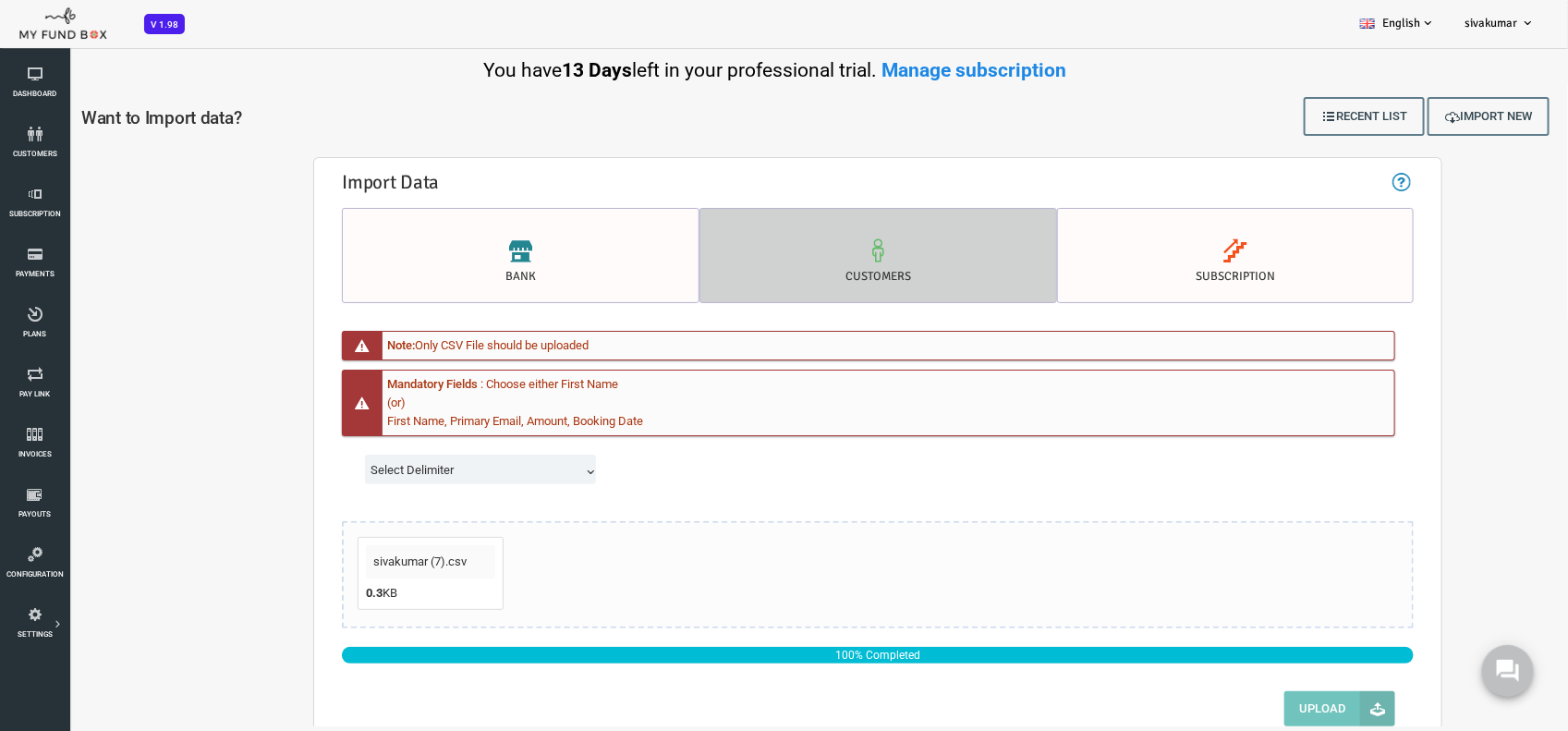 click at bounding box center (815, 250) 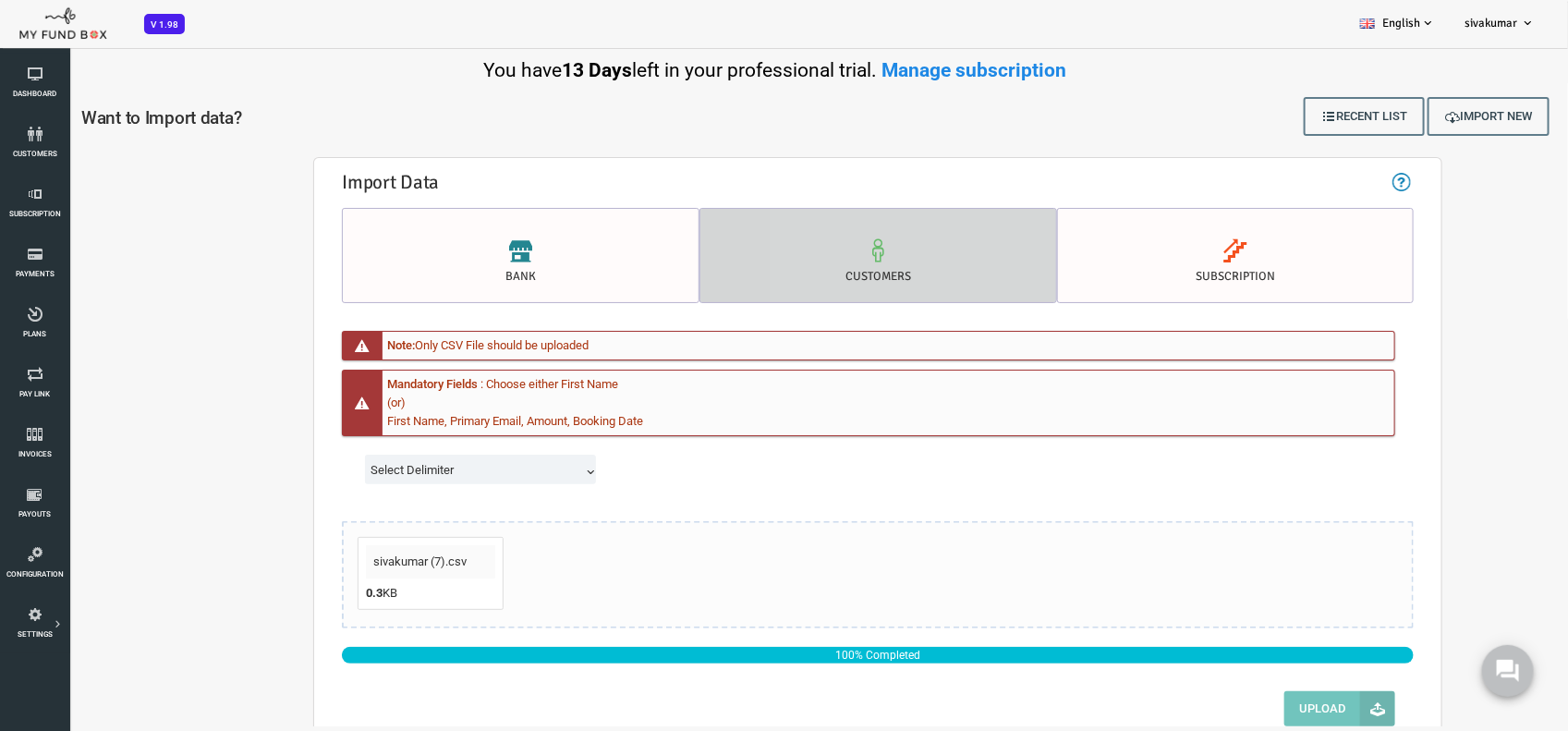 click at bounding box center [815, 250] 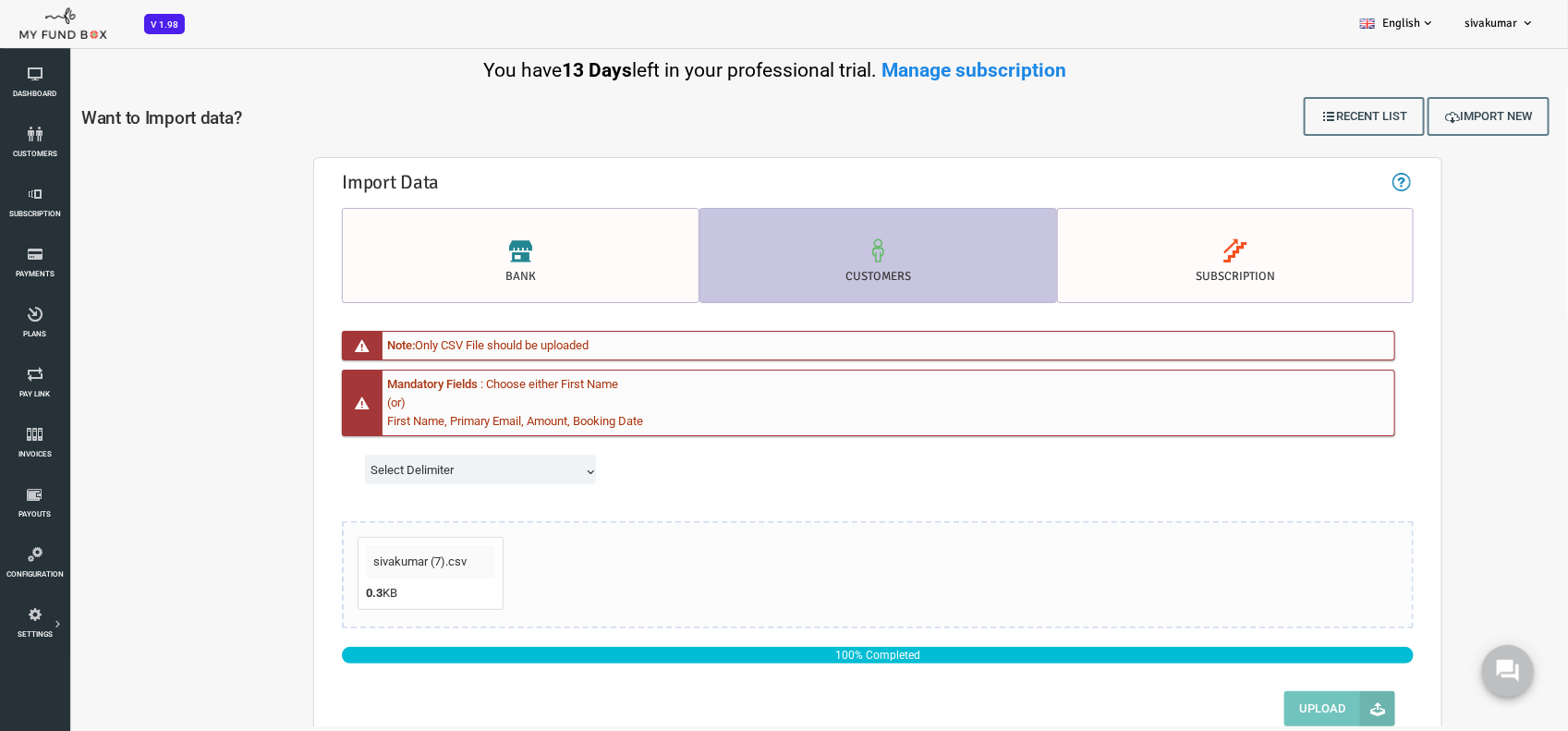 click on "0.3  KB      sivakumar (7).csv" at bounding box center [368, 562] 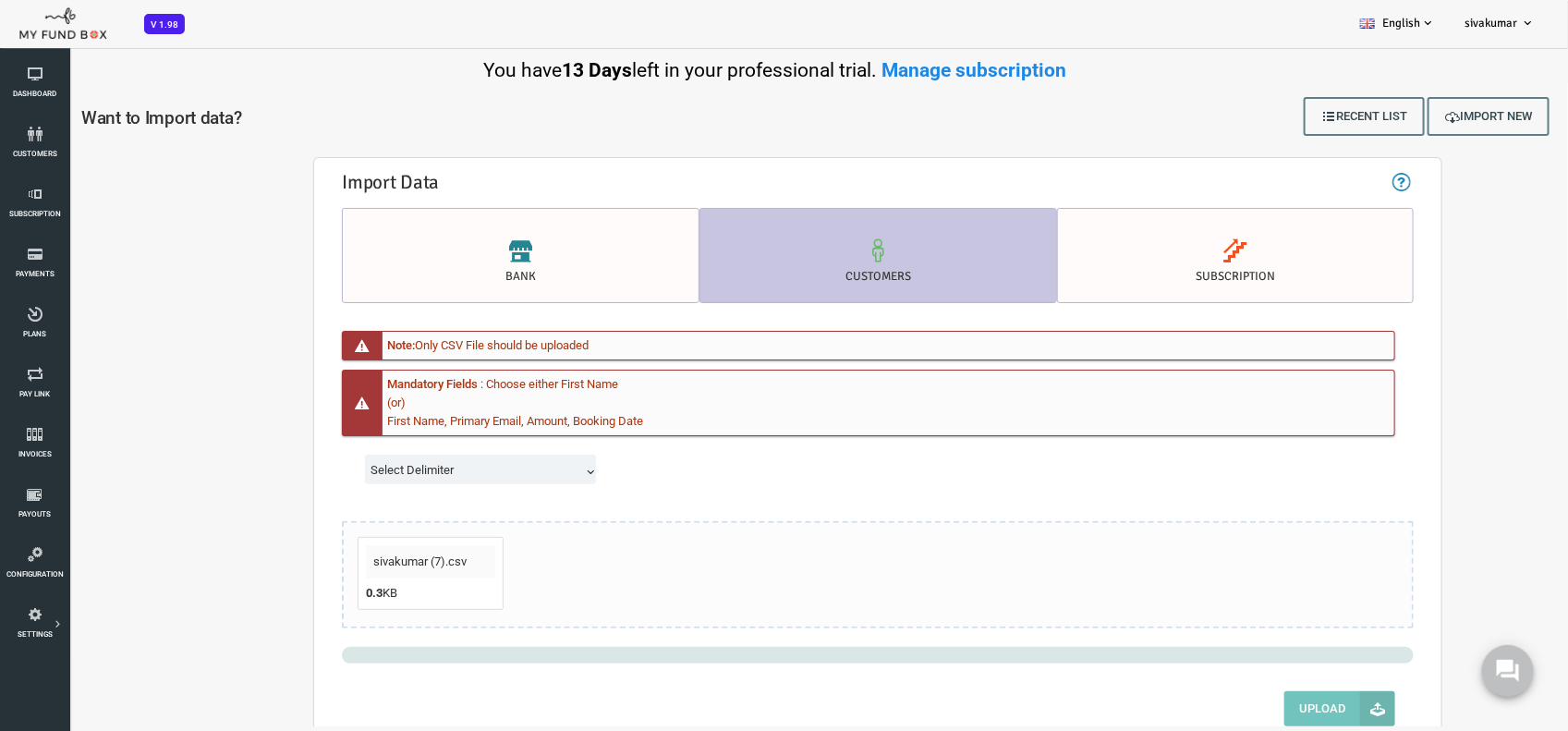 click on "0.3  KB      sivakumar (7).csv" at bounding box center (368, 562) 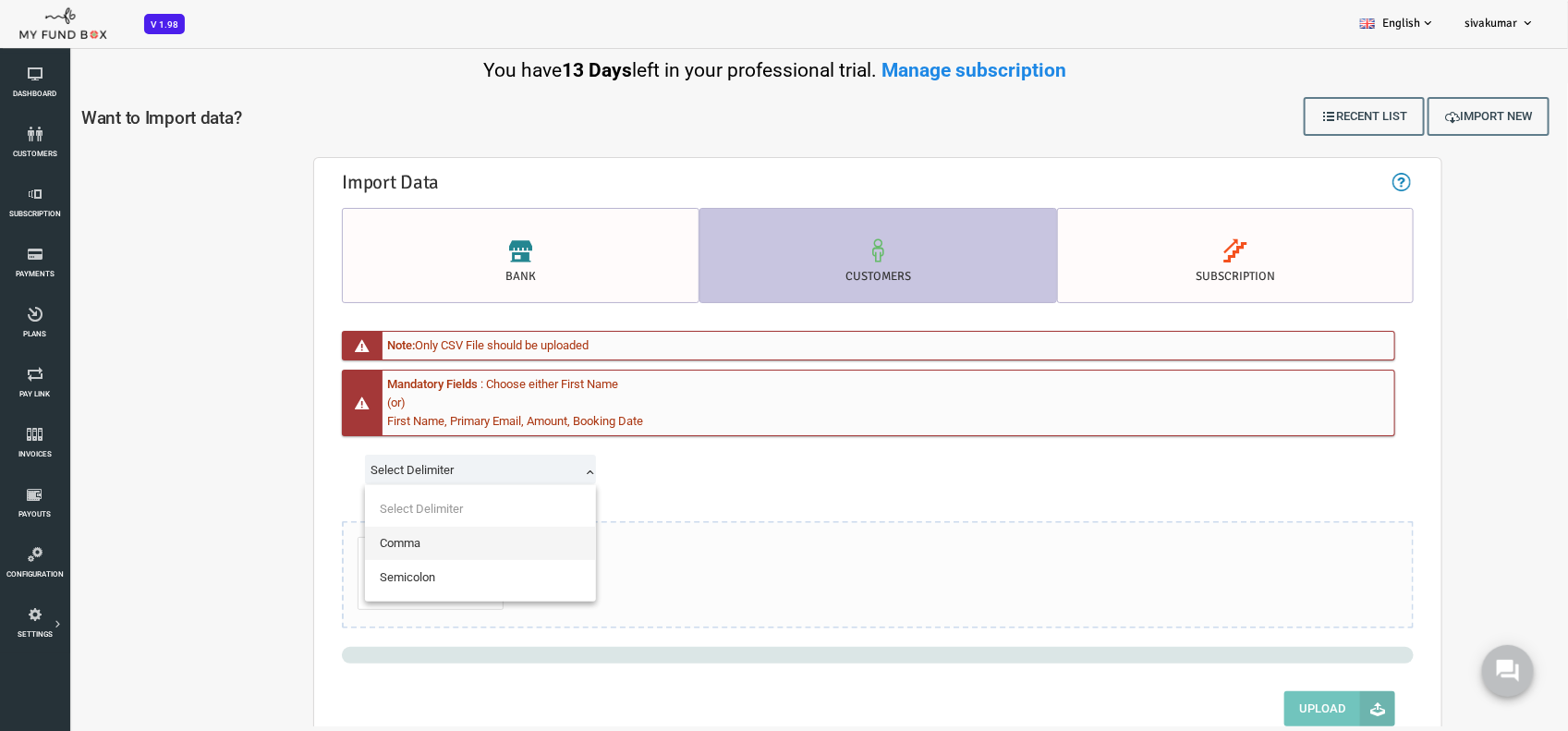click on "Select Delimiter" at bounding box center [419, 470] 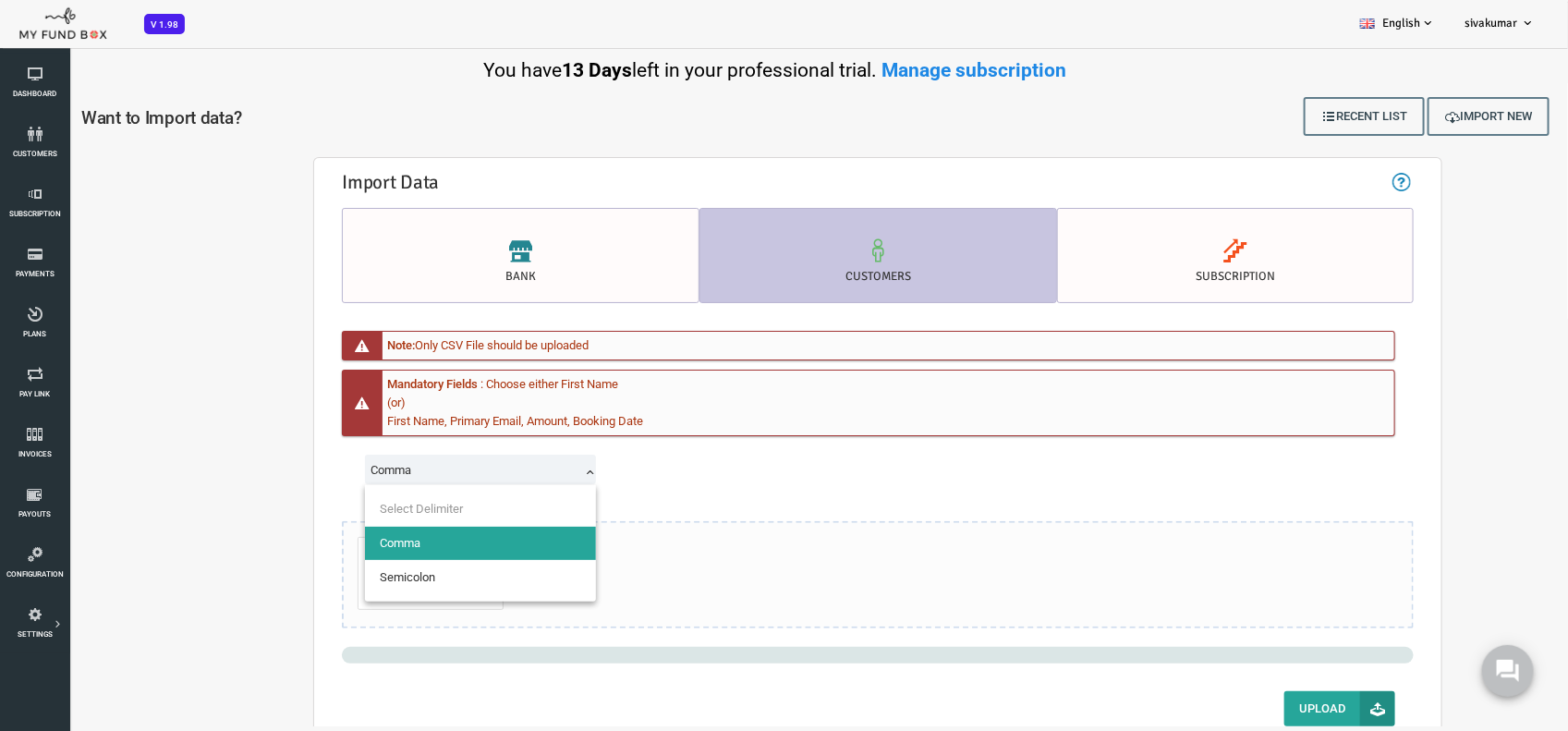 click on "Comma" at bounding box center (419, 470) 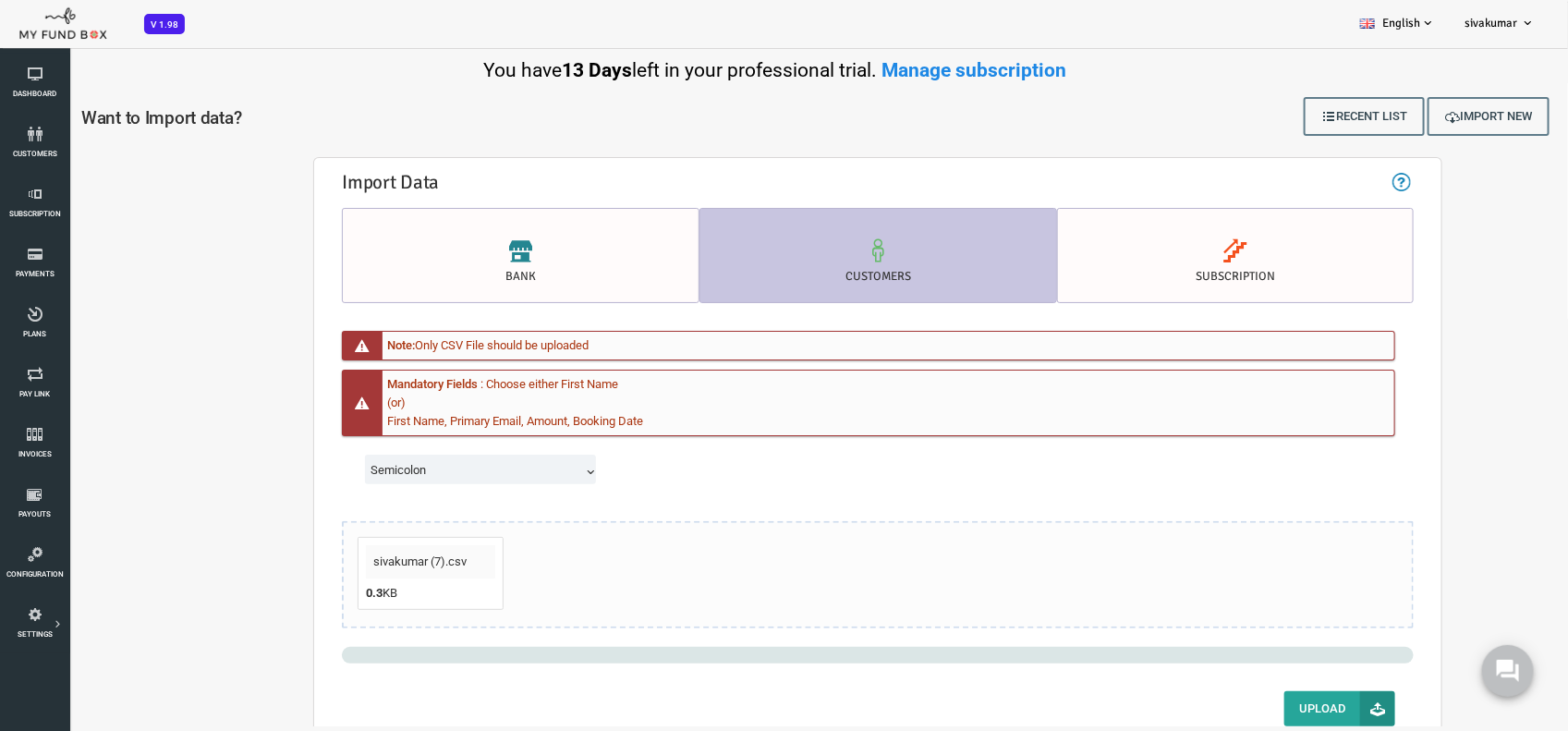 click on "Upload" at bounding box center (806, 718) 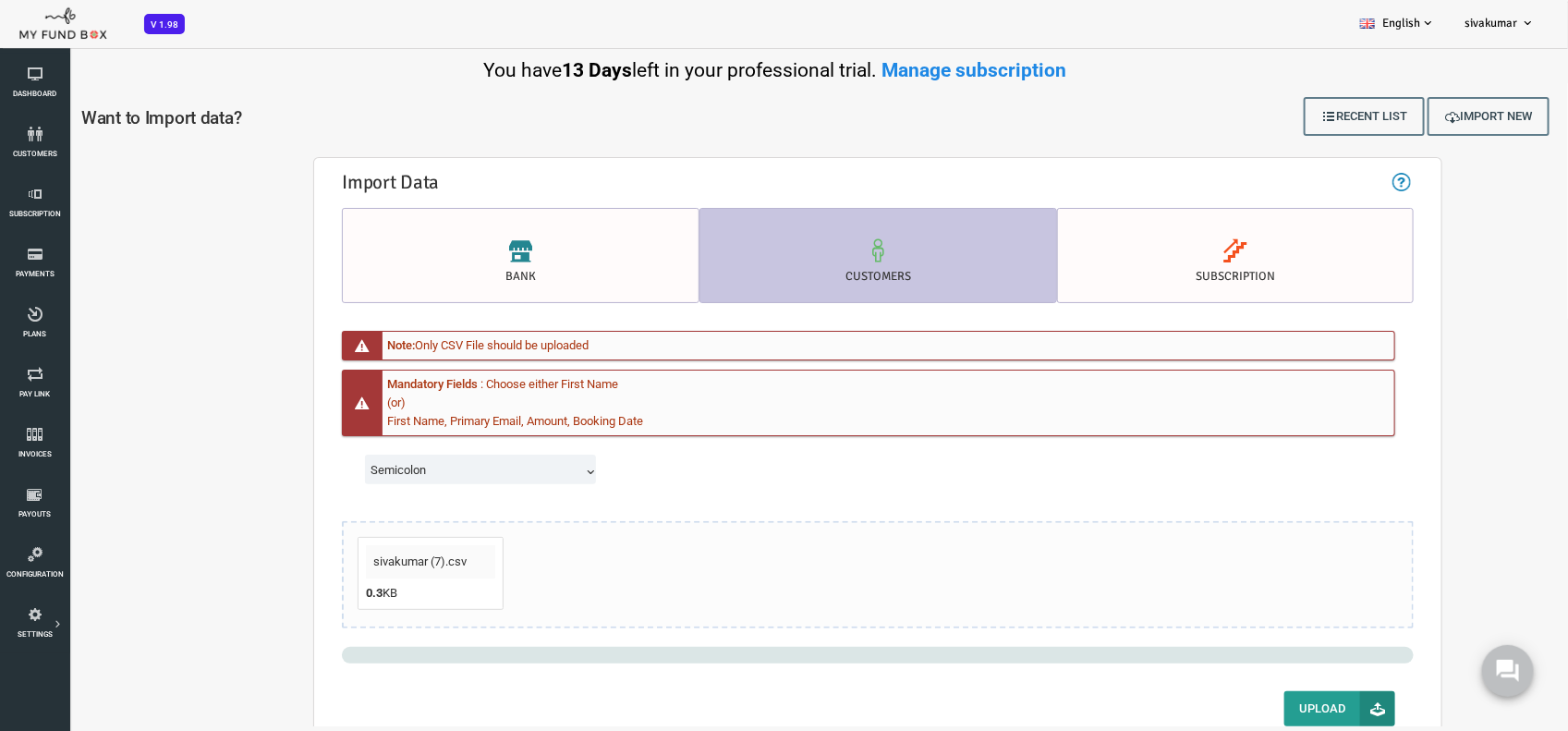 click on "Upload" at bounding box center [1277, 709] 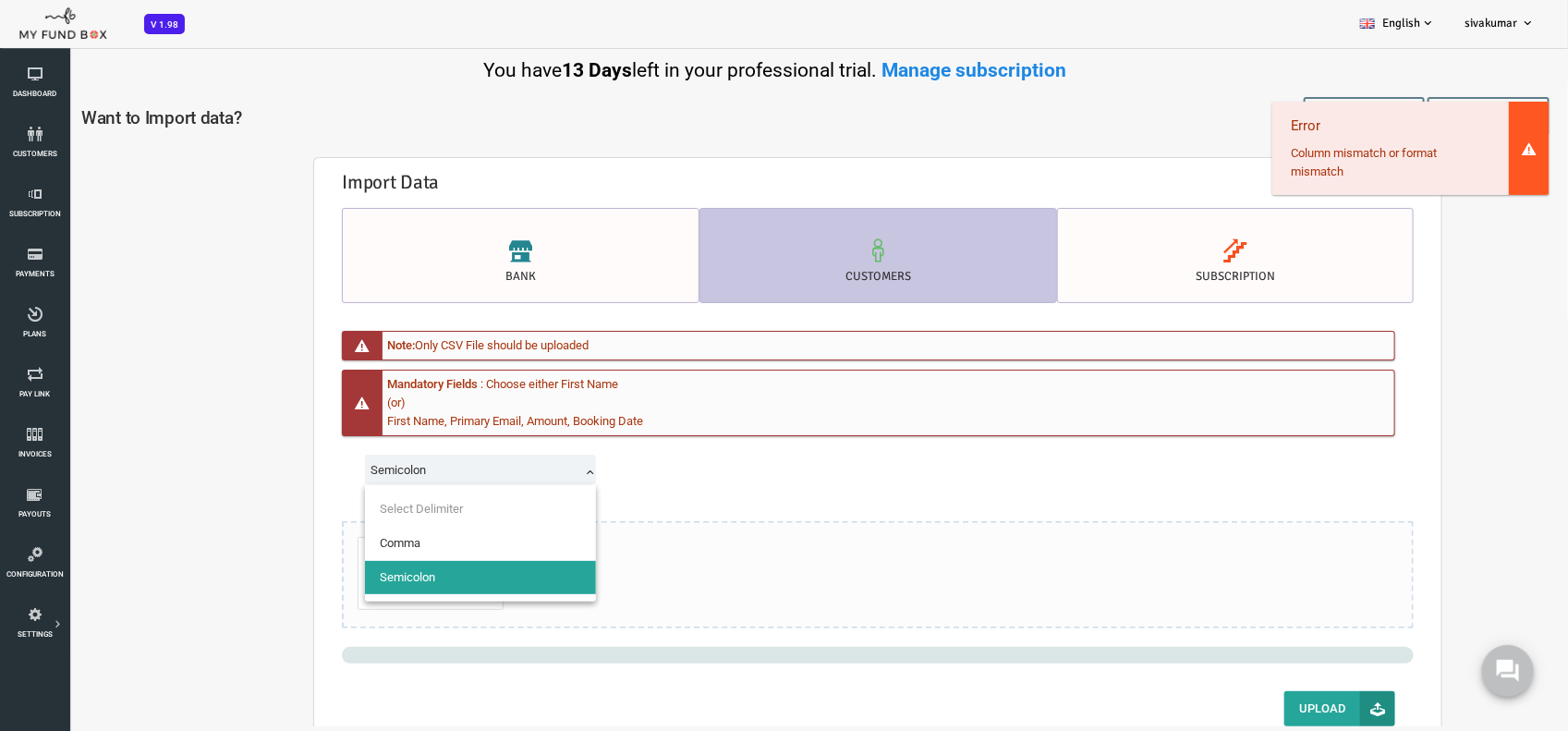 click on "Semicolon" at bounding box center [419, 470] 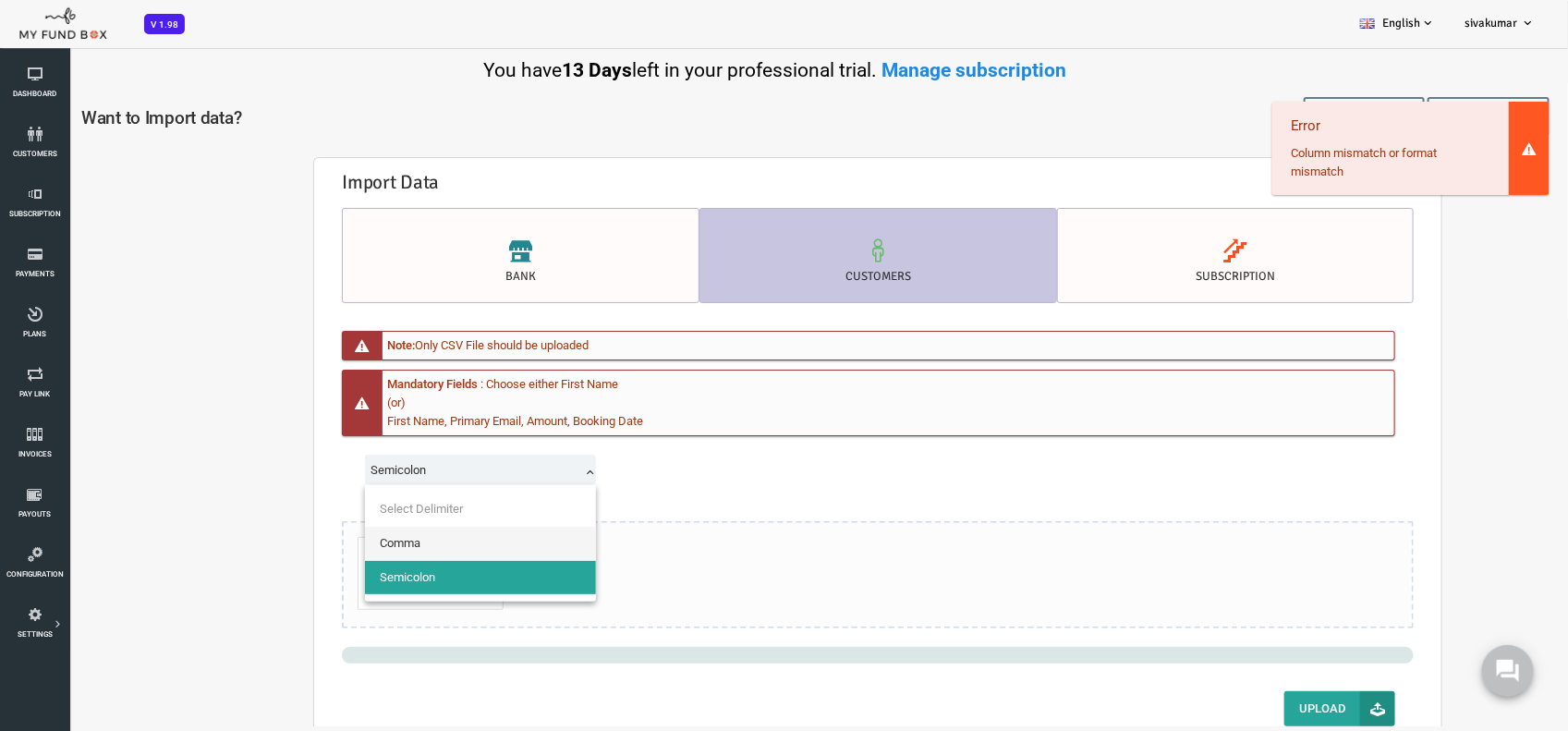 select on "comma" 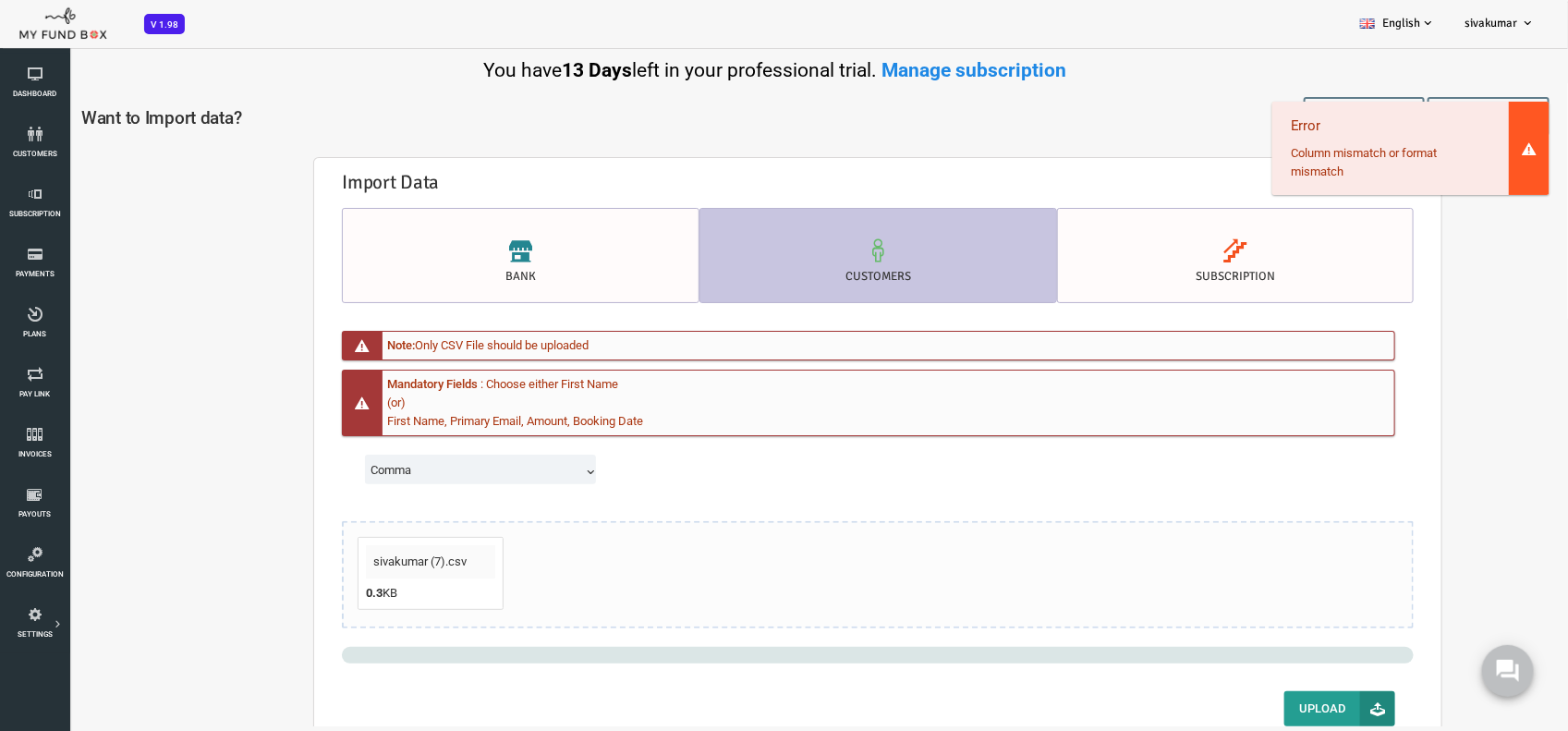 click on "Upload" at bounding box center [1277, 709] 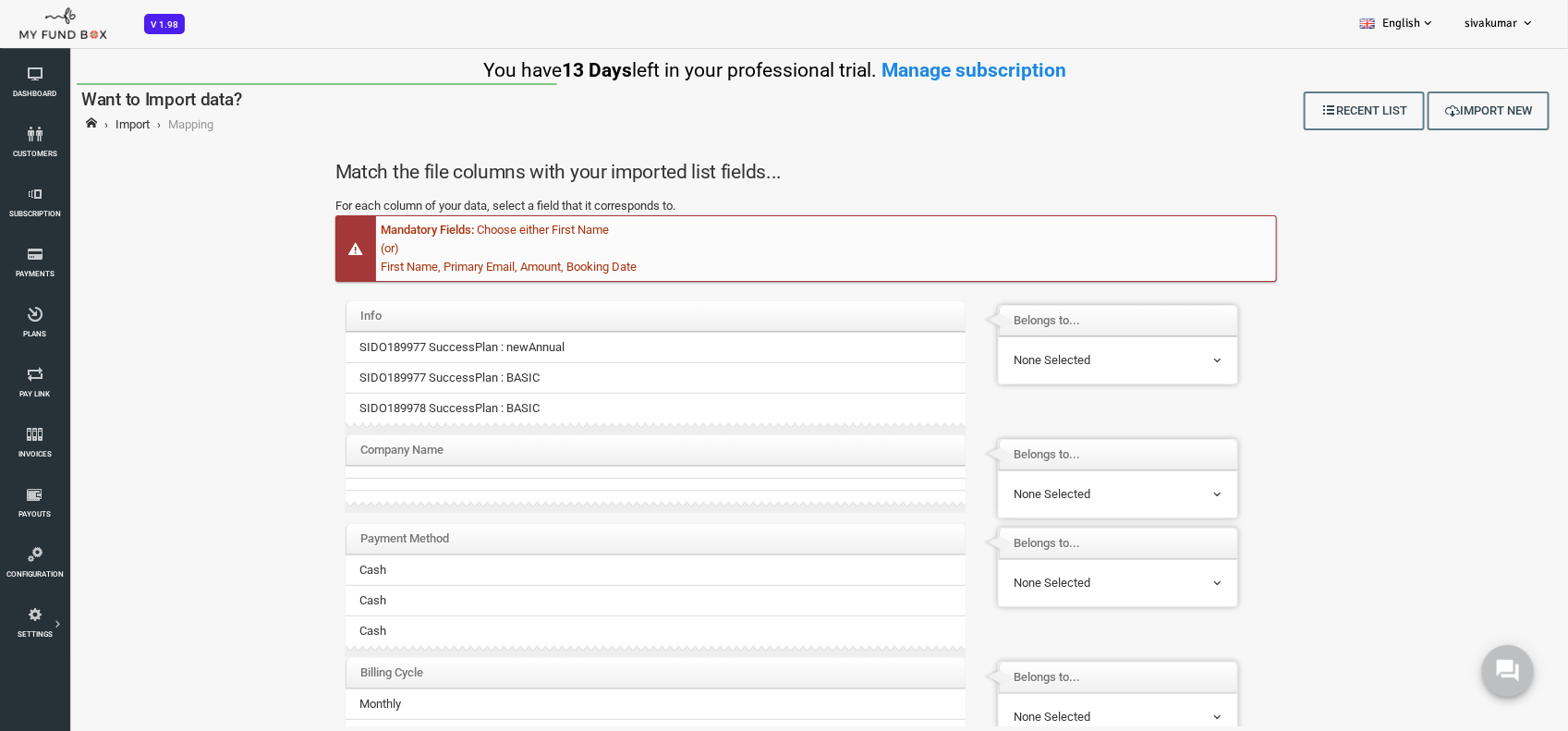 scroll, scrollTop: 0, scrollLeft: 0, axis: both 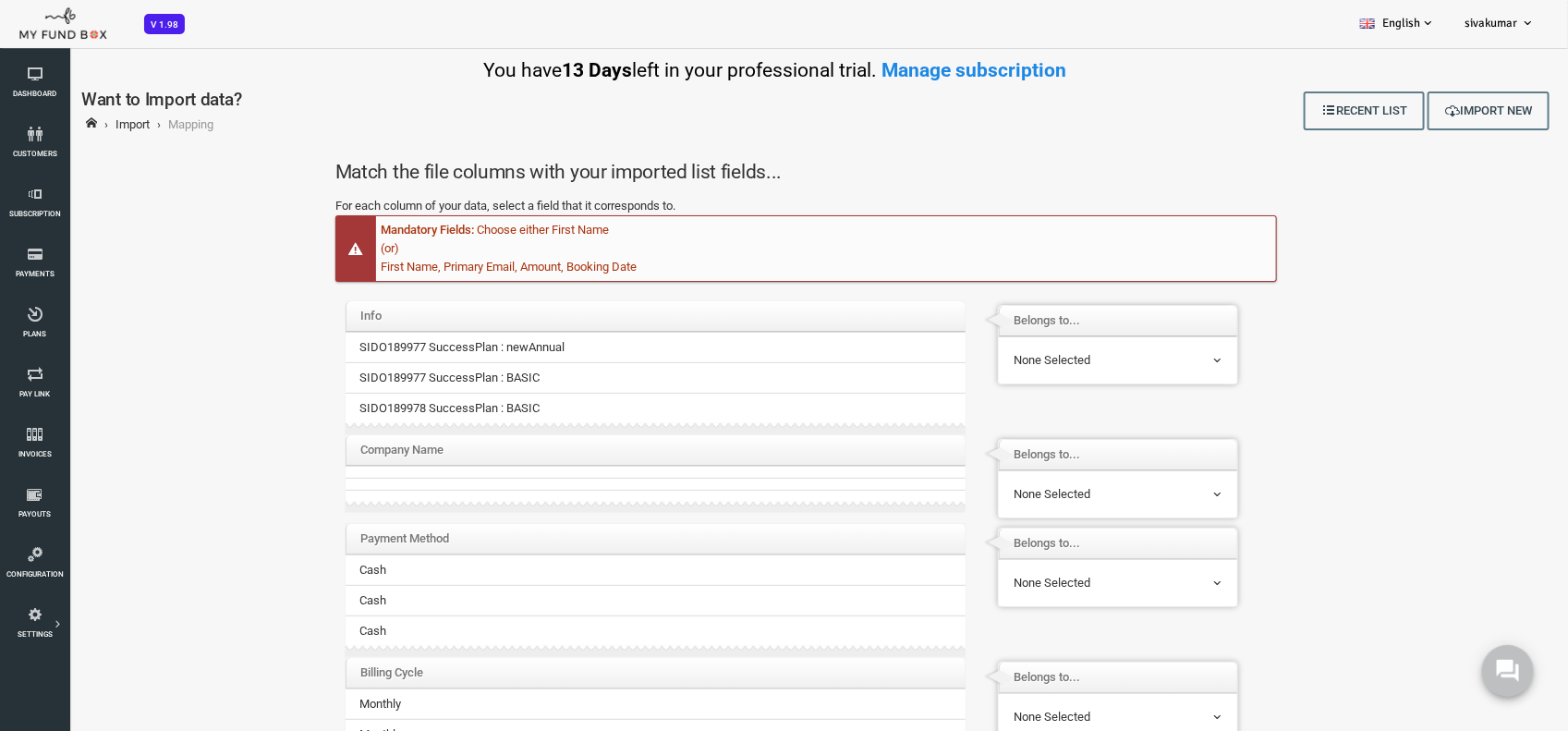 click on "None Selected
First Name
Last Name
Primary Email
Amount
Booking Date
Cause
Transaction Code
GiftAid
Company Name
E-Mail_2
Mobile Nr_1
Mobile Nr_2" at bounding box center [1055, 359] 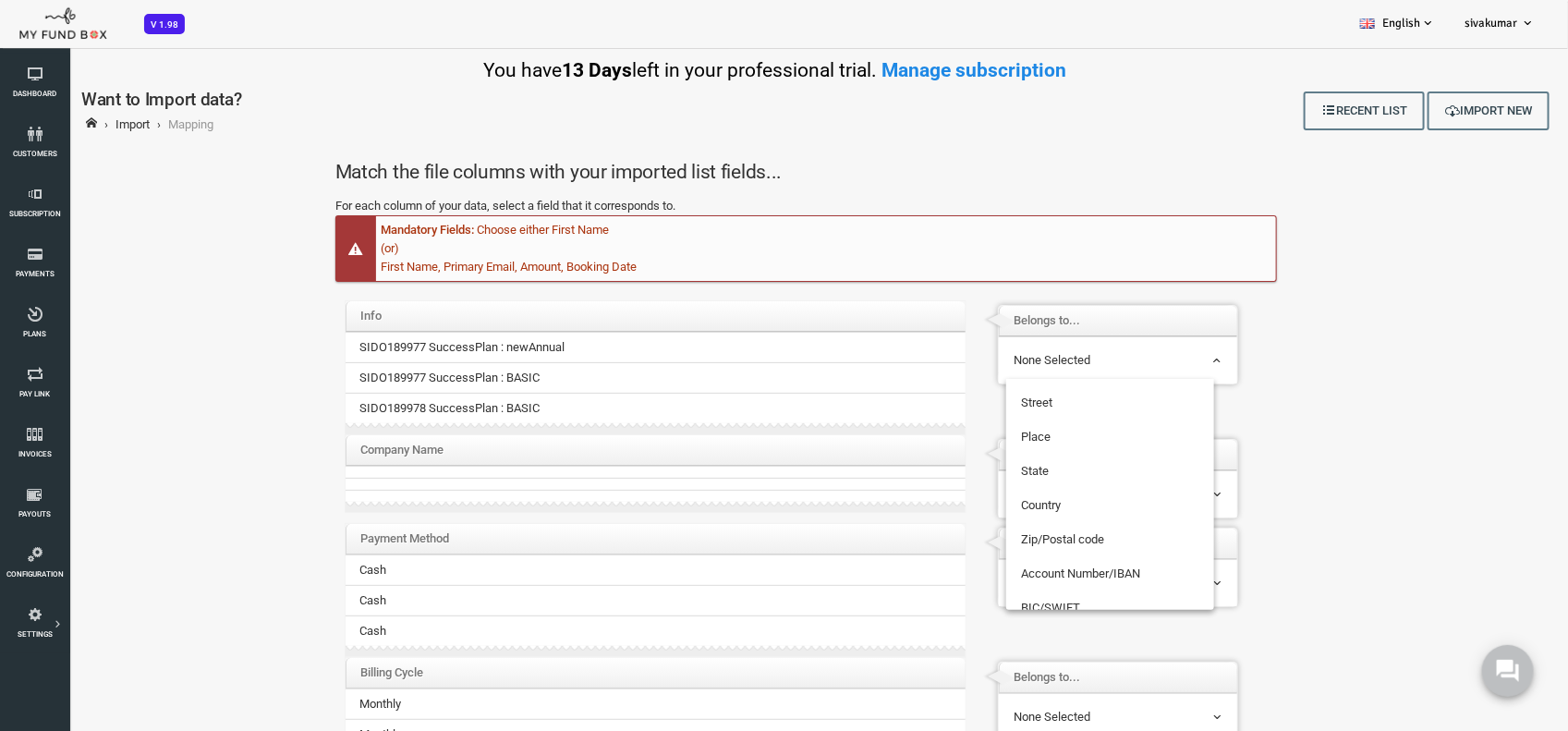 scroll, scrollTop: 603, scrollLeft: 0, axis: vertical 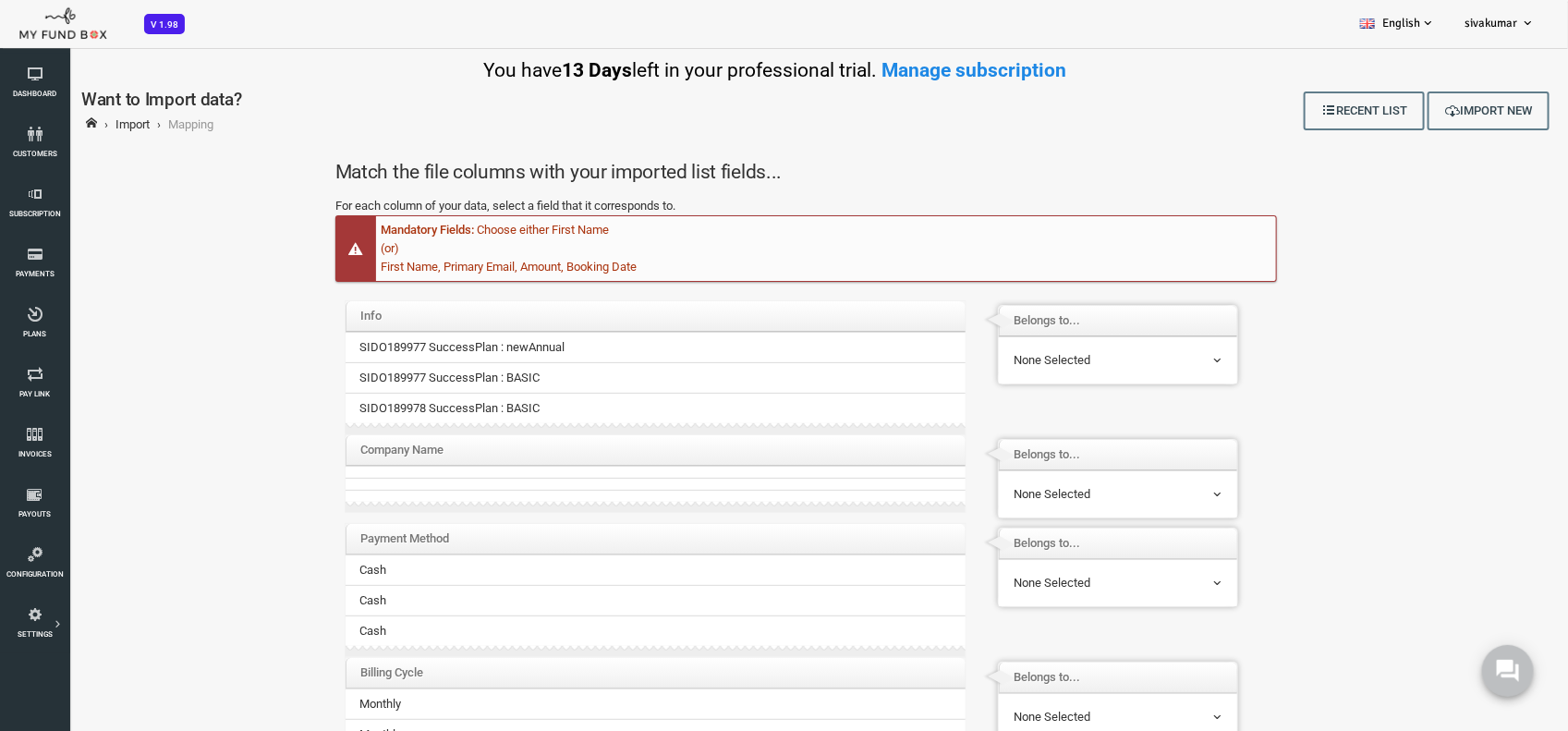 click on "Match the file columns with your imported list fields...
For each column of your  data, select a field that it corresponds to.
Mandatory Fields:
Acc Holder Name, Account Number/IBAN, BIC/SWIFT,
Amount, Booking Date
Credit Ref No, Booking ID, Payment Status
Choose either First Name
(or)
First Name, Primary Email, Amount, Booking Date
Acc Holder Name, PayPal, Amount,
Booking Date, Transaction Code
Acc Holder Name, Amount, Booking Date
﻿Info
﻿Info" at bounding box center [752, 629] 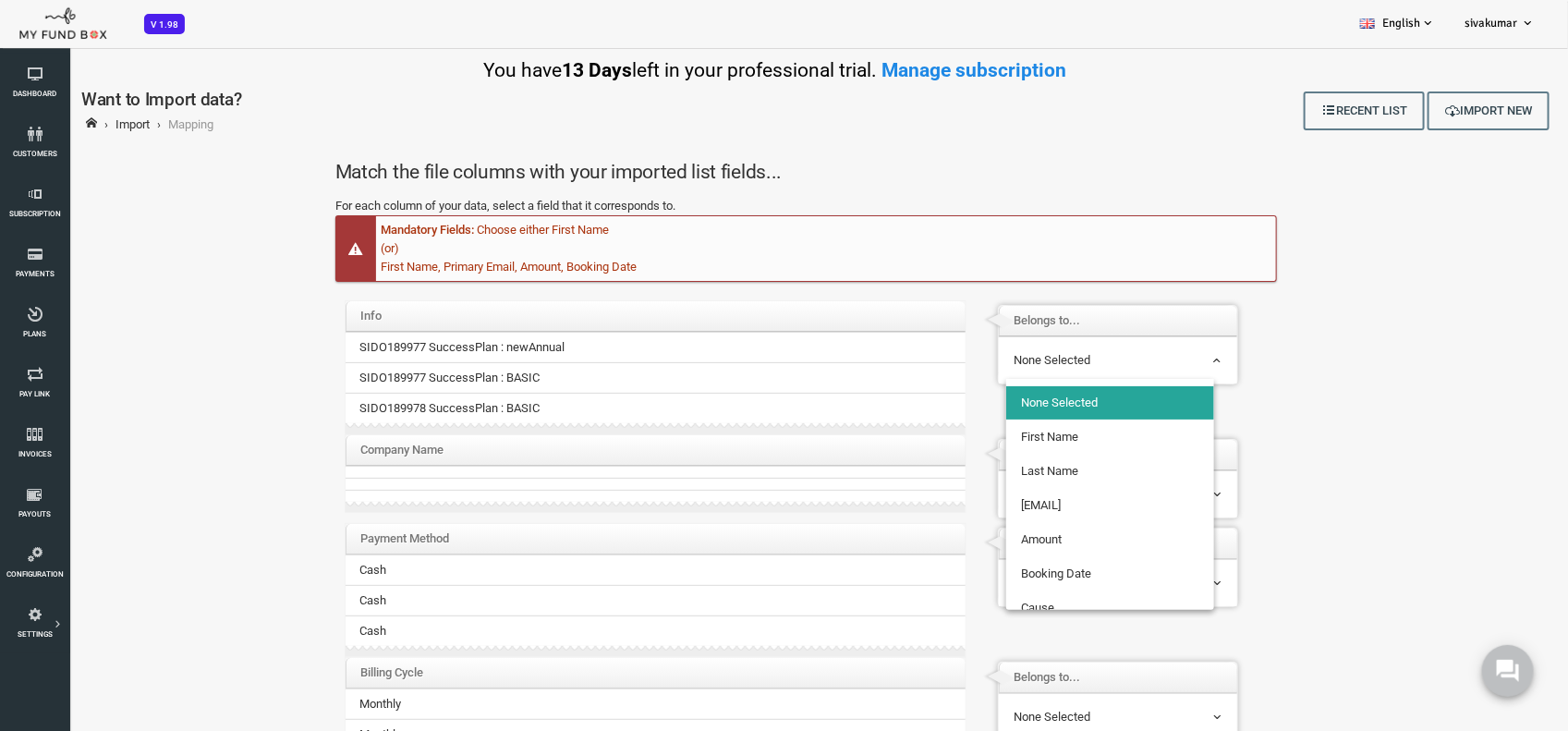 click on "None Selected" at bounding box center (1055, 360) 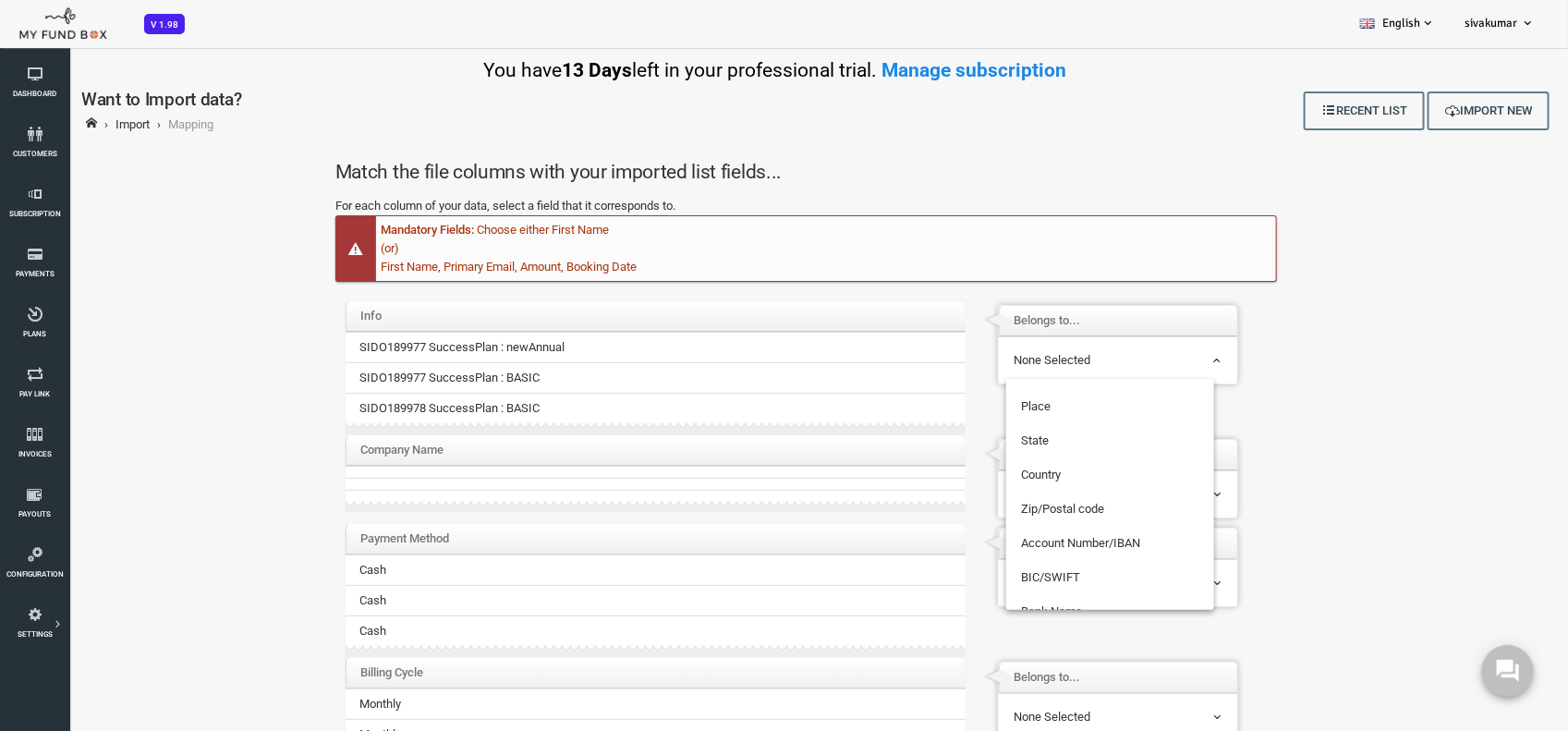 scroll, scrollTop: 603, scrollLeft: 0, axis: vertical 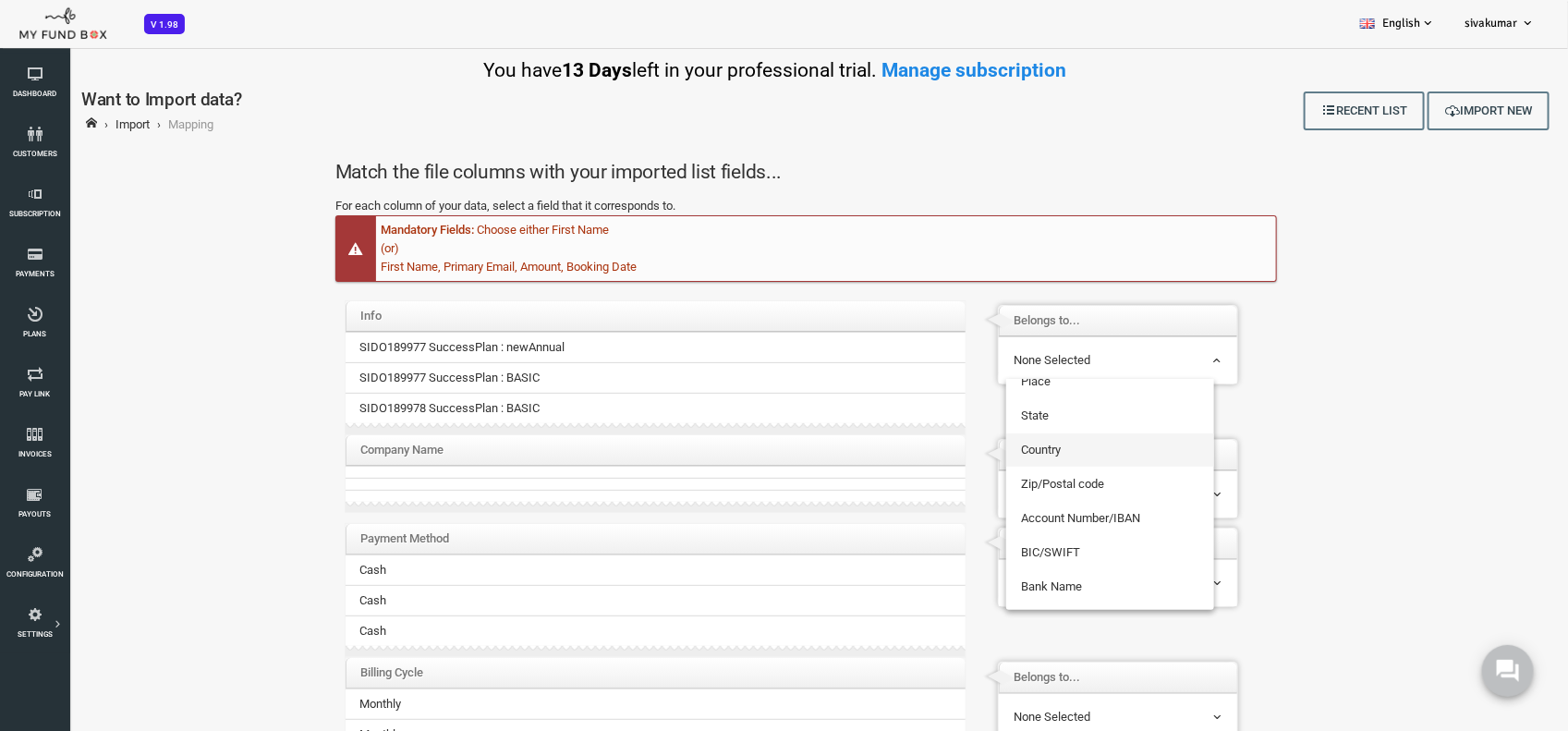 click on "Match the file columns with your imported list fields...
For each column of your  data, select a field that it corresponds to.
Mandatory Fields:
Acc Holder Name, Account Number/IBAN, BIC/SWIFT,
Amount, Booking Date
Credit Ref No, Booking ID, Payment Status
Choose either First Name
(or)
First Name, Primary Email, Amount, Booking Date
Acc Holder Name, PayPal, Amount,
Booking Date, Transaction Code
Acc Holder Name, Amount, Booking Date
﻿Info
﻿Info" at bounding box center (752, 629) 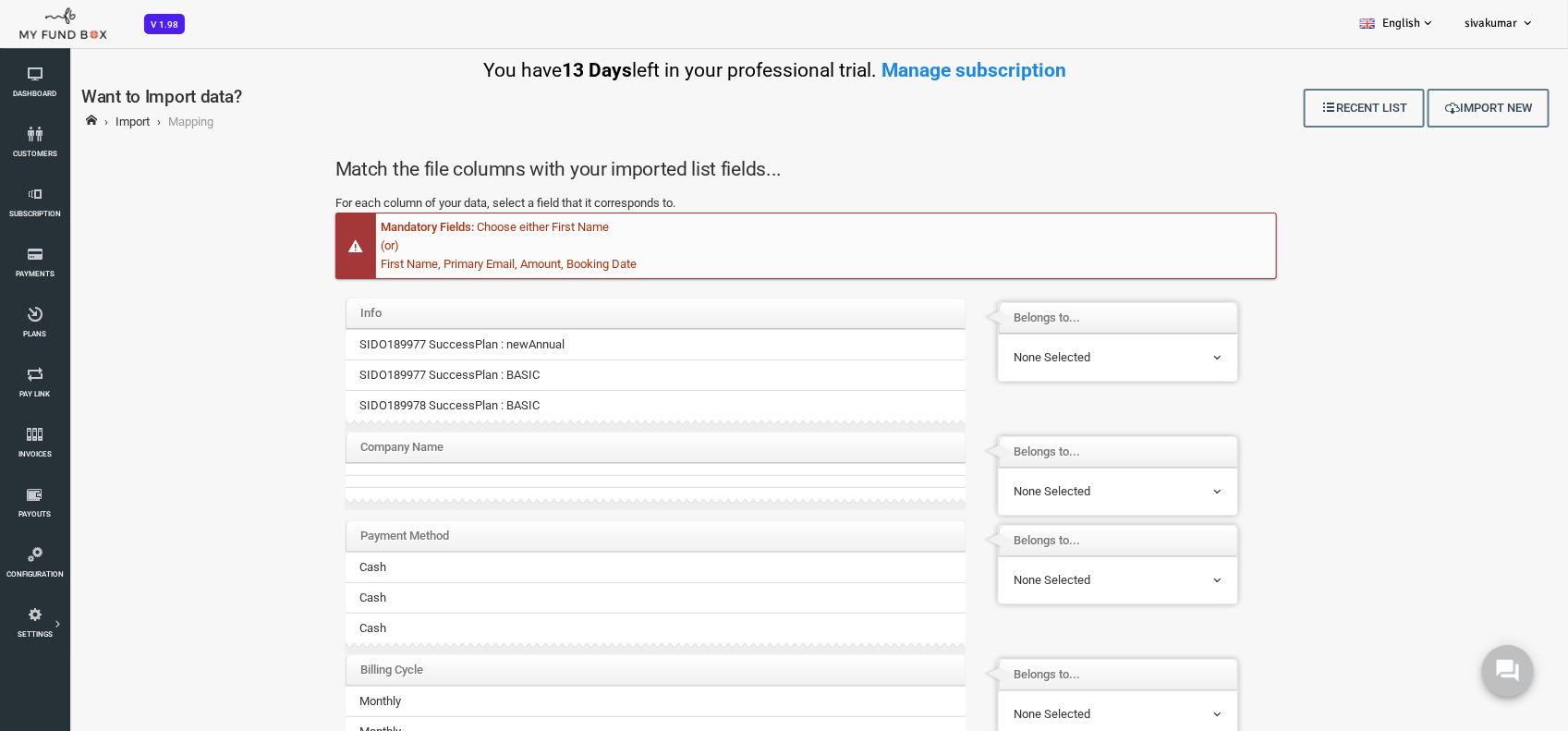 scroll, scrollTop: 20, scrollLeft: 0, axis: vertical 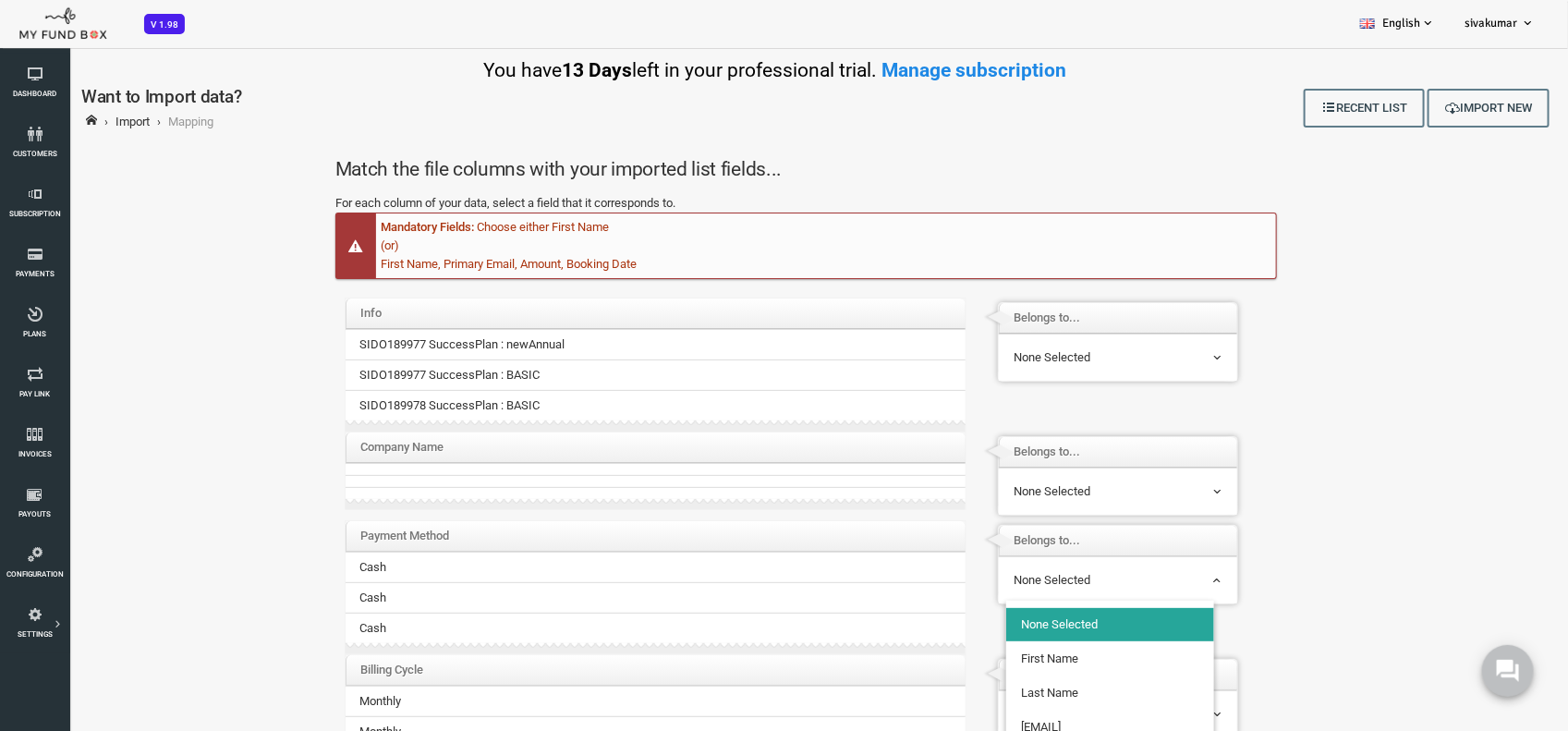 click on "None Selected" at bounding box center (1055, 580) 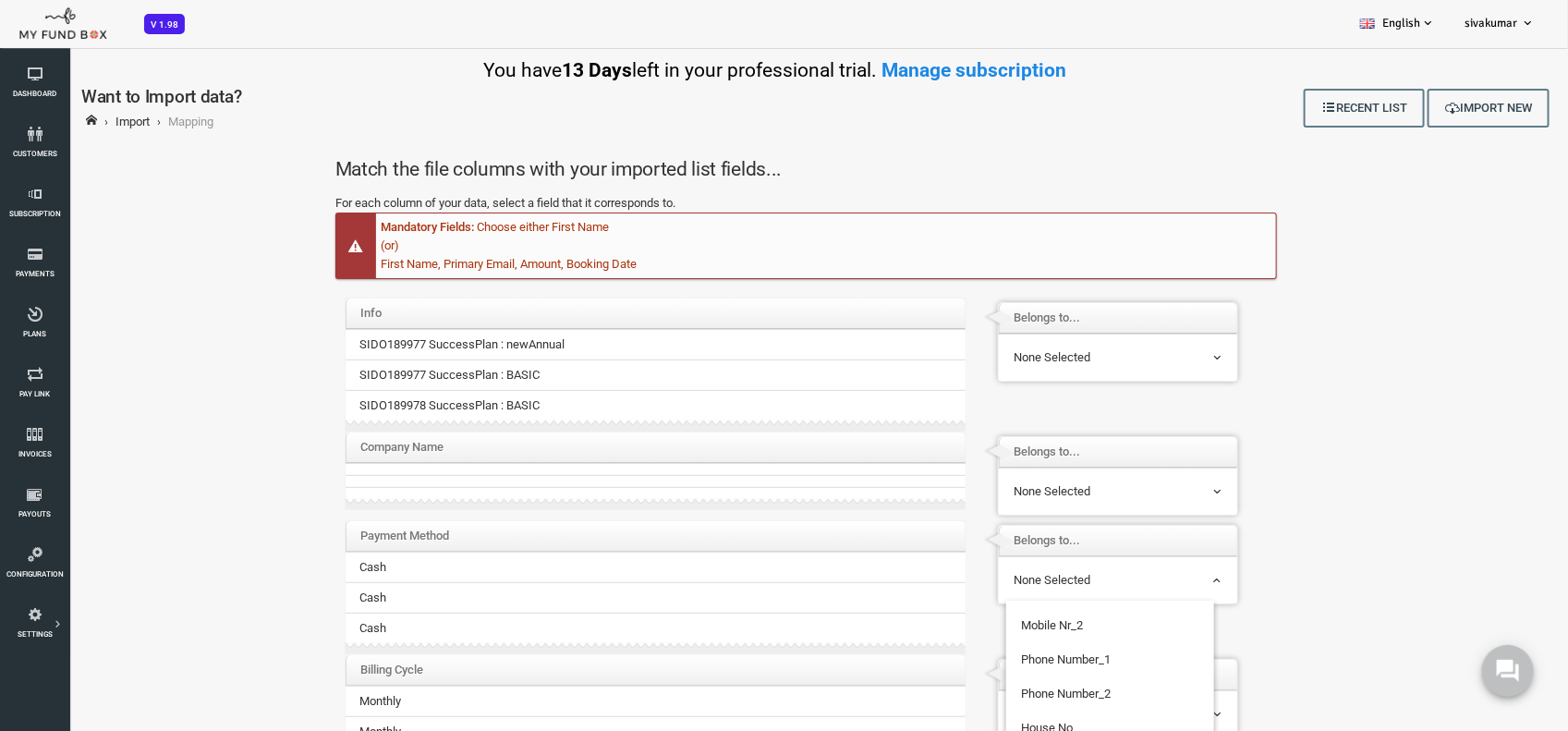 scroll, scrollTop: 462, scrollLeft: 0, axis: vertical 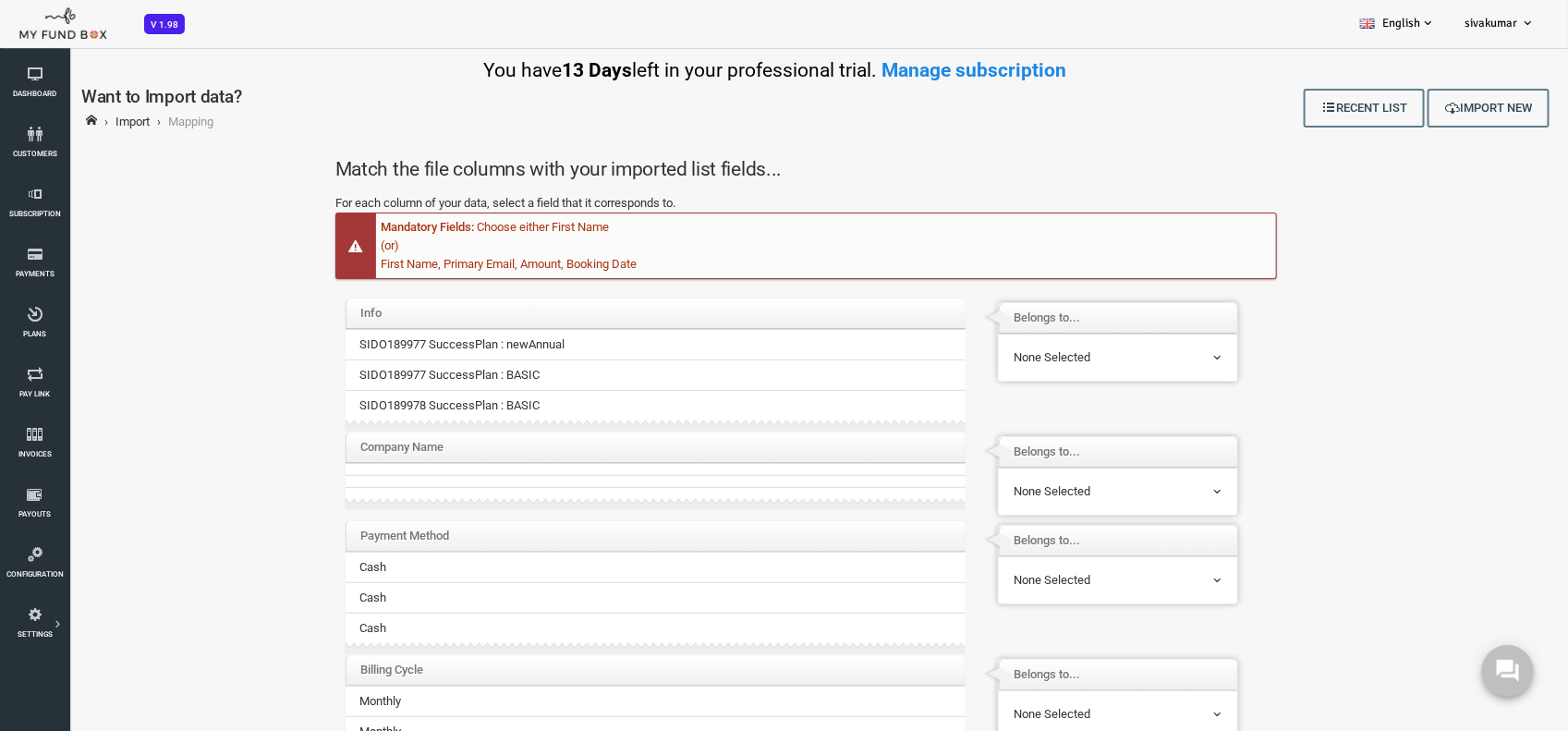 click on "None Selected" at bounding box center [1055, 580] 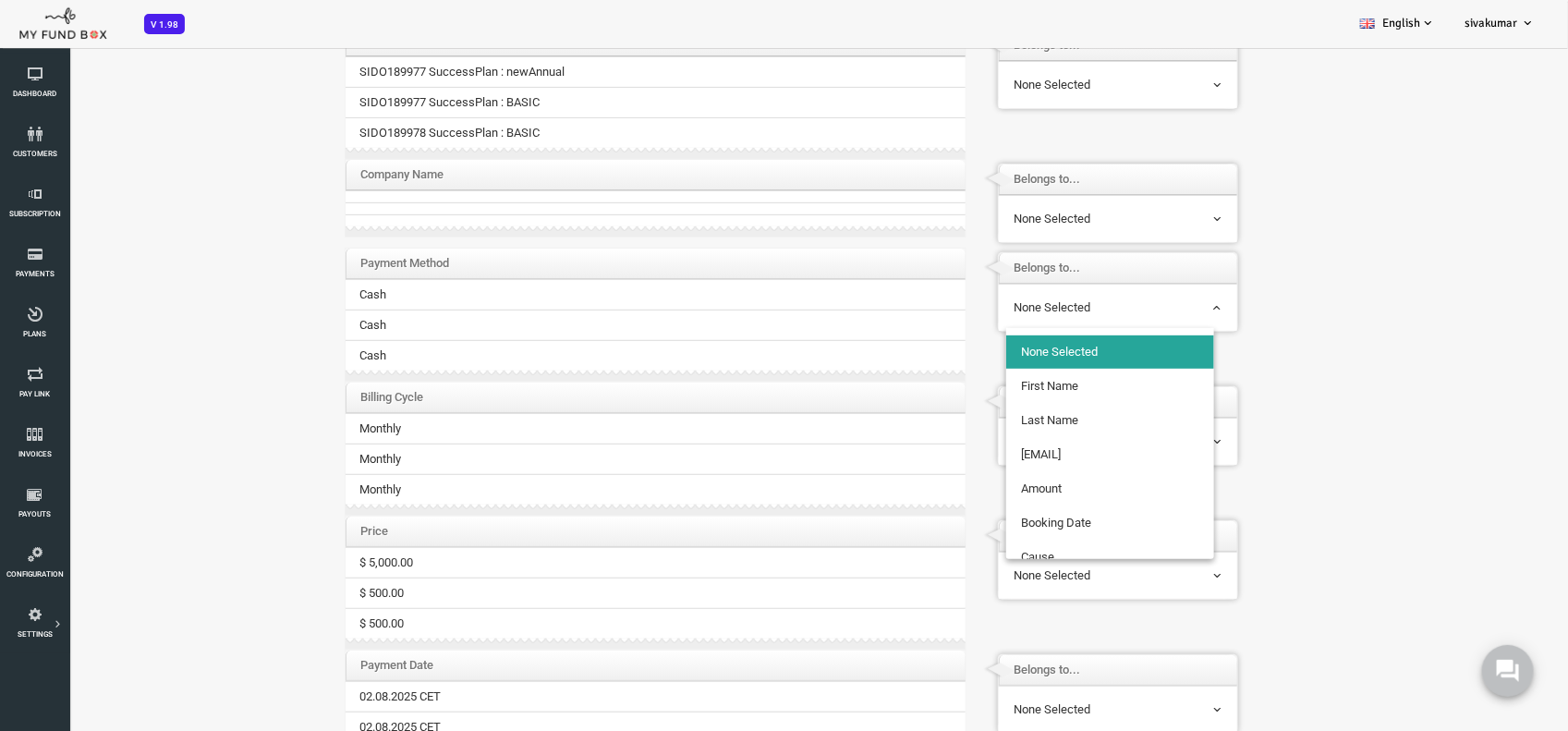 scroll, scrollTop: 231, scrollLeft: 0, axis: vertical 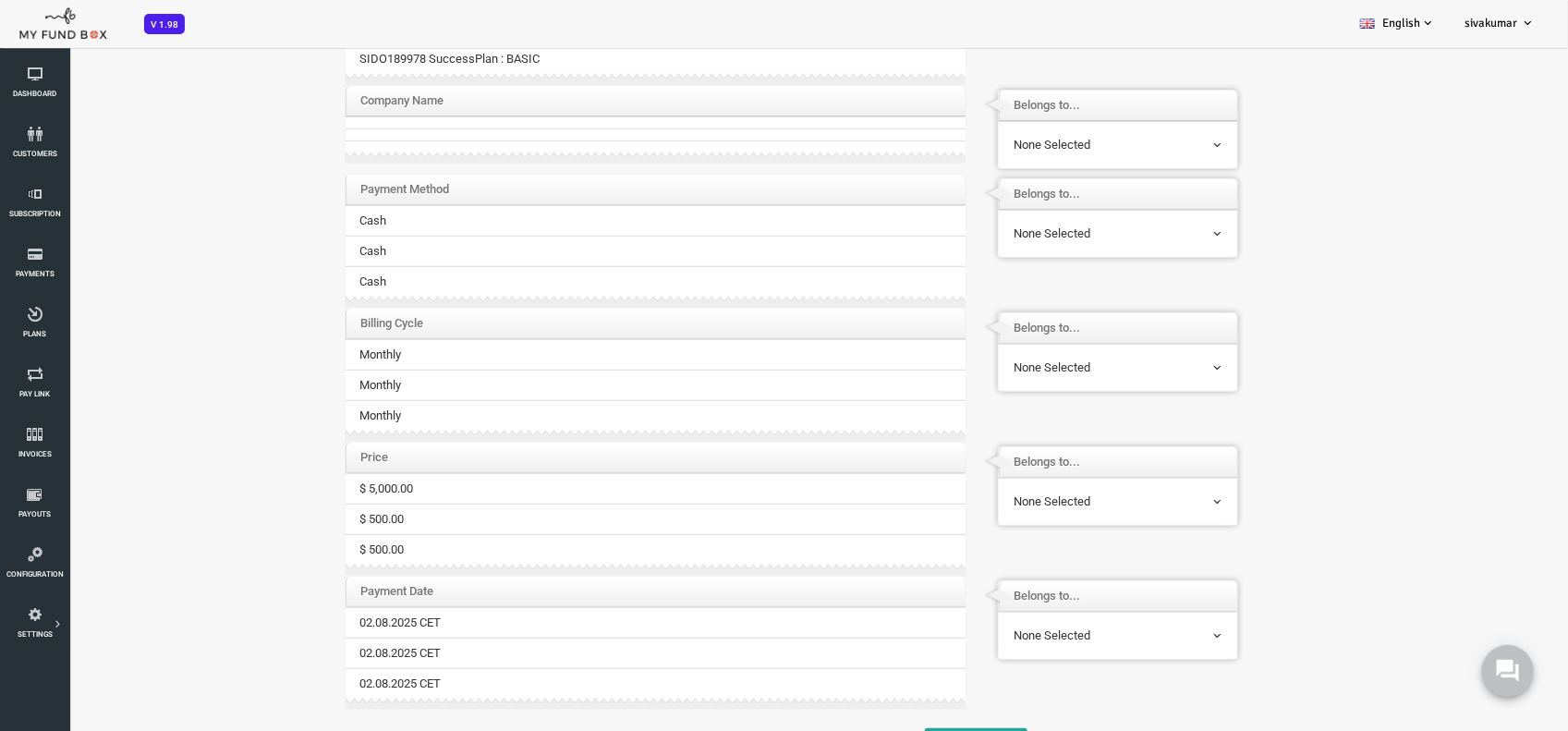 click on "Match the file columns with your imported list fields...
For each column of your  data, select a field that it corresponds to.
Mandatory Fields:
Acc Holder Name, Account Number/IBAN, BIC/SWIFT,
Amount, Booking Date
Credit Ref No, Booking ID, Payment Status
Choose either First Name
(or)
First Name, Primary Email, Amount, Booking Date
Acc Holder Name, PayPal, Amount,
Booking Date, Transaction Code
Acc Holder Name, Amount, Booking Date
﻿Info
﻿Info" at bounding box center (752, 281) 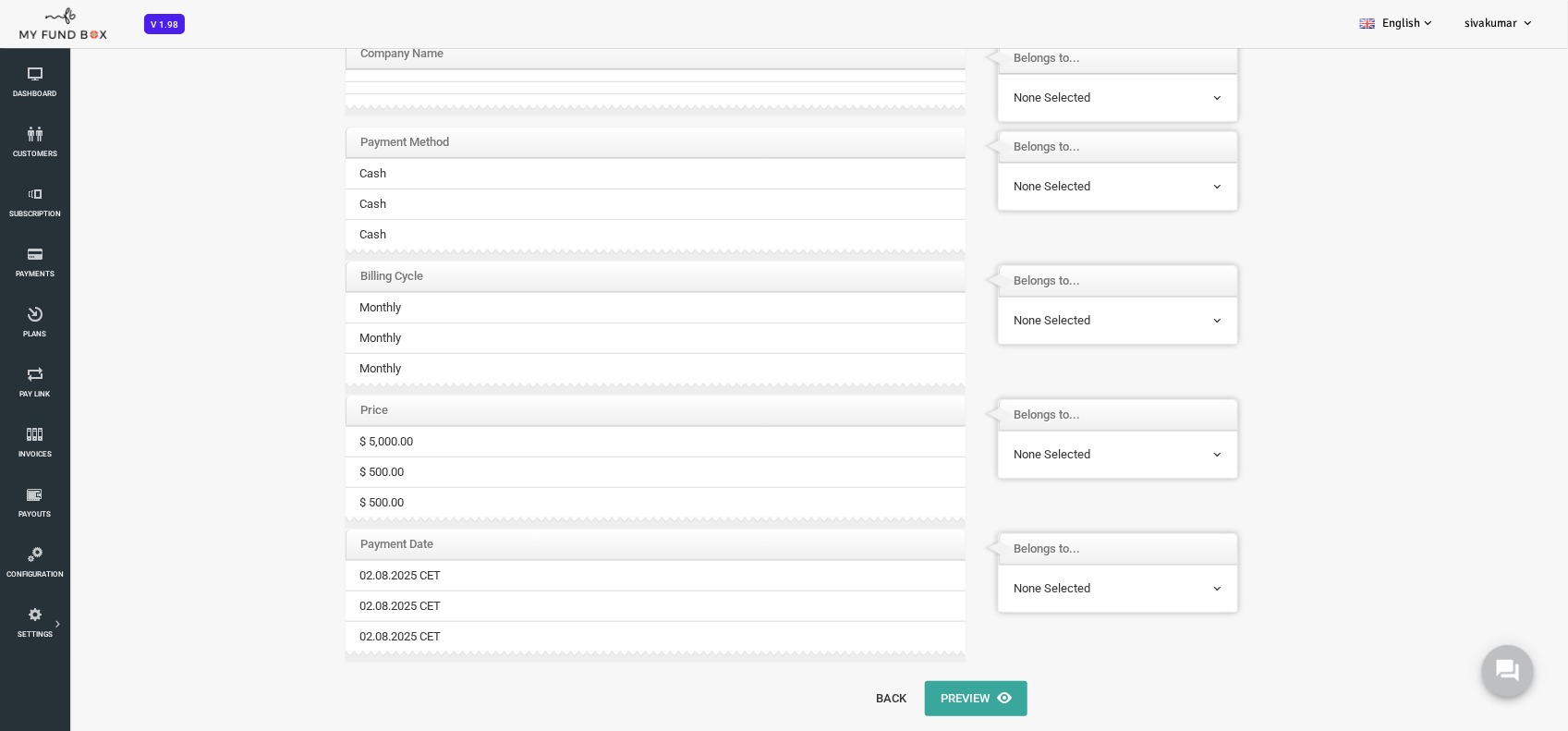 click on "Preview" at bounding box center (913, 700) 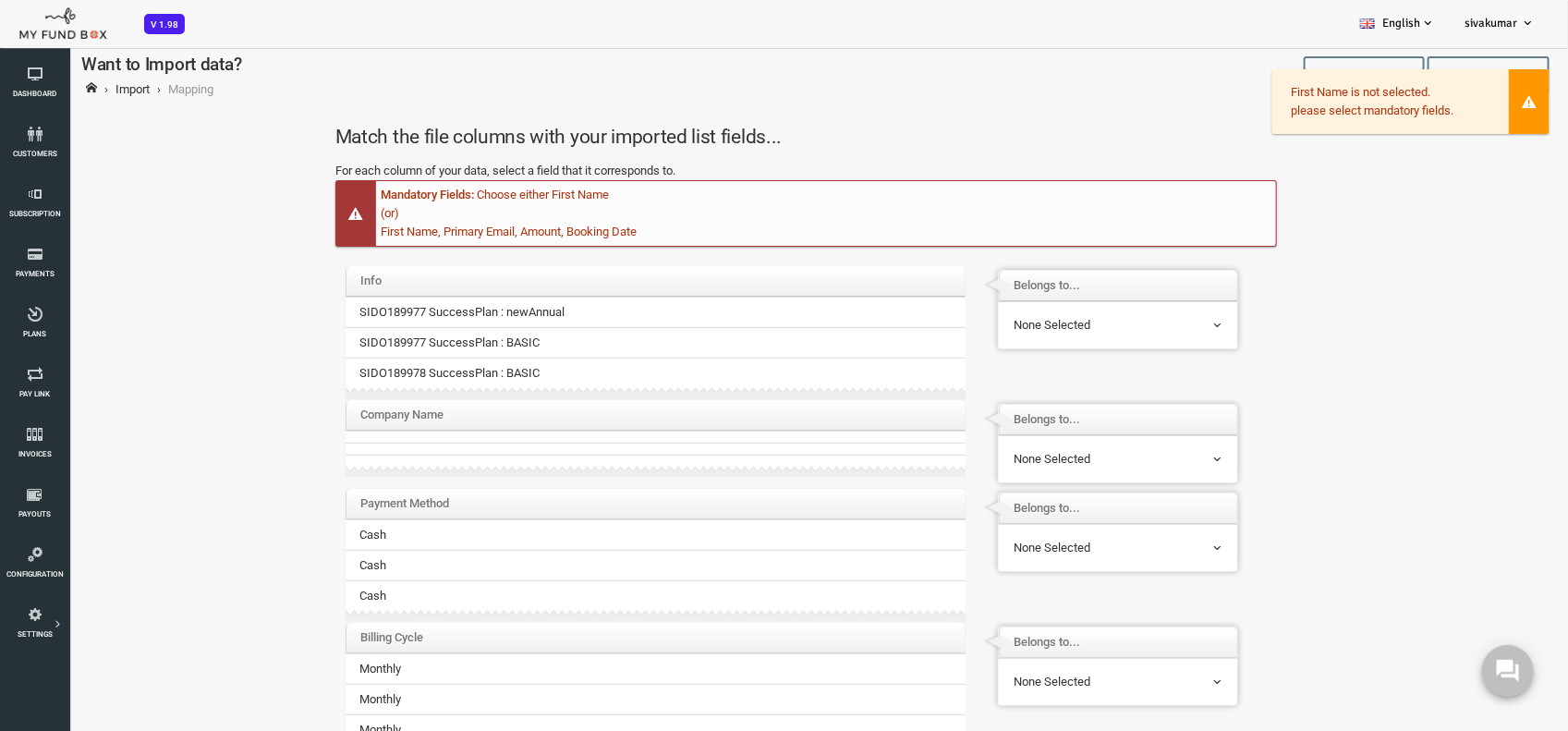 scroll, scrollTop: 0, scrollLeft: 0, axis: both 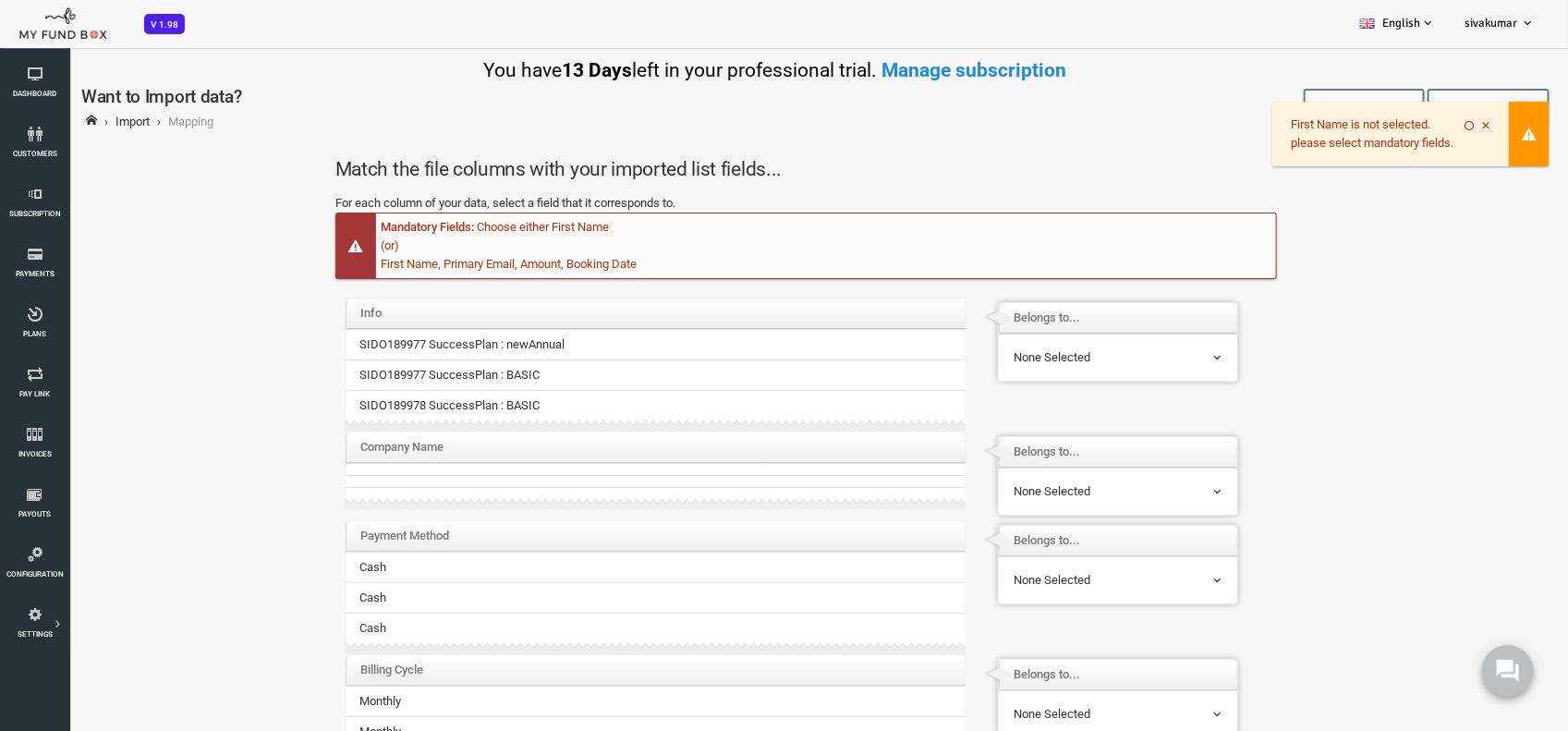 click on "First Name is not selected. please select mandatory fields." at bounding box center (1328, 134) 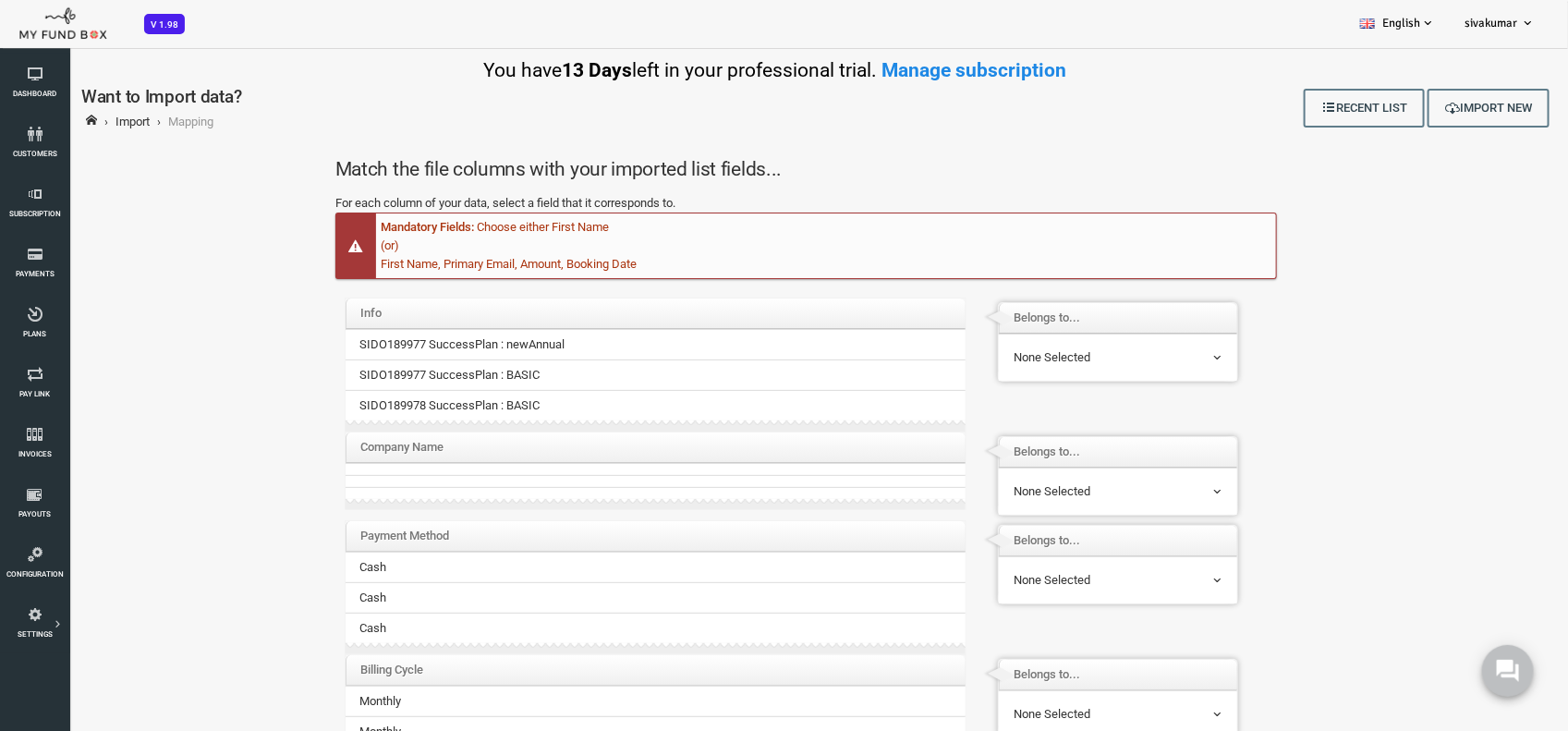 click on "None Selected
First Name
Last Name
Primary Email
Amount
Booking Date
Cause
Transaction Code
GiftAid
Company Name
E-Mail_2
Mobile Nr_1
Mobile Nr_2" at bounding box center [1055, 357] 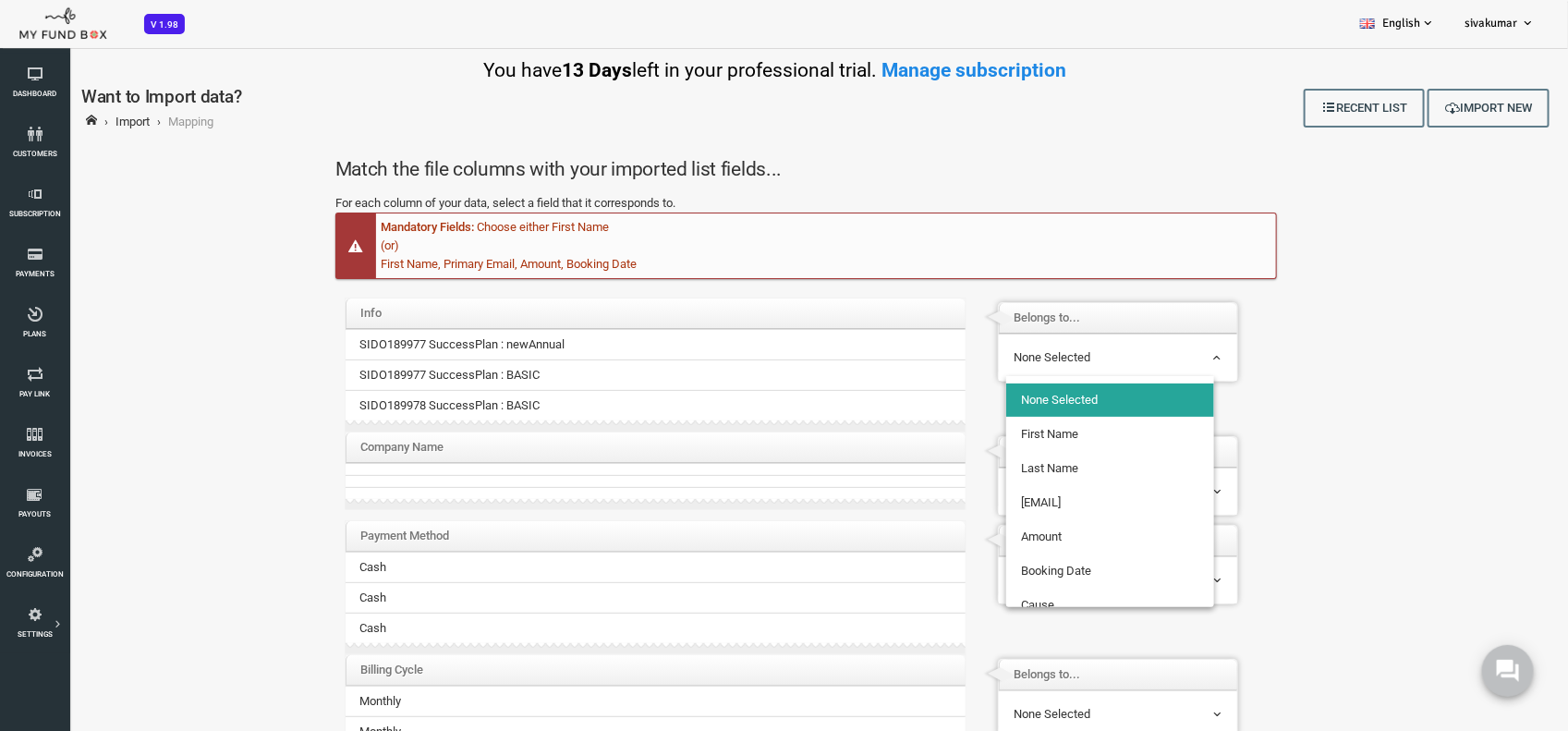 click on "None Selected" at bounding box center [1055, 358] 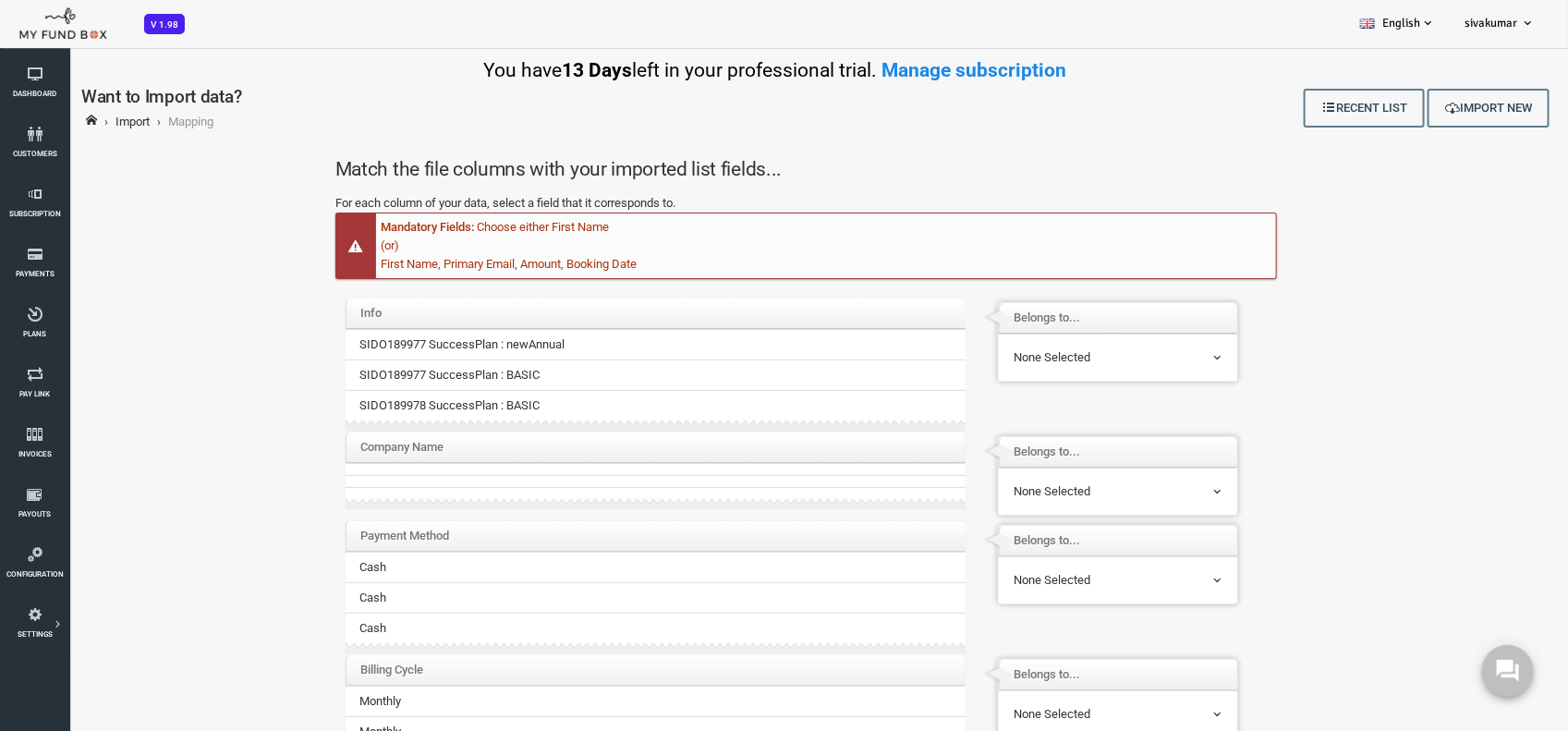 click at bounding box center [951, 367] 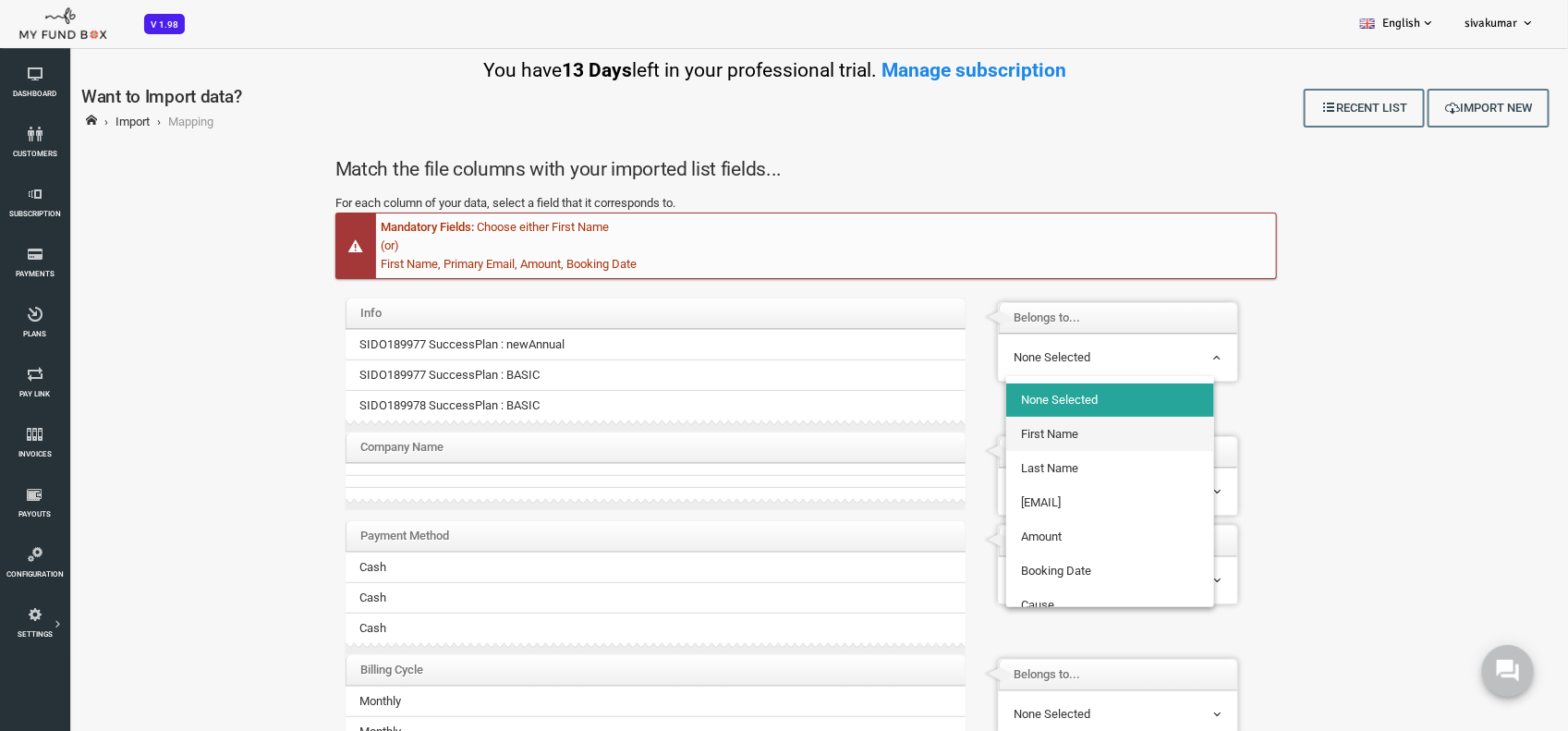 select on "FirstName" 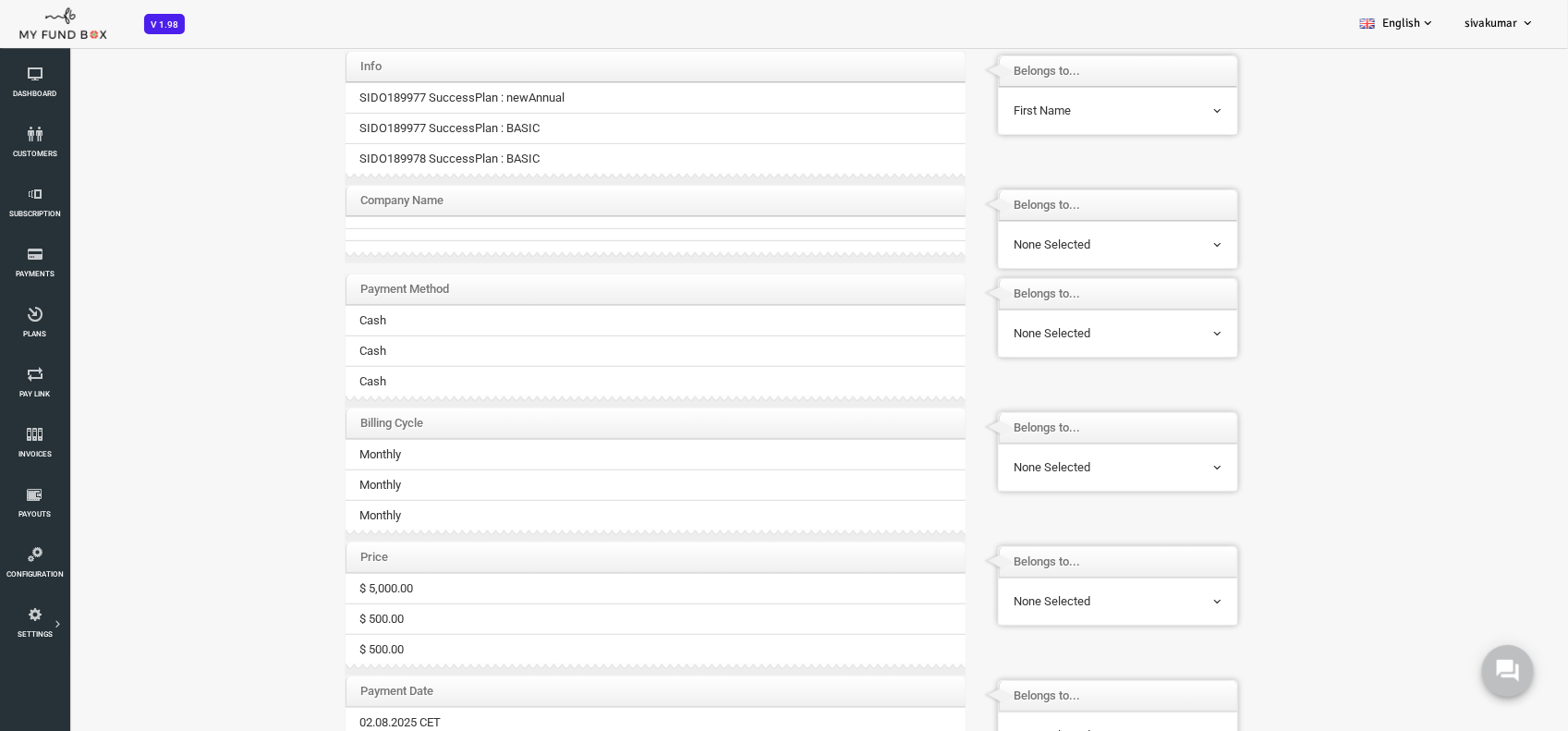 scroll, scrollTop: 394, scrollLeft: 0, axis: vertical 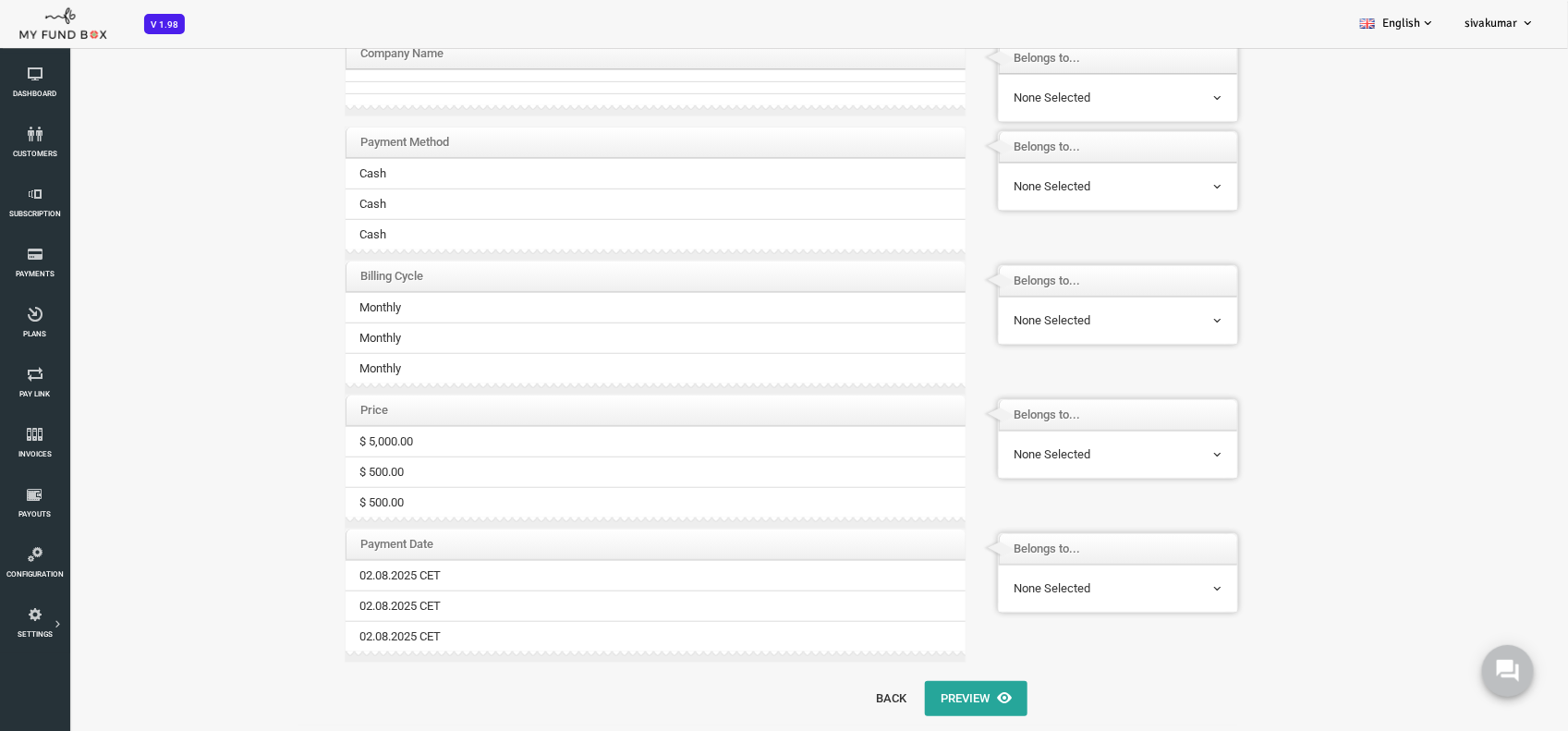 click on "Back
Preview" at bounding box center [618, 700] 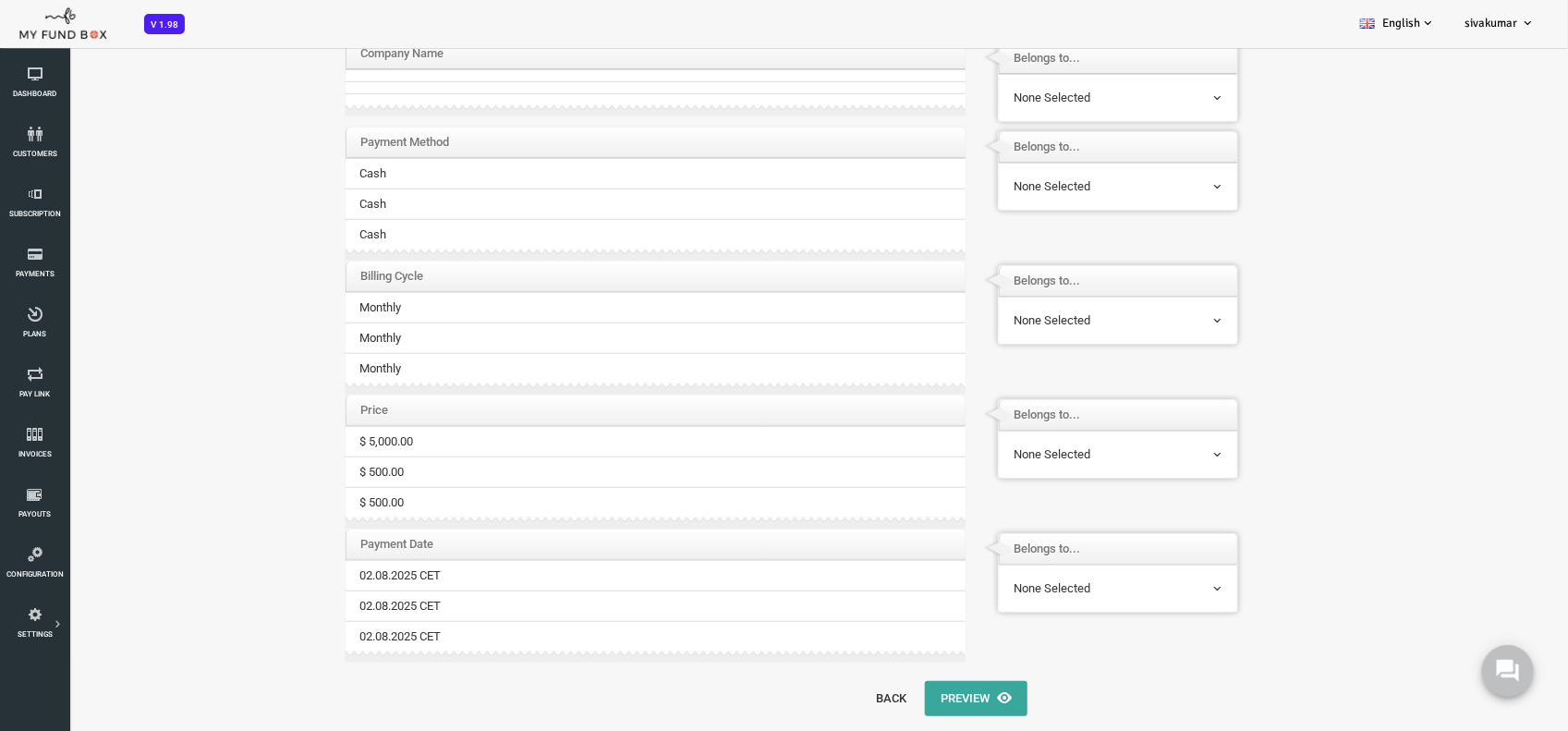 click on "Preview" at bounding box center (913, 700) 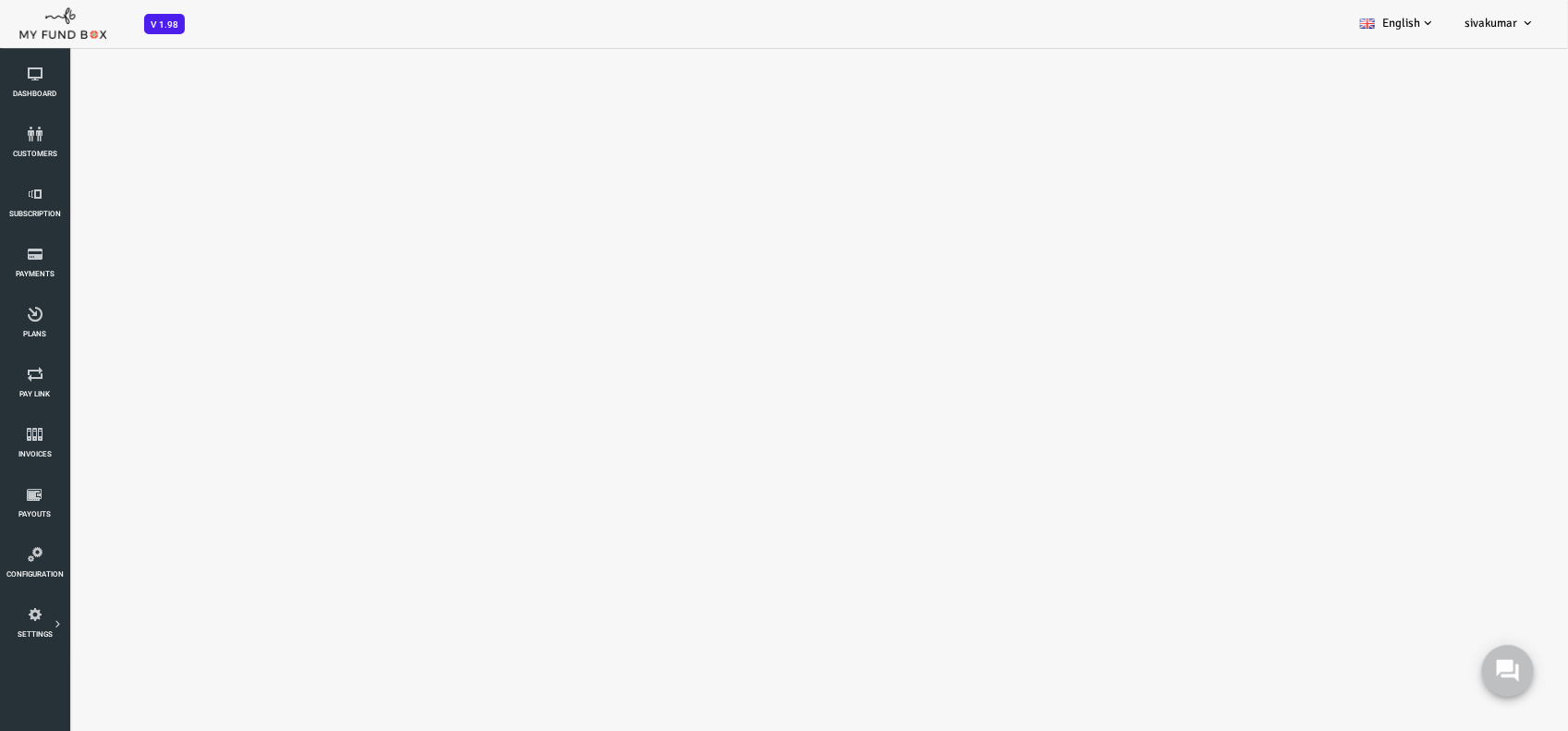 scroll, scrollTop: 0, scrollLeft: 0, axis: both 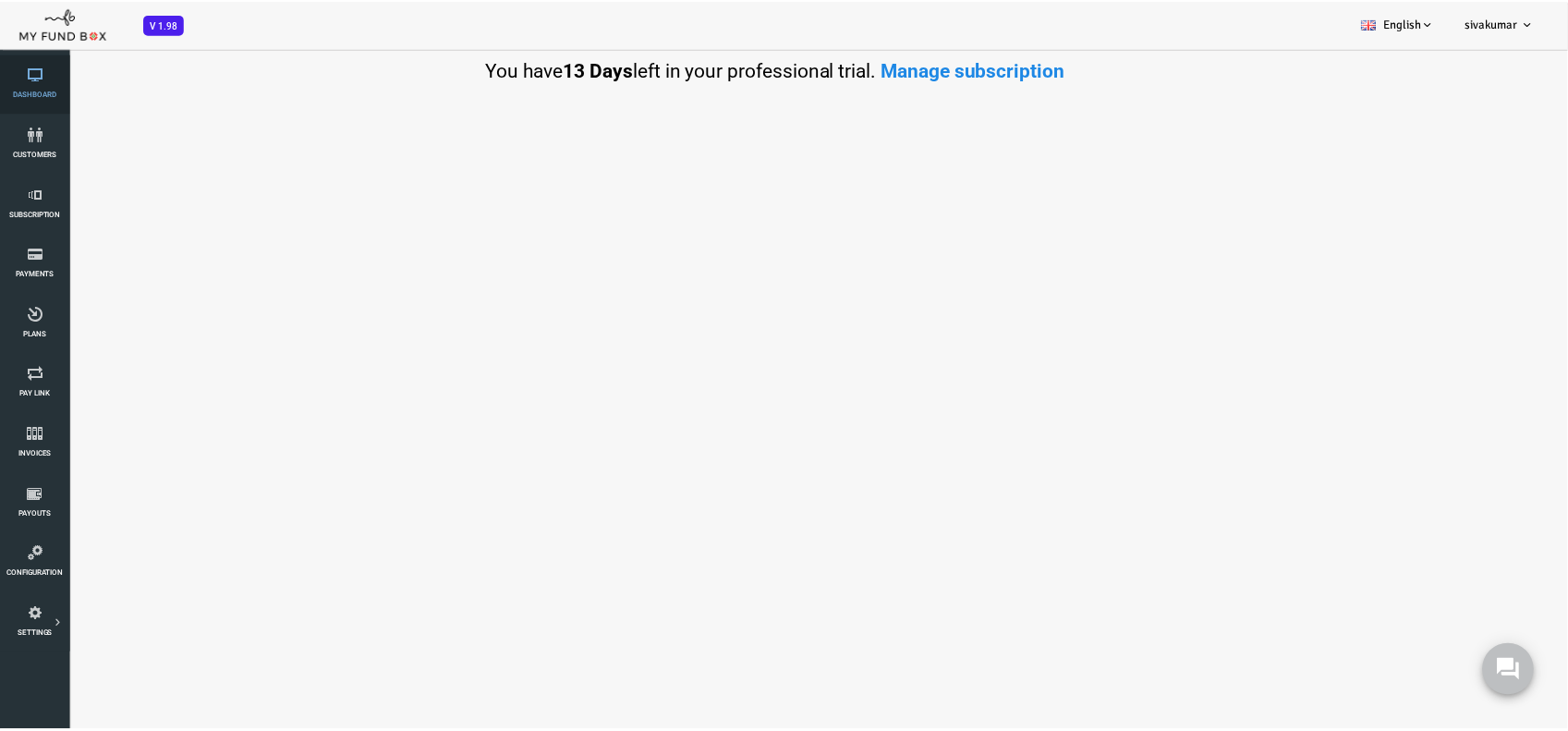 select on "FirstName" 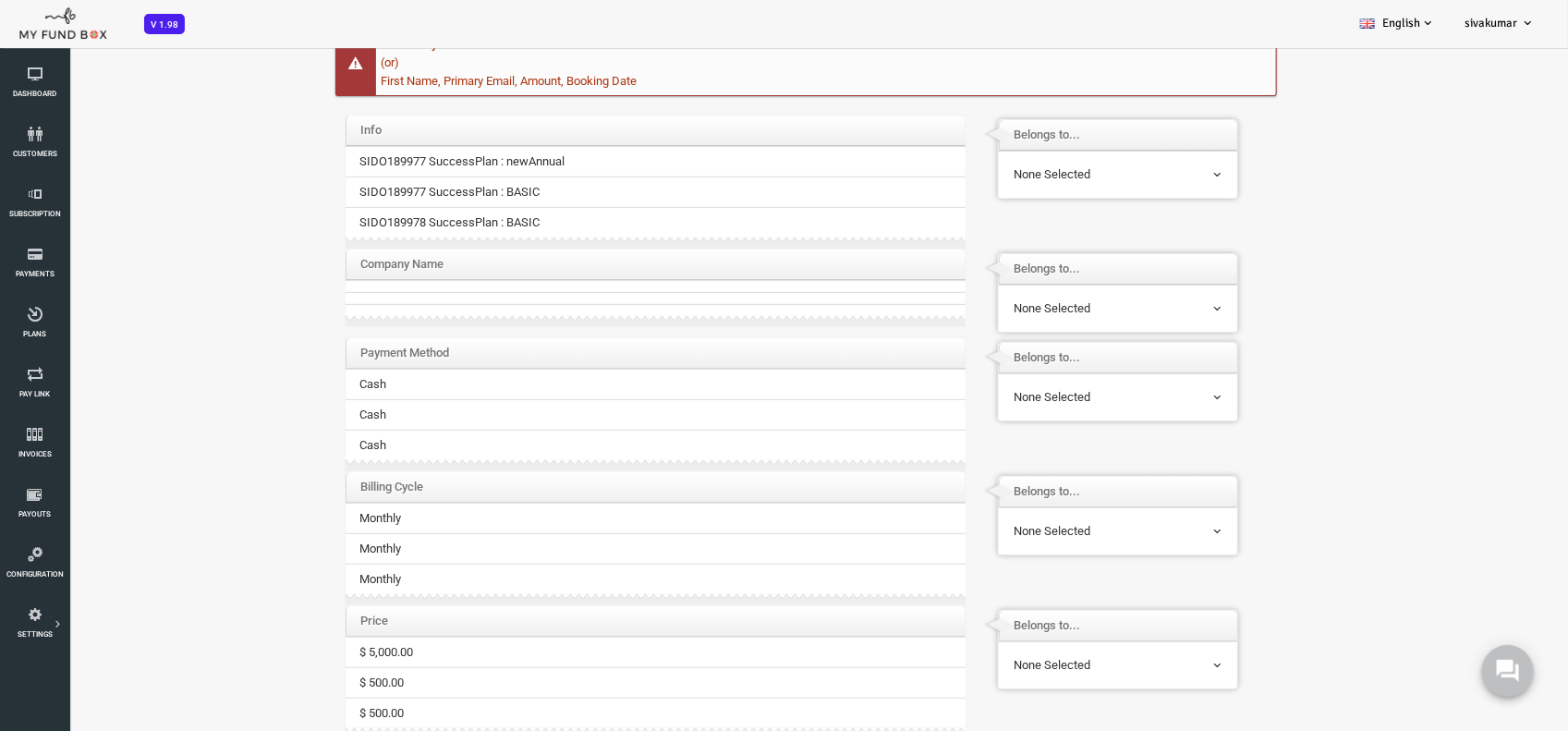 scroll, scrollTop: 394, scrollLeft: 0, axis: vertical 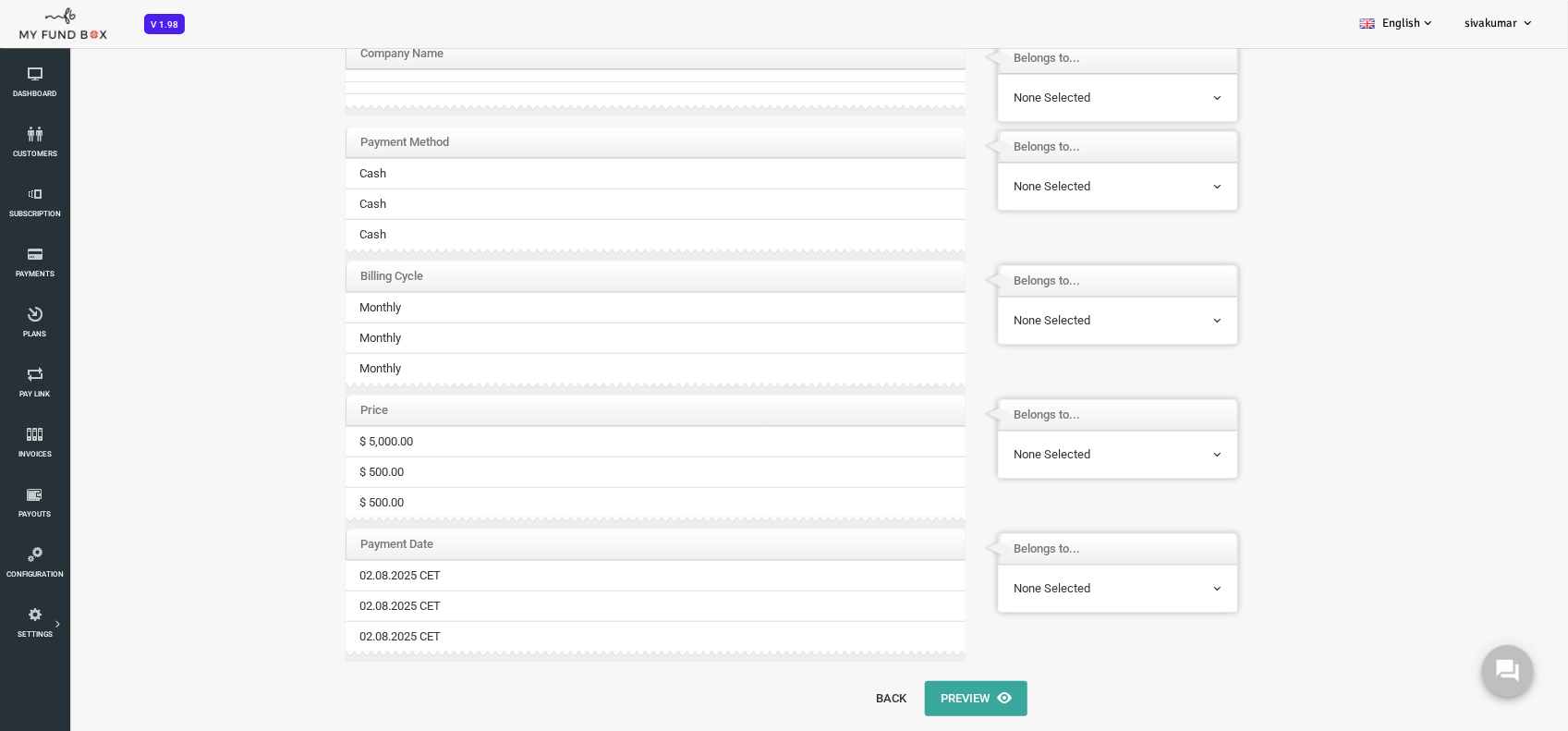 click at bounding box center (942, 699) 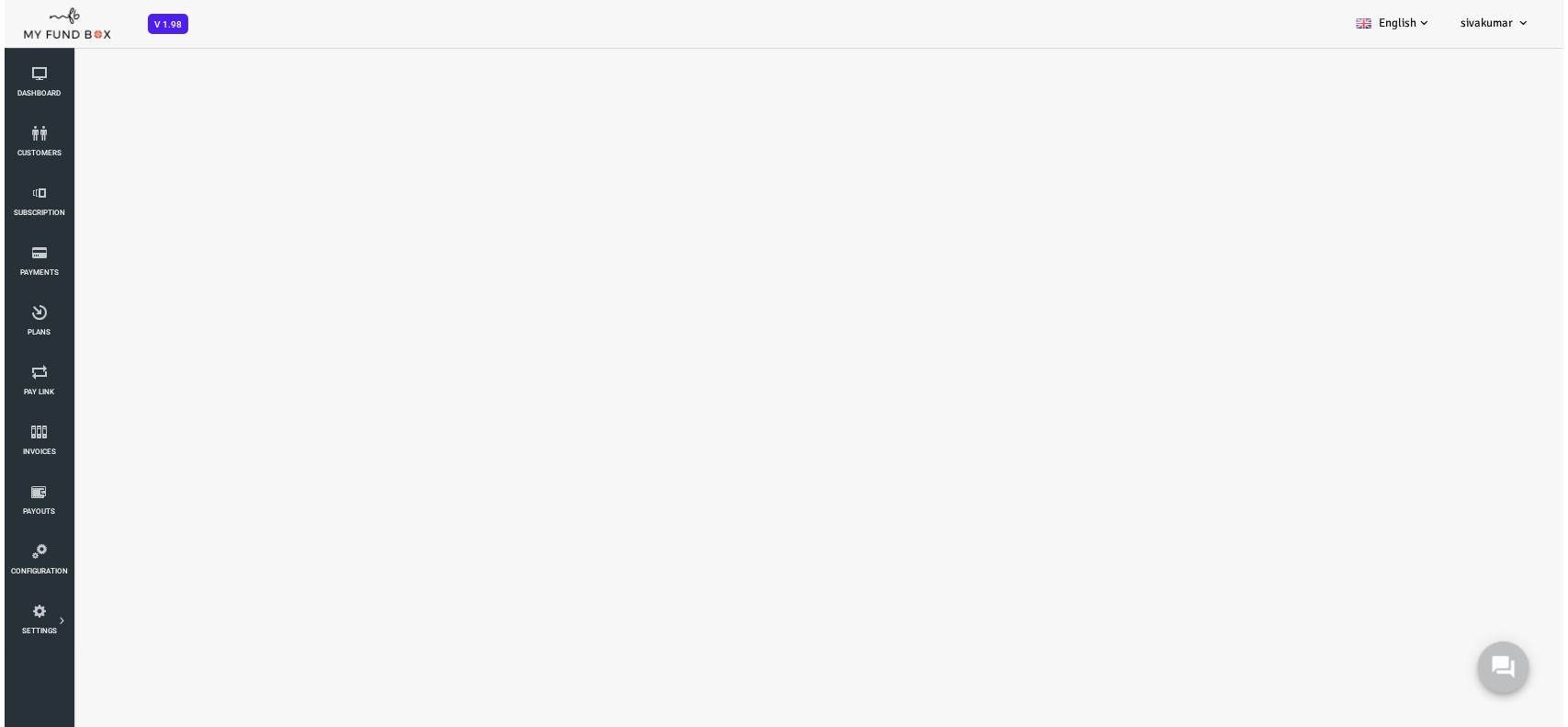 scroll, scrollTop: 0, scrollLeft: 0, axis: both 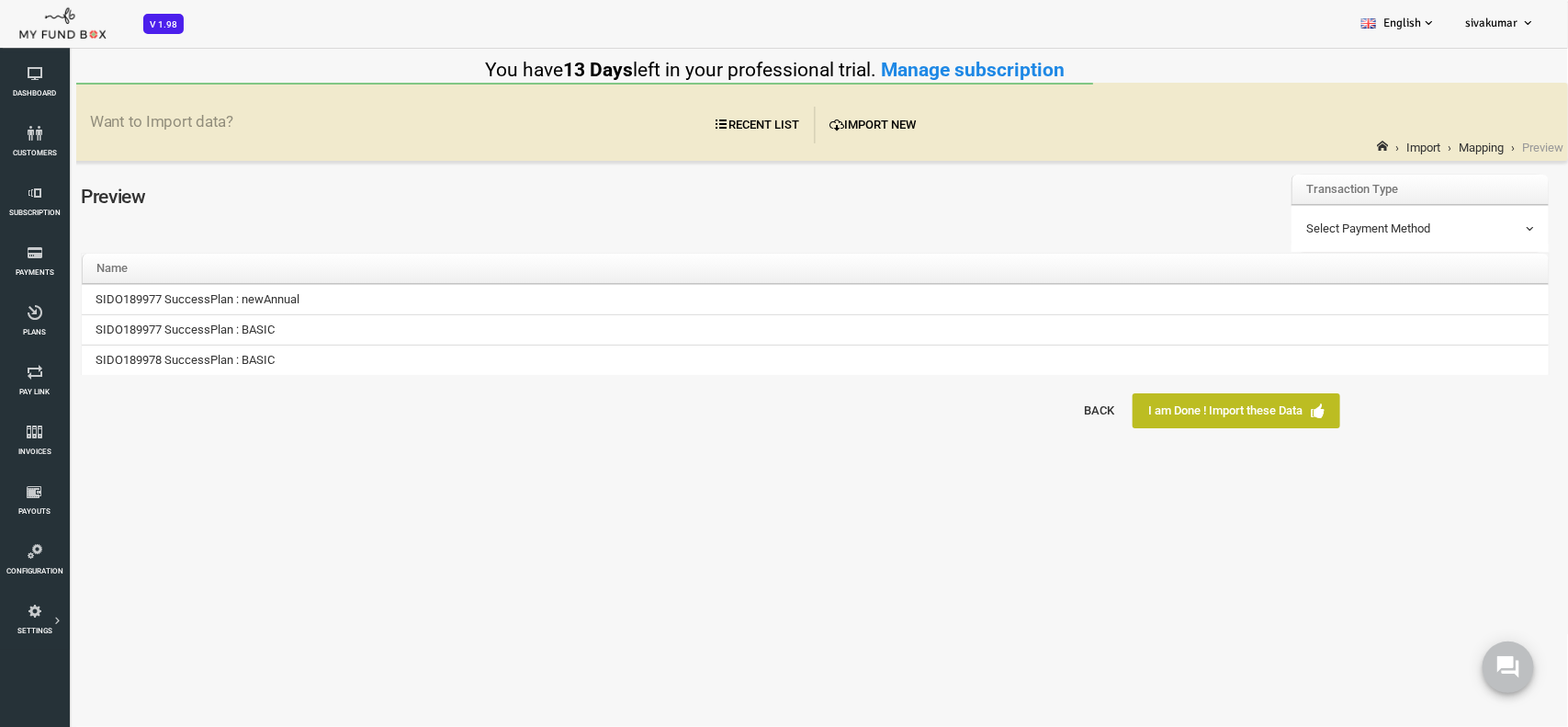 select on "100" 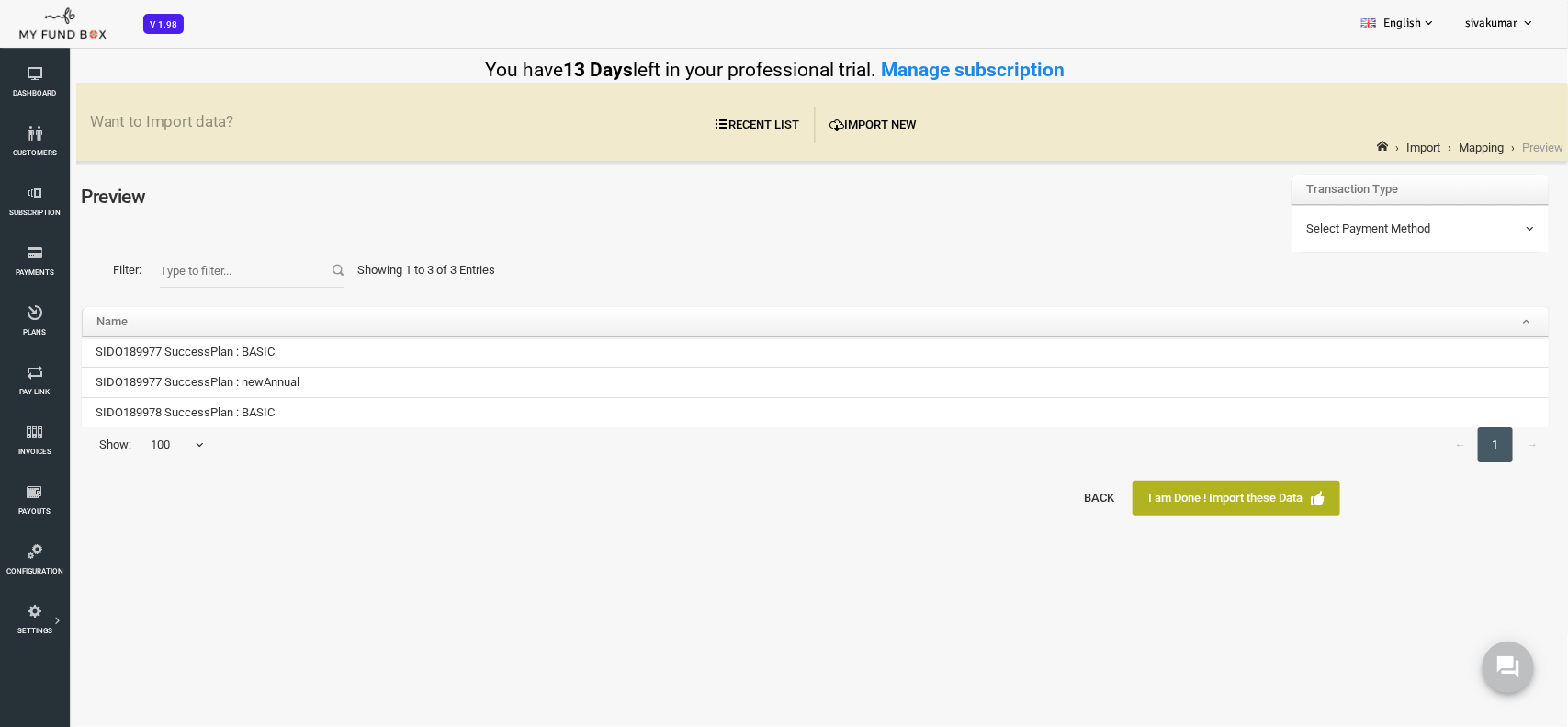 click on "I am Done ! Import these Data" at bounding box center [1174, 498] 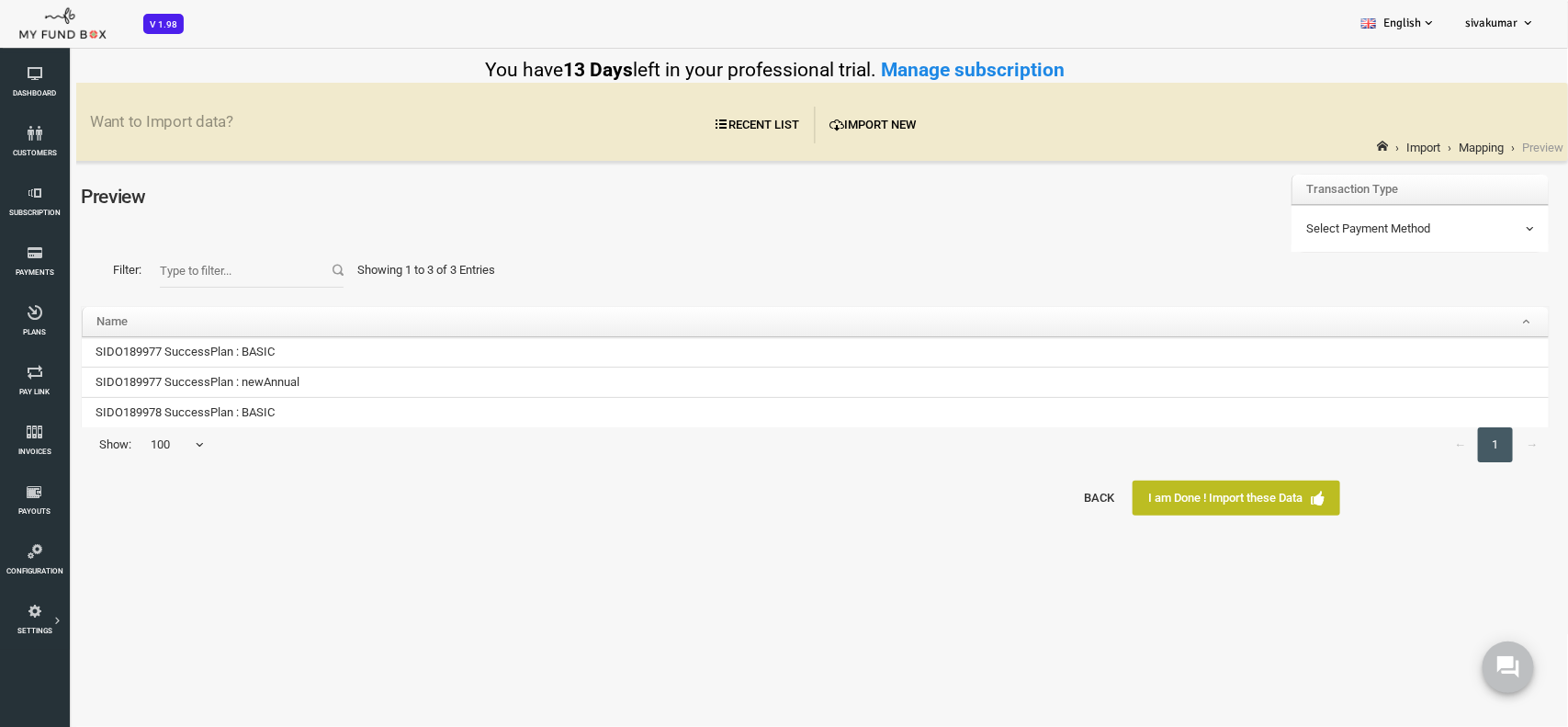 click on "Select Payment Method" at bounding box center [1358, 229] 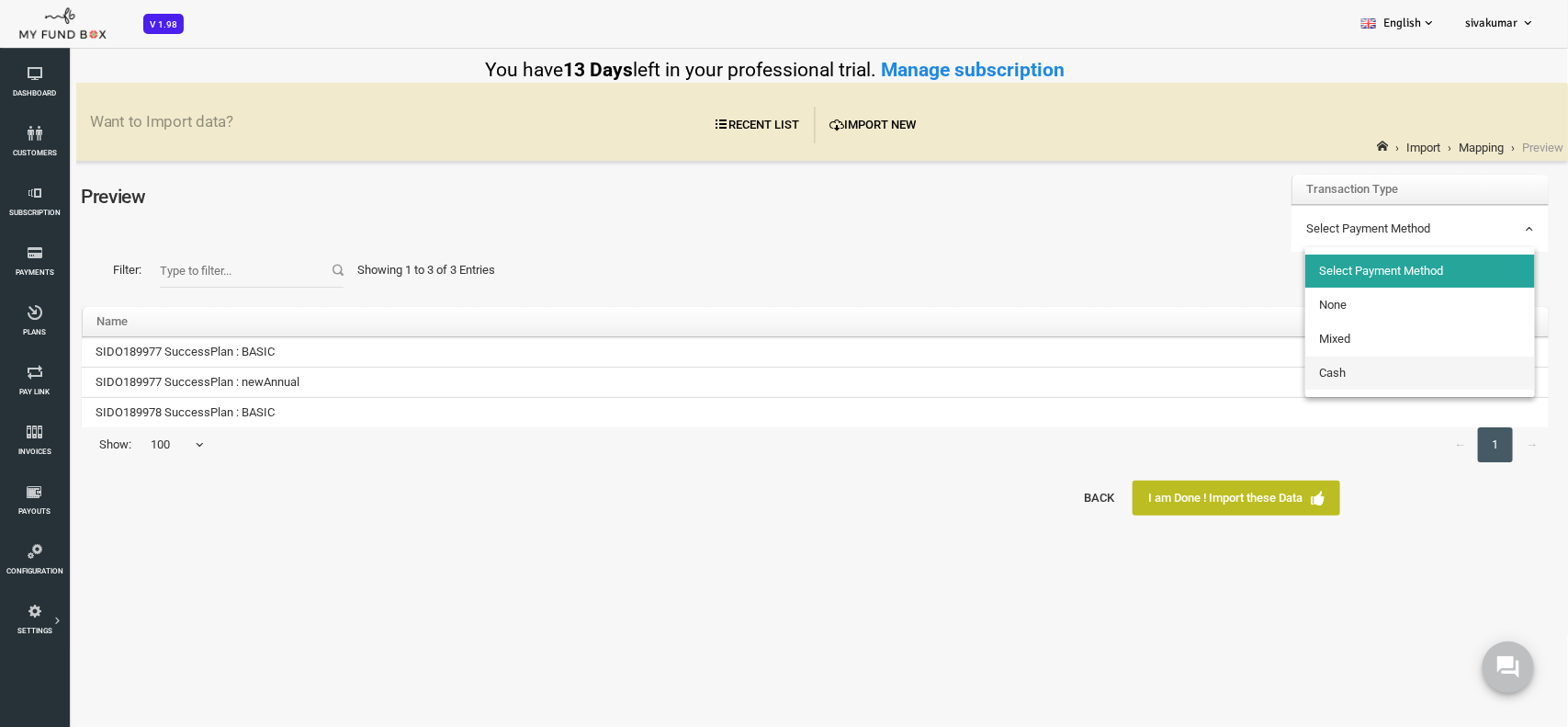 select on "29815" 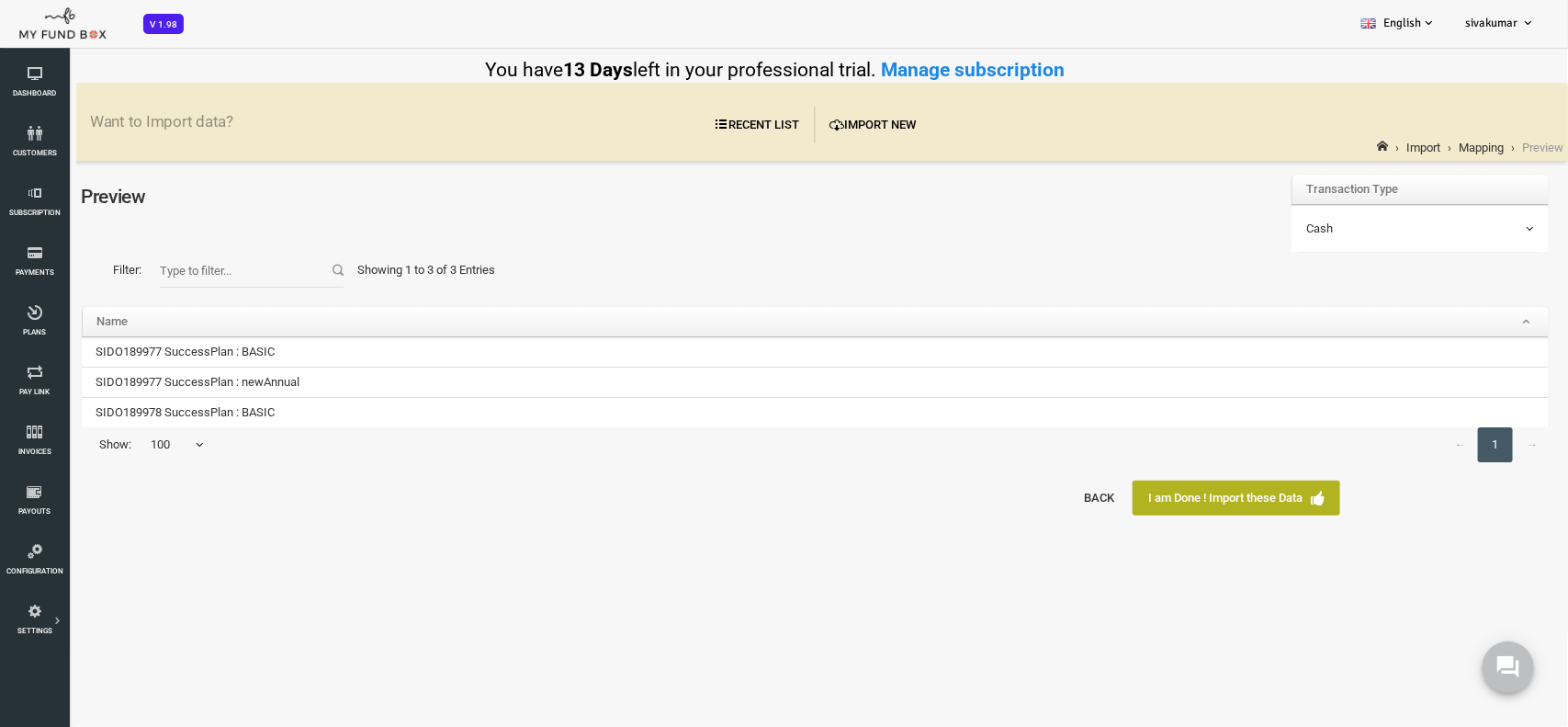 click on "I am Done ! Import these Data" at bounding box center (1174, 498) 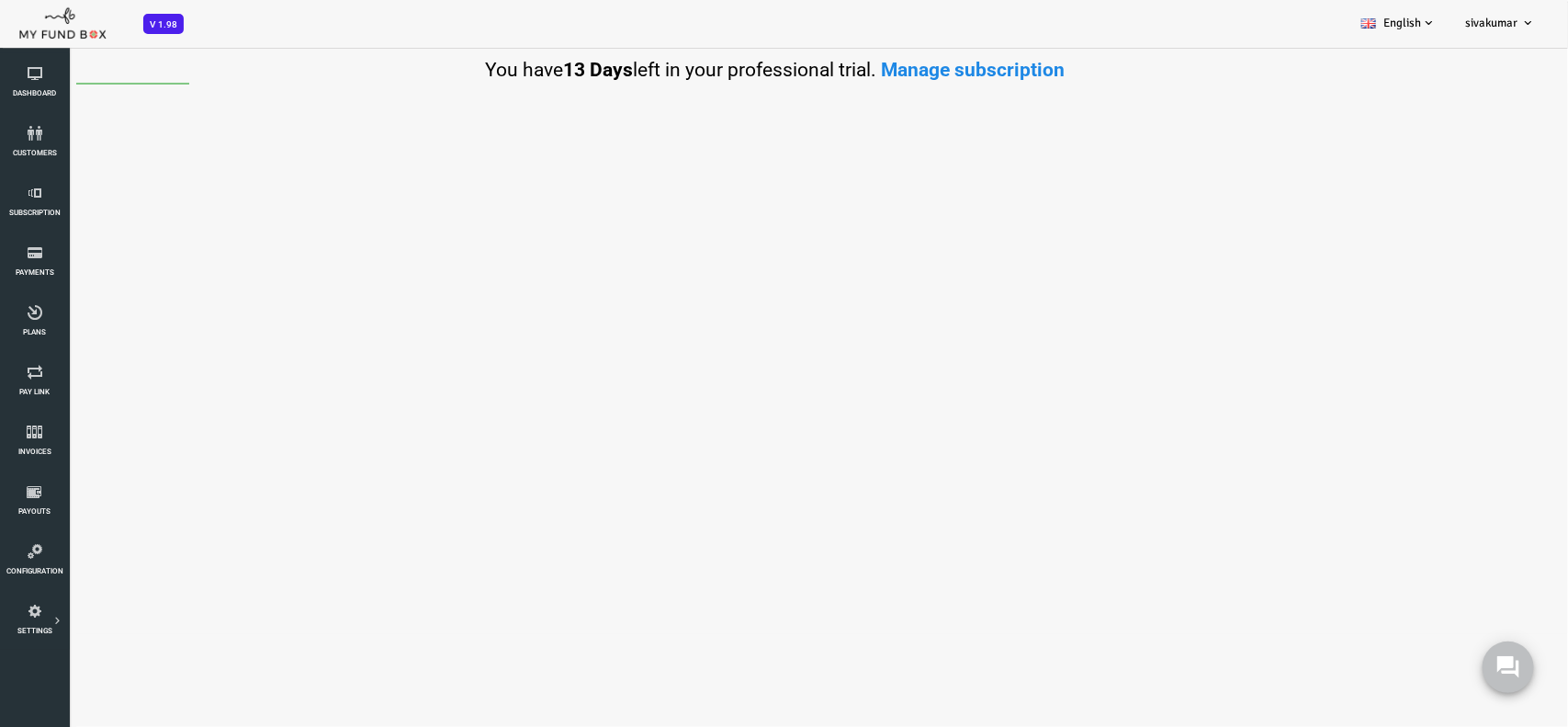 scroll, scrollTop: 0, scrollLeft: 0, axis: both 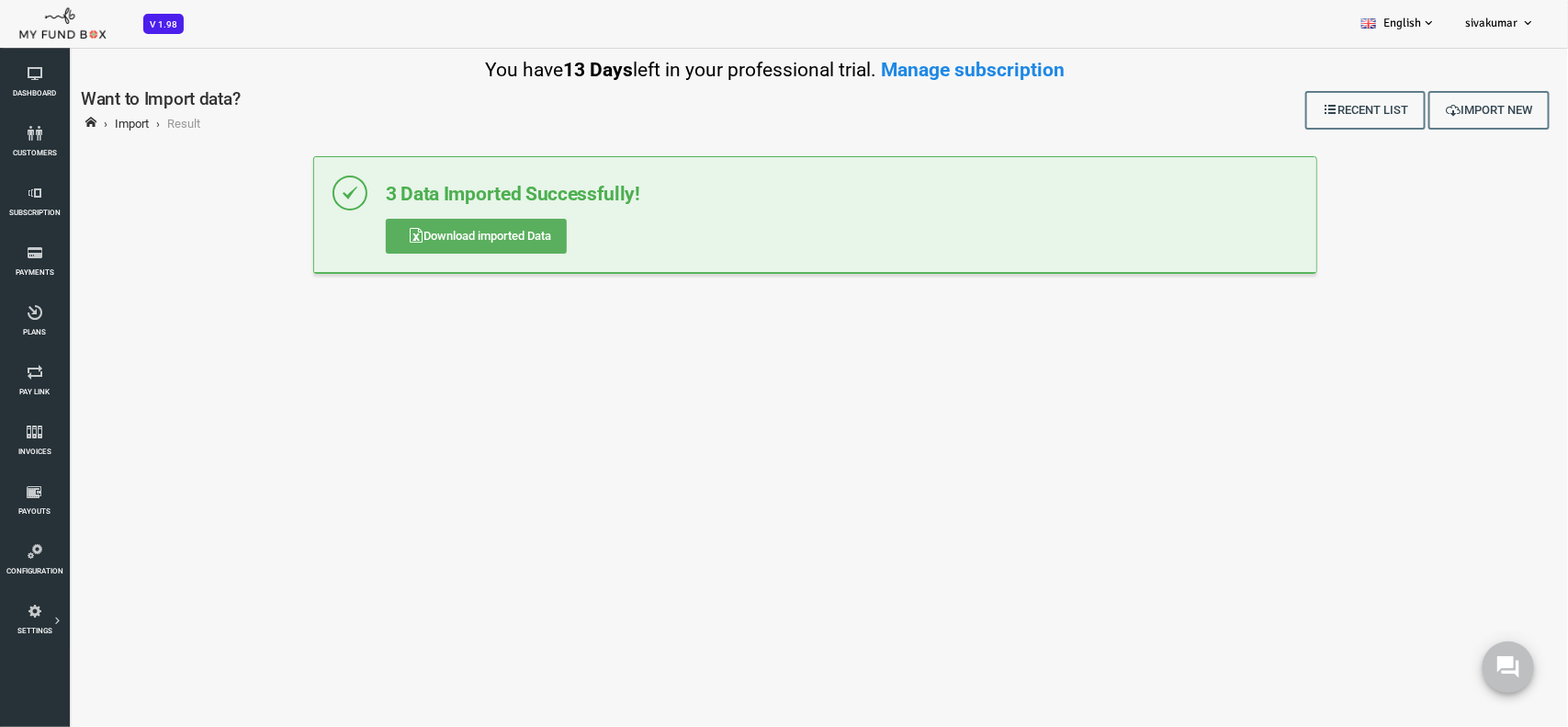 click on "Download imported Data" at bounding box center [413, 236] 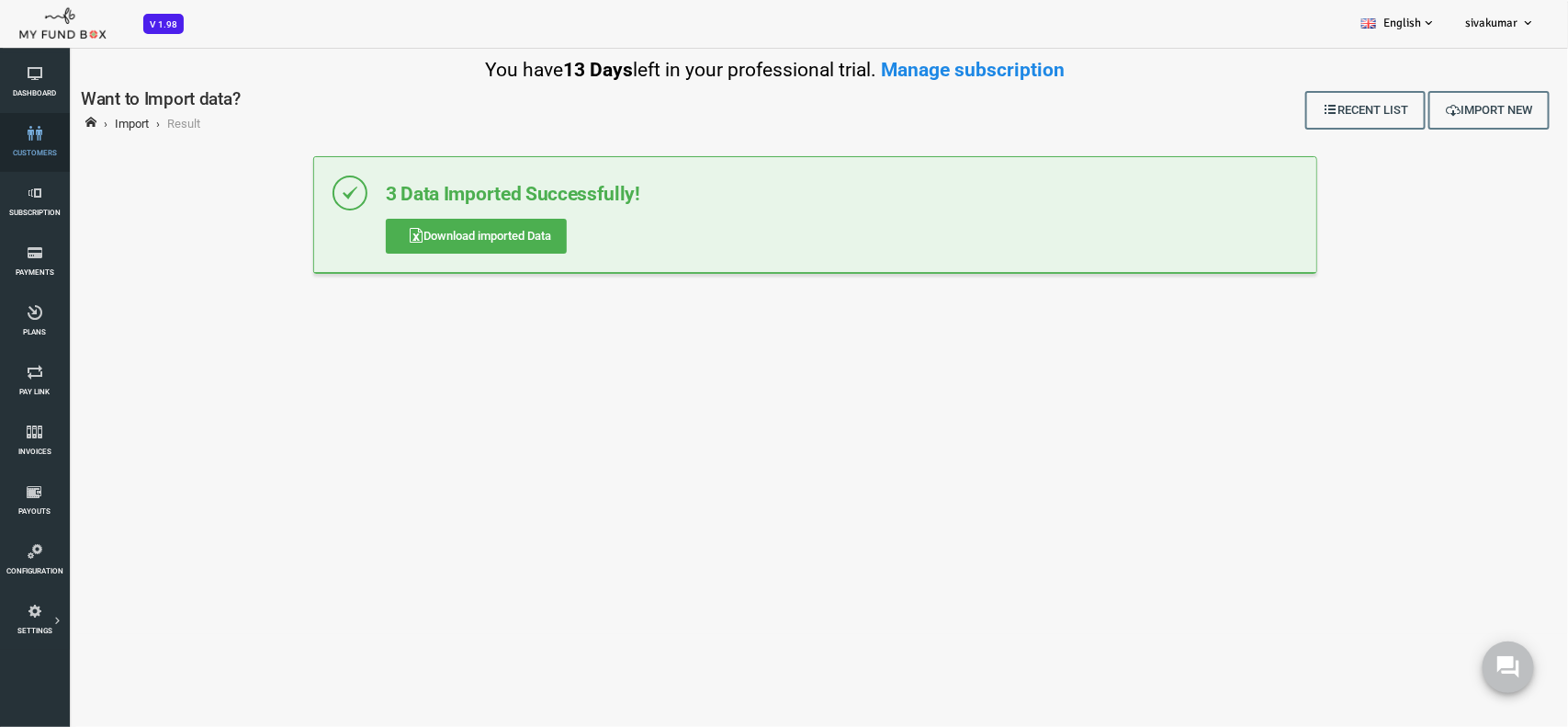 click on "customers" at bounding box center [34, 142] 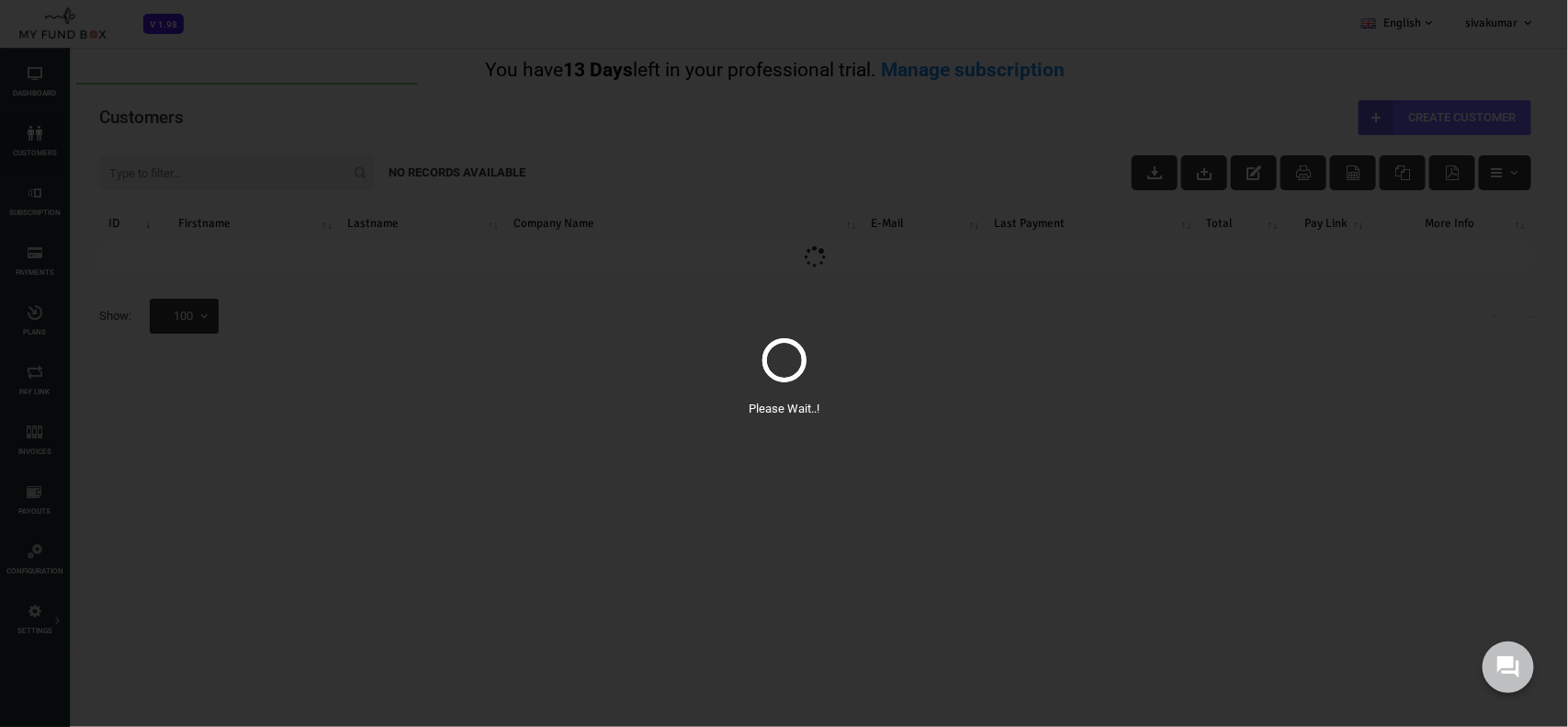 scroll, scrollTop: 0, scrollLeft: 0, axis: both 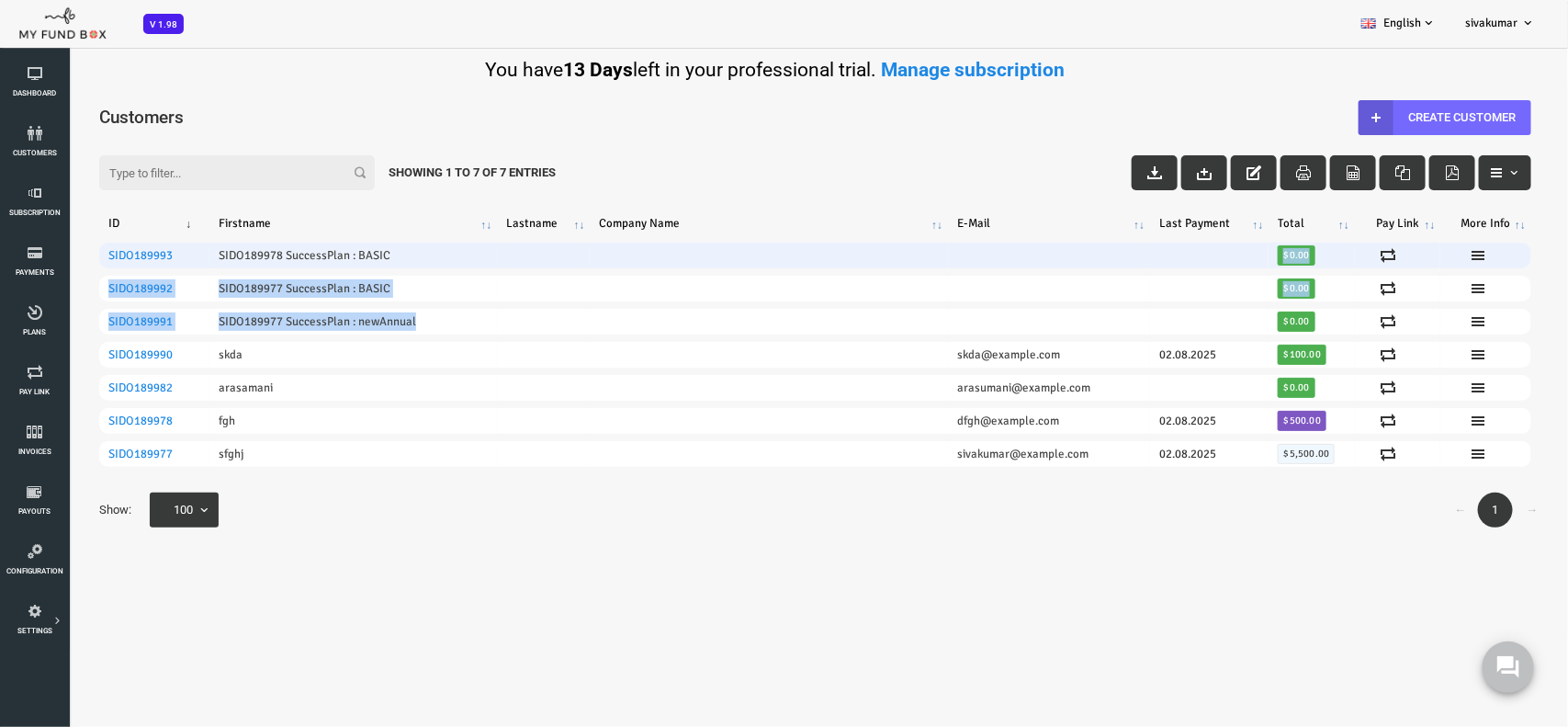 drag, startPoint x: 392, startPoint y: 334, endPoint x: 381, endPoint y: 241, distance: 93.64828 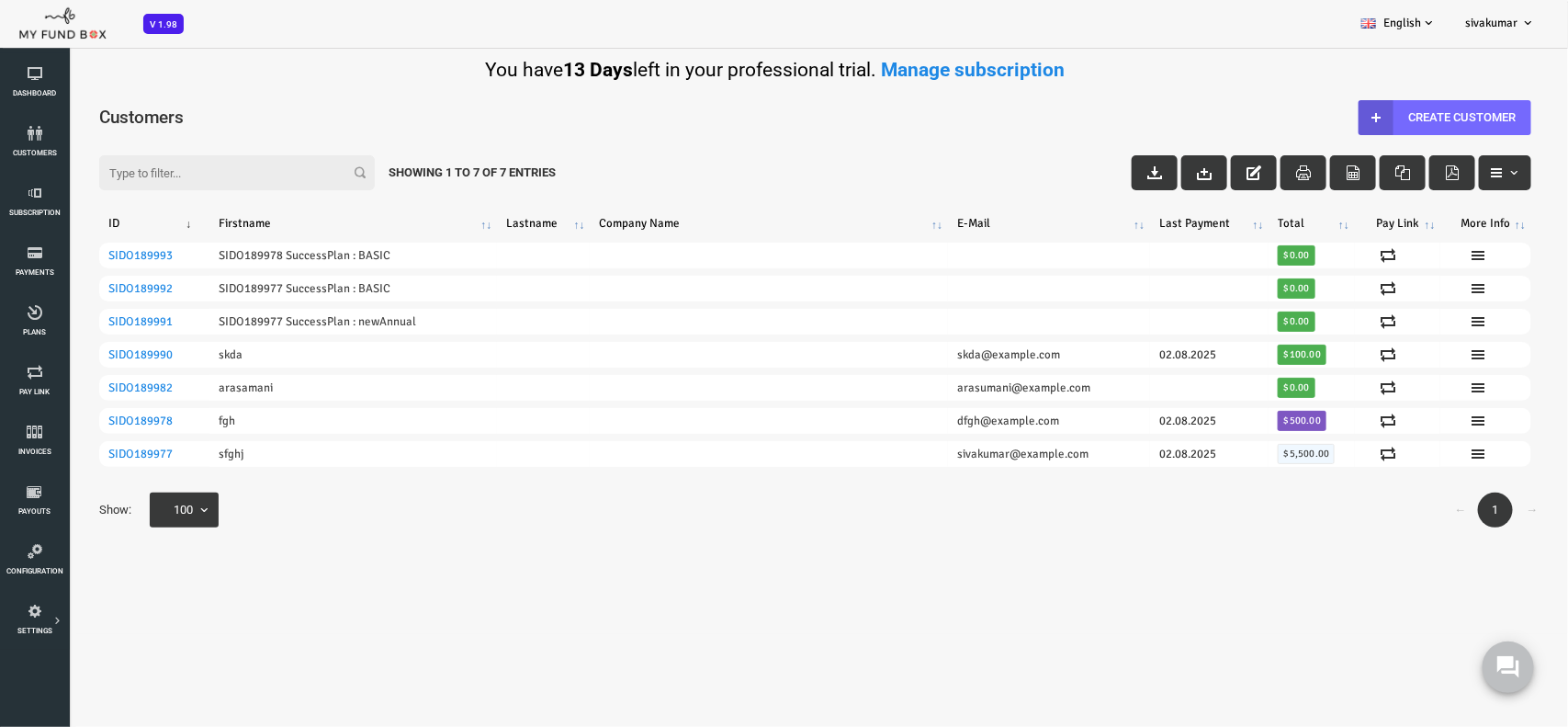 click on "Filter:                                                                                   Showing 1 to 7 of 7 Entries" at bounding box center [752, 155] 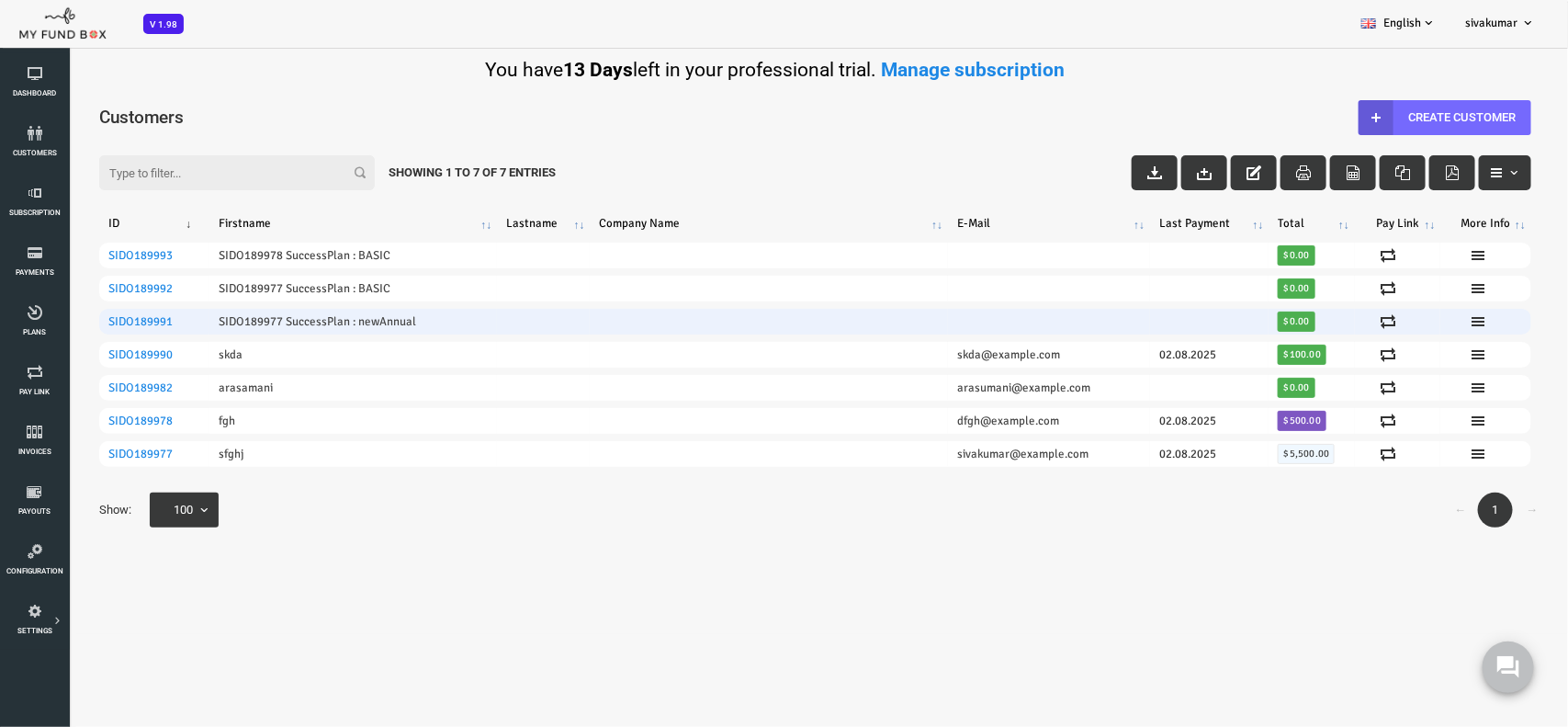 click on "SIDO189977 SuccessPlan : newAnnual" at bounding box center [290, 322] 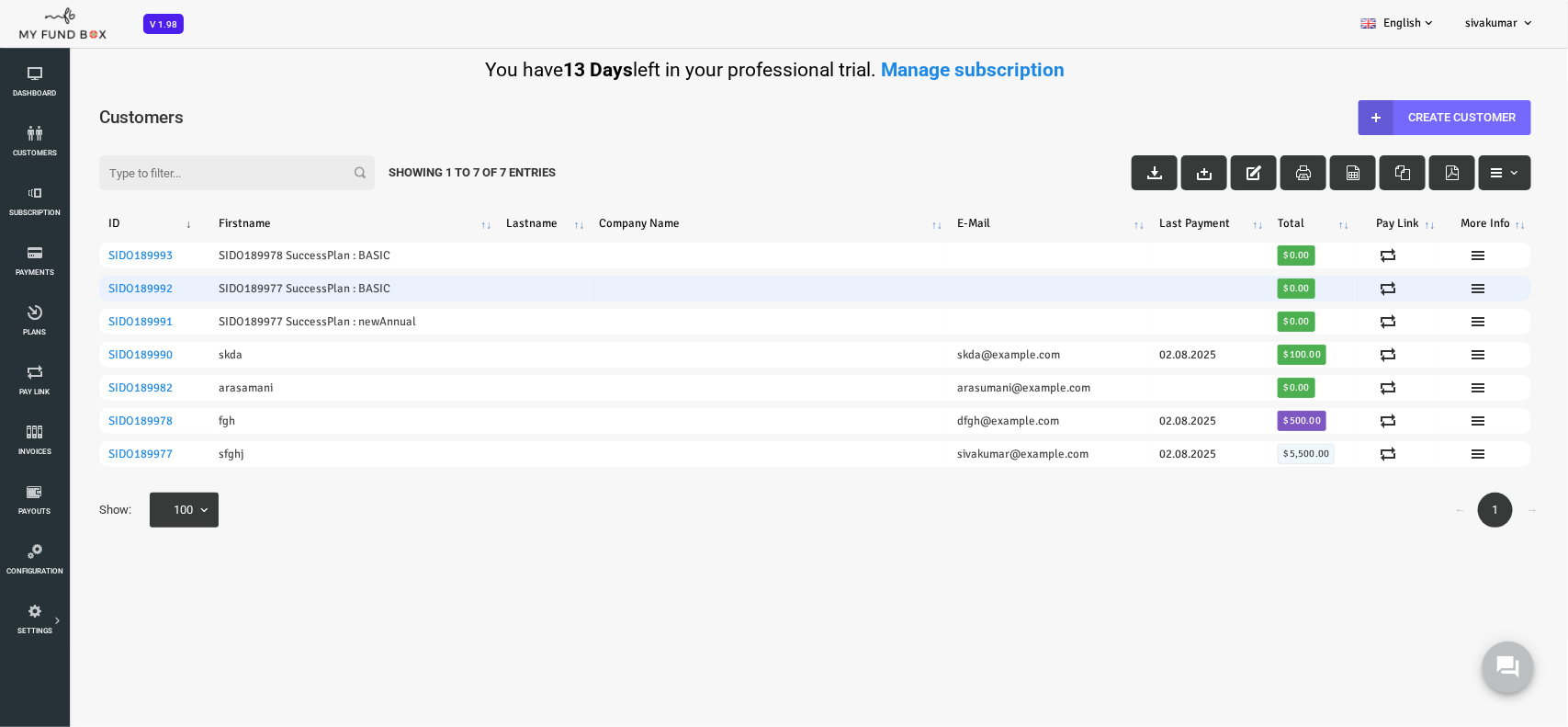 click on "SIDO189977 SuccessPlan : BASIC" at bounding box center (290, 289) 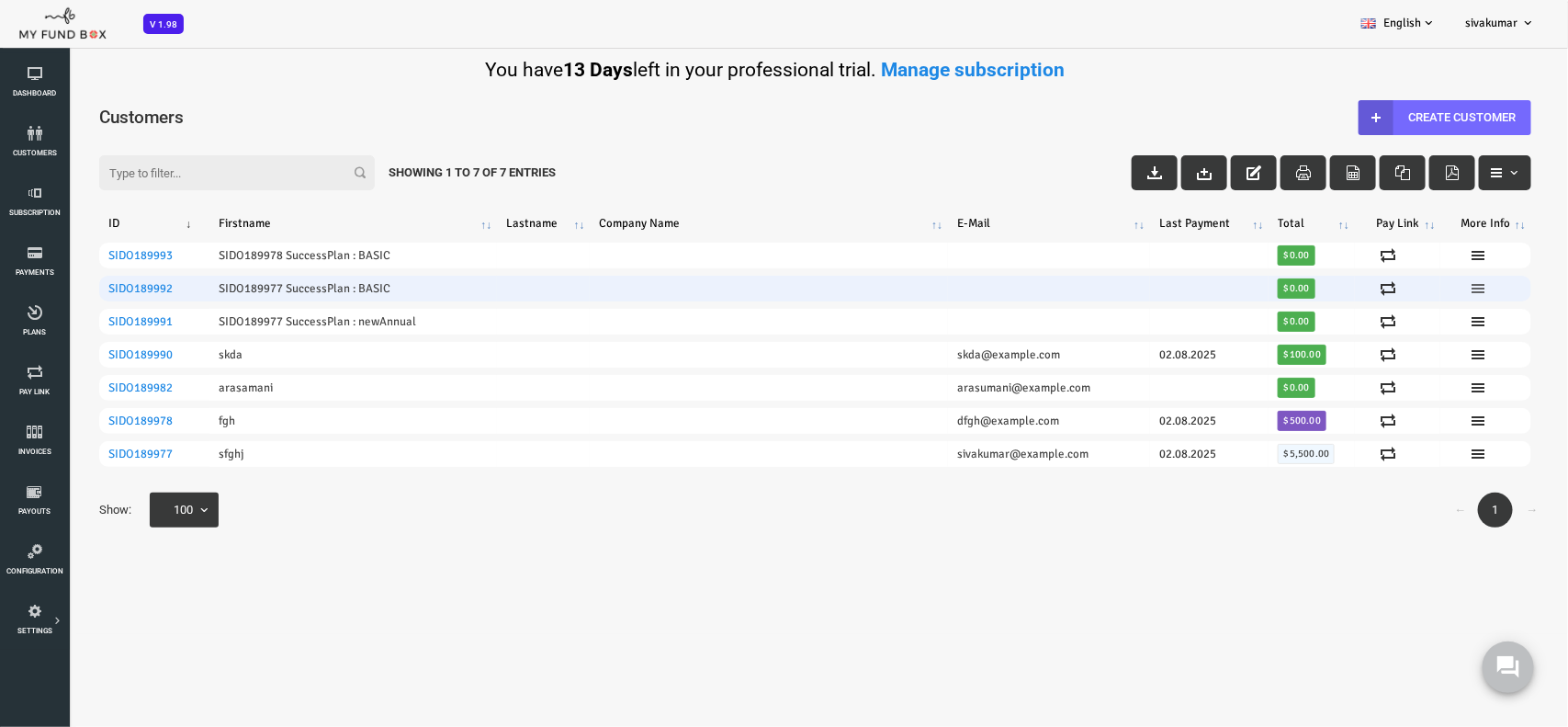 click at bounding box center [1416, 289] 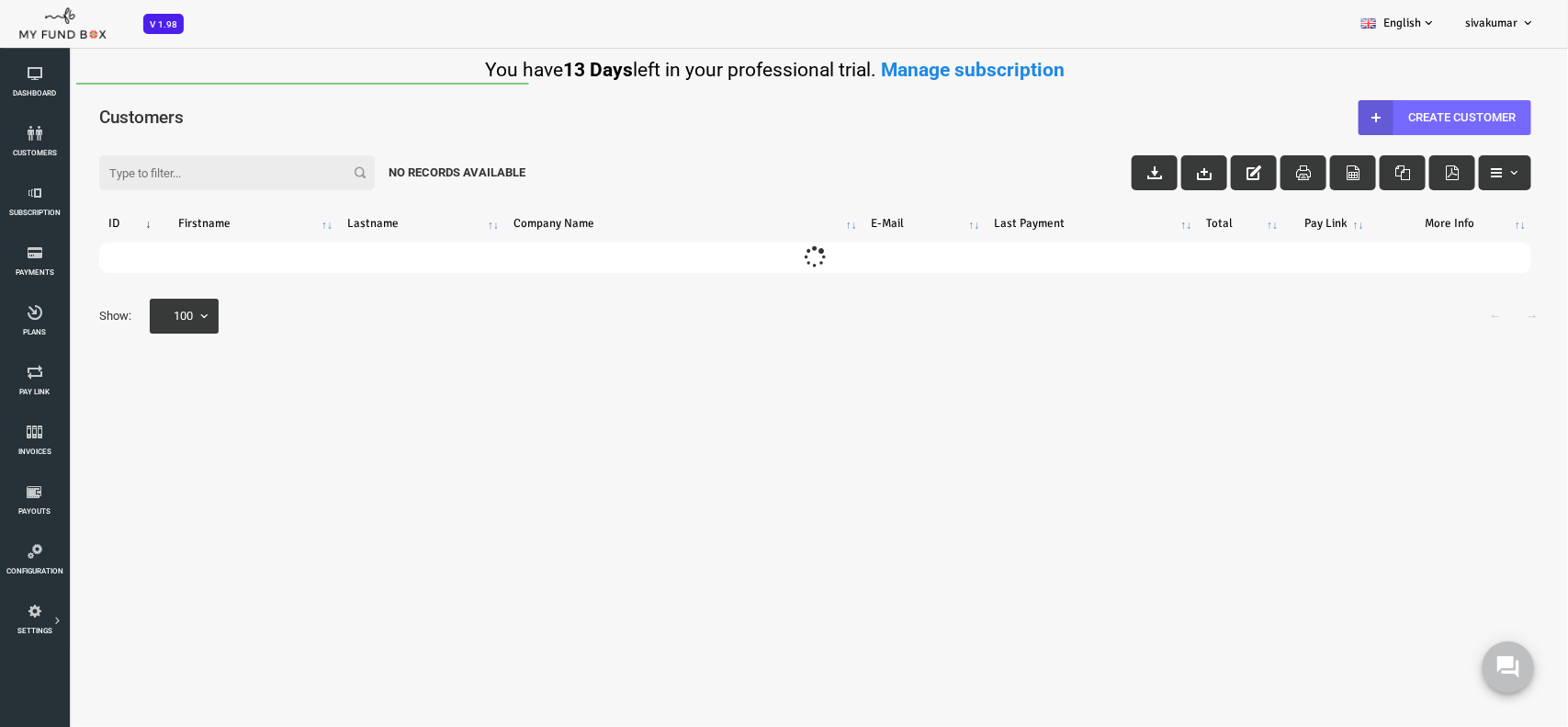 scroll, scrollTop: 0, scrollLeft: 0, axis: both 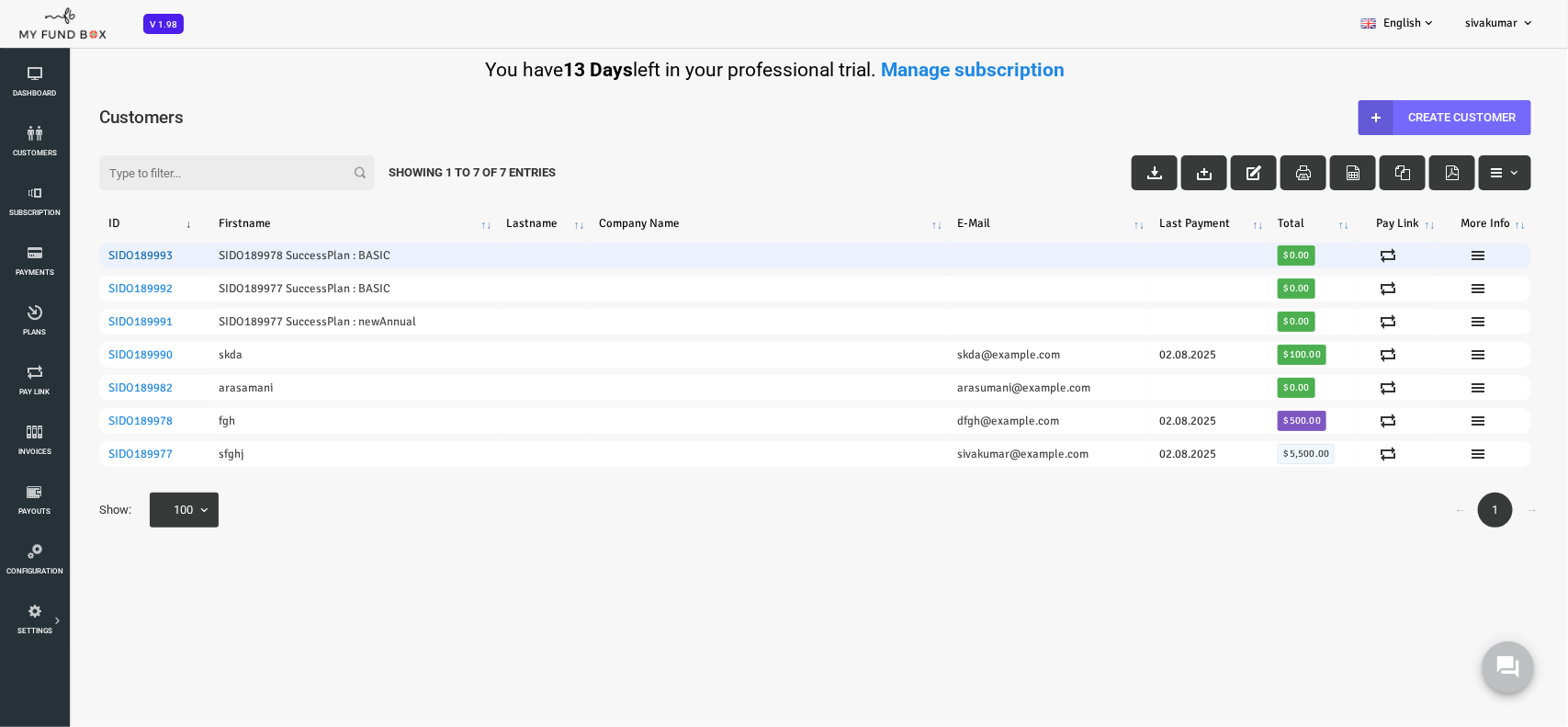 click on "SIDO189993" at bounding box center [78, 256] 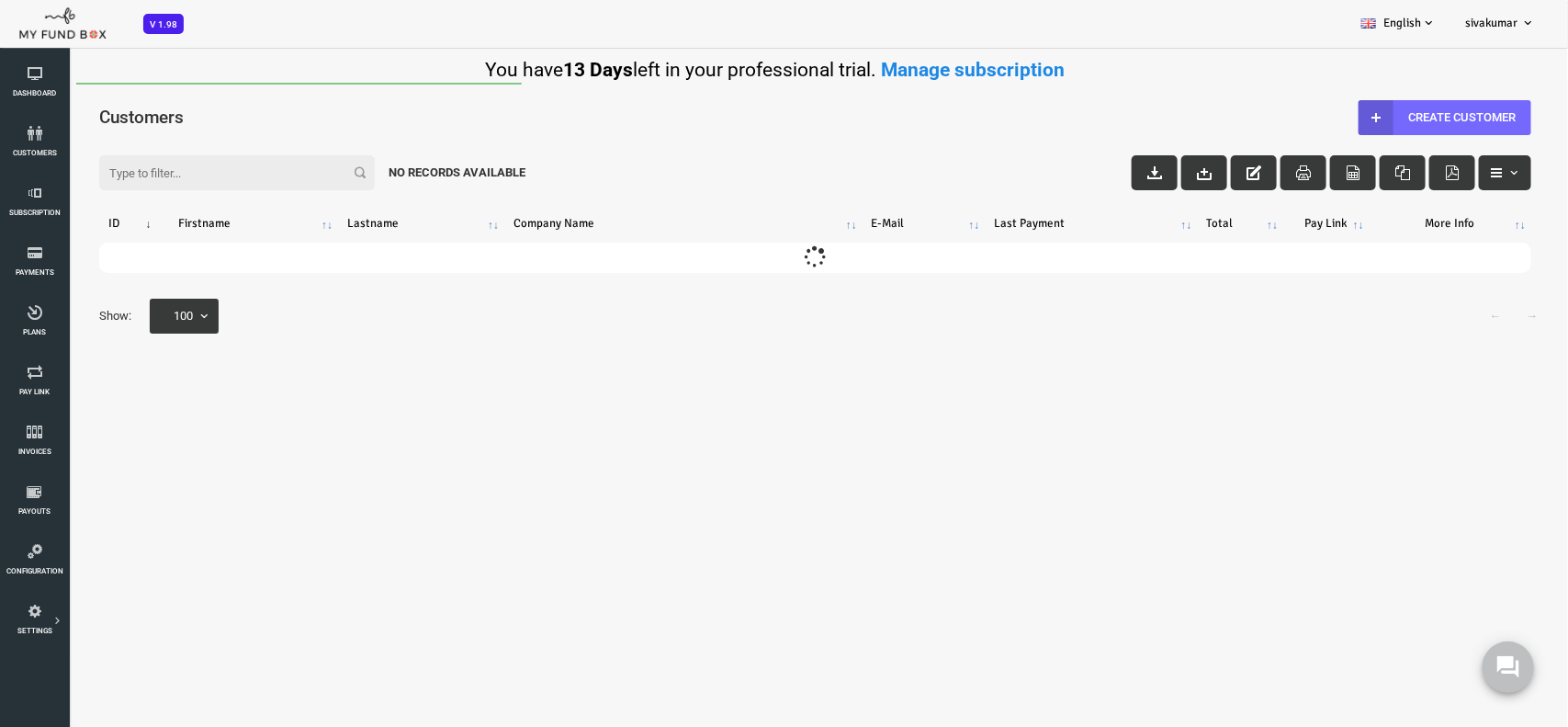 scroll, scrollTop: 0, scrollLeft: 0, axis: both 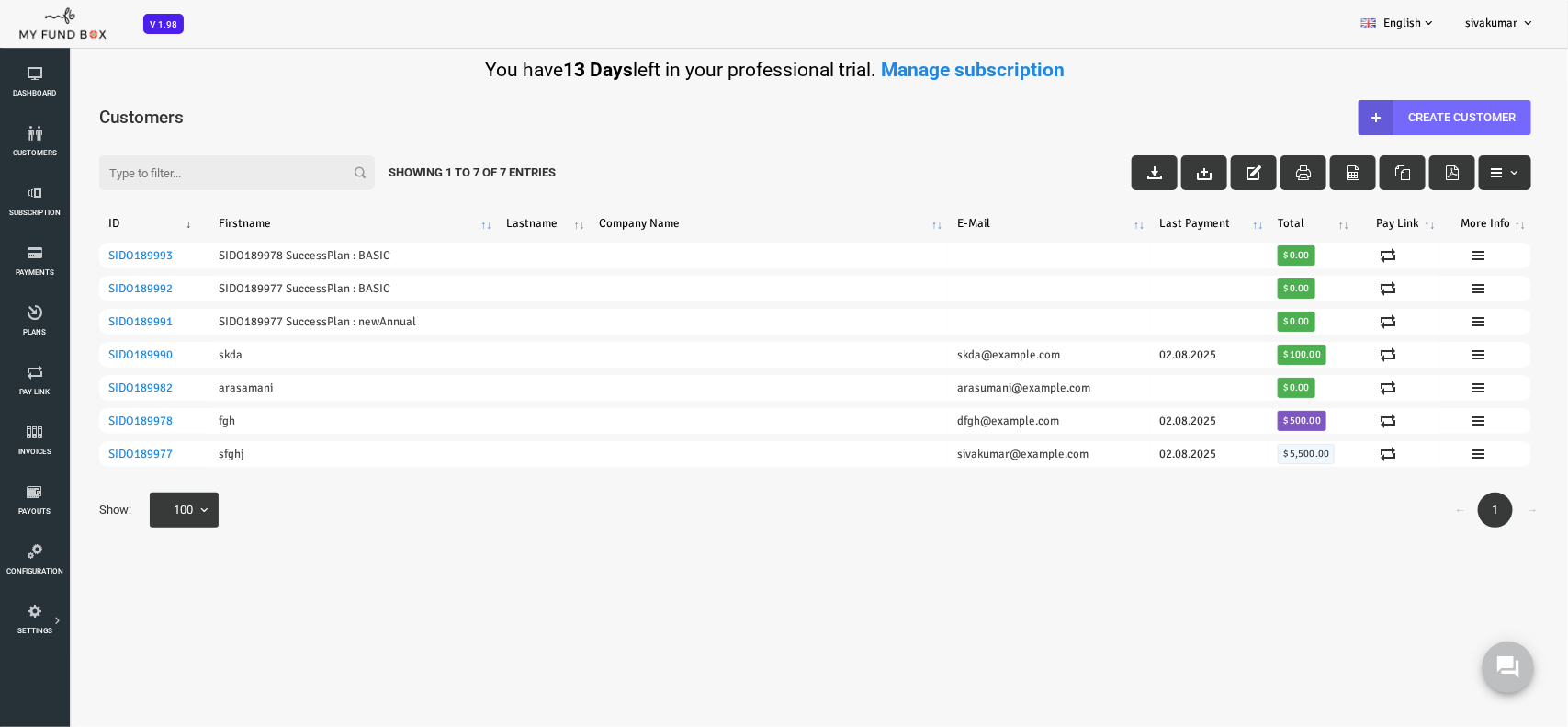 click at bounding box center (1451, 173) 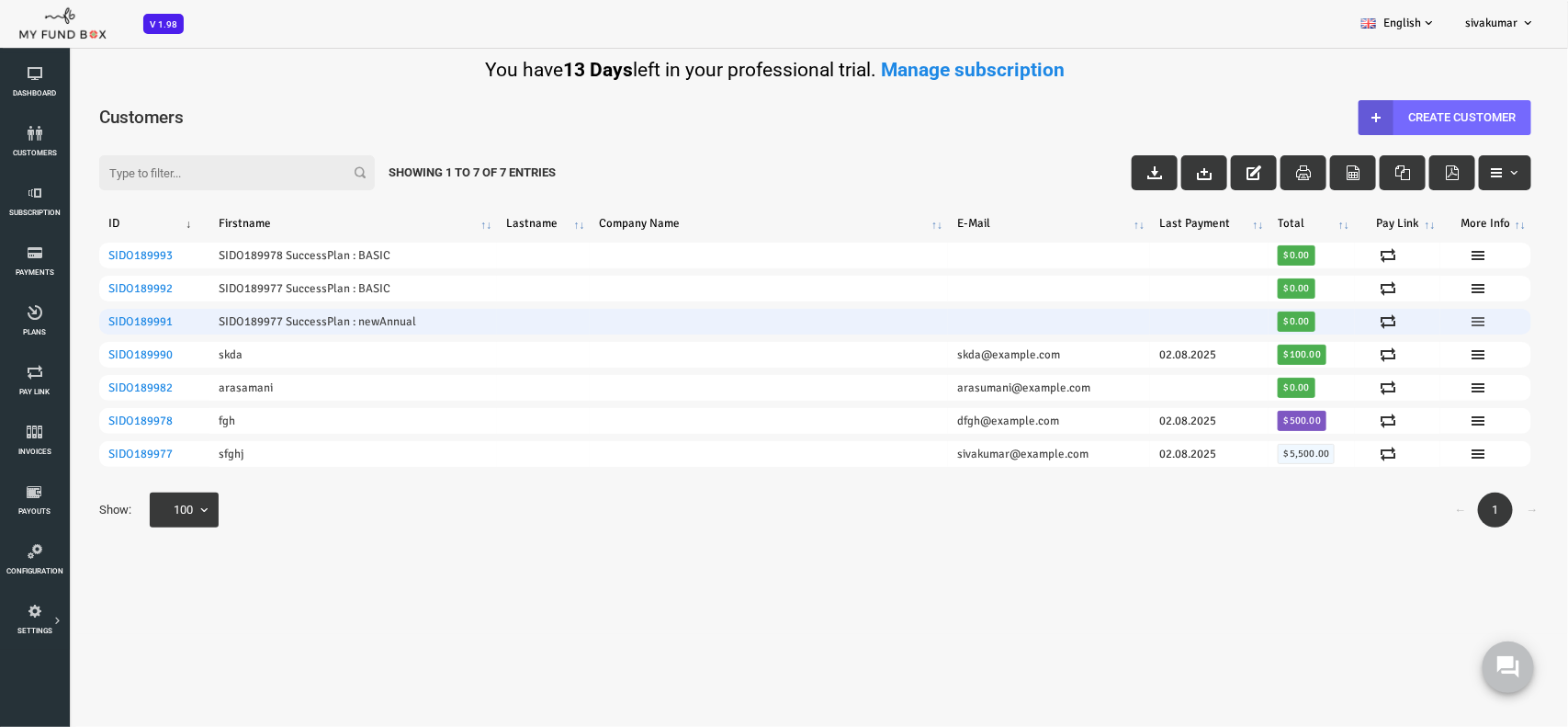 click at bounding box center (1416, 322) 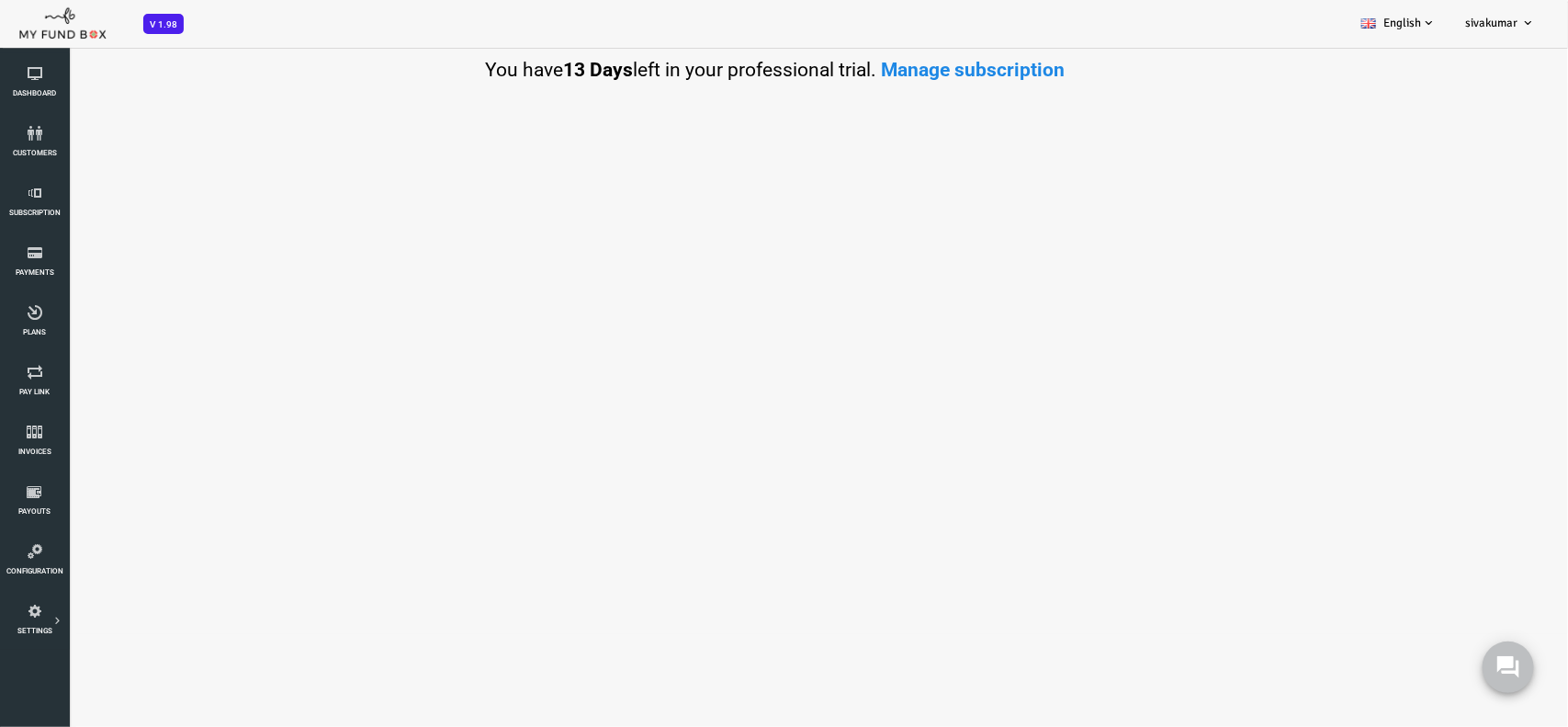 scroll, scrollTop: 0, scrollLeft: 0, axis: both 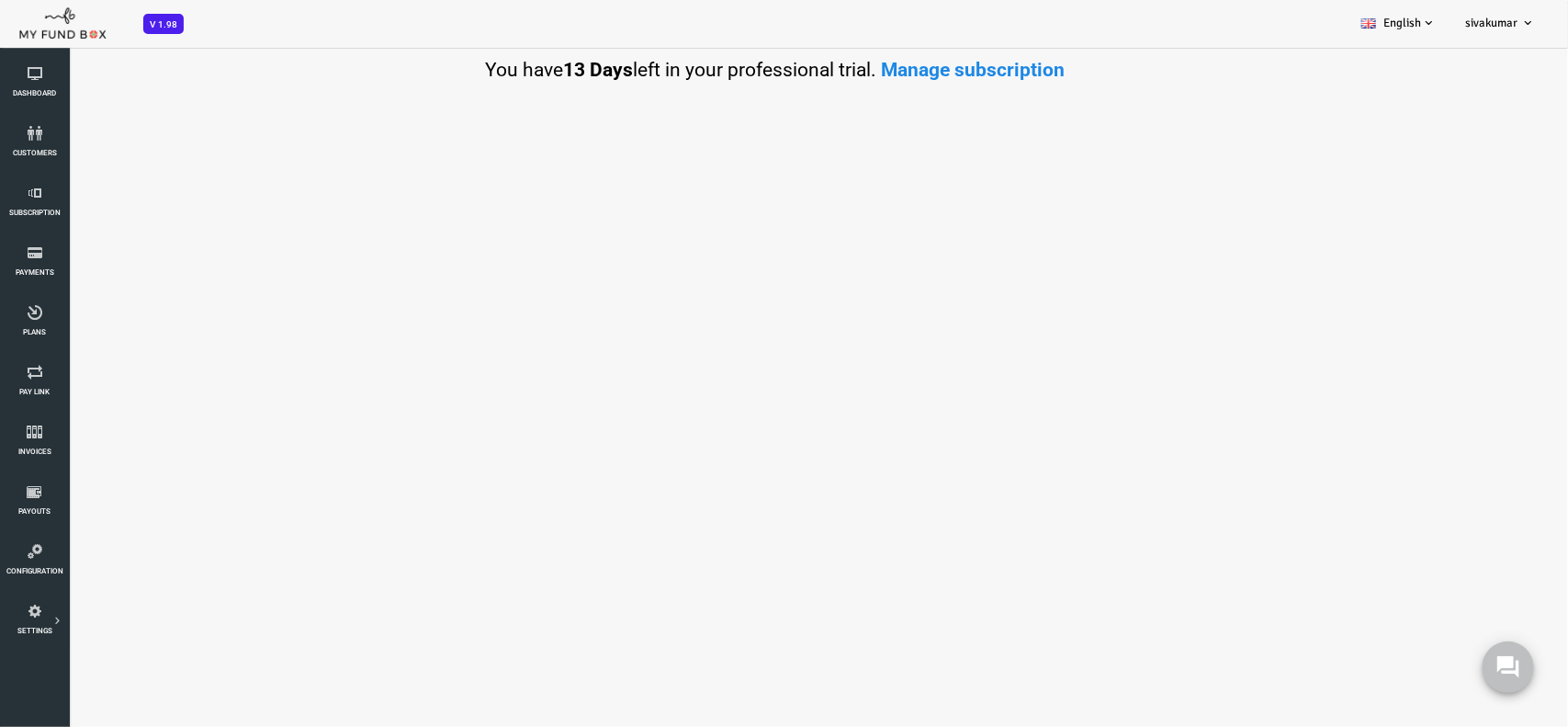 select on "100" 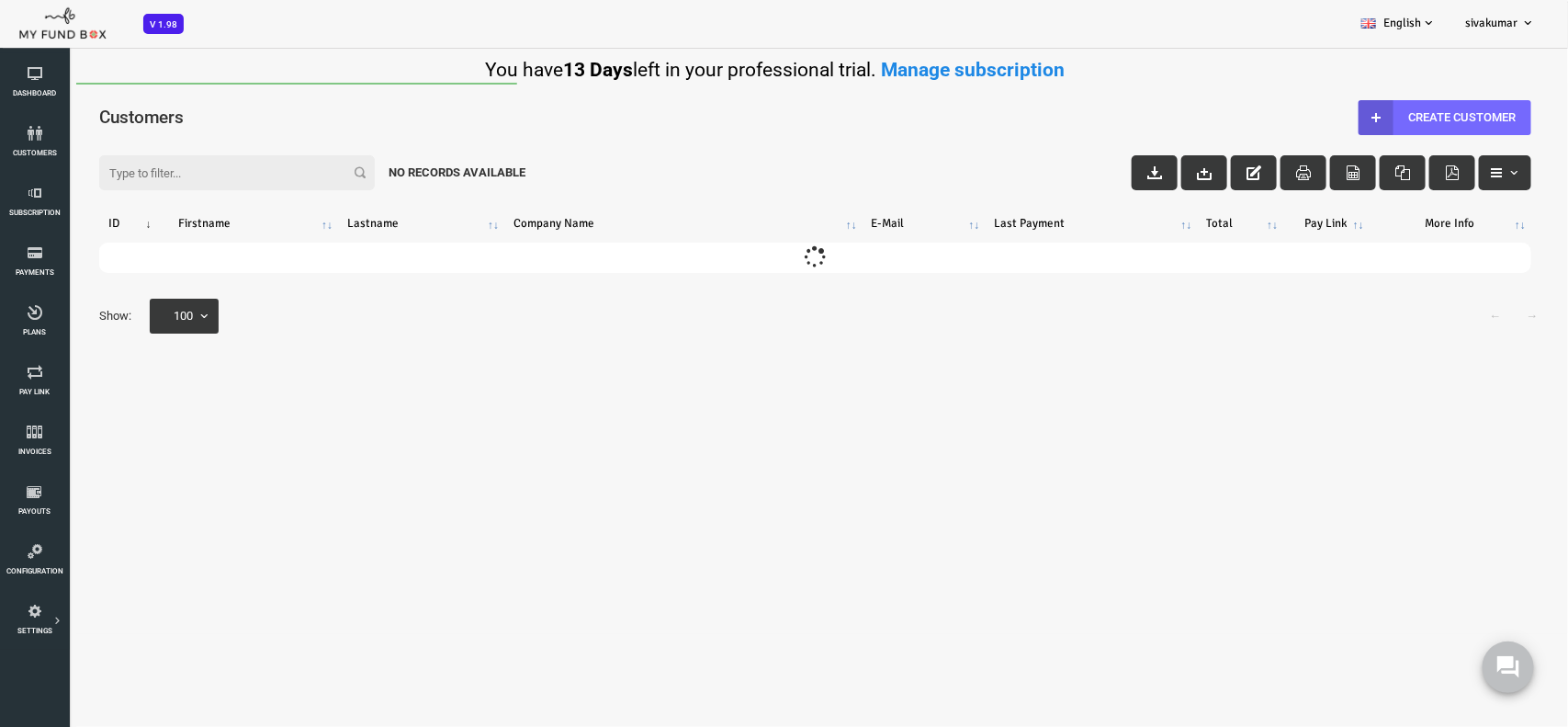 scroll, scrollTop: 0, scrollLeft: 0, axis: both 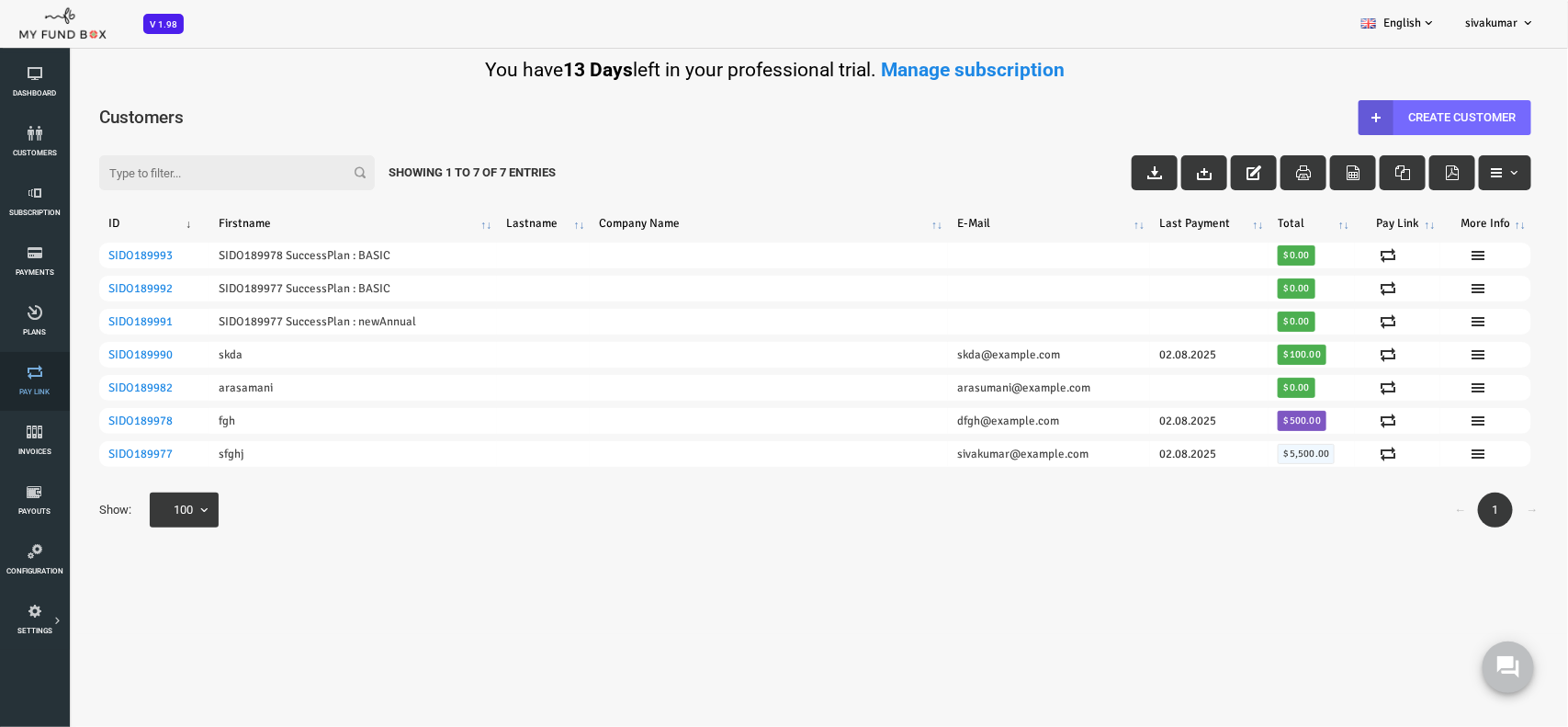 click at bounding box center (34, 372) 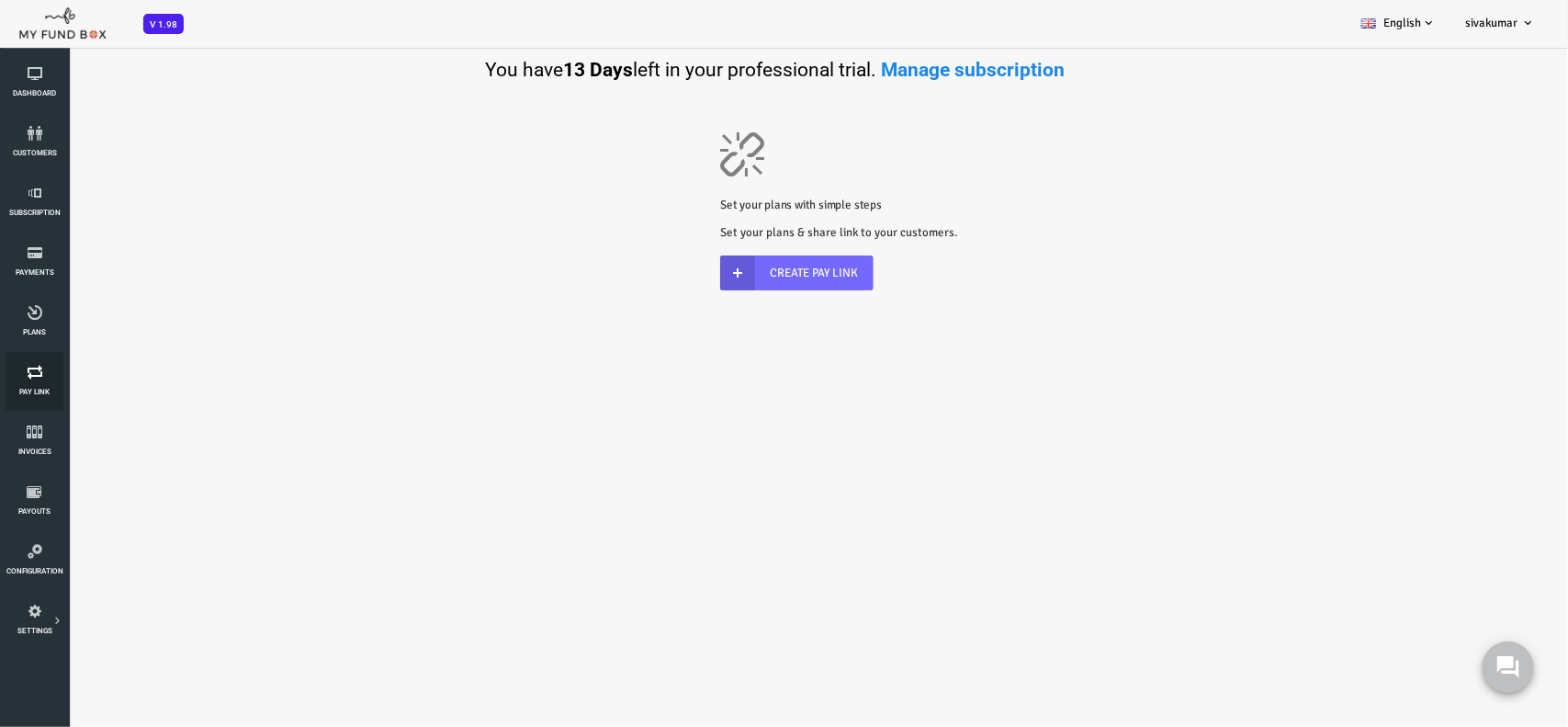 scroll, scrollTop: 0, scrollLeft: 0, axis: both 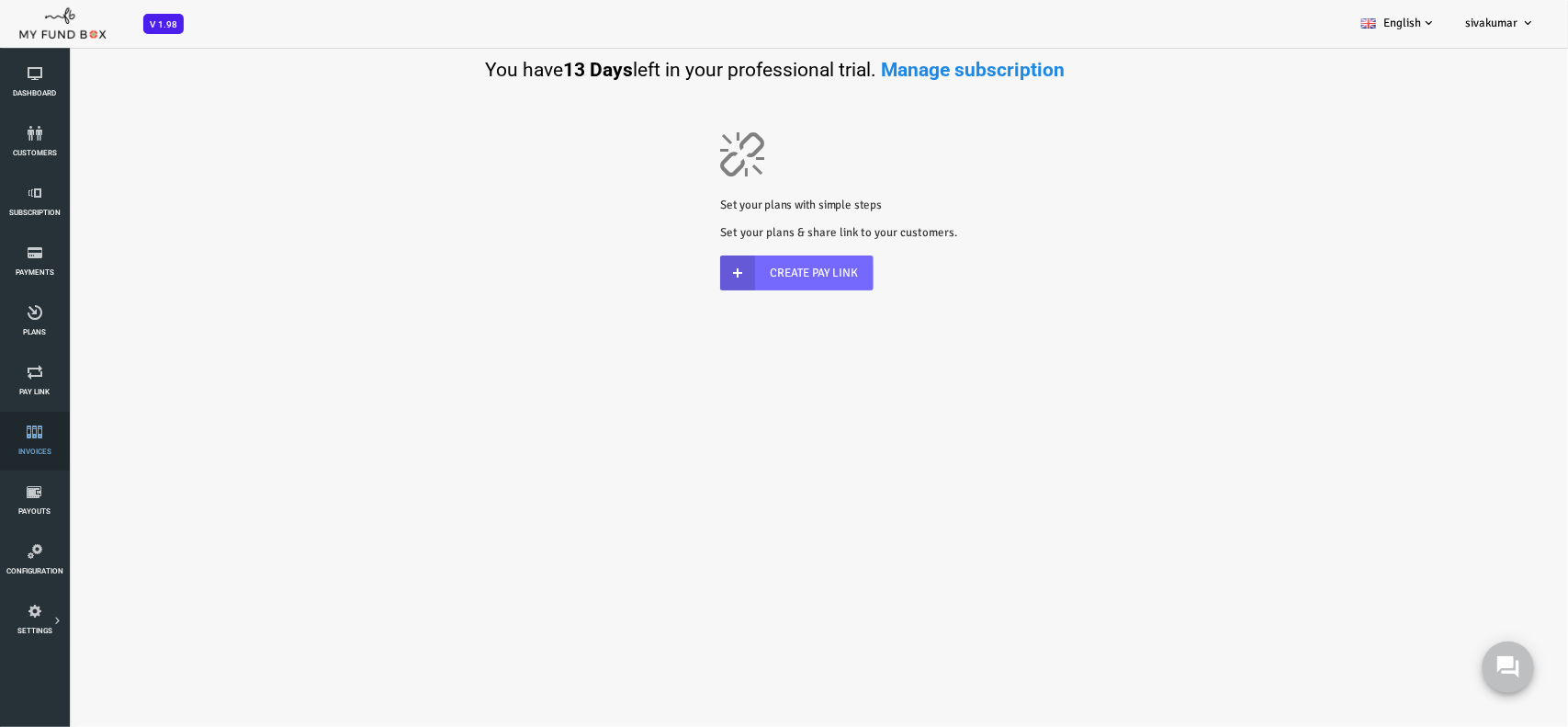 click at bounding box center [34, 432] 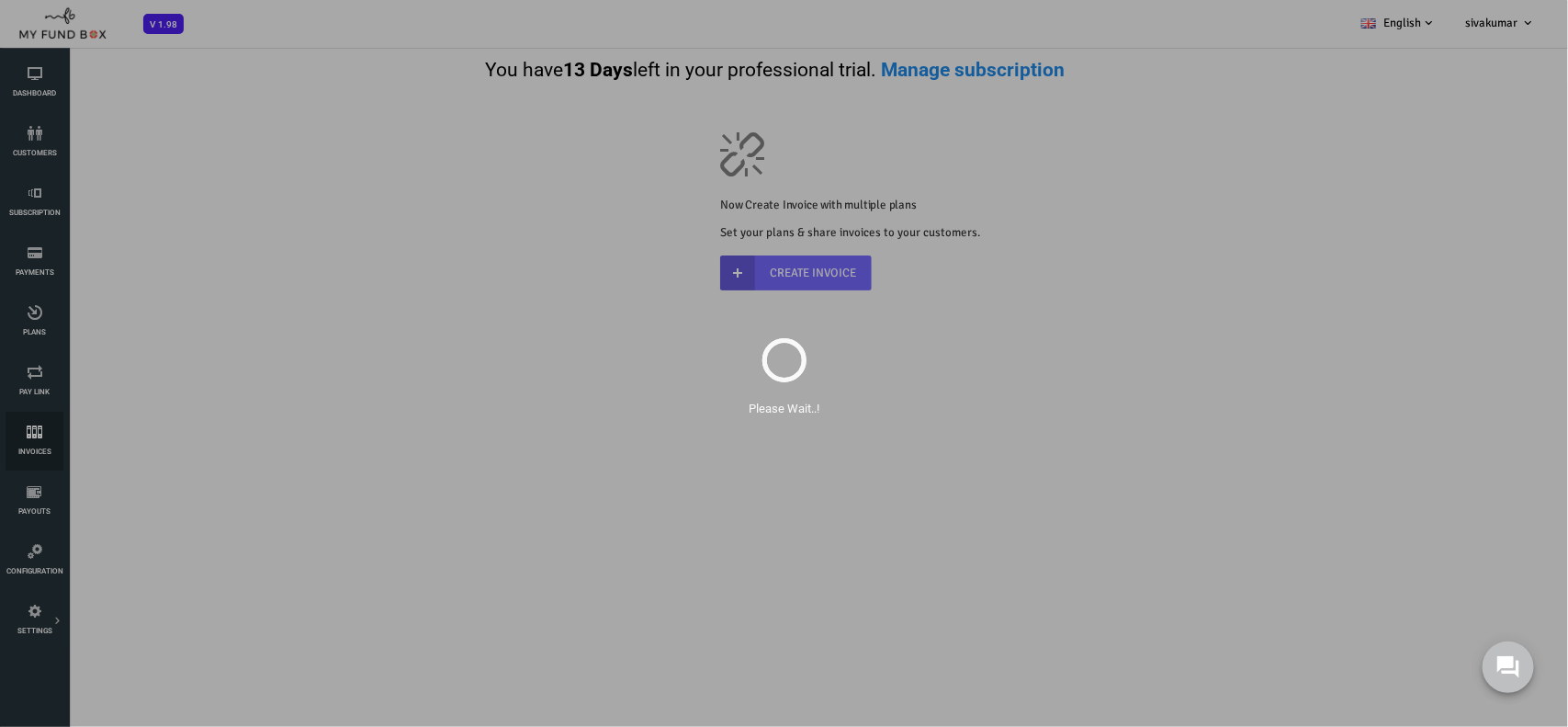 scroll, scrollTop: 0, scrollLeft: 0, axis: both 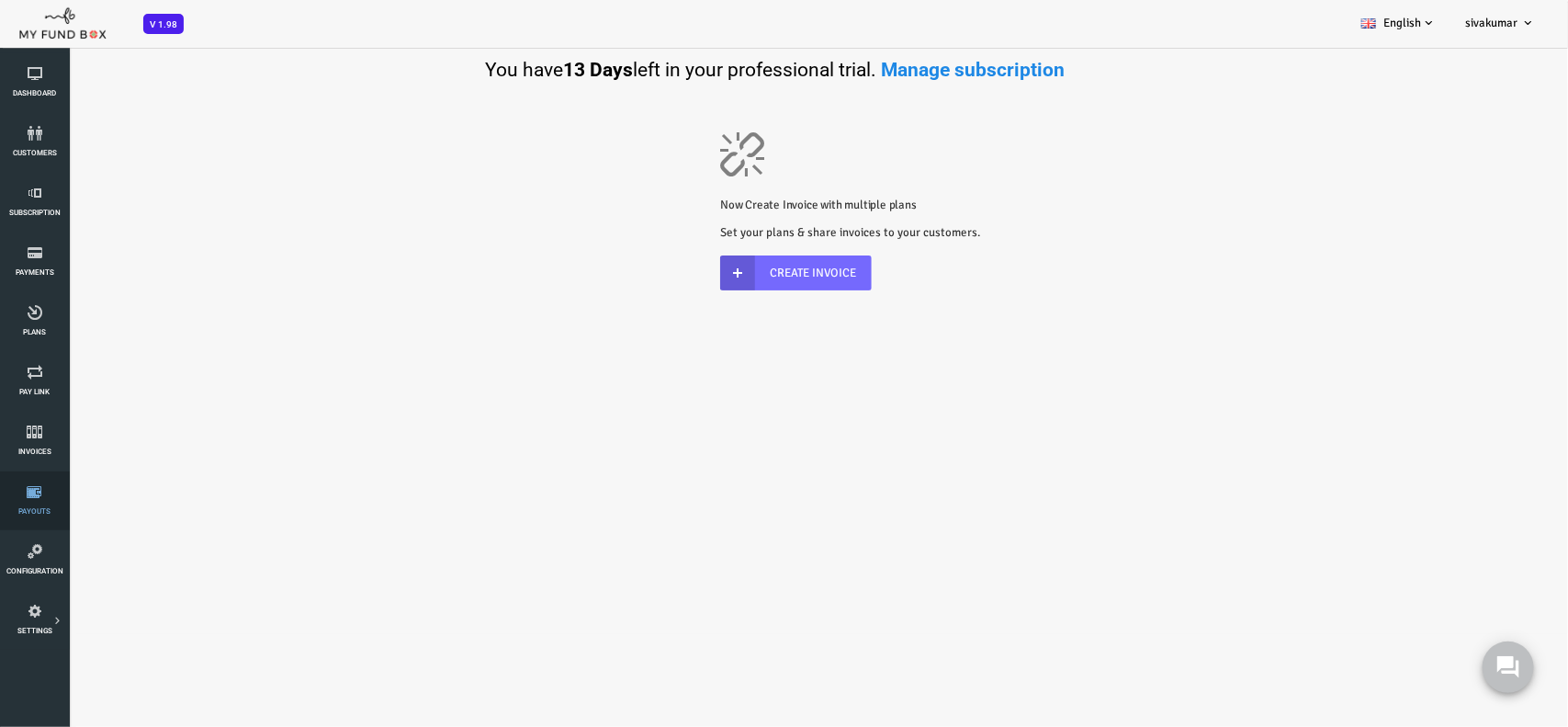 click at bounding box center (34, 492) 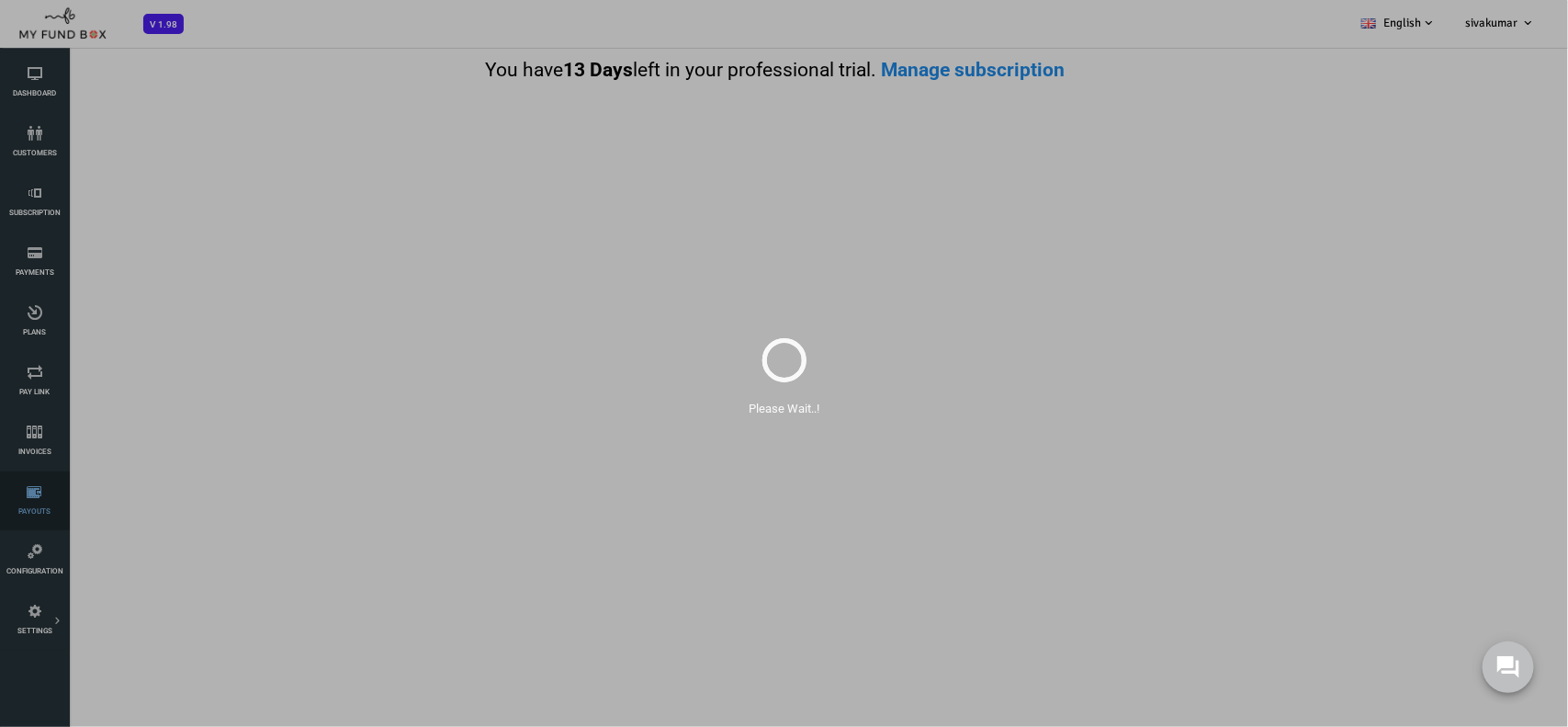 select on "100" 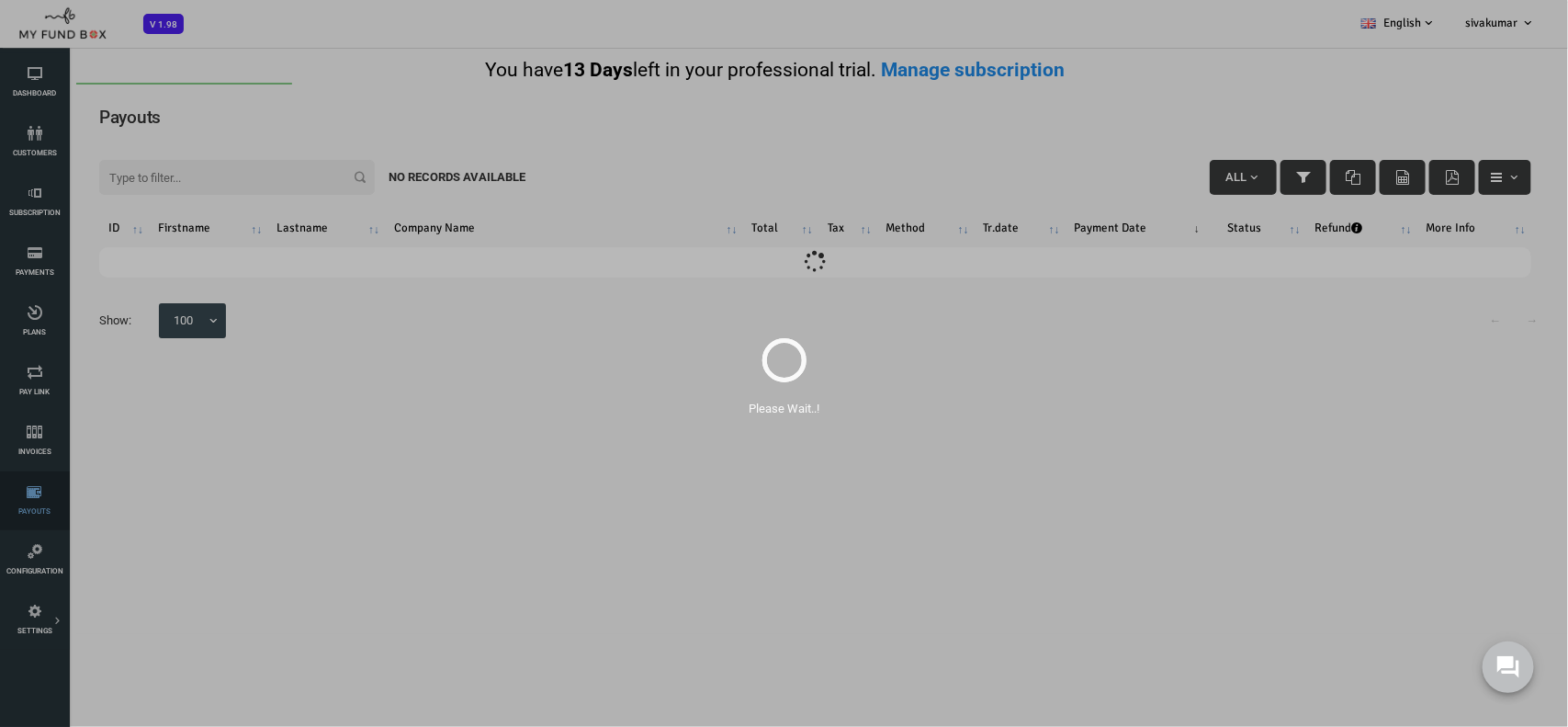 scroll, scrollTop: 0, scrollLeft: 0, axis: both 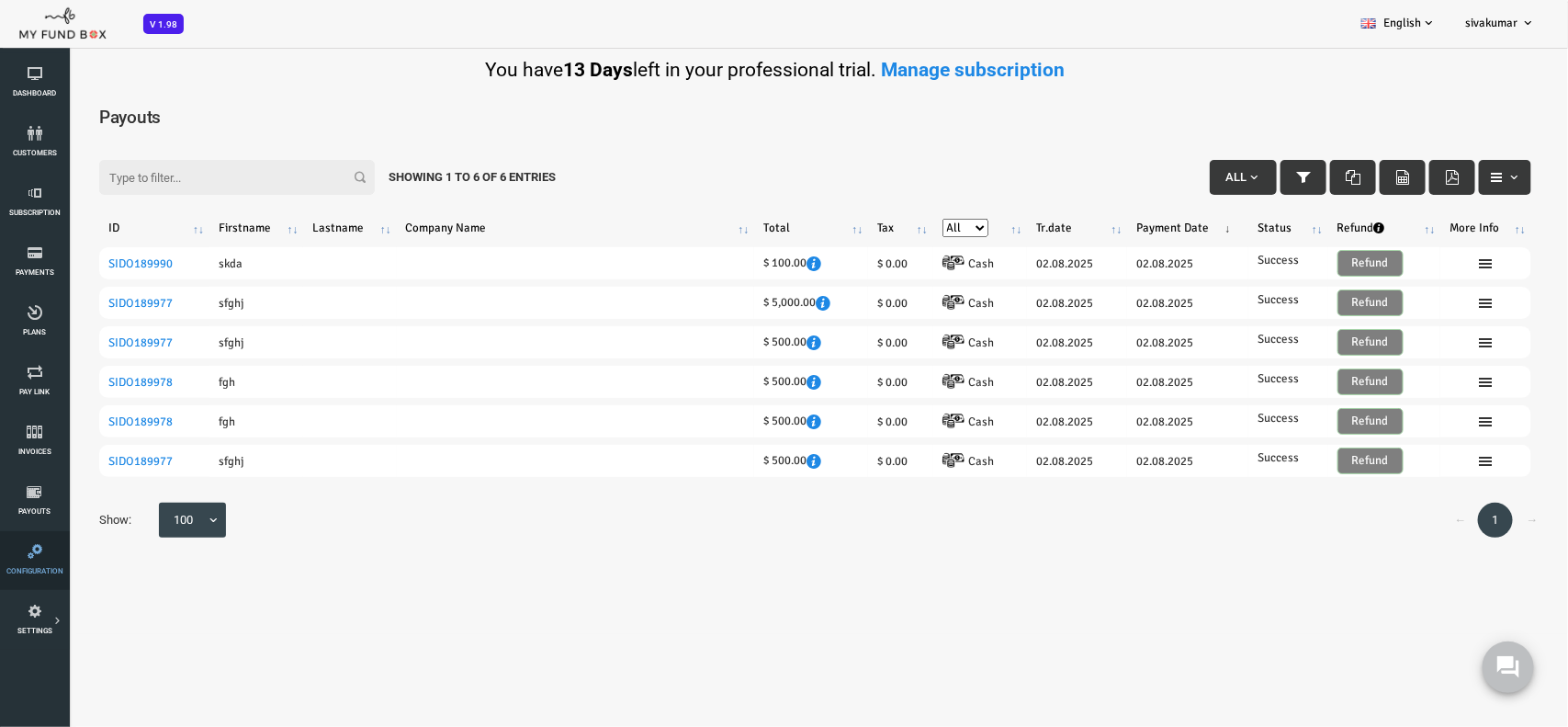 click at bounding box center (34, 551) 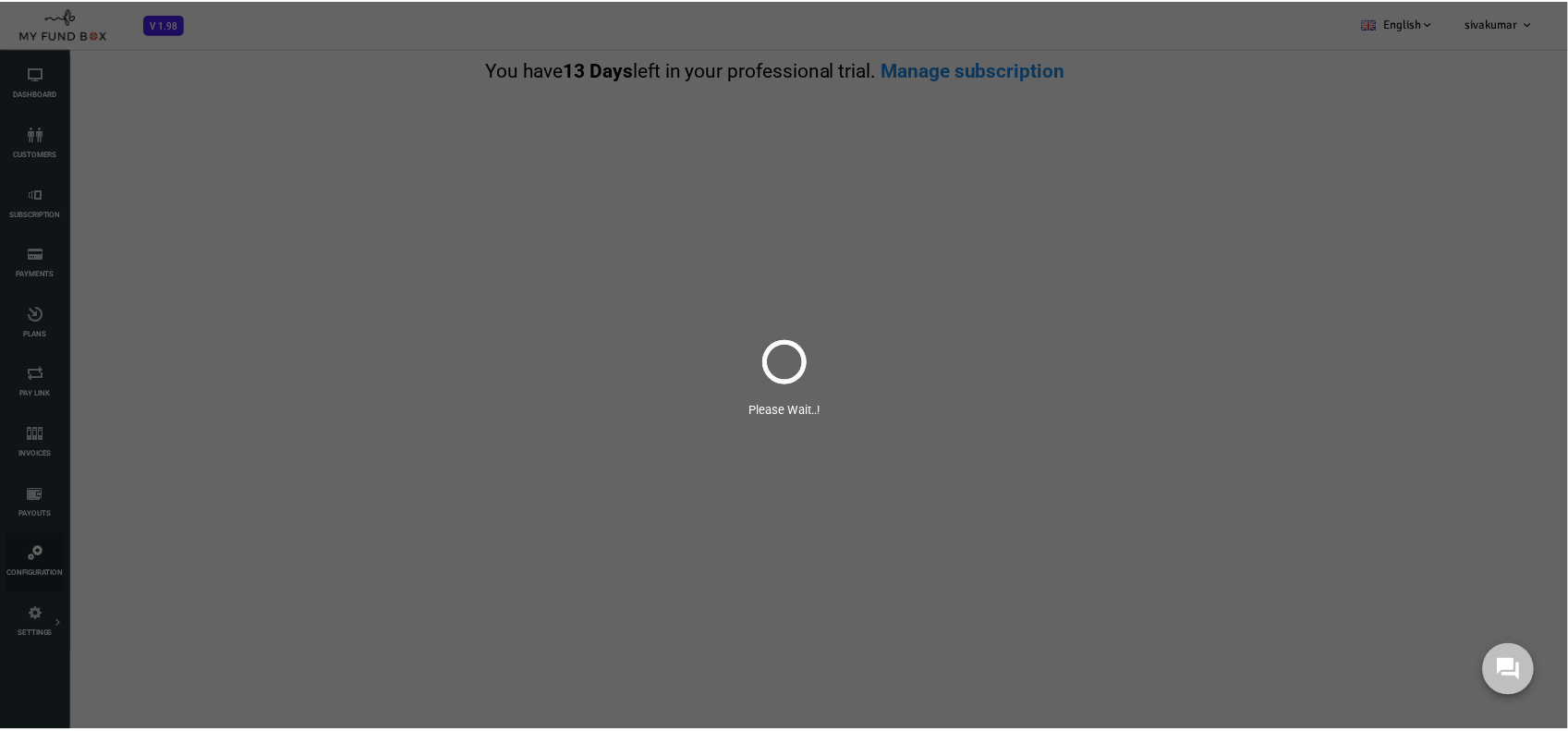 scroll, scrollTop: 0, scrollLeft: 0, axis: both 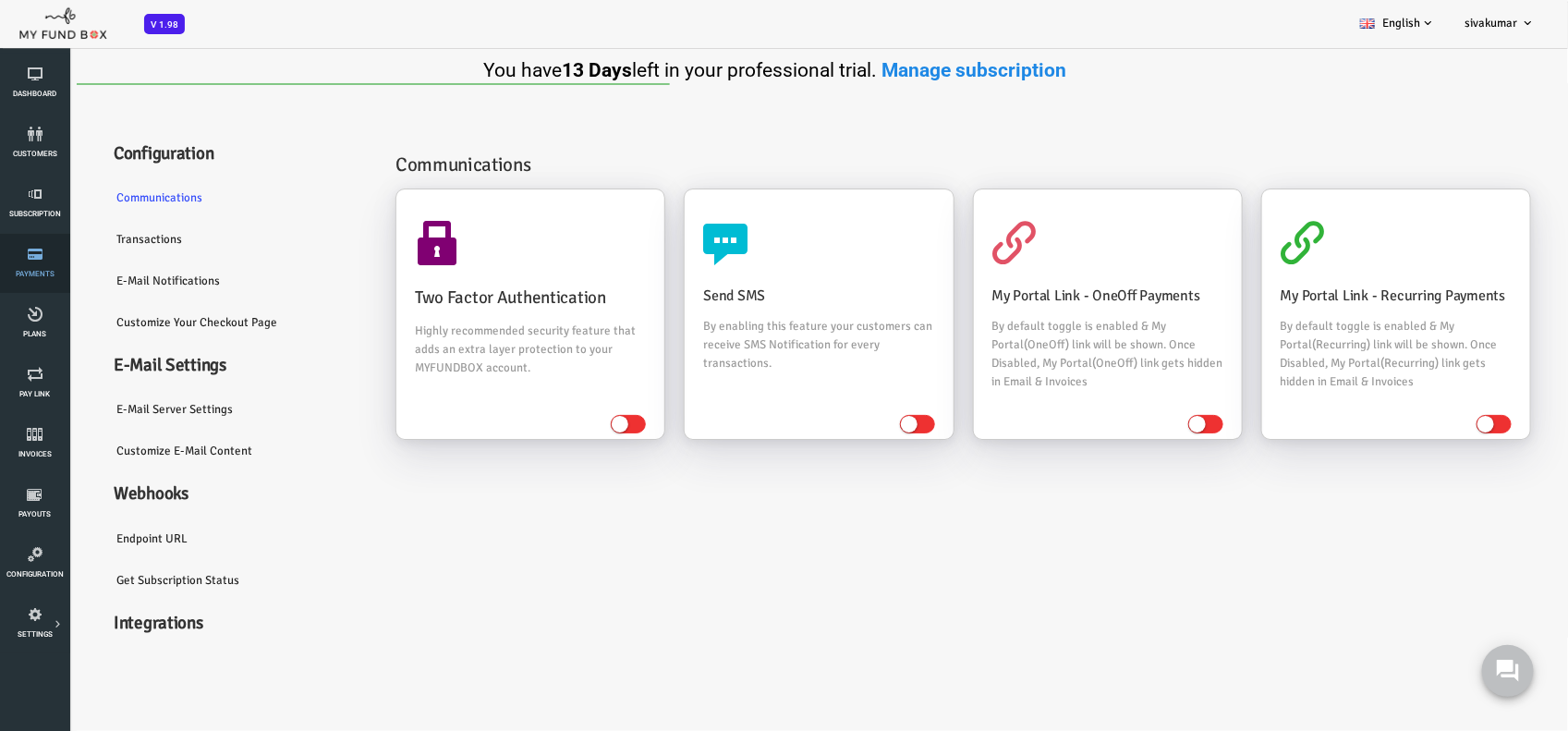 click on "Payments" at bounding box center (0, 0) 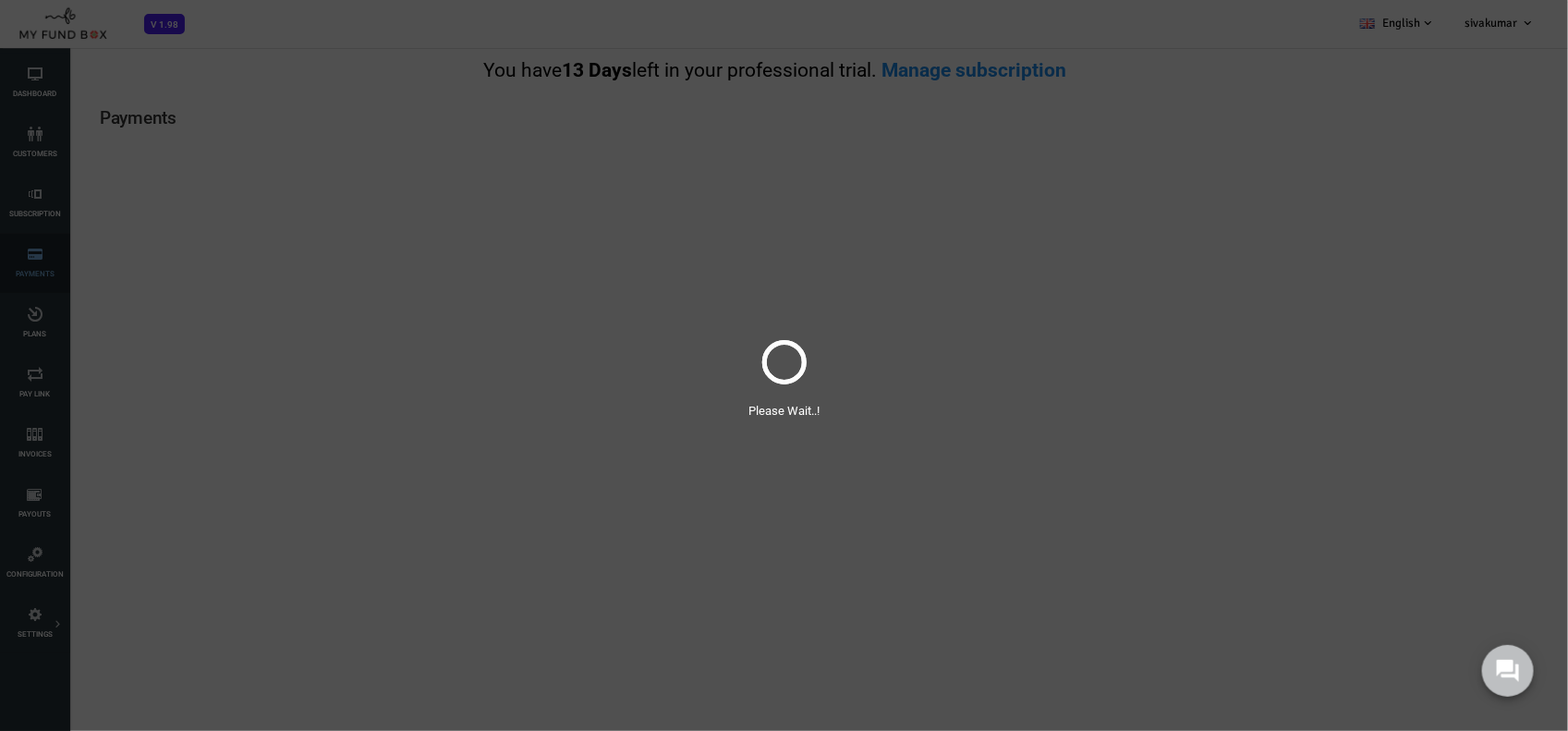 scroll, scrollTop: 0, scrollLeft: 0, axis: both 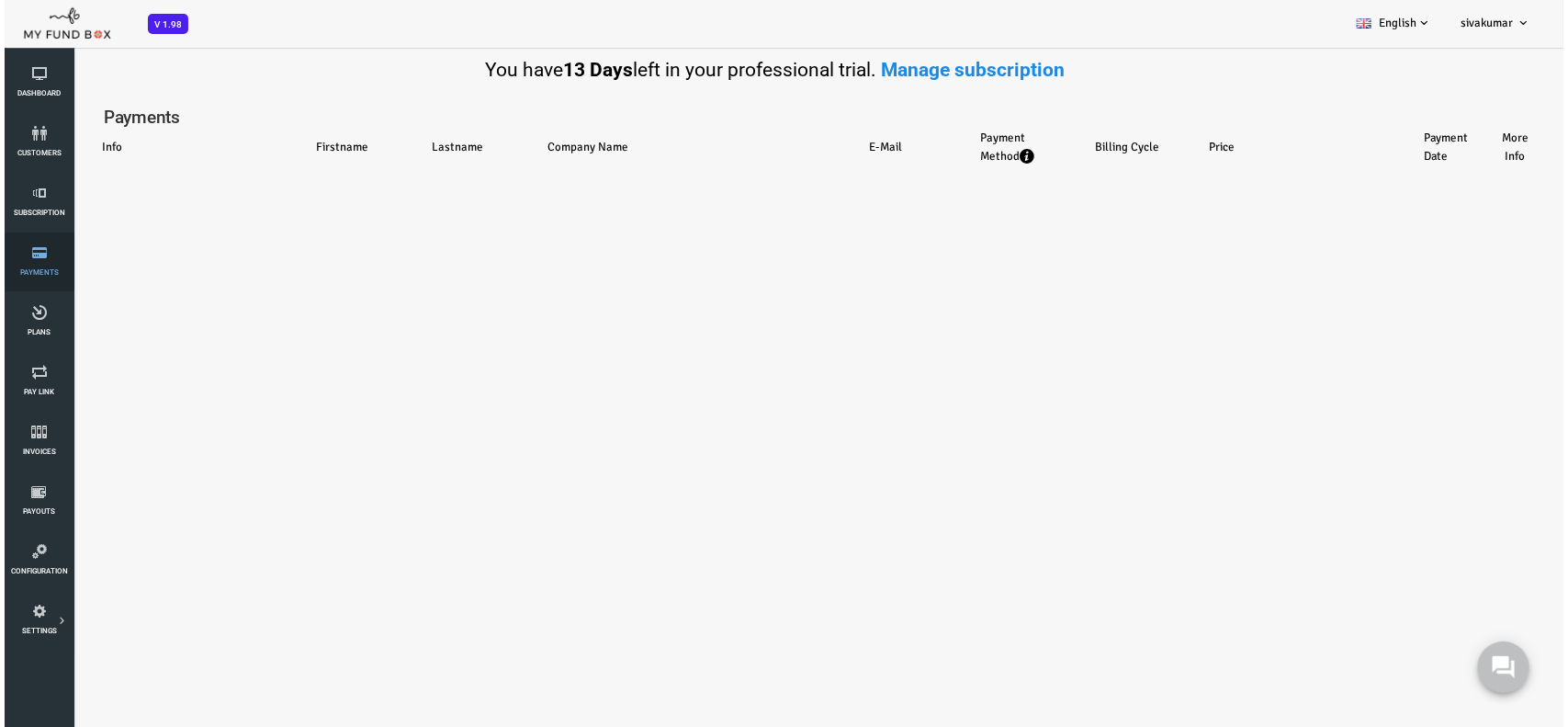 select on "100" 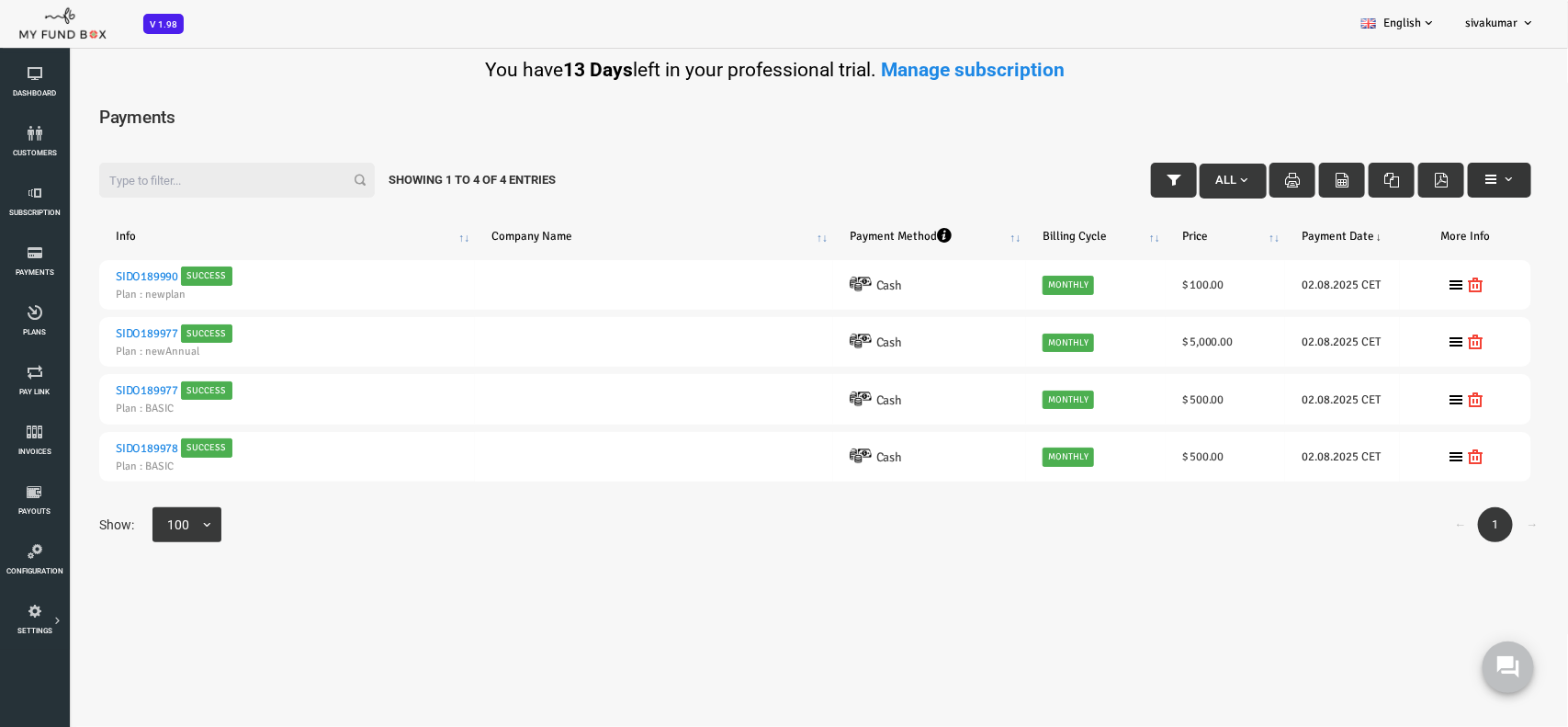 click at bounding box center (1437, 178) 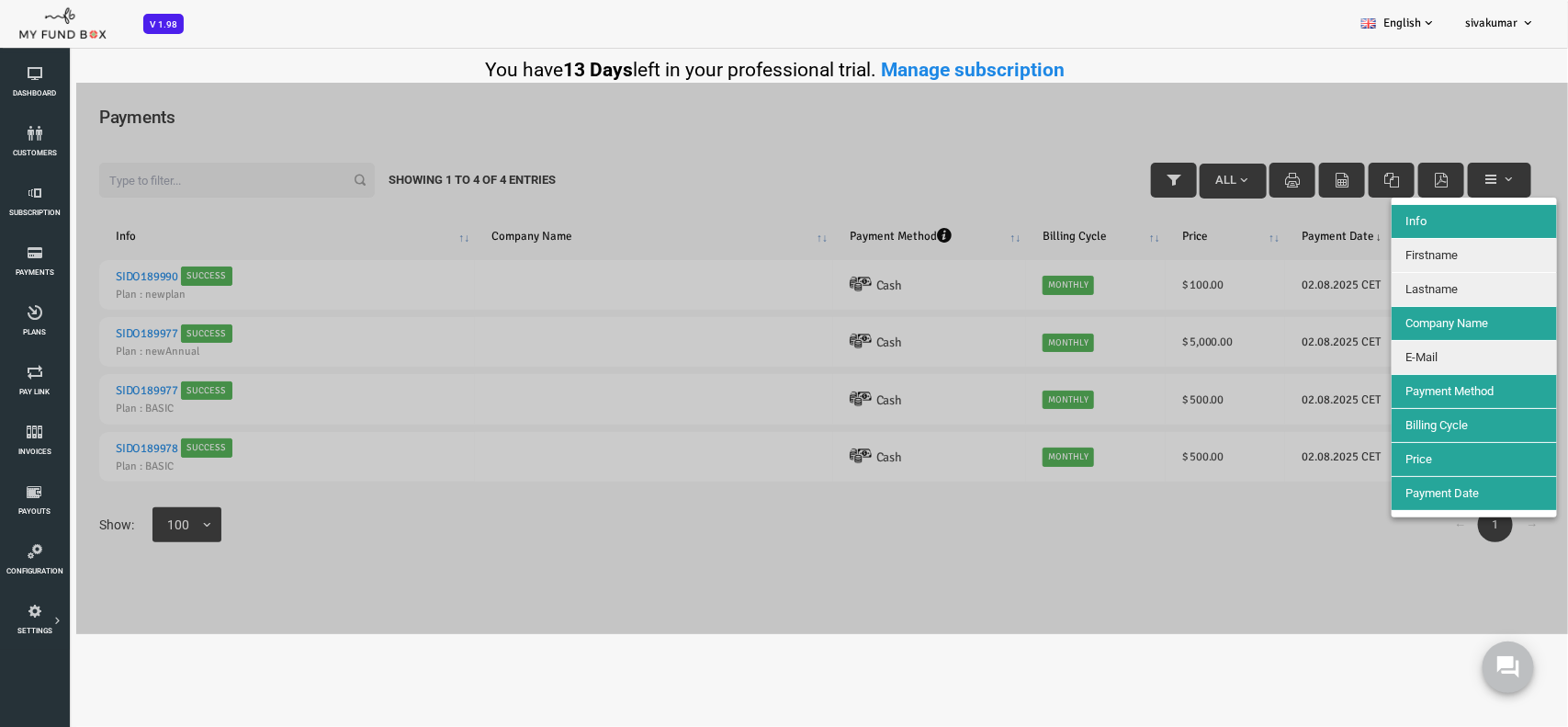 click at bounding box center (752, 358) 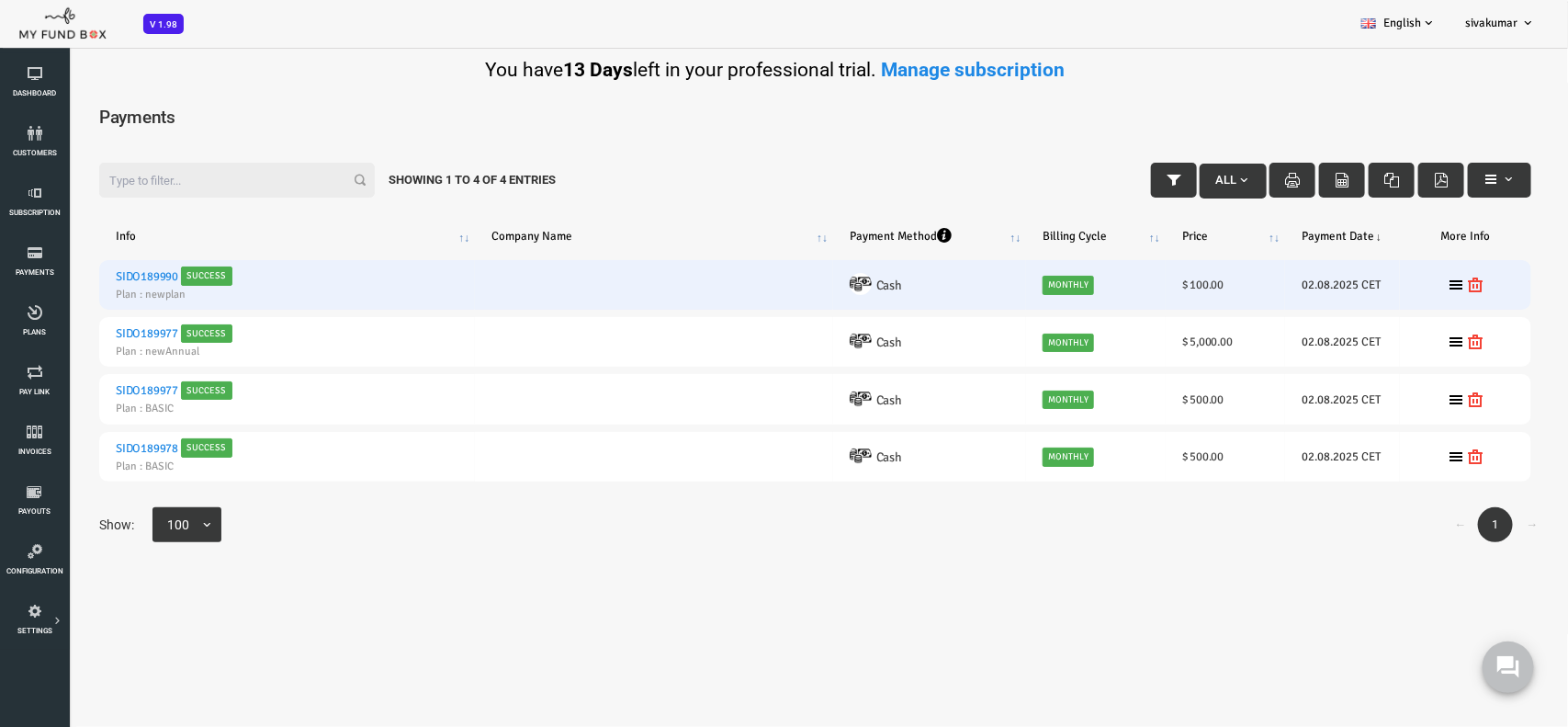 click on "SIDO189990" at bounding box center (85, 277) 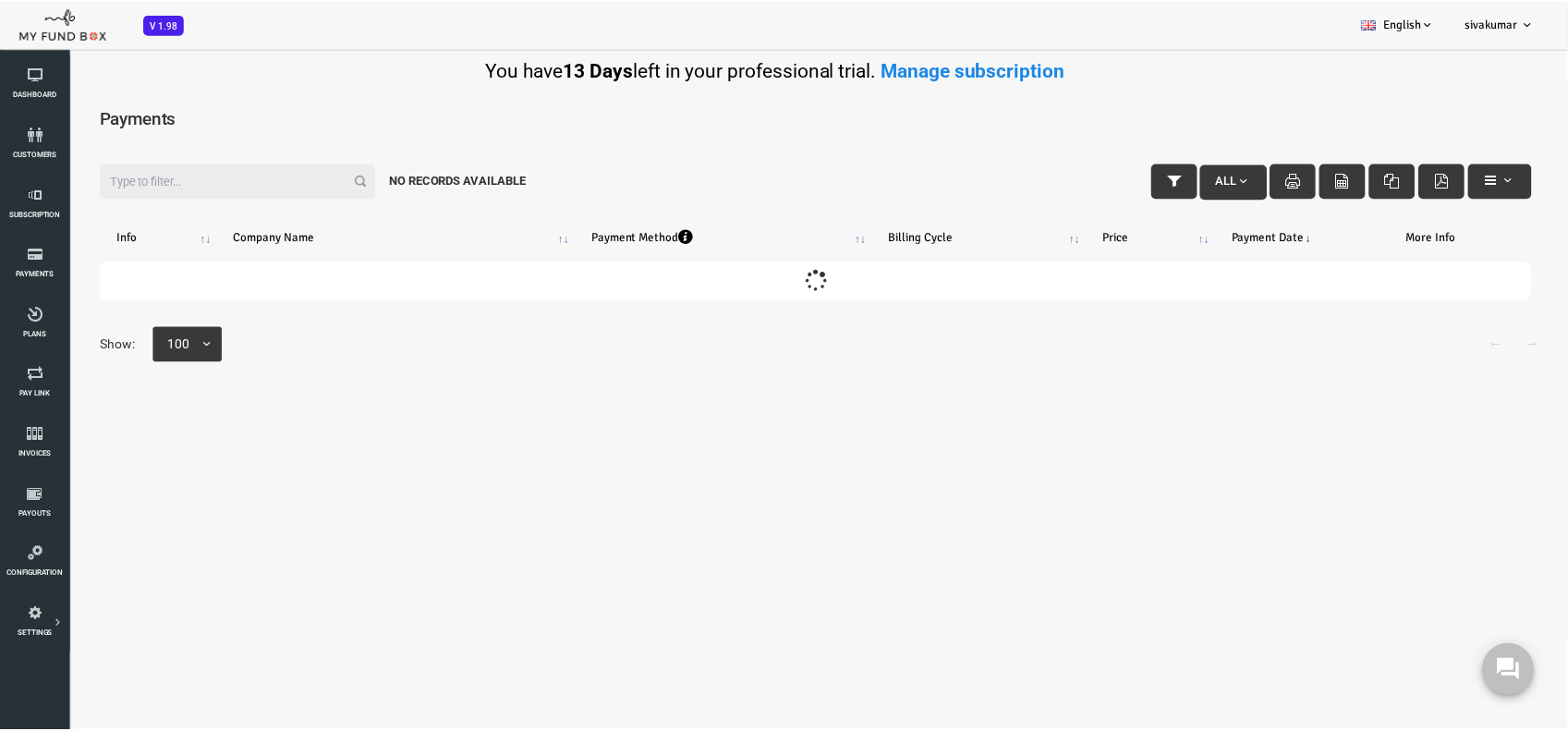 scroll, scrollTop: 0, scrollLeft: 0, axis: both 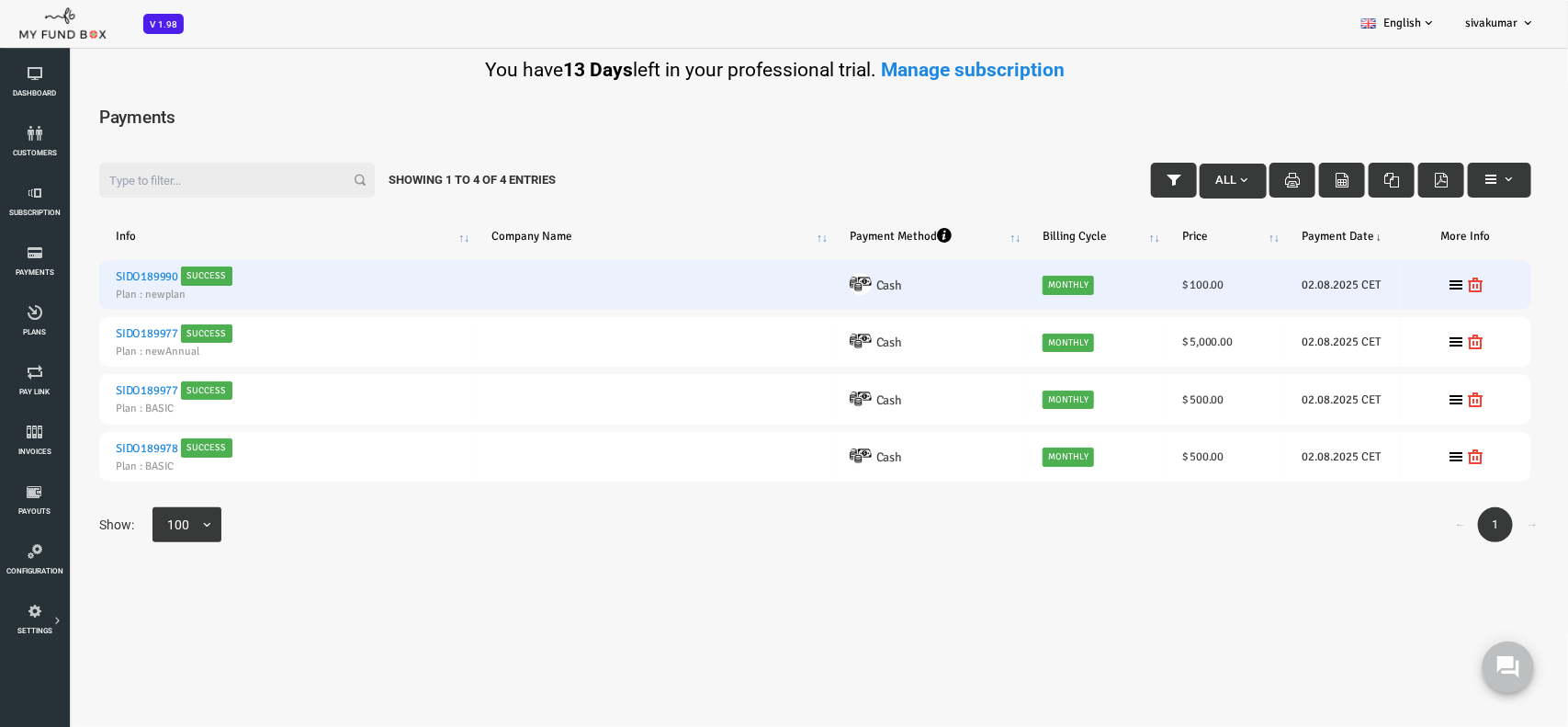 click on "SIDO189990   Success Plan : newplan" at bounding box center [224, 285] 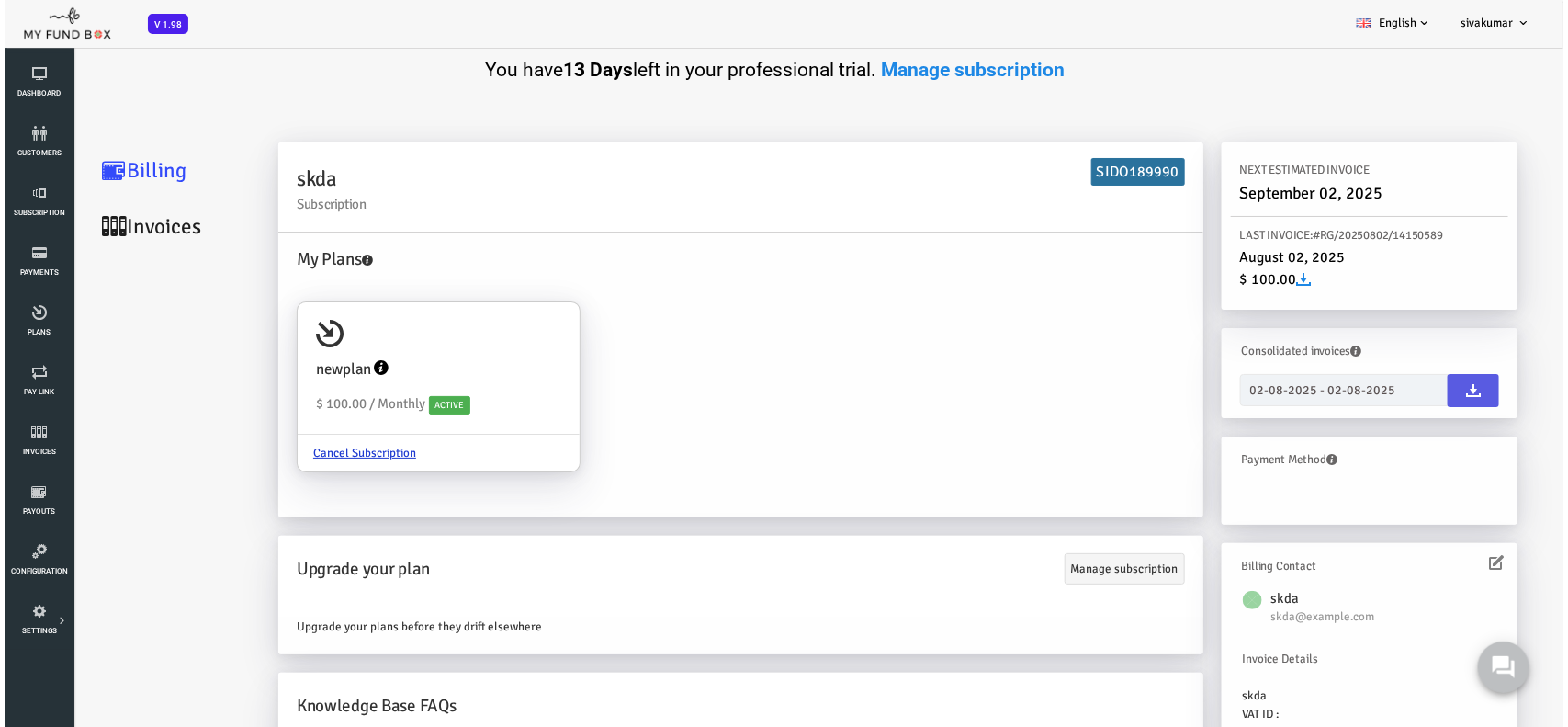 scroll, scrollTop: 0, scrollLeft: 0, axis: both 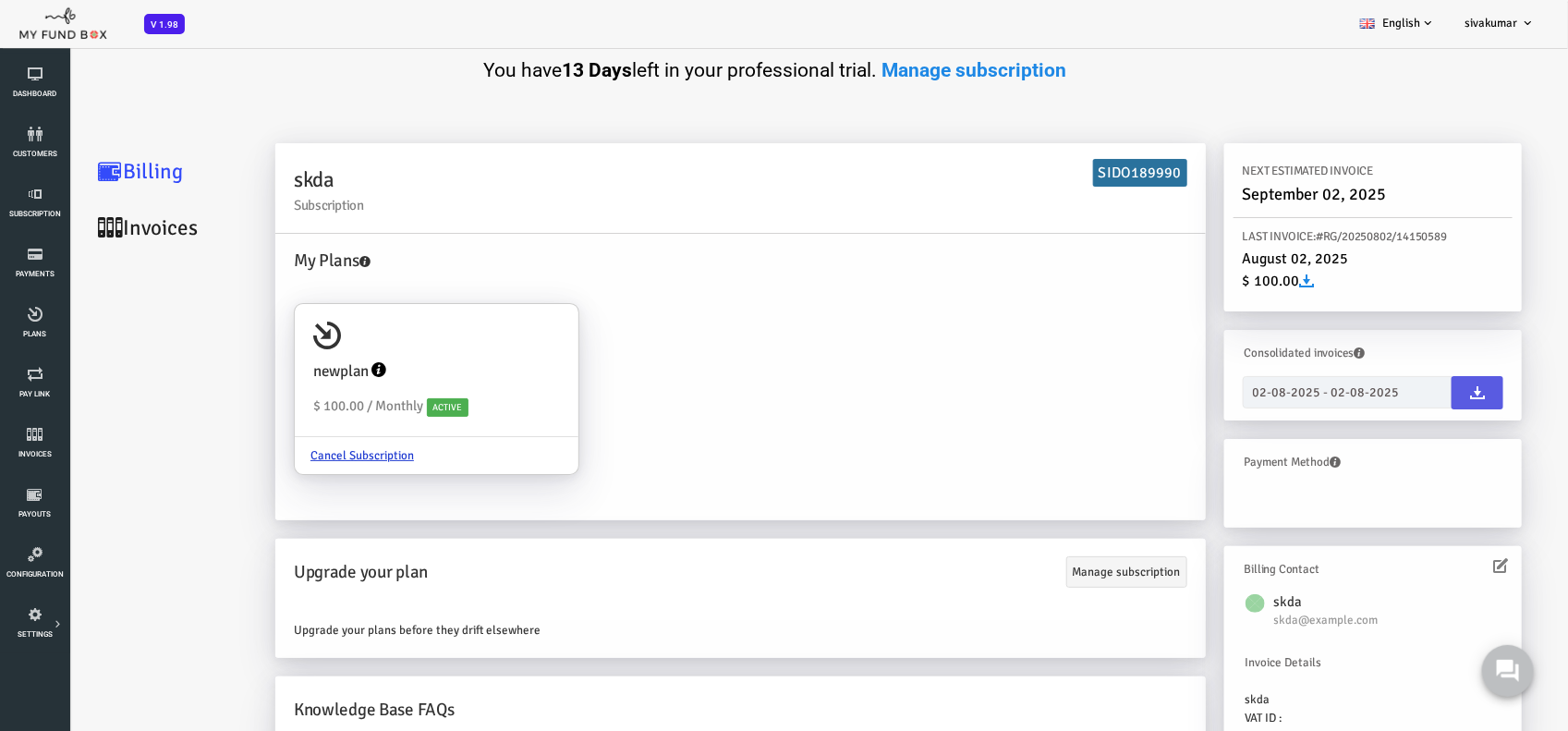 click on "Invoices" at bounding box center (111, 227) 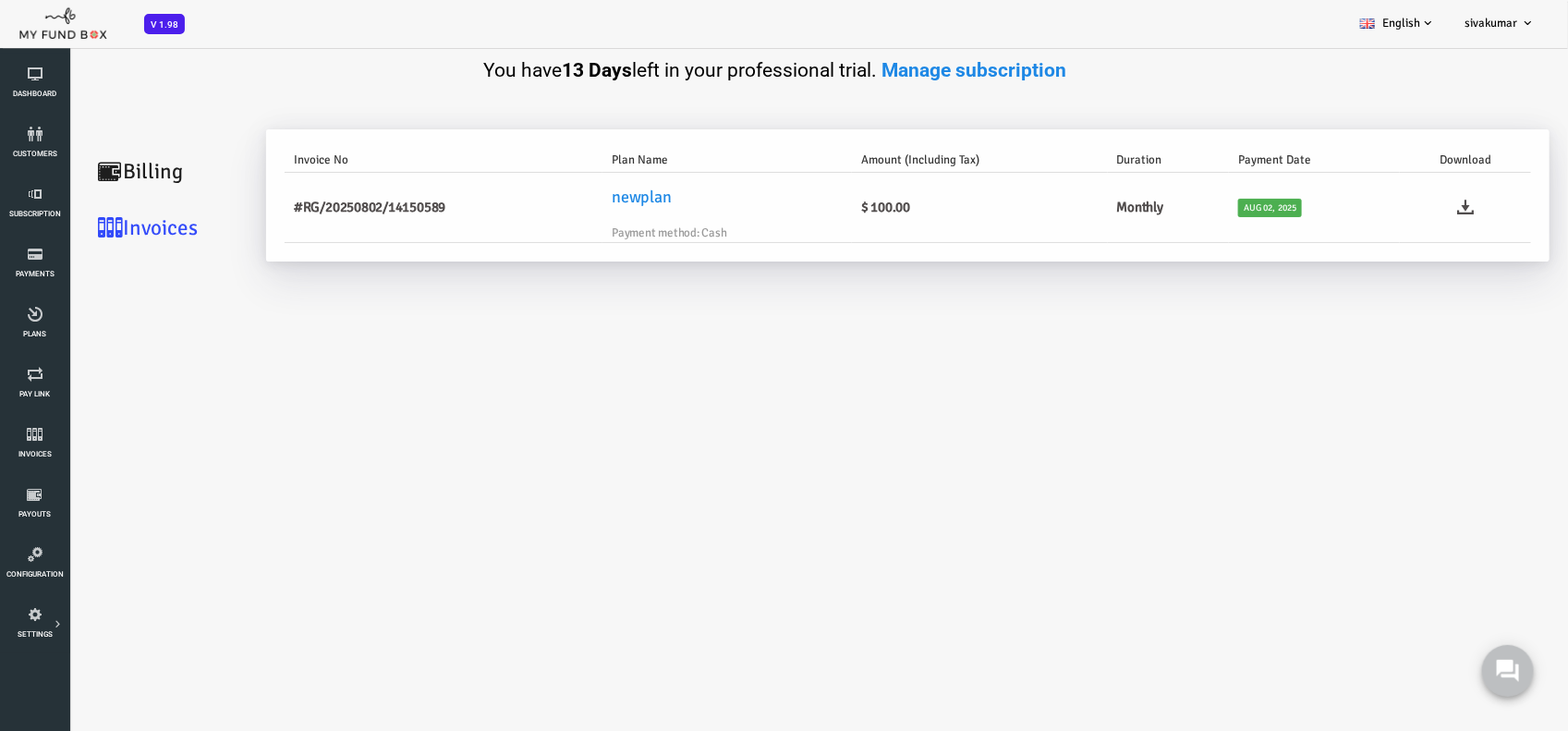 click at bounding box center [1403, 208] 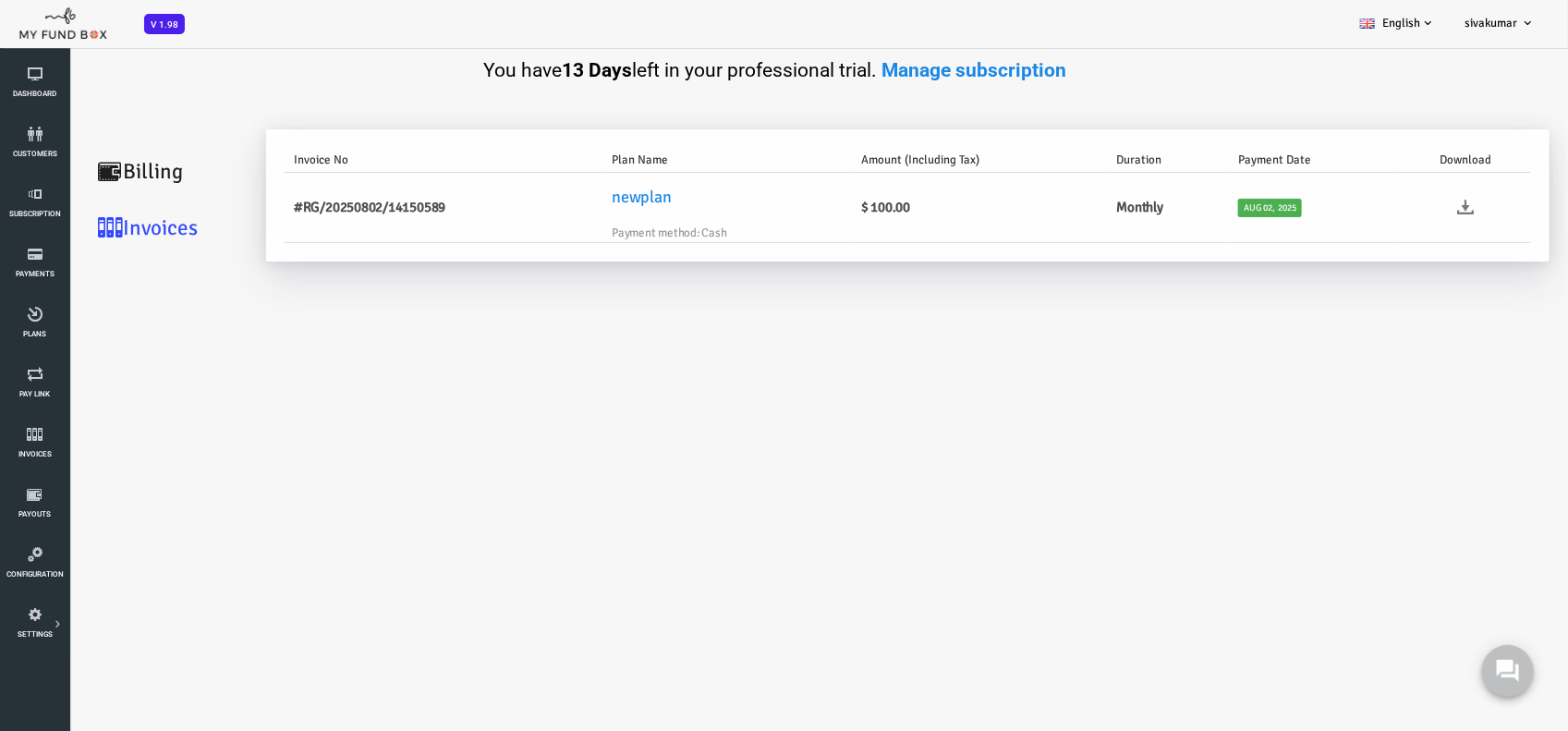 click at bounding box center [1403, 207] 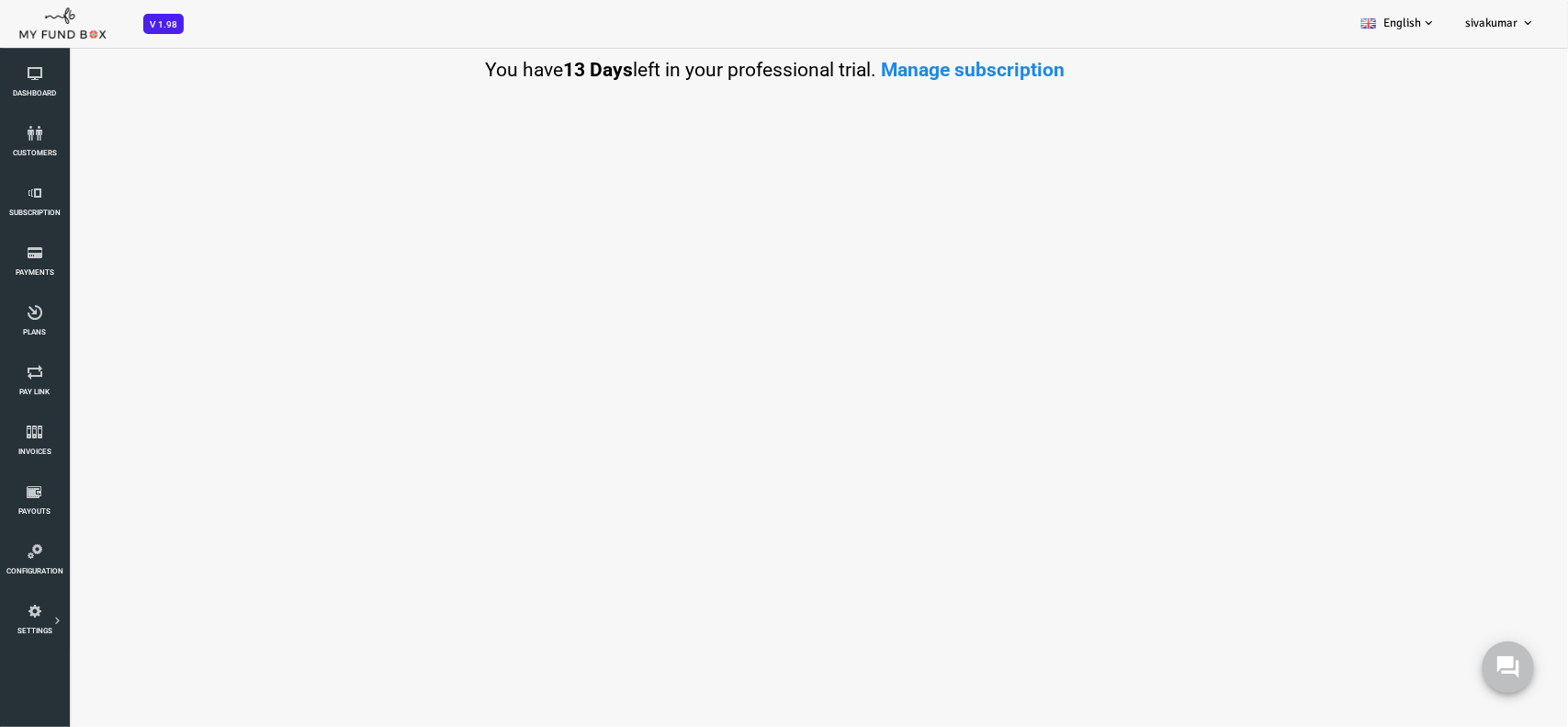 select on "100" 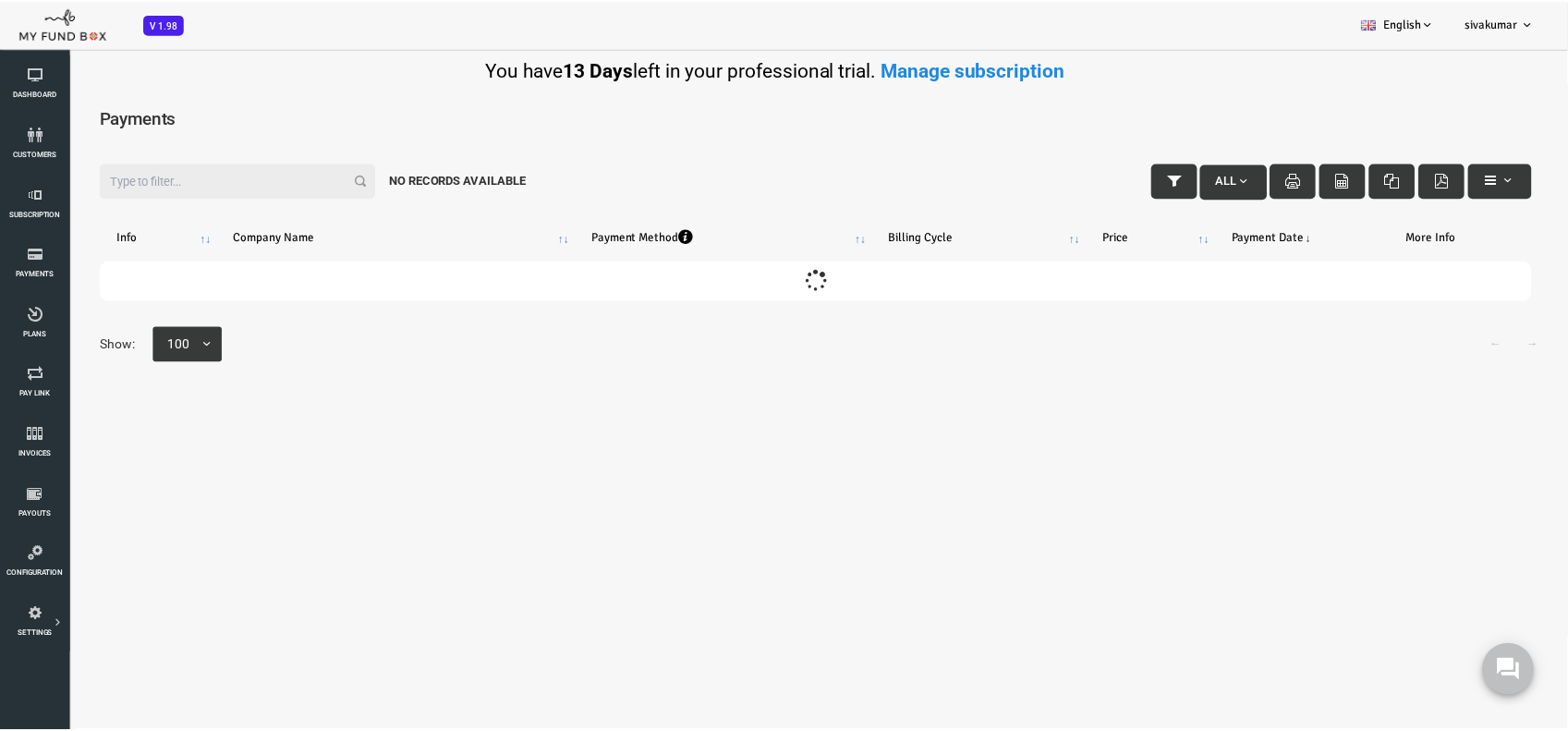 scroll, scrollTop: 0, scrollLeft: 0, axis: both 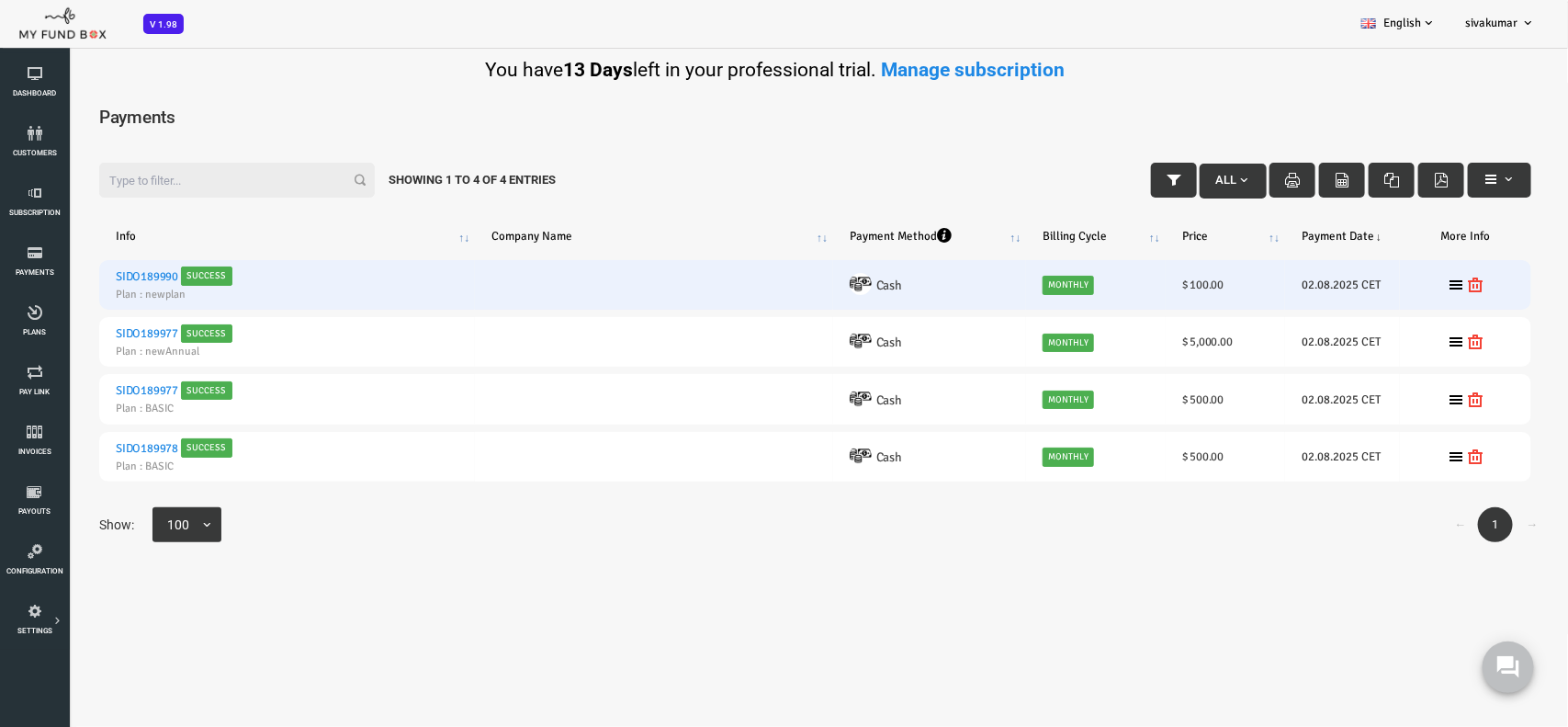 click on "SIDO189990" at bounding box center [85, 277] 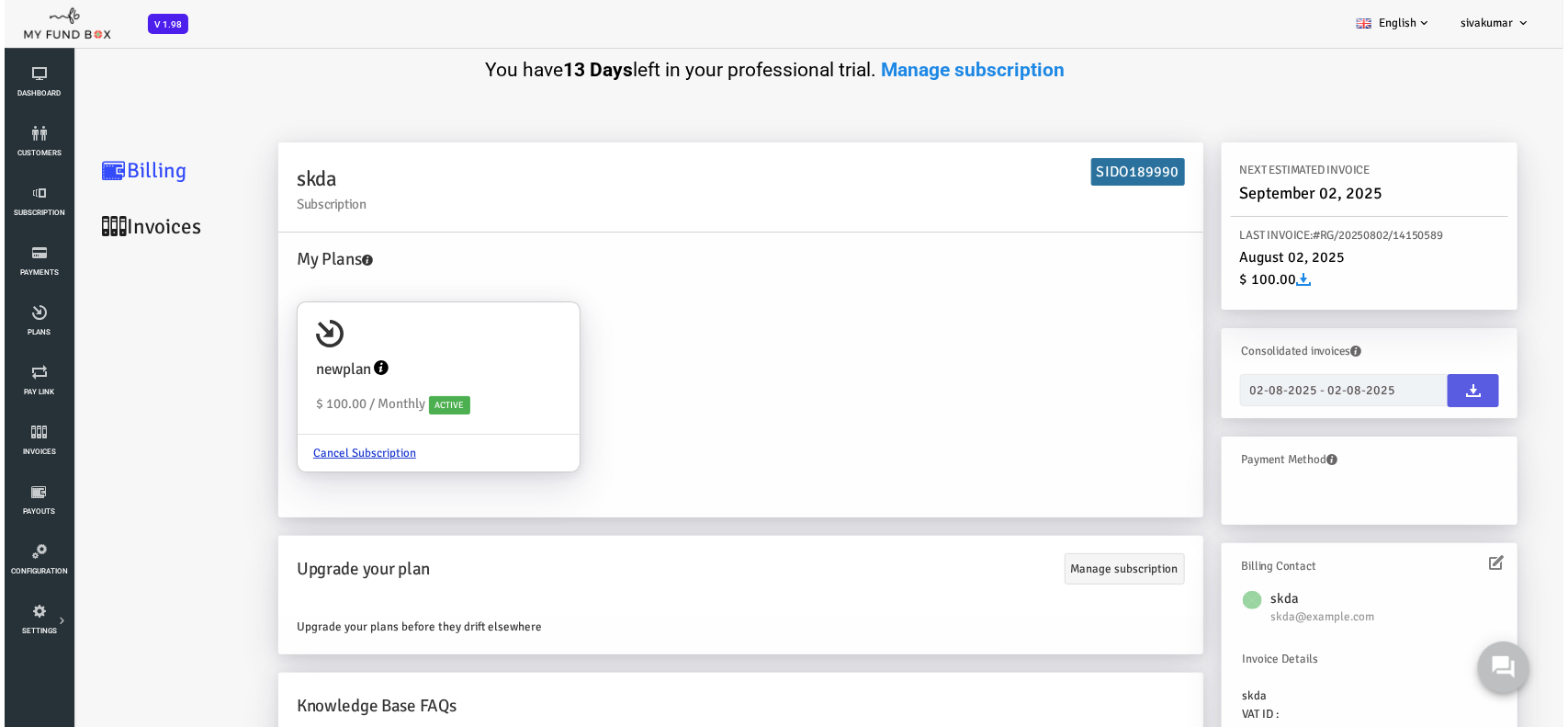 scroll, scrollTop: 0, scrollLeft: 0, axis: both 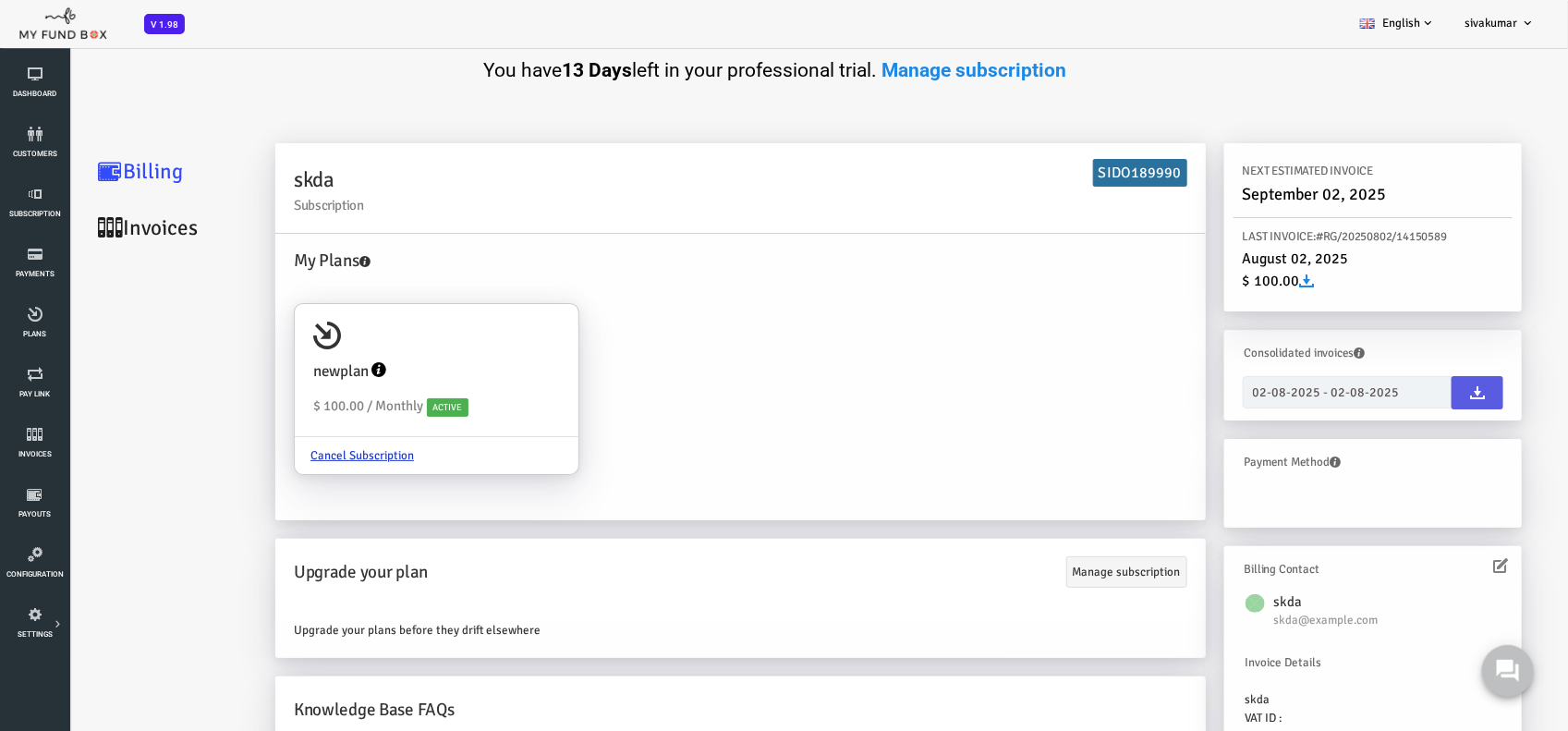 click on "Invoices" at bounding box center [111, 227] 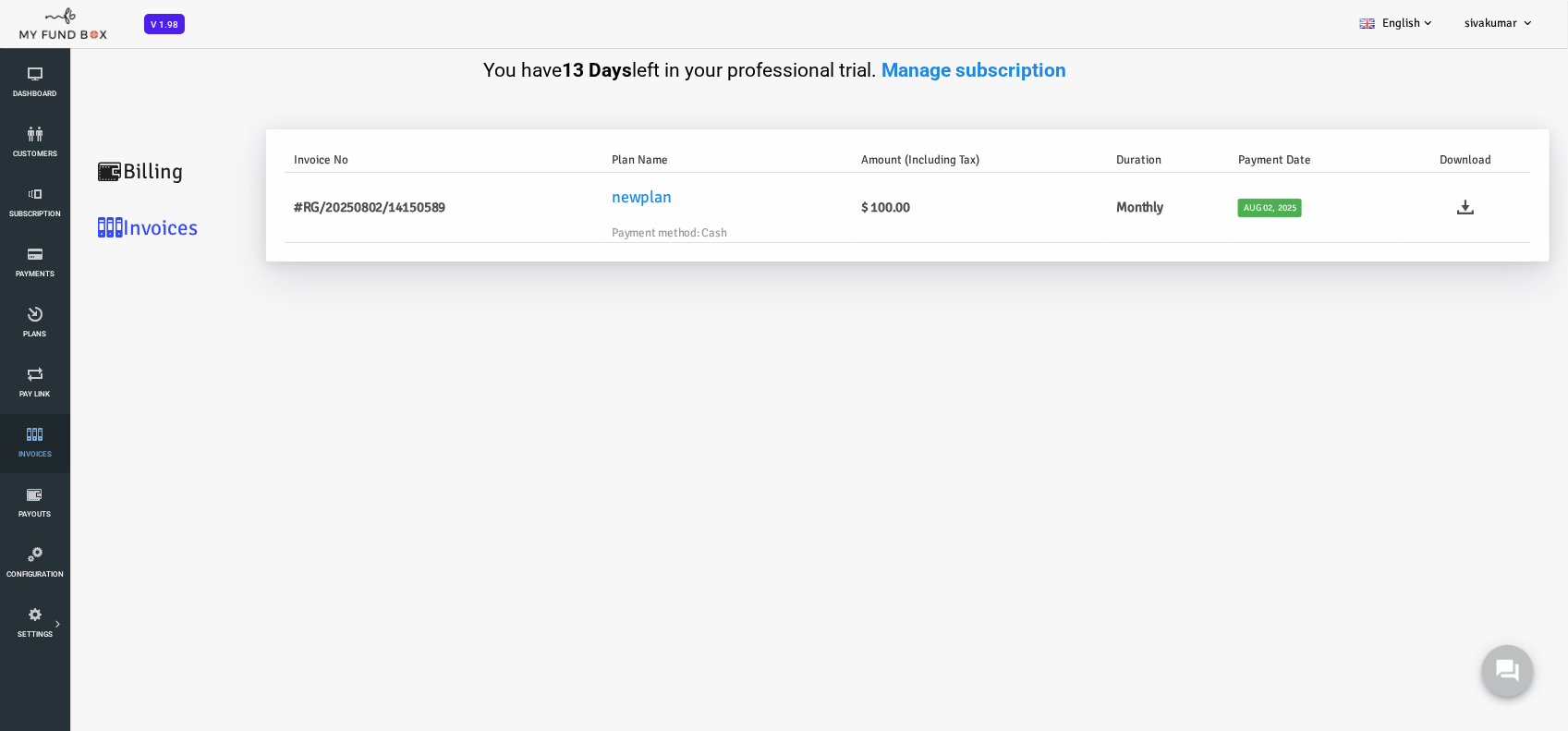 click at bounding box center (34, 434) 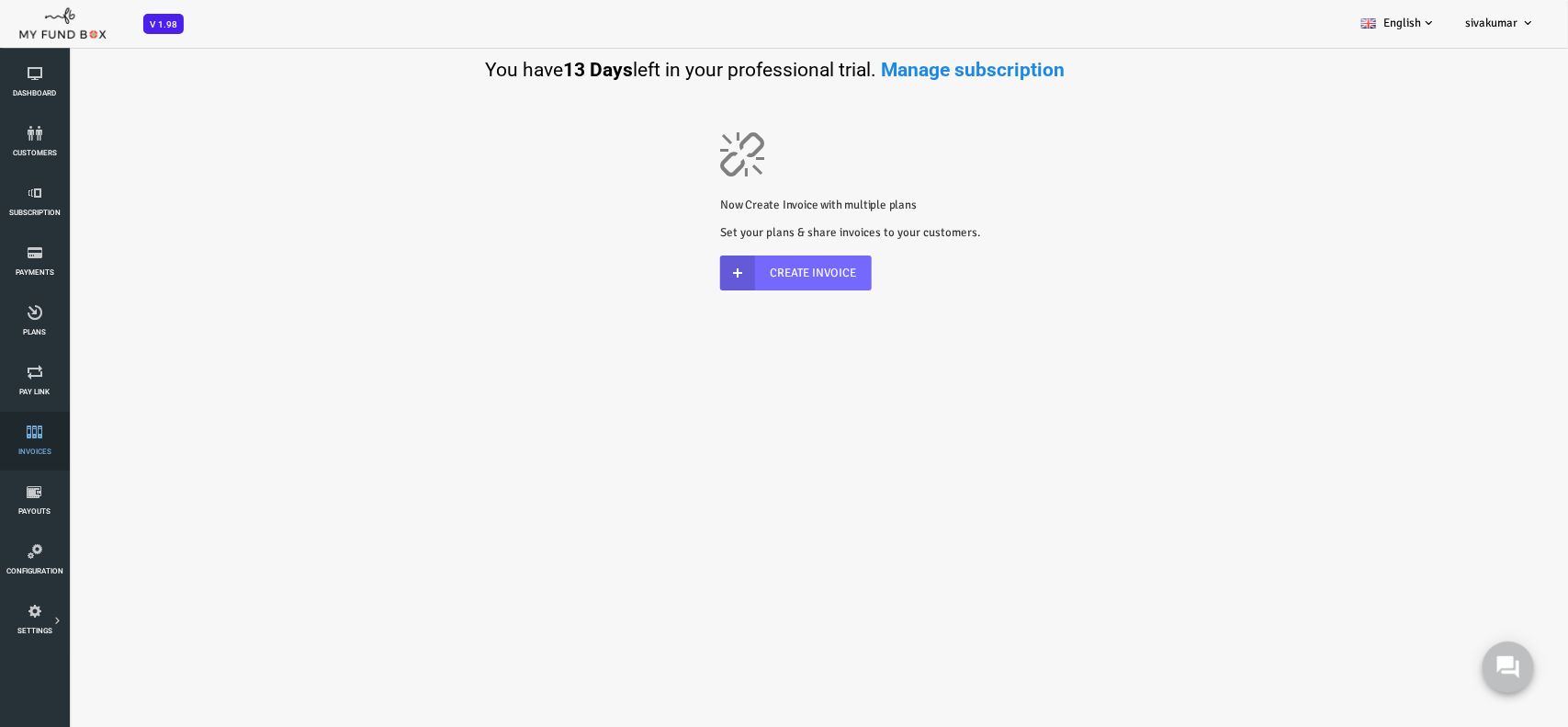scroll, scrollTop: 0, scrollLeft: 0, axis: both 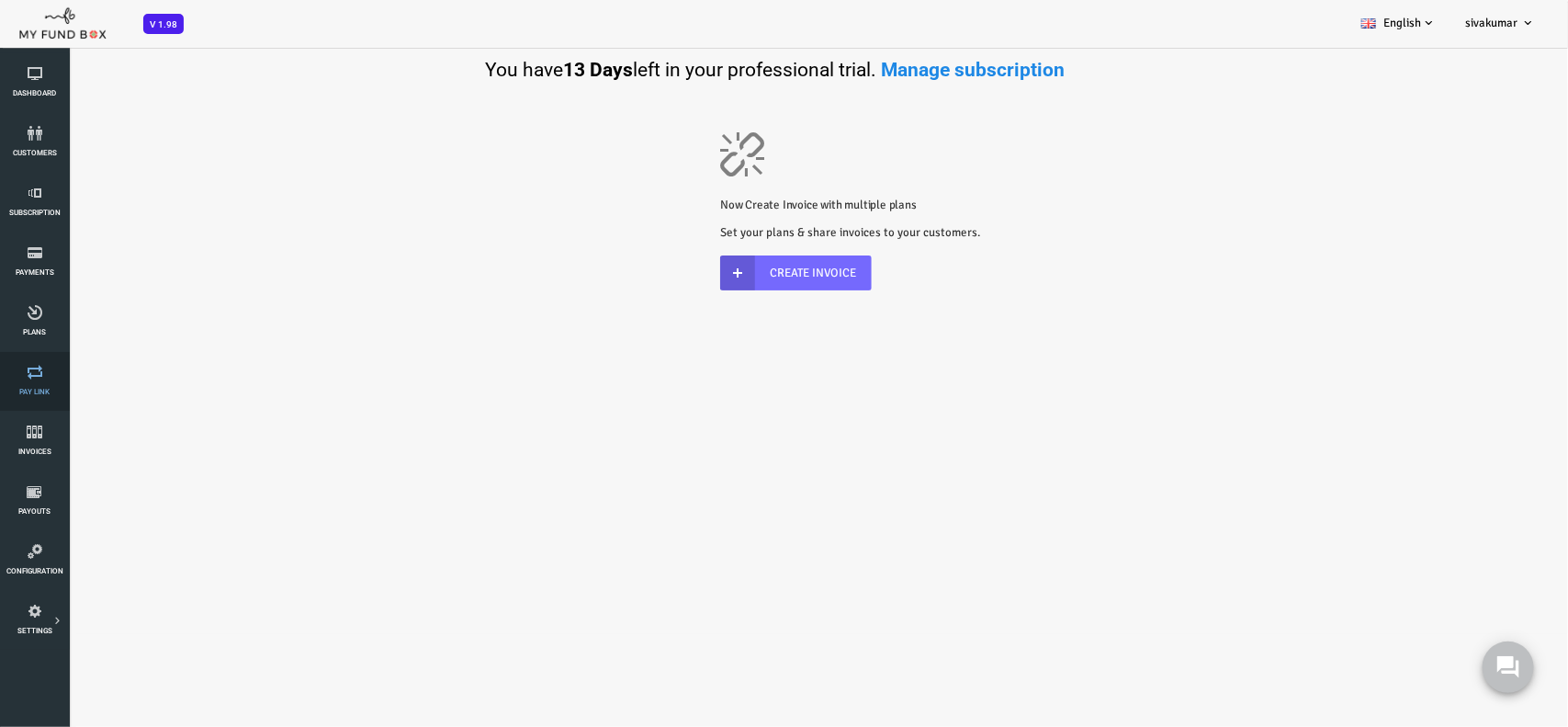 click on "Pay Link" at bounding box center (0, 0) 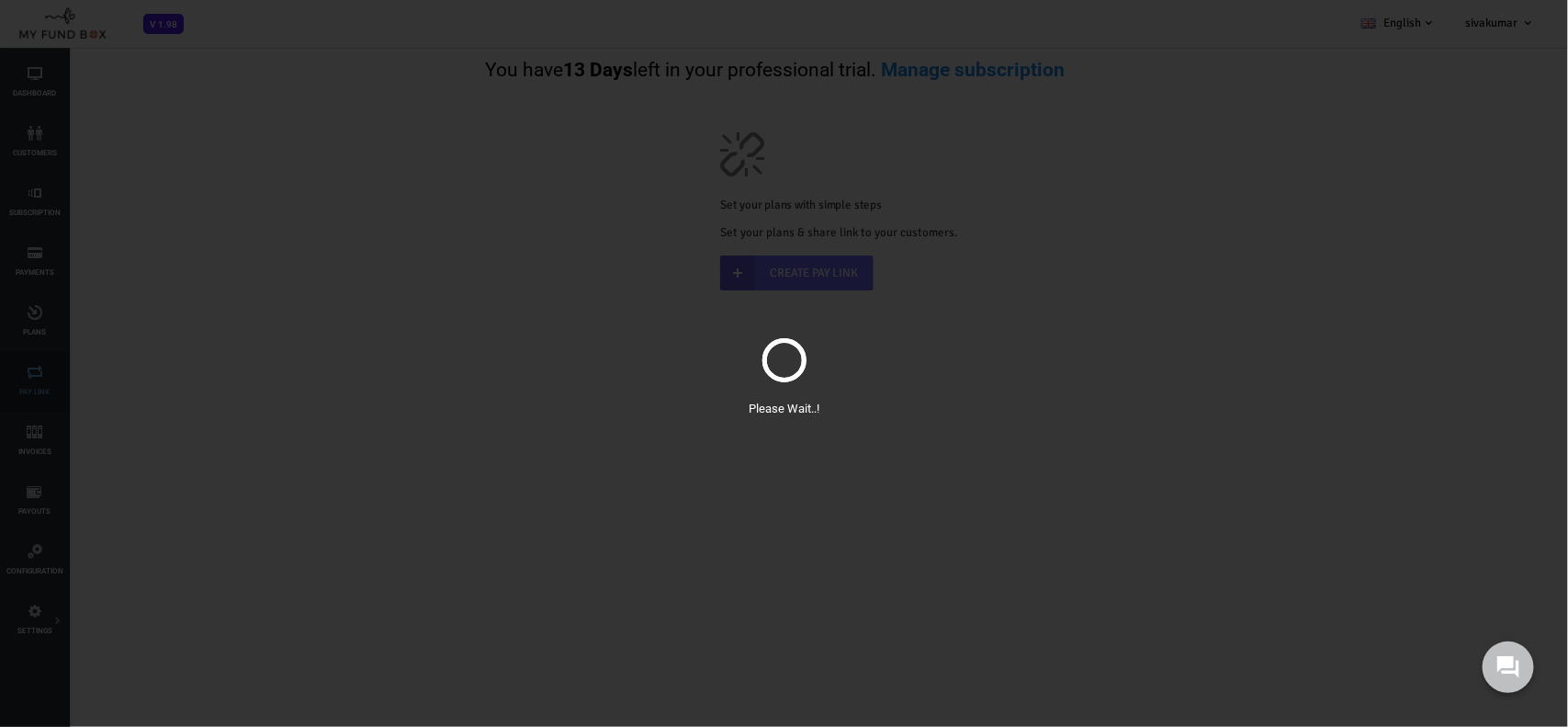 scroll, scrollTop: 0, scrollLeft: 0, axis: both 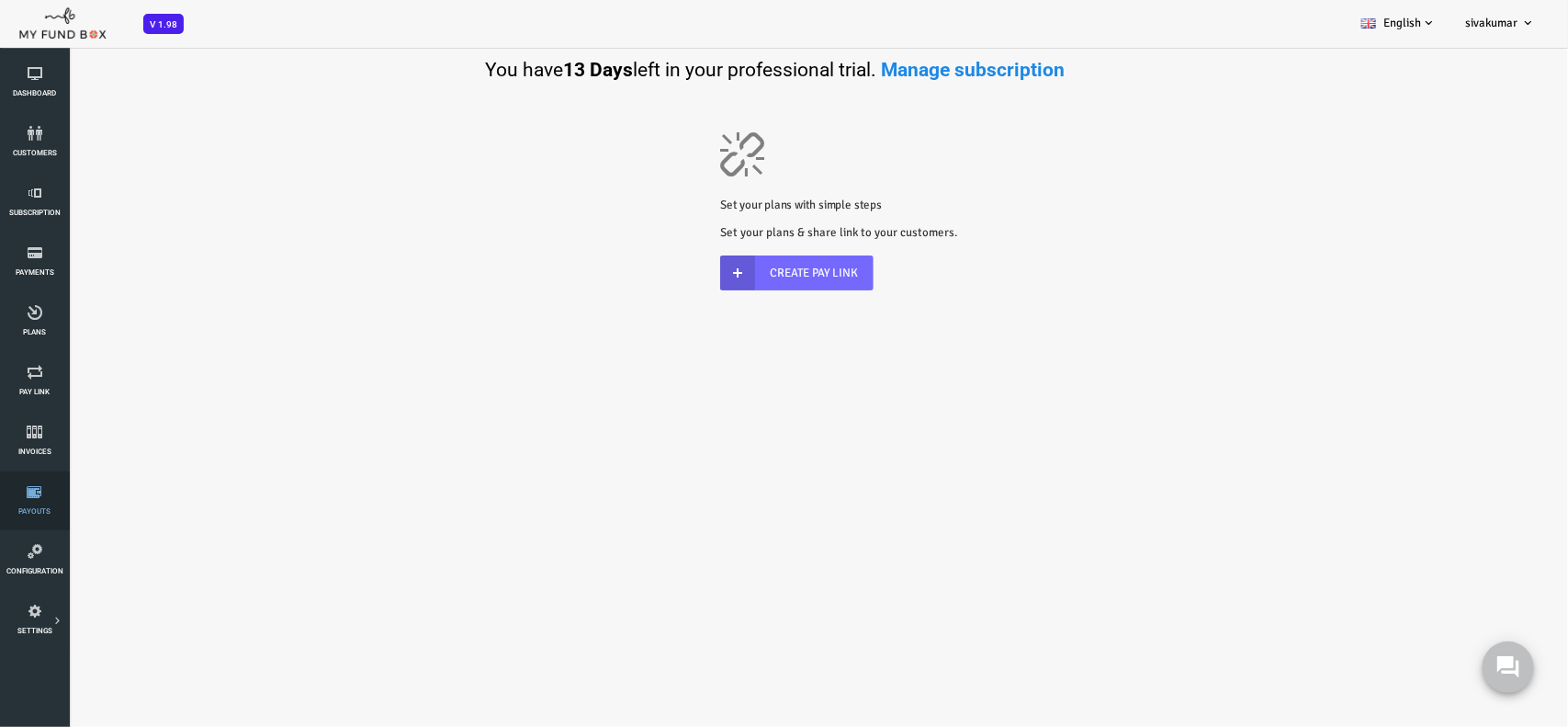 click at bounding box center [34, 492] 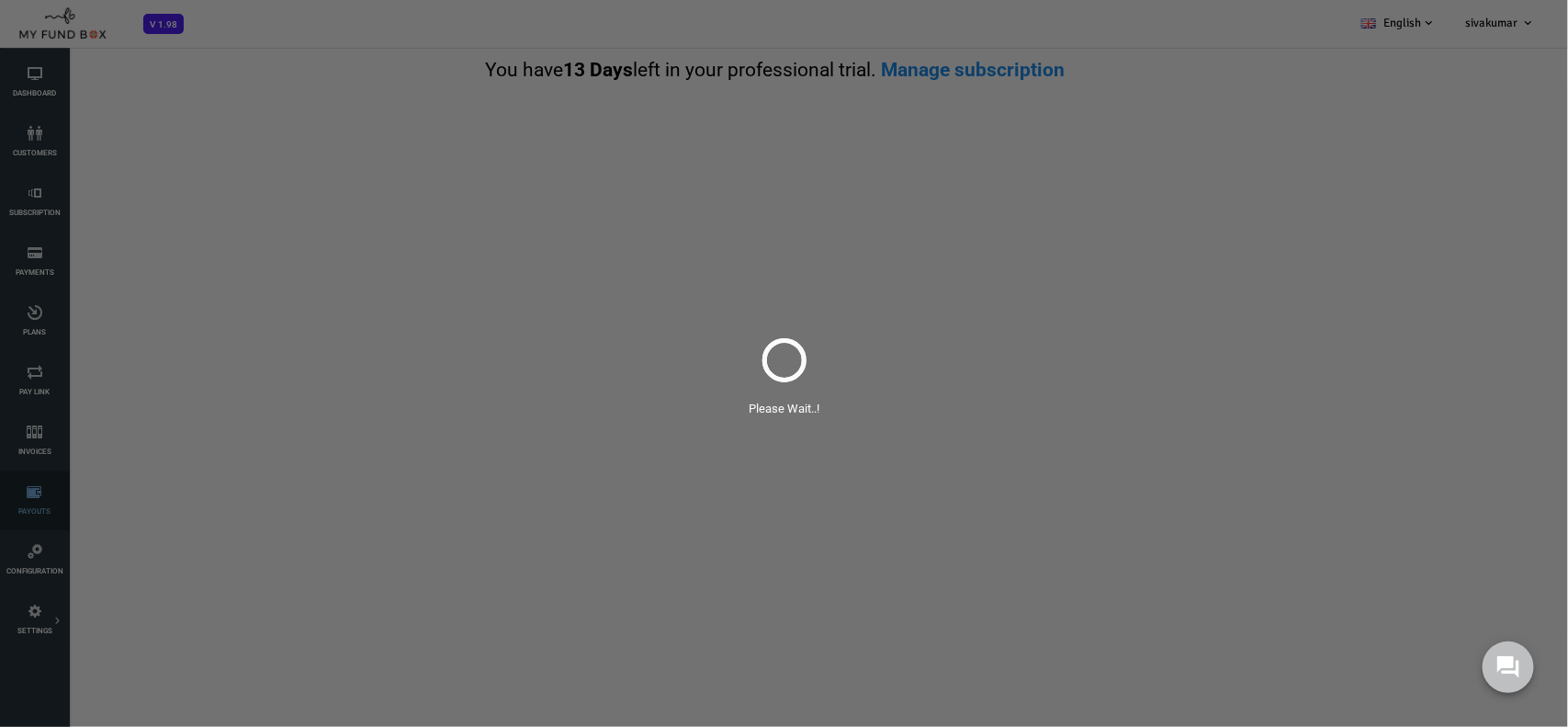 scroll, scrollTop: 0, scrollLeft: 0, axis: both 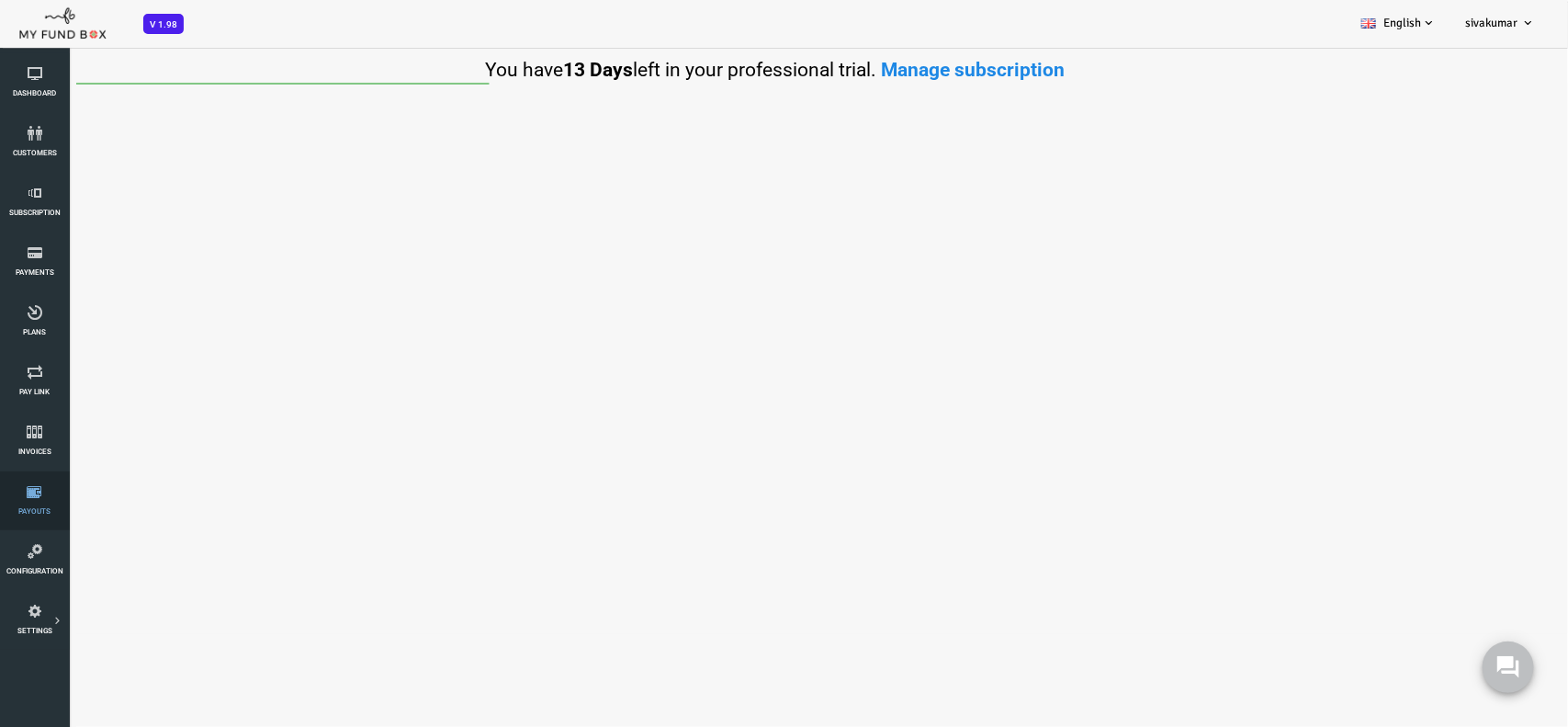 select on "100" 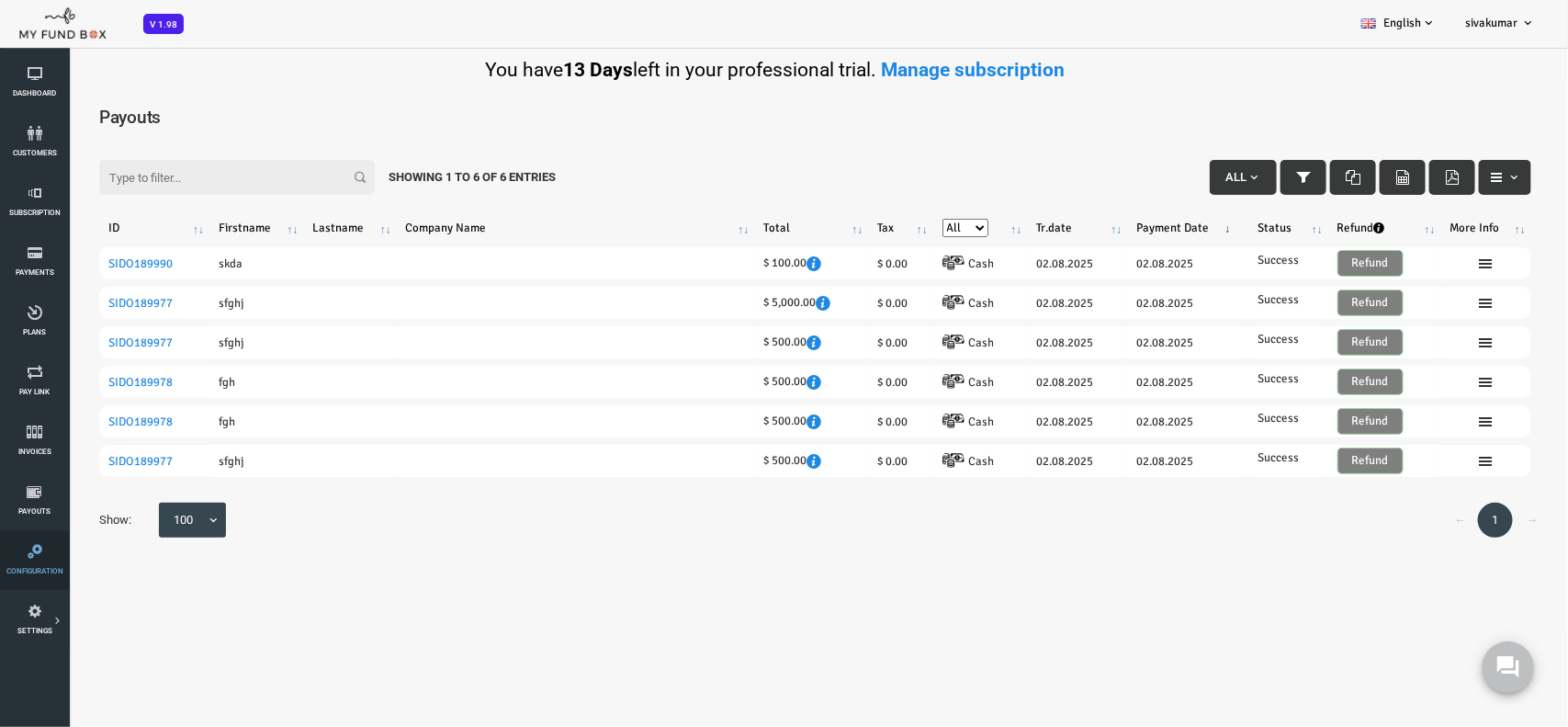 click at bounding box center [34, 551] 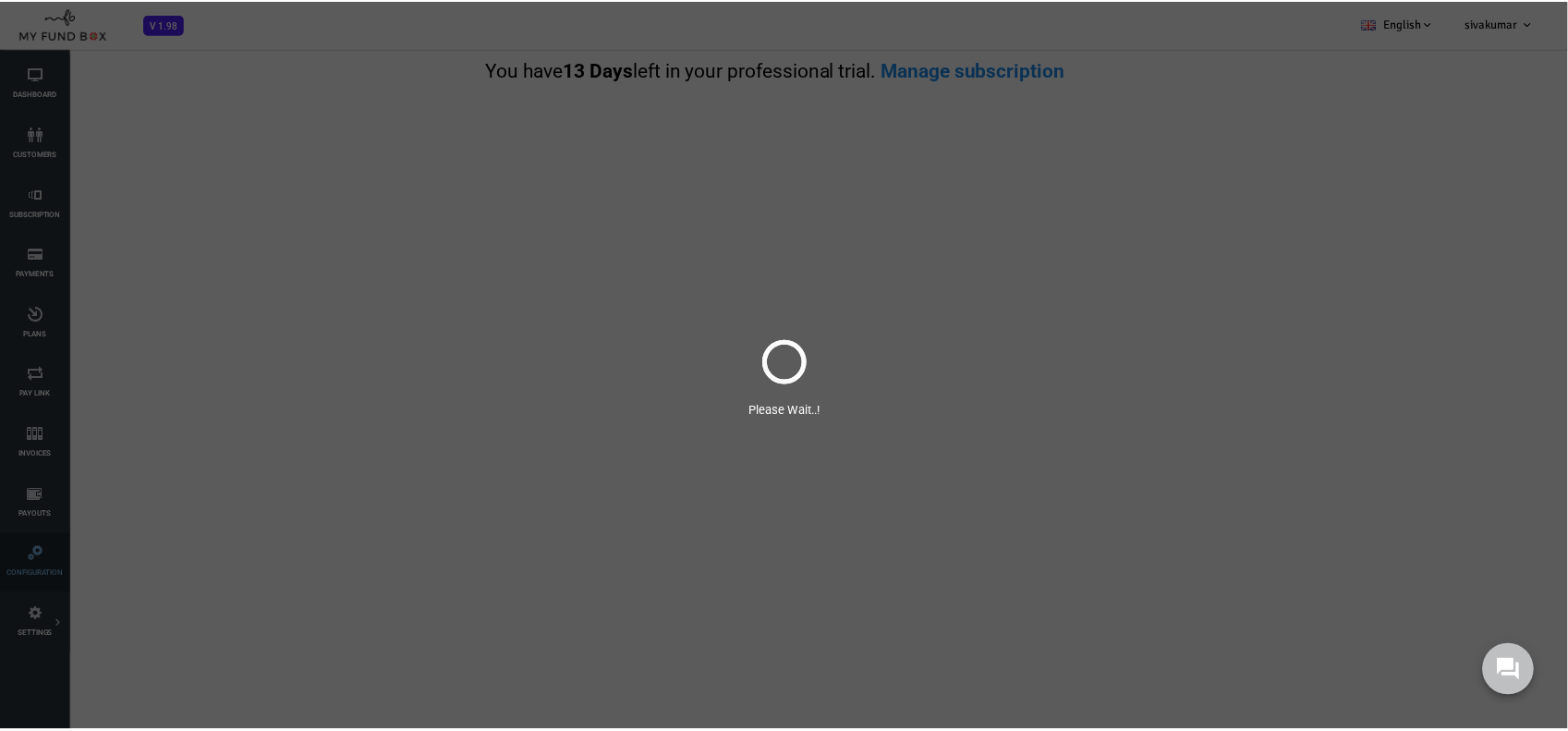 scroll, scrollTop: 0, scrollLeft: 0, axis: both 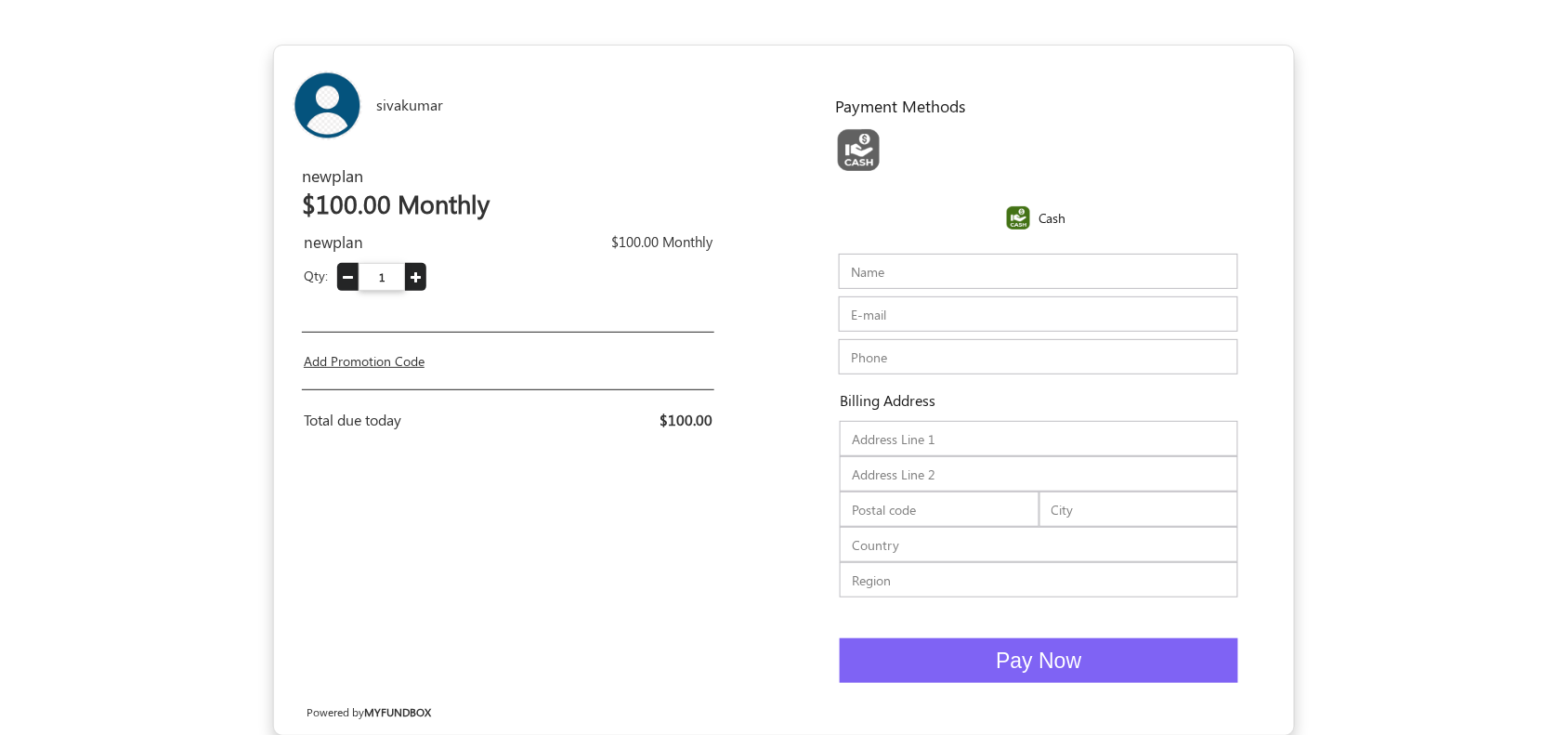 click on "Name" at bounding box center (1039, 271) 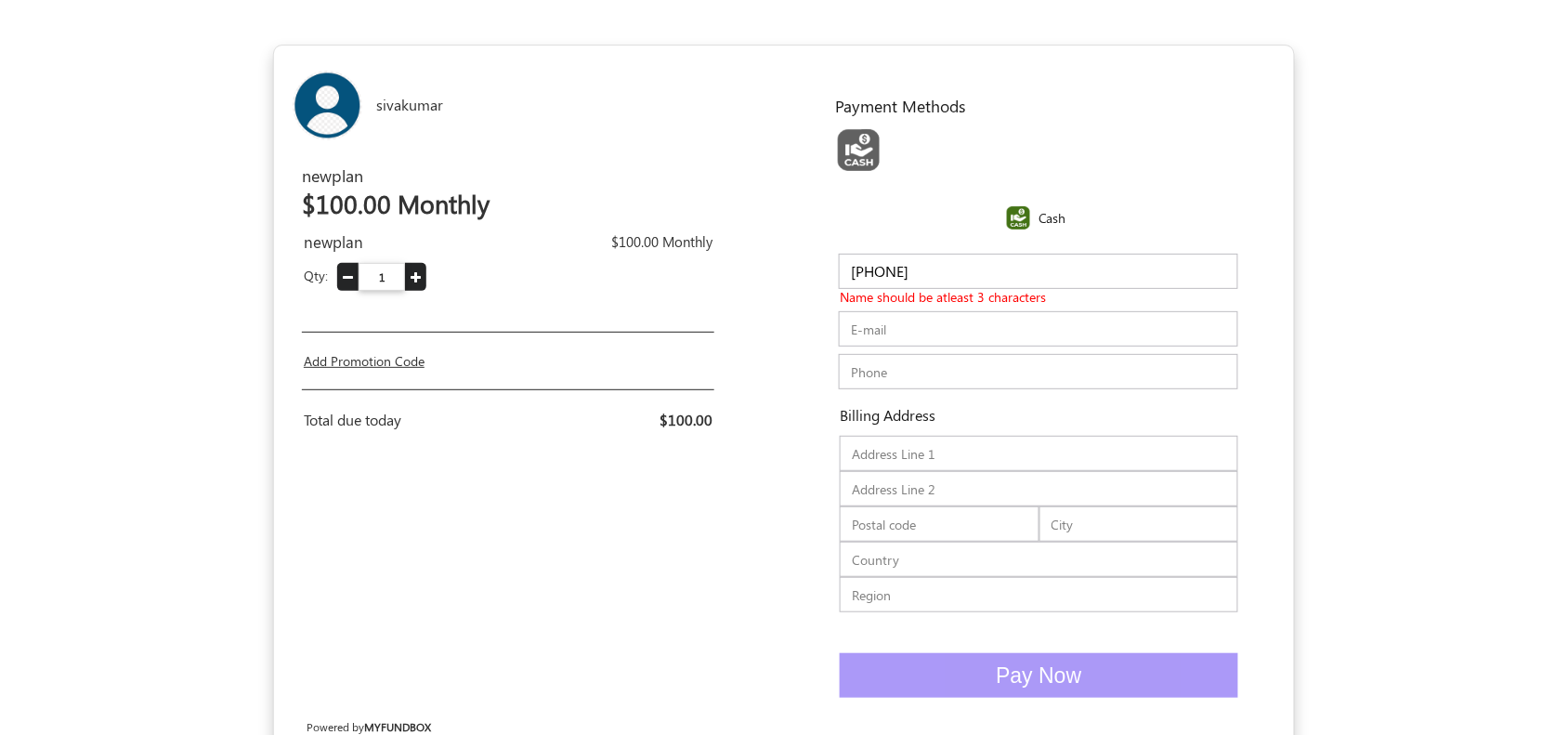 click on "Enter your details
Company Name
Name
sk
Name should be atleast 3 characters
IBAN
Please enter valid IBAN number
IBAN of this region is currently not supported. Click here to know the supported countries.
IBAN
Please enter valid IBAN number
E-mail" at bounding box center (1039, 444) 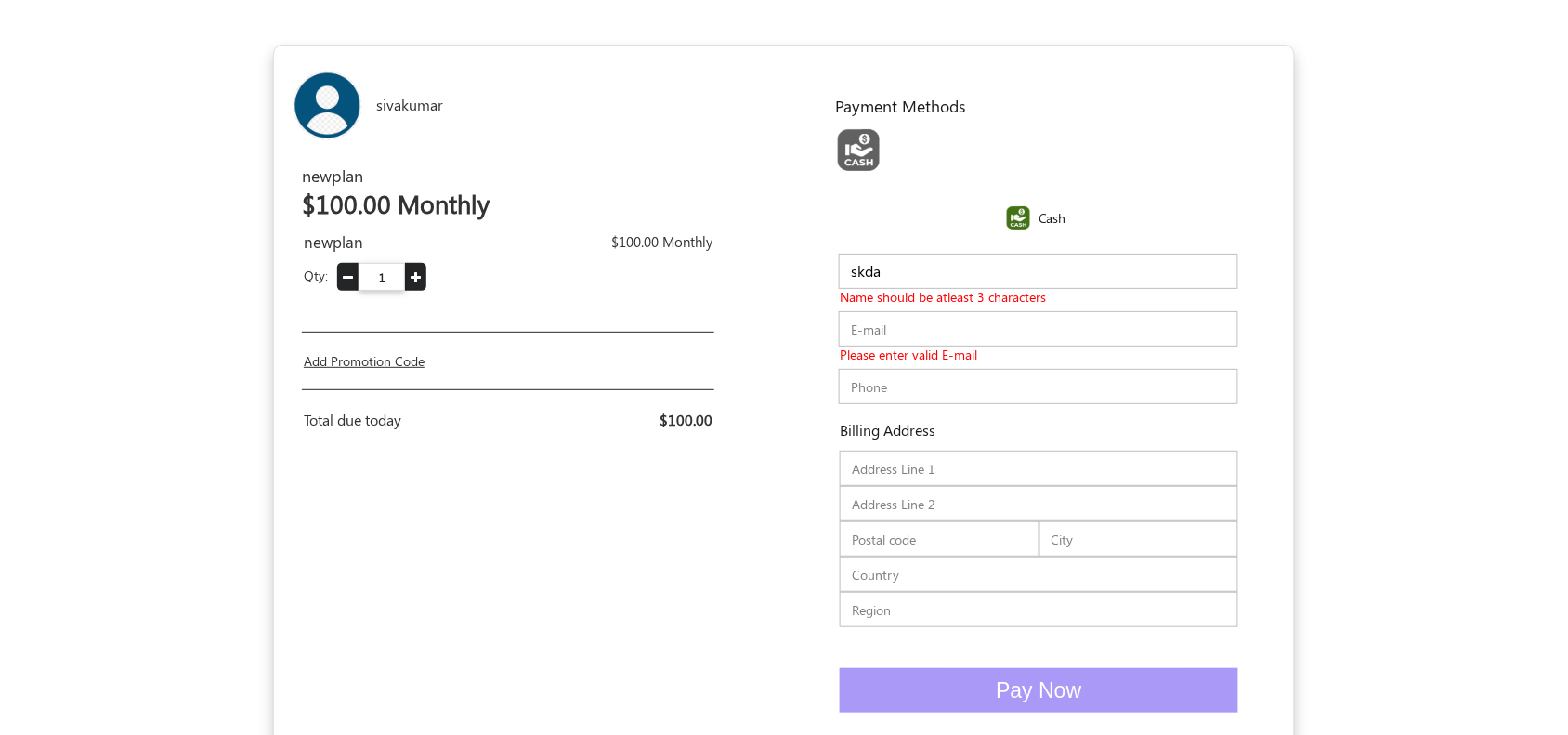 type on "skda" 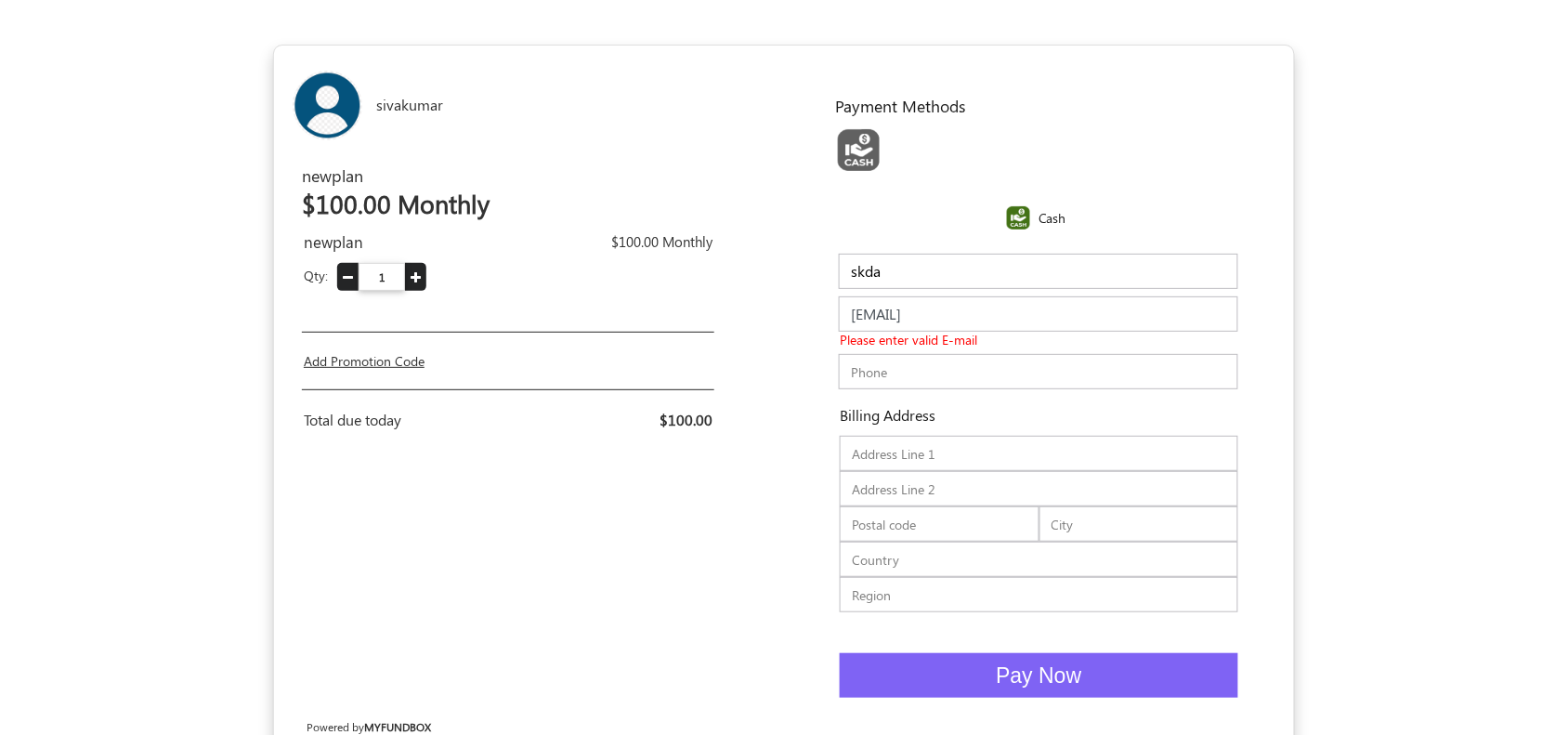 type on "skda@example.com" 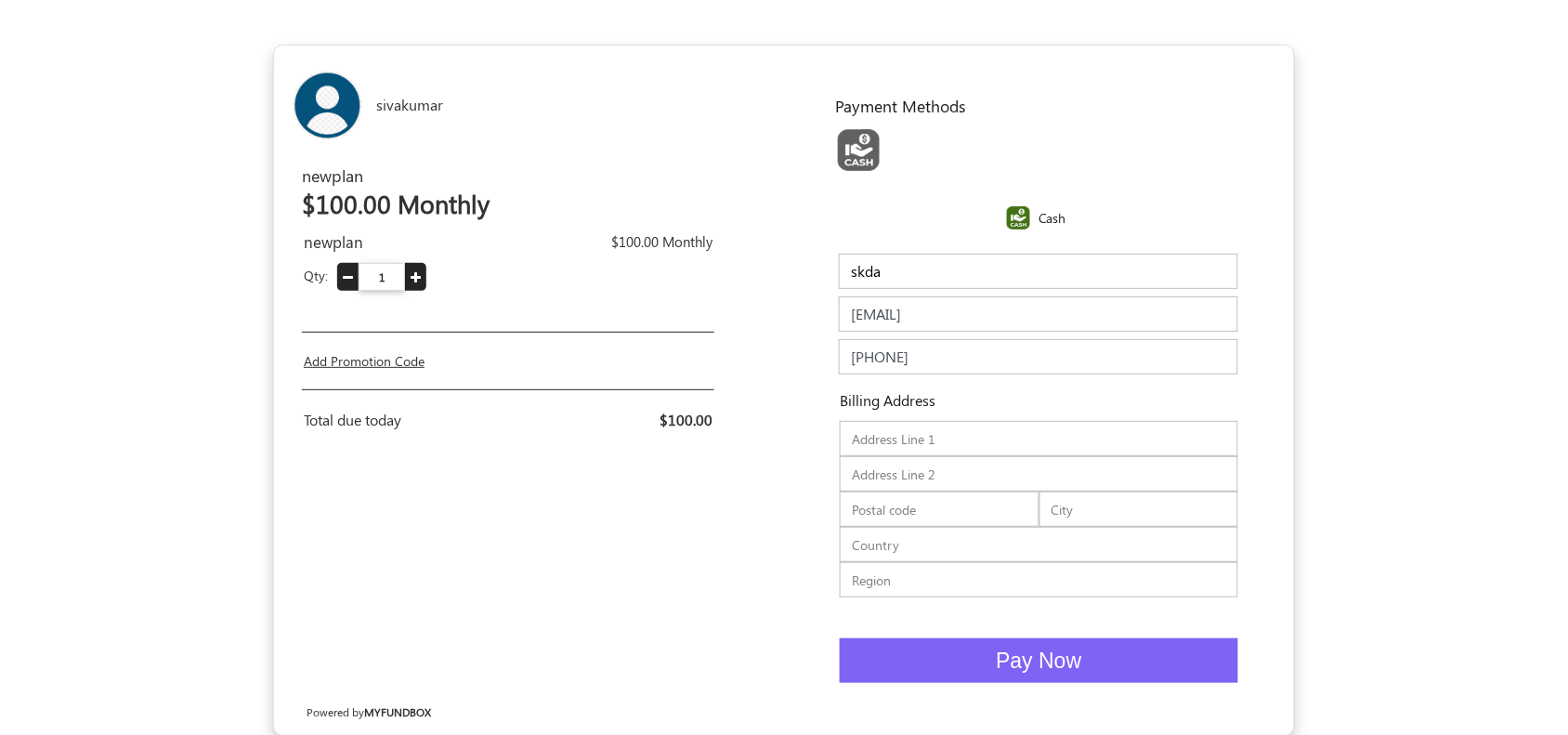 type on "12345678787" 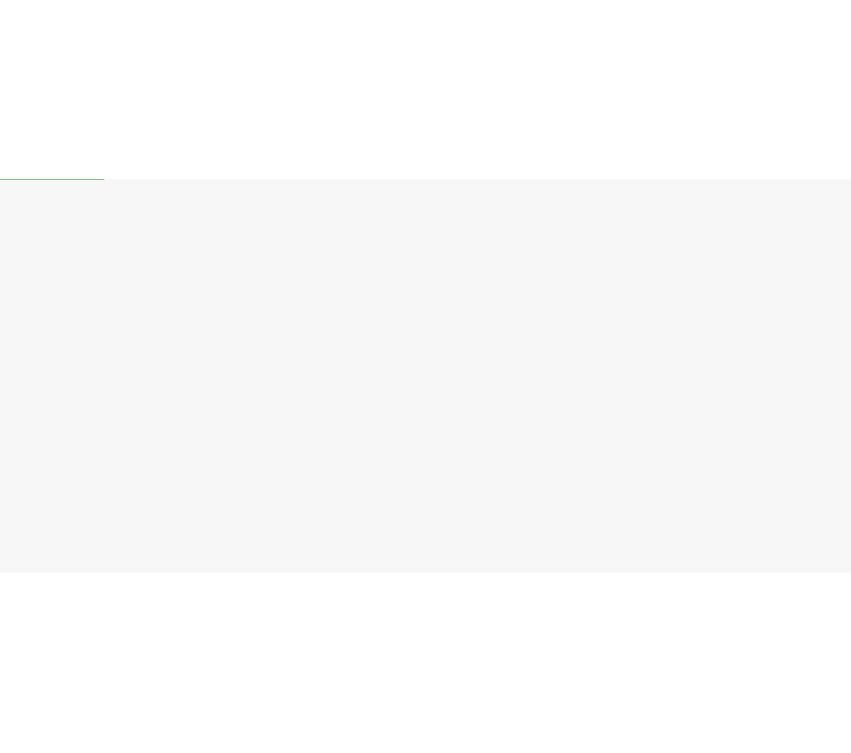 scroll, scrollTop: 0, scrollLeft: 0, axis: both 